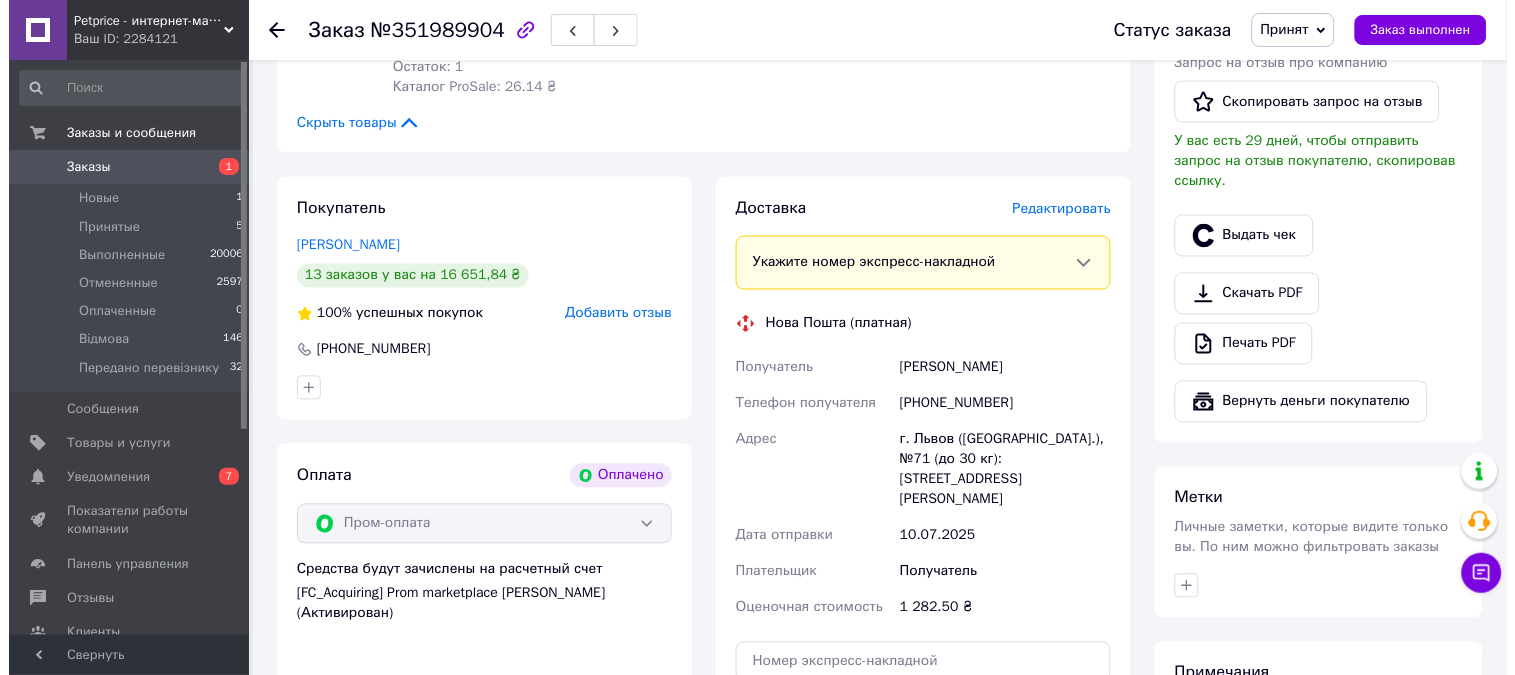 scroll, scrollTop: 666, scrollLeft: 0, axis: vertical 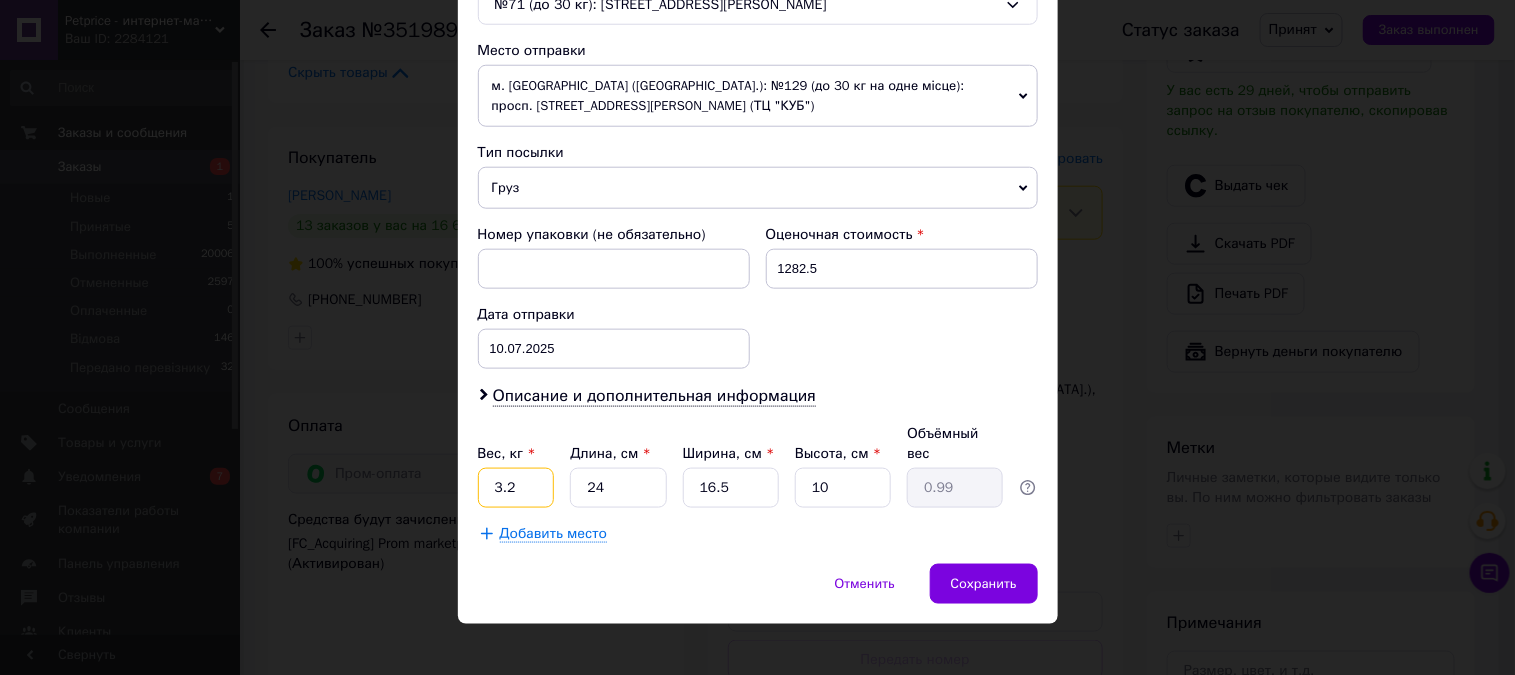click on "3.2" at bounding box center [516, 488] 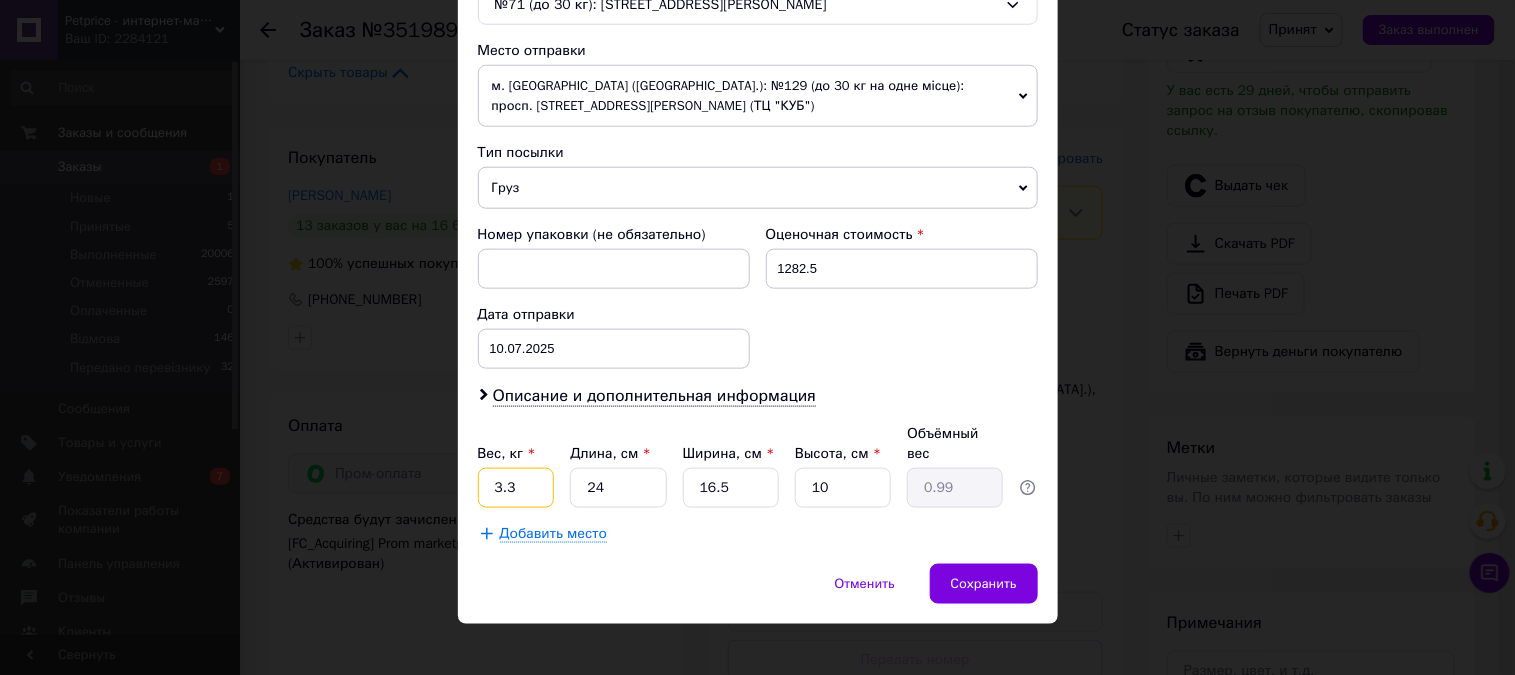 type on "3.3" 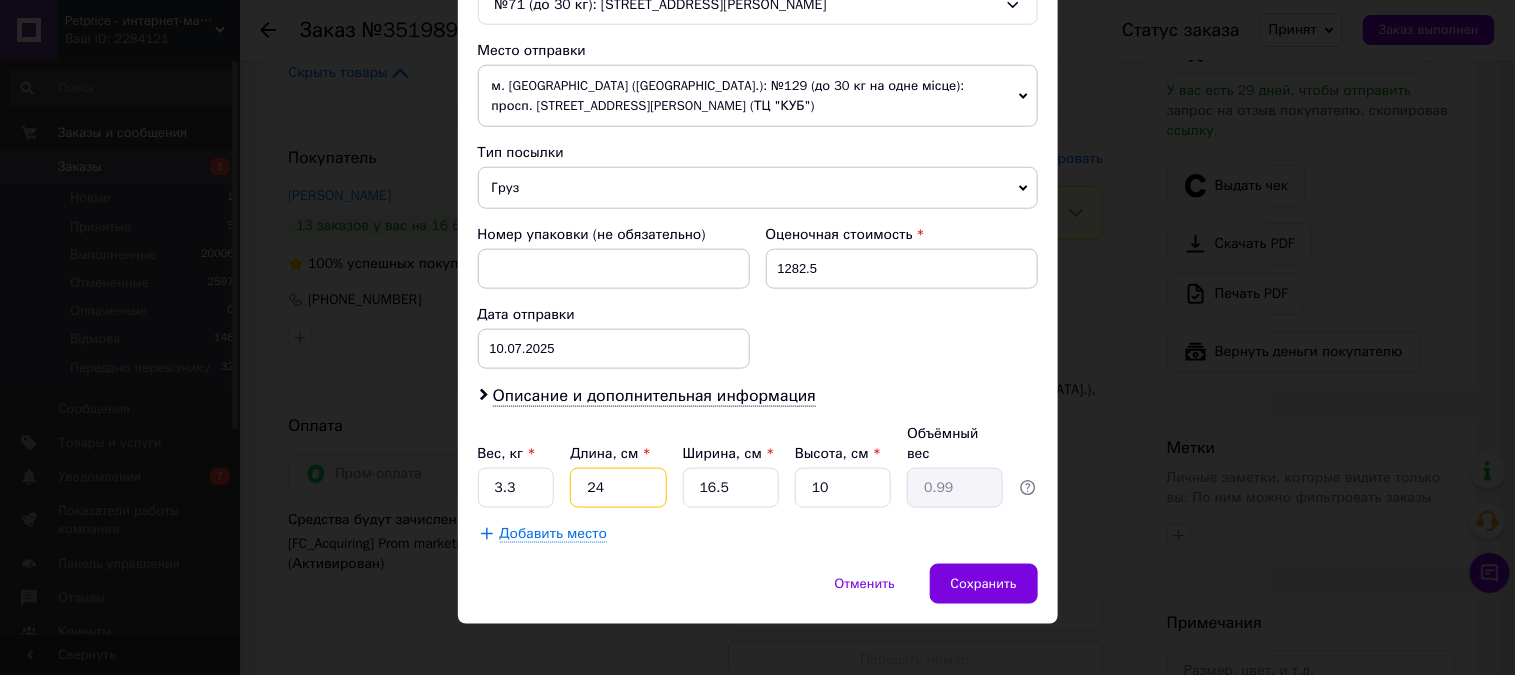 click on "24" at bounding box center [618, 488] 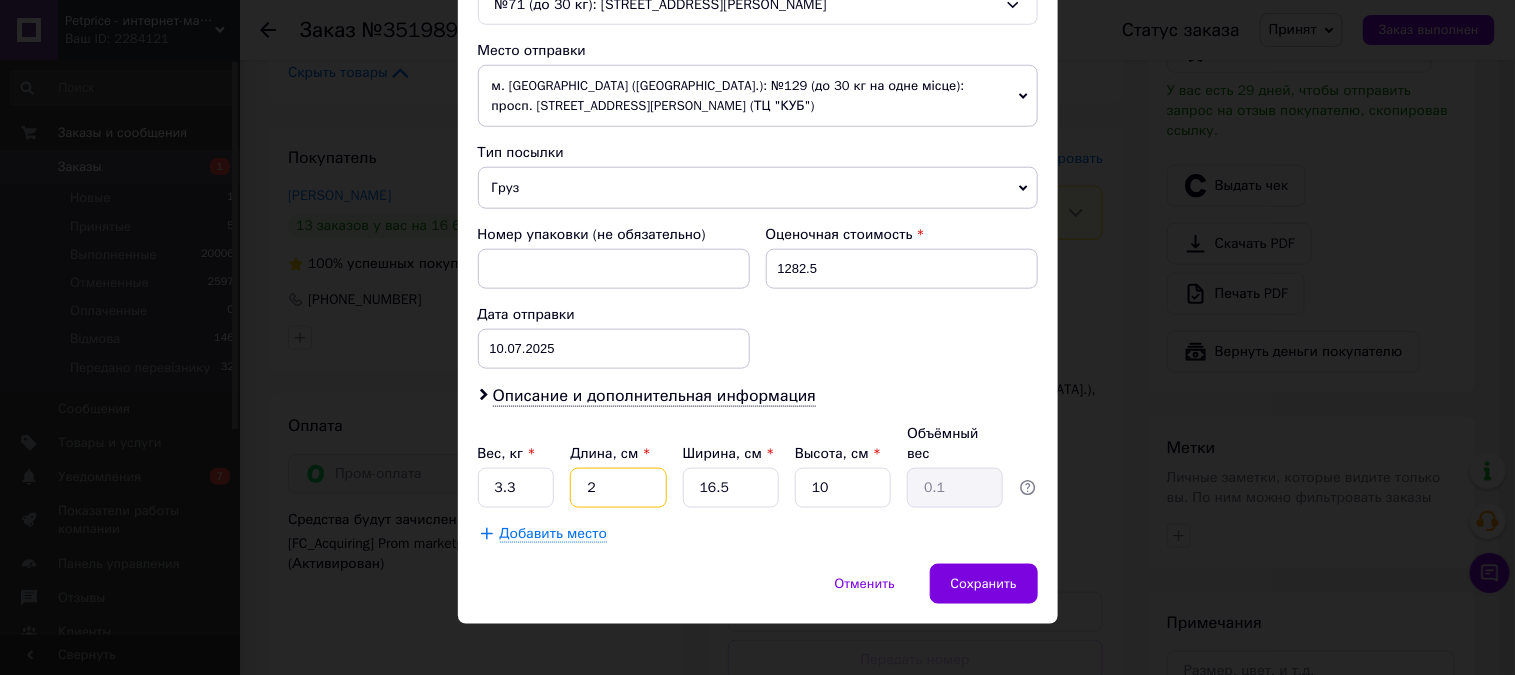 type 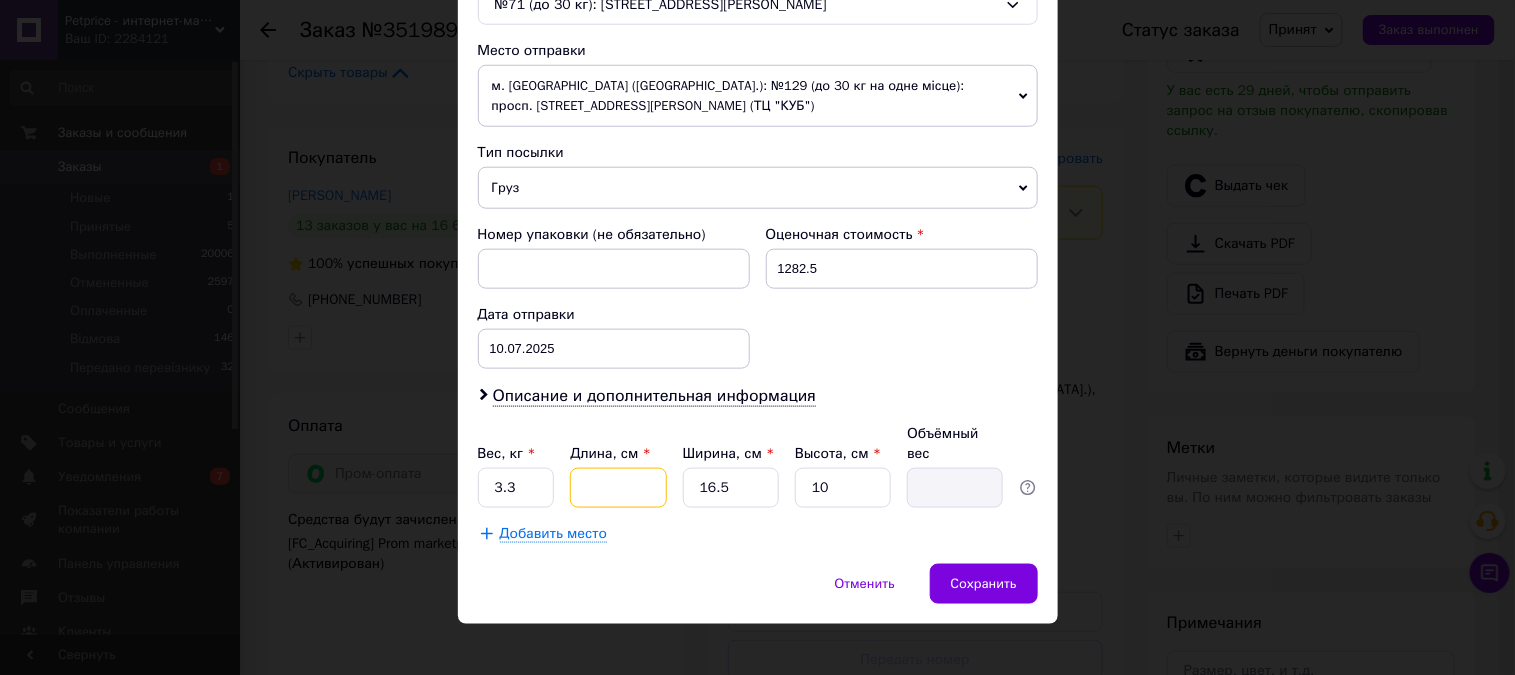 type on "3" 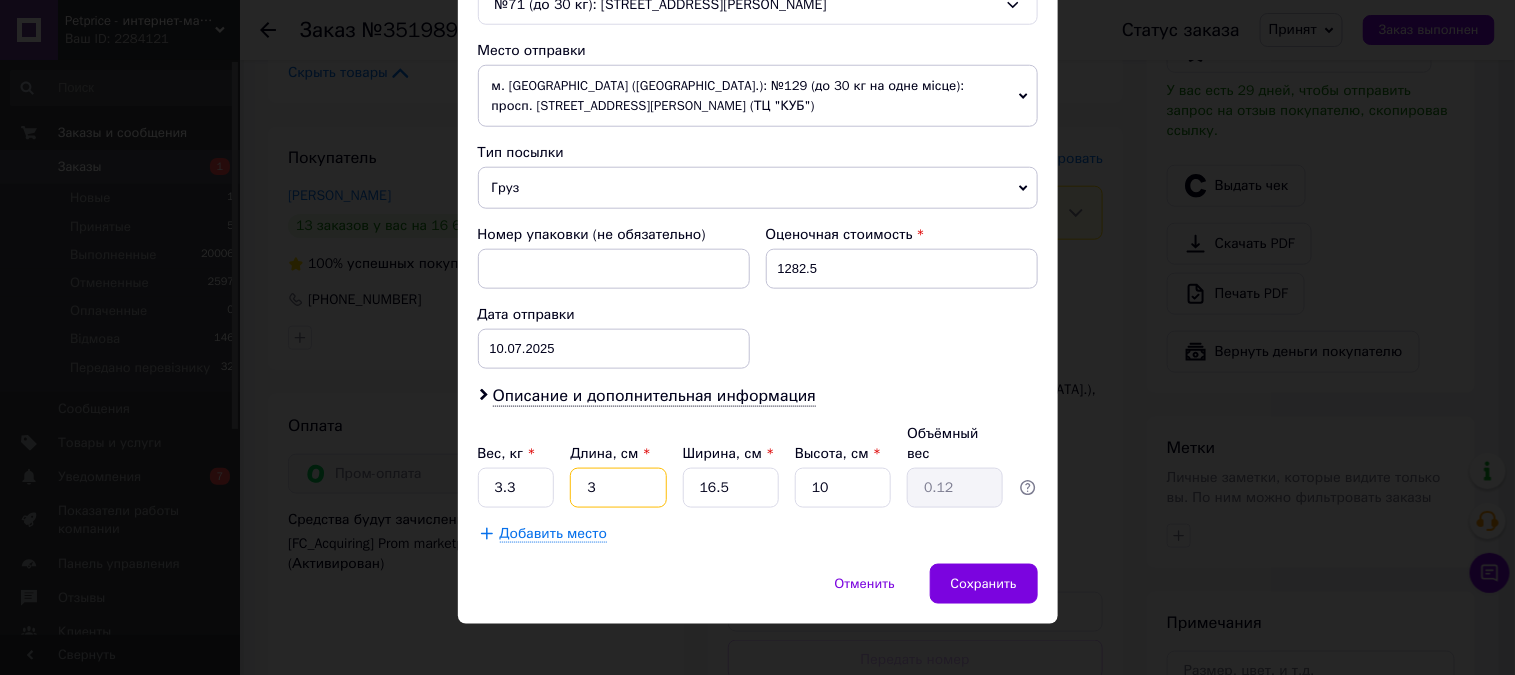 type on "39" 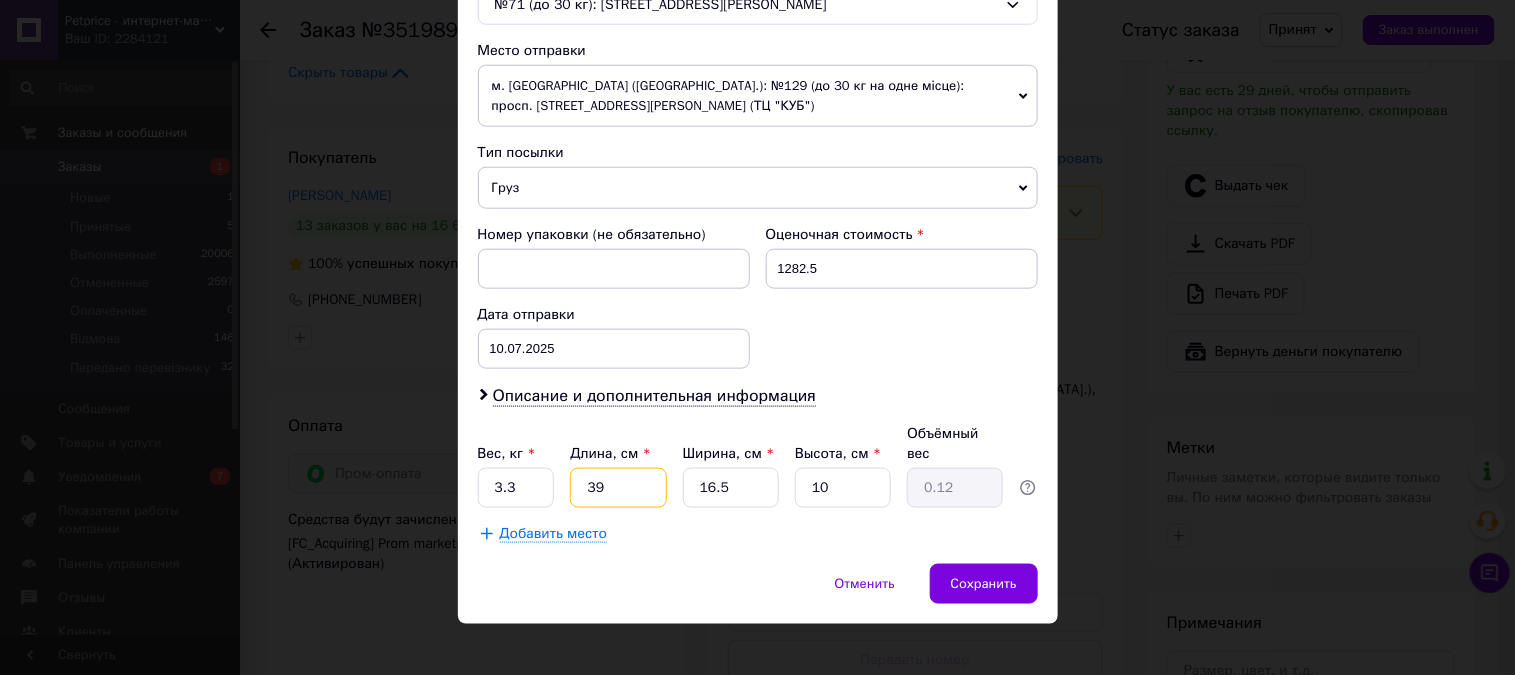 type on "1.61" 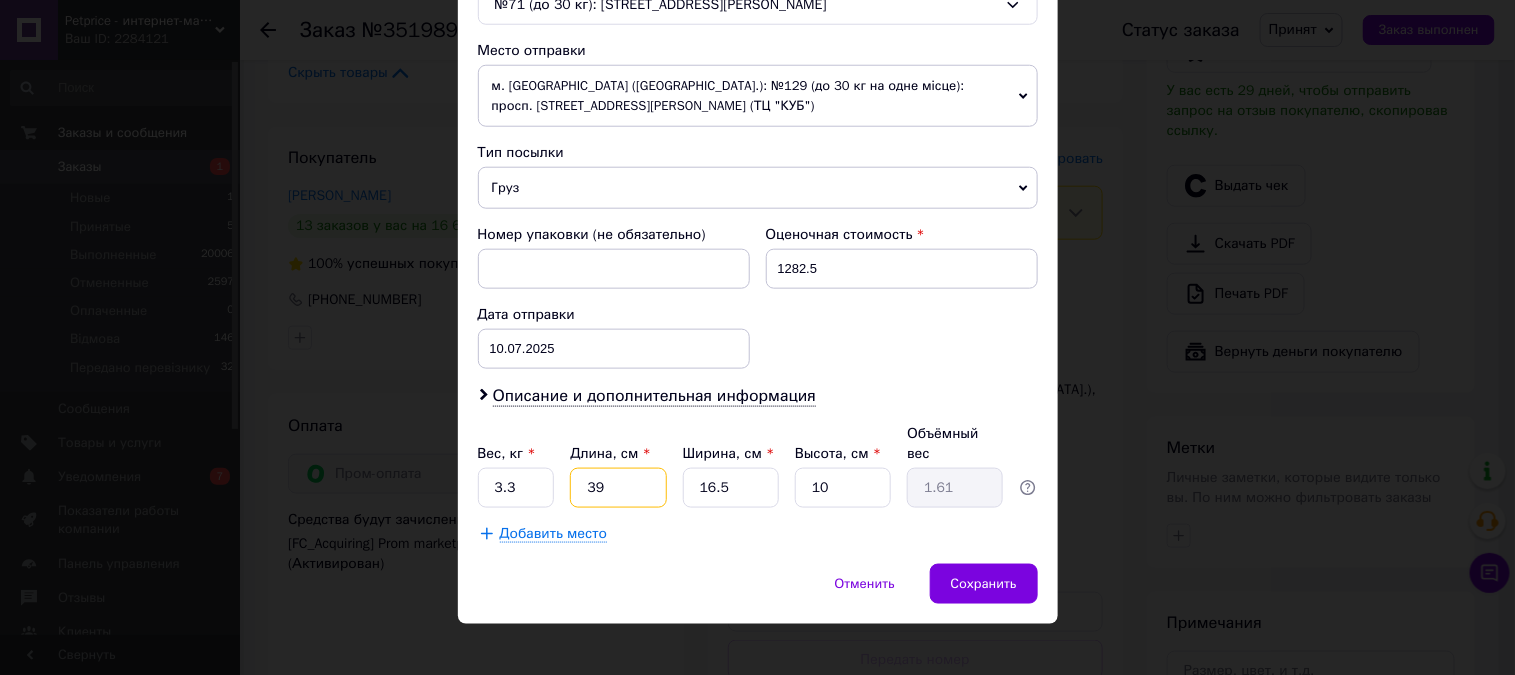 type on "39" 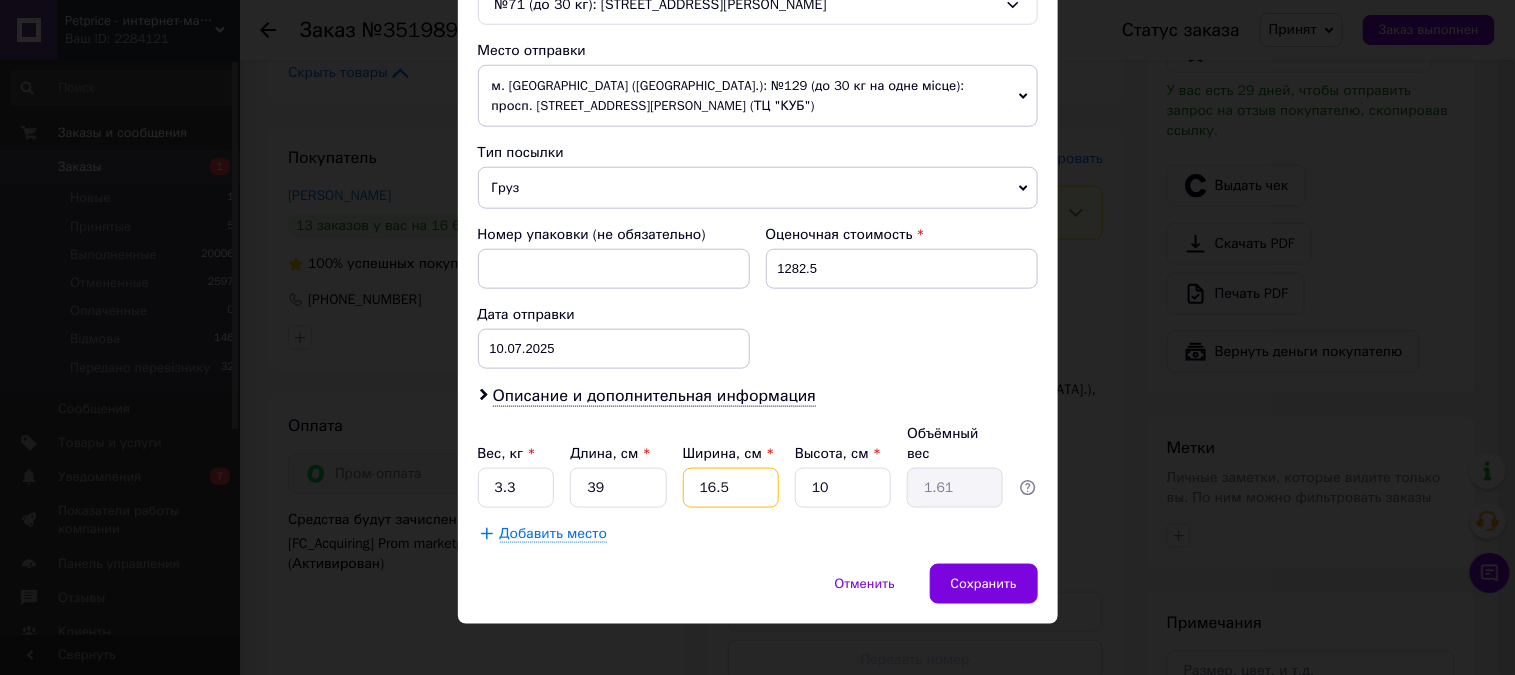 click on "16.5" at bounding box center [731, 488] 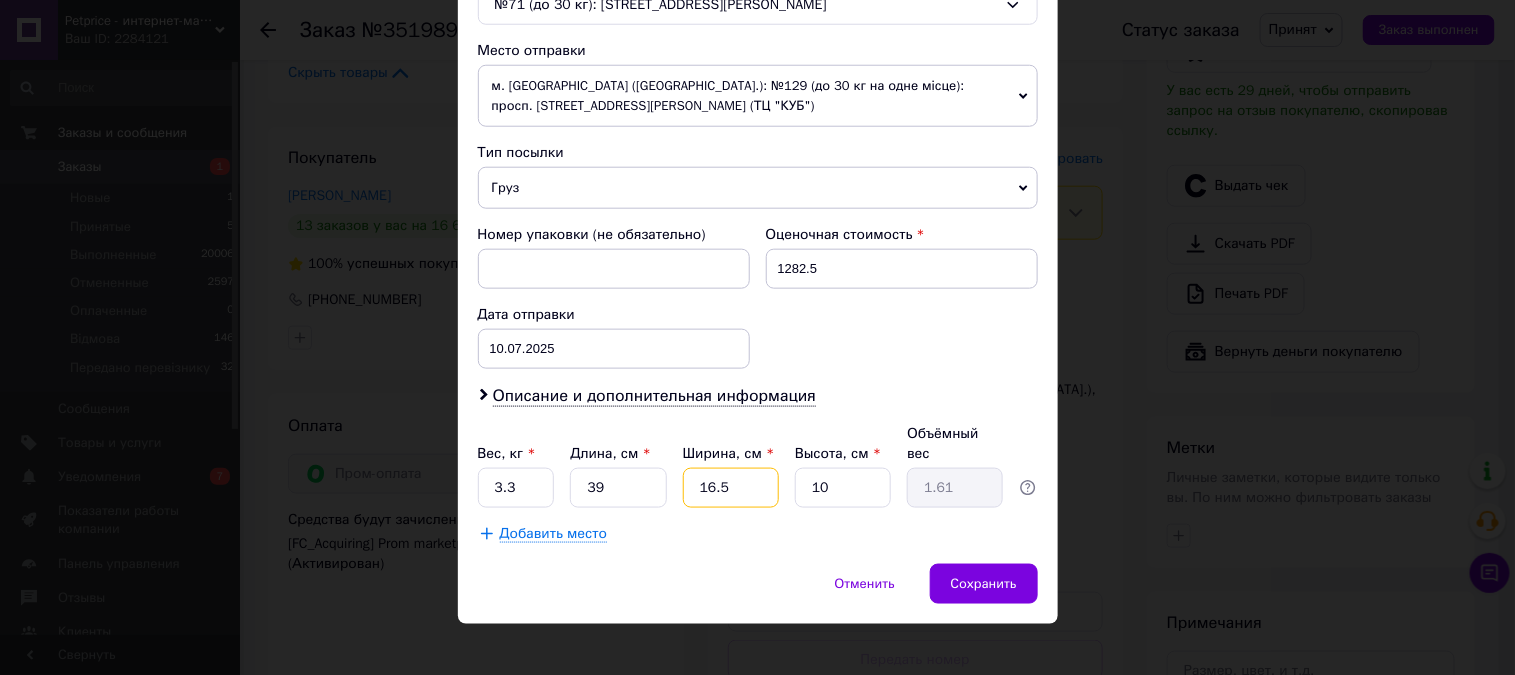 type on "16." 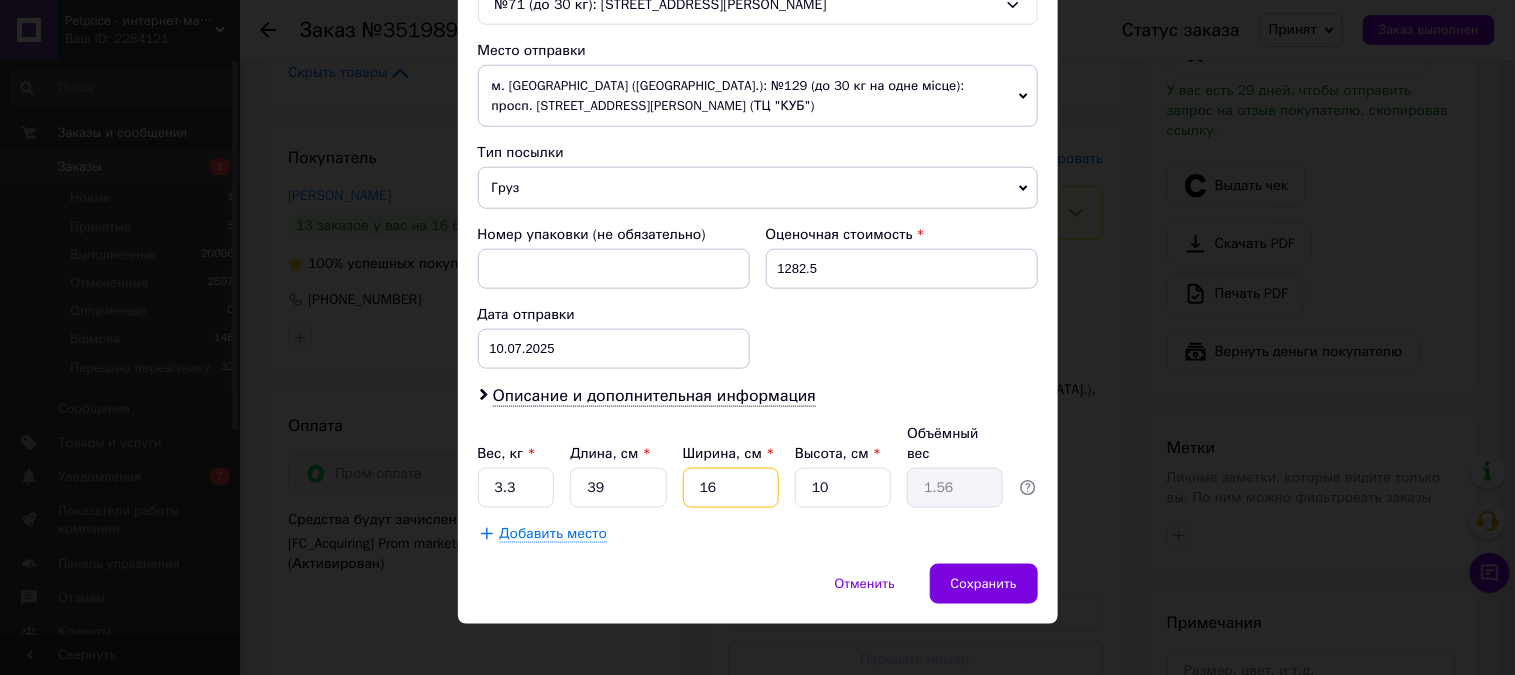 type on "1" 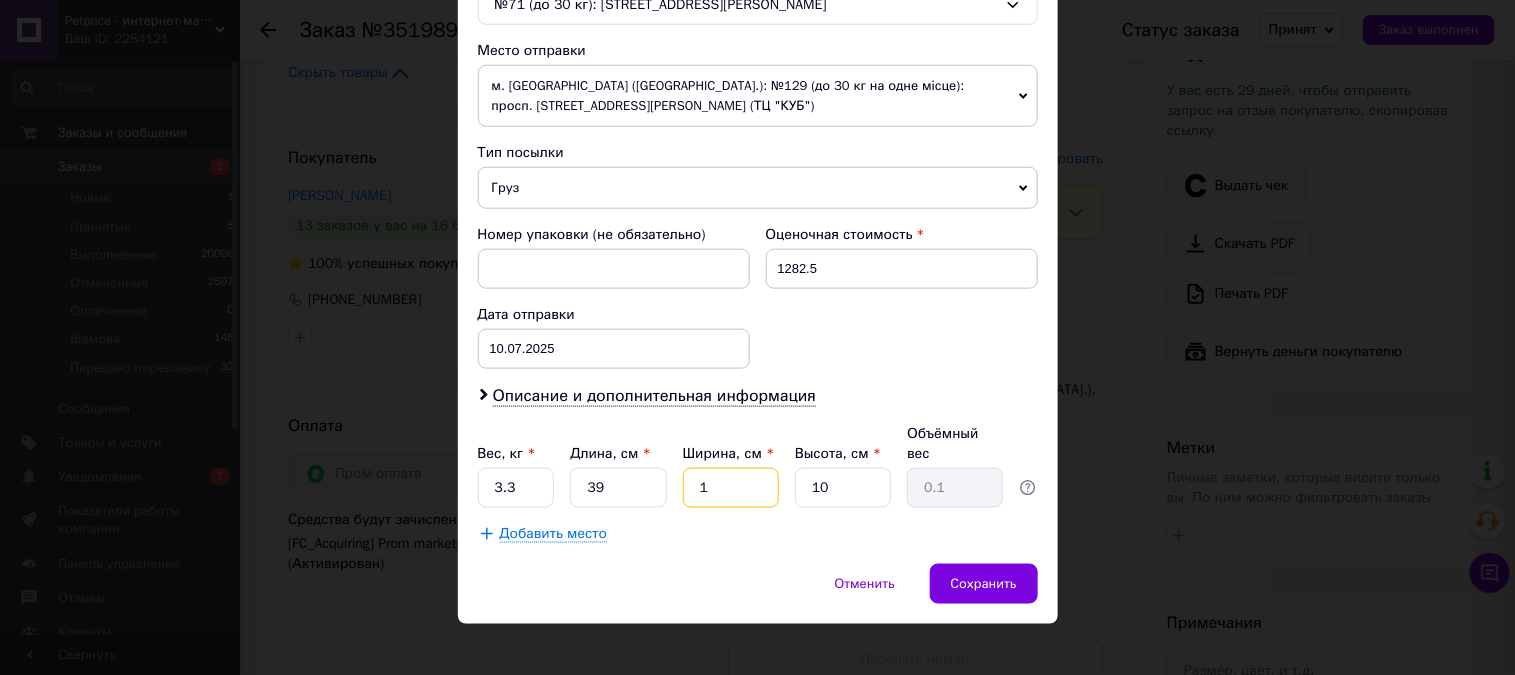 type on "15" 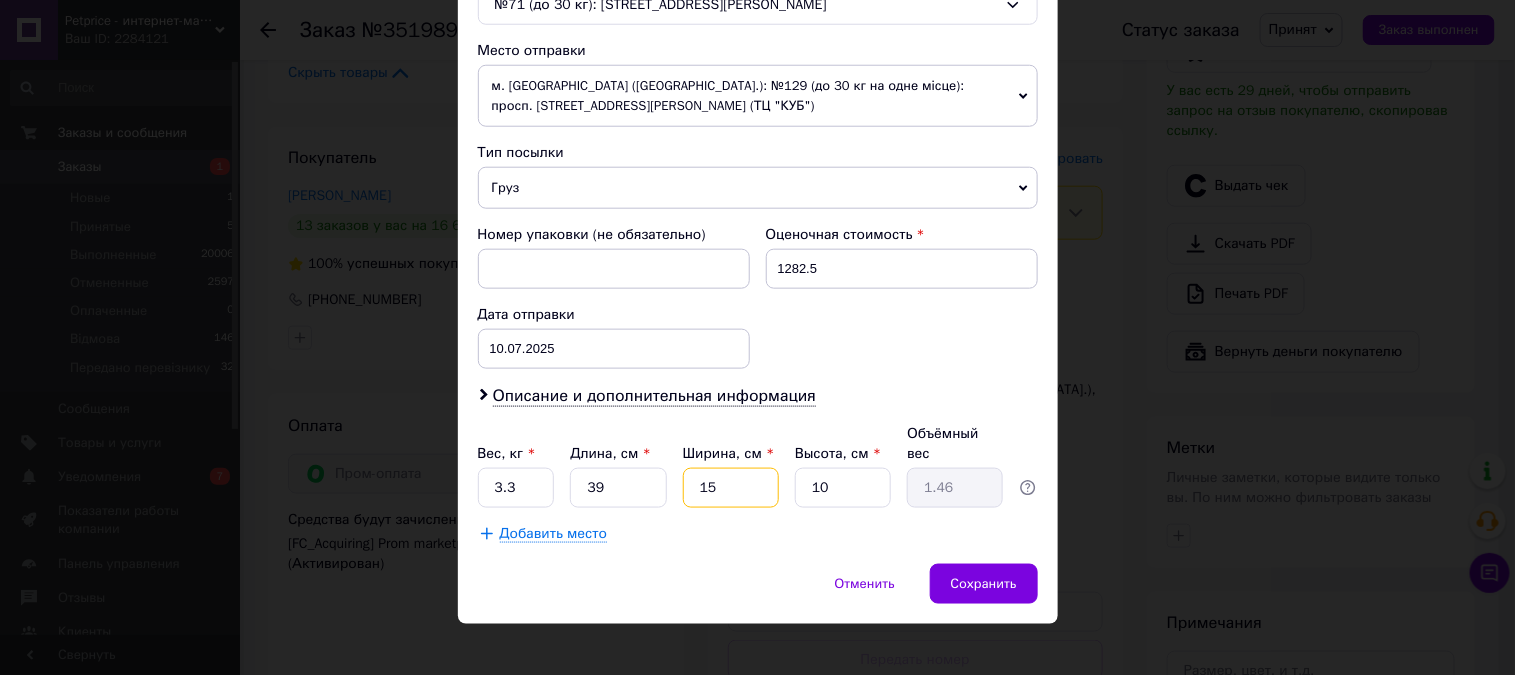 type on "15" 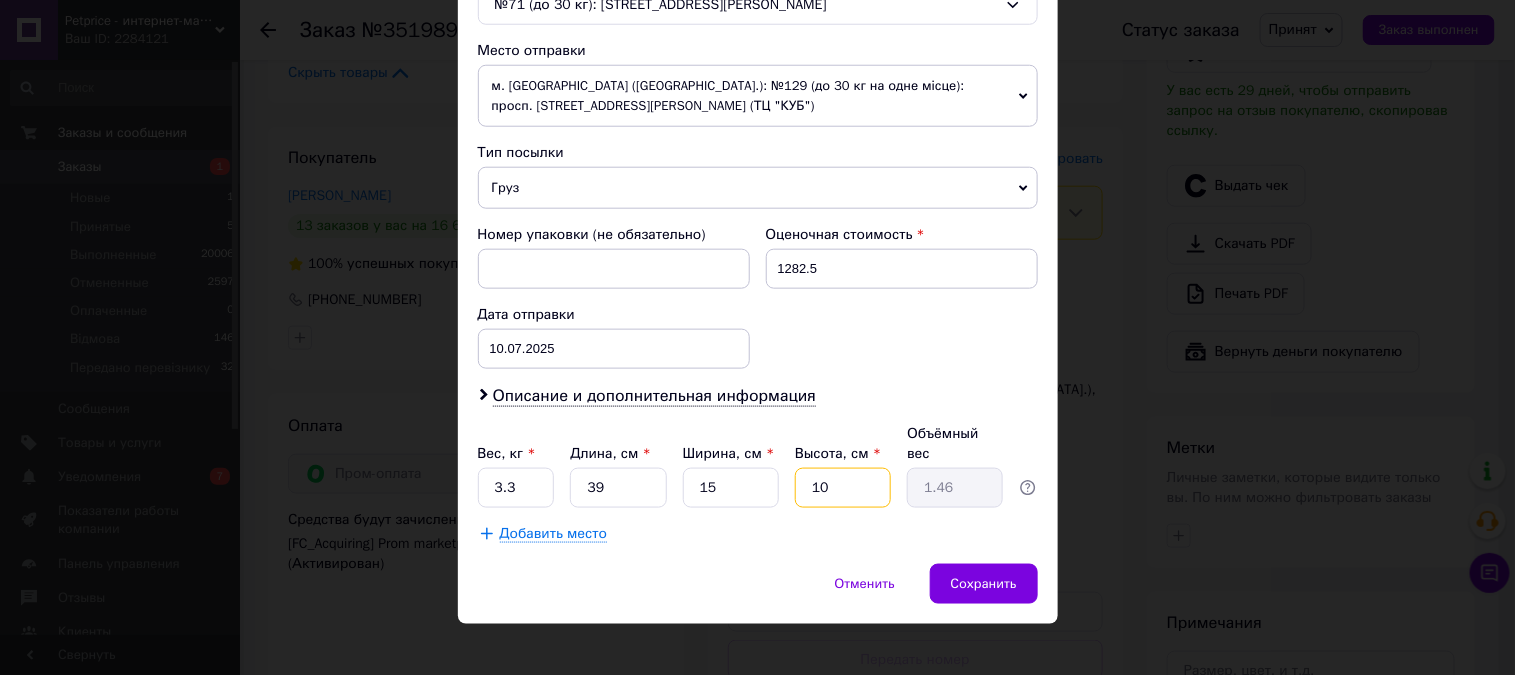 click on "10" at bounding box center (843, 488) 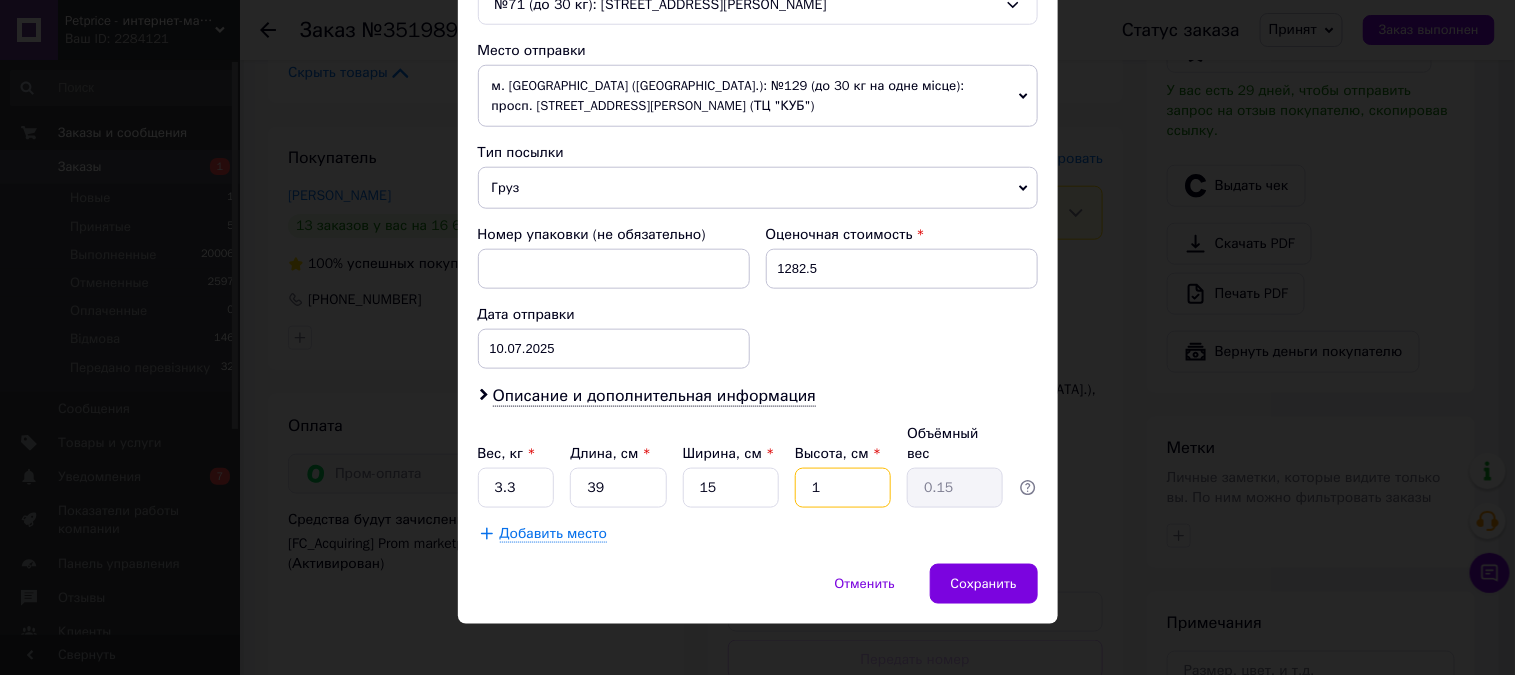 type 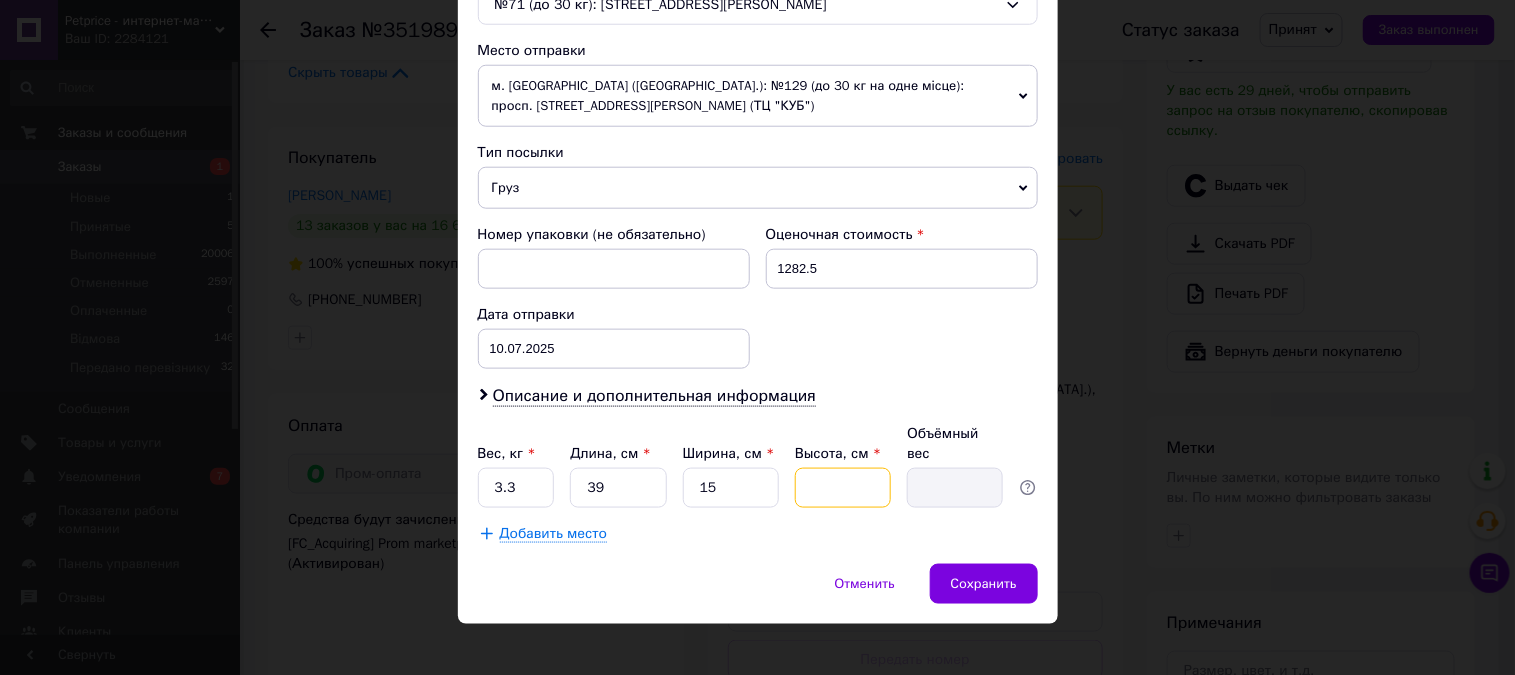type on "2" 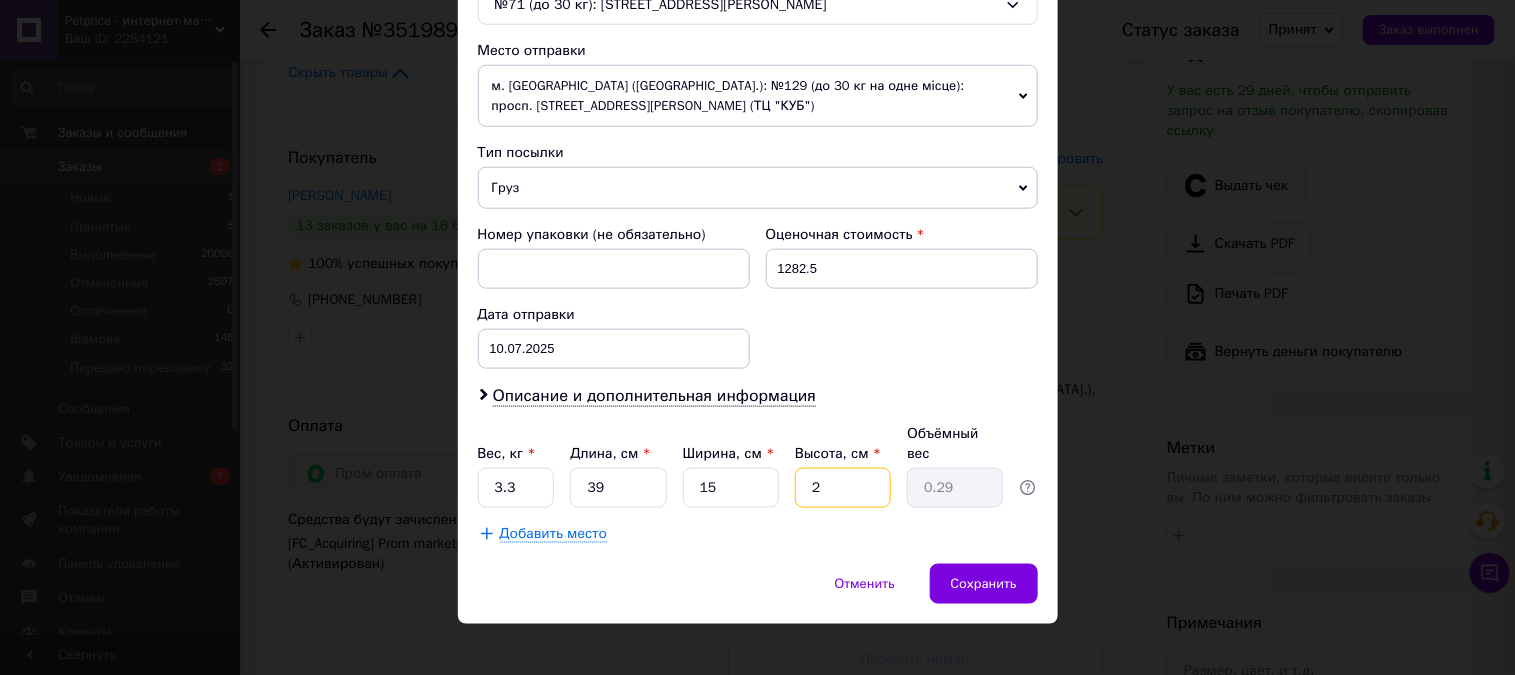 type on "25" 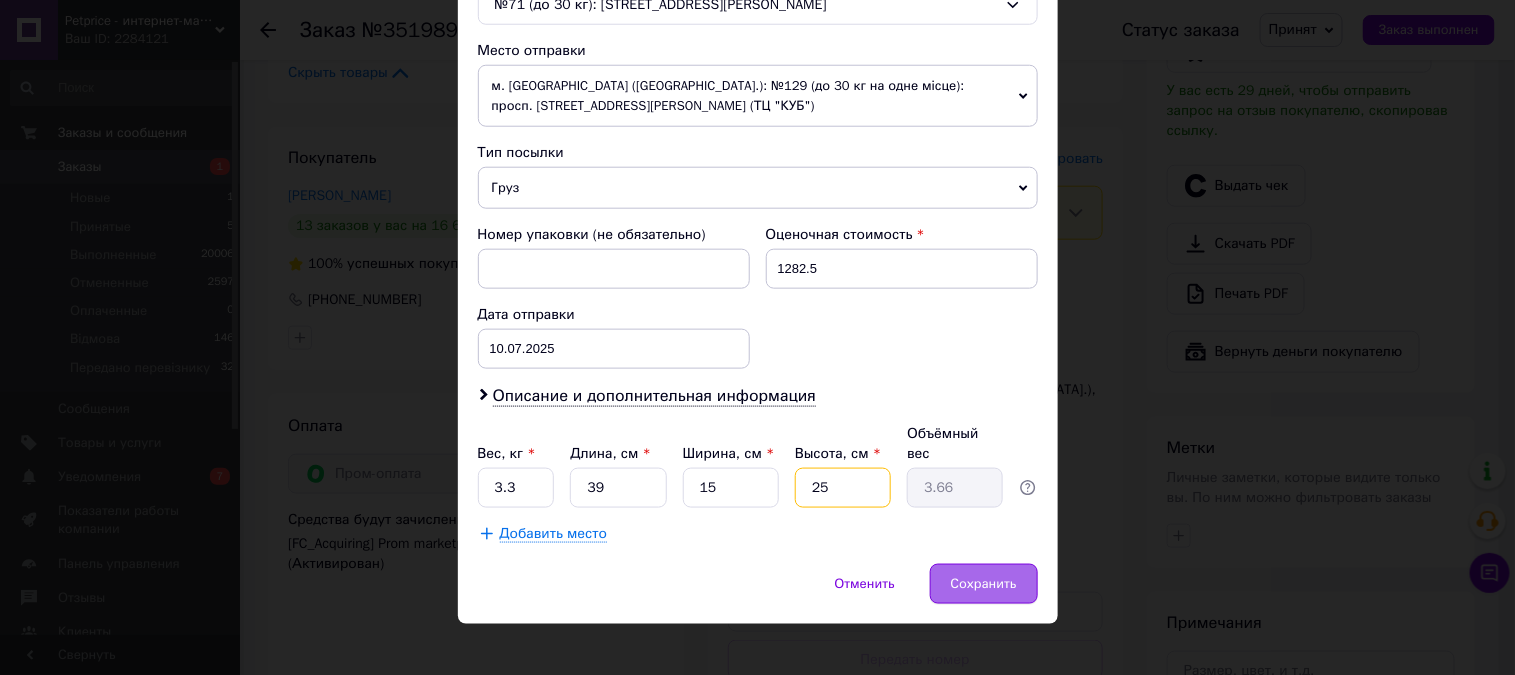 type on "25" 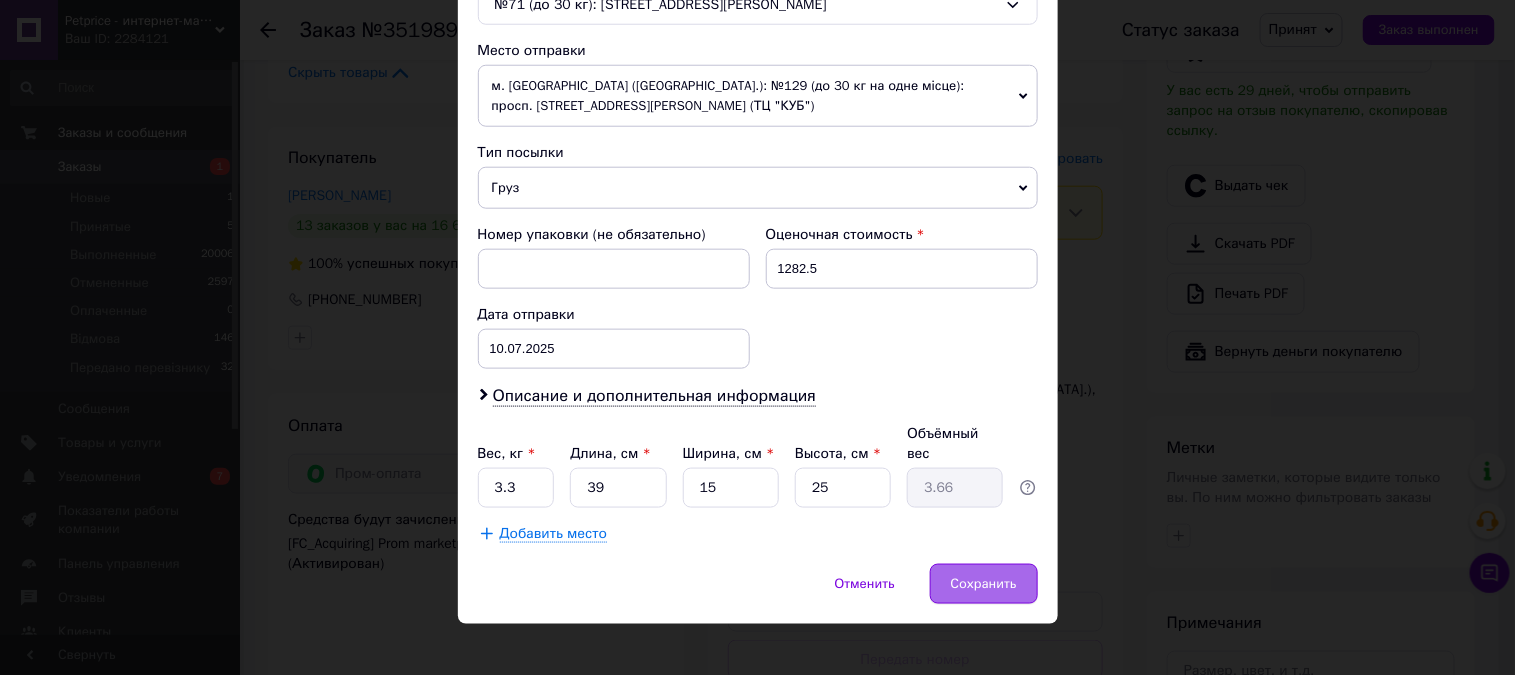 click on "Сохранить" at bounding box center (984, 584) 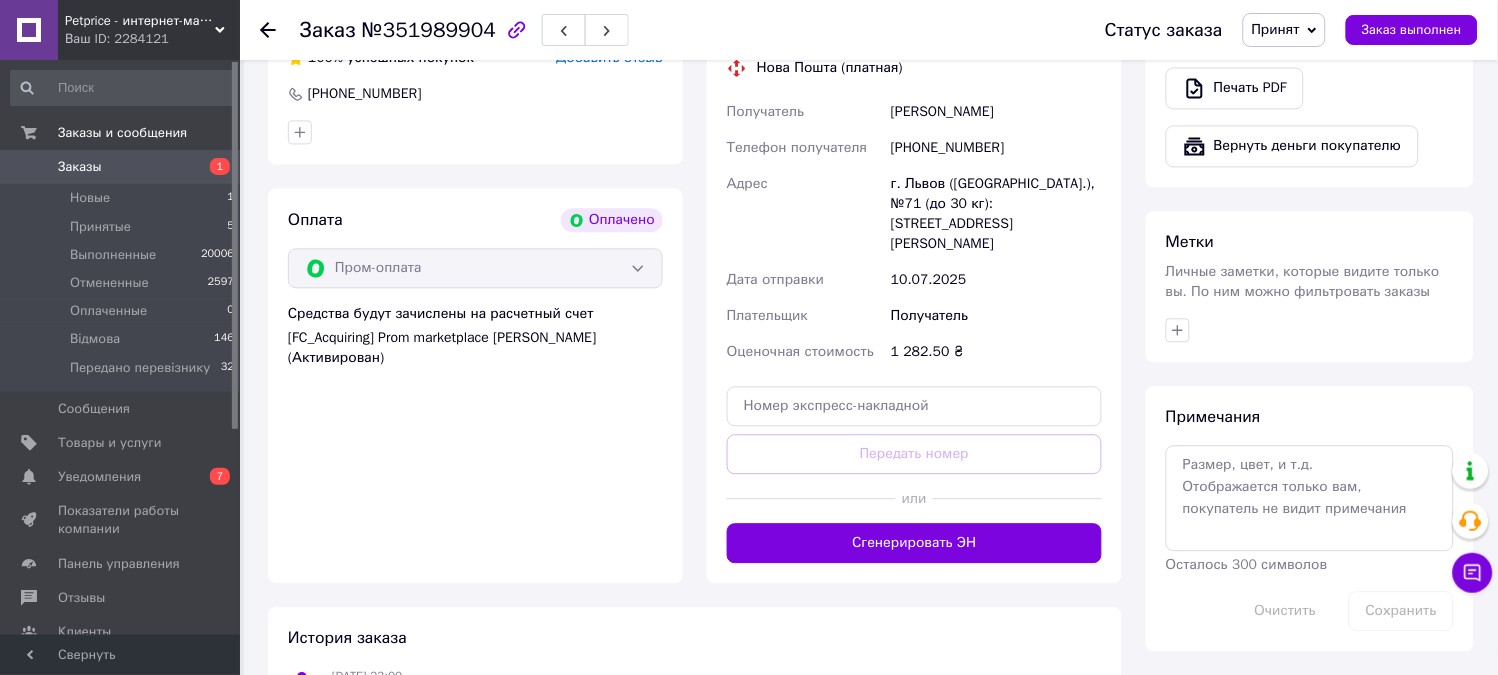 scroll, scrollTop: 888, scrollLeft: 0, axis: vertical 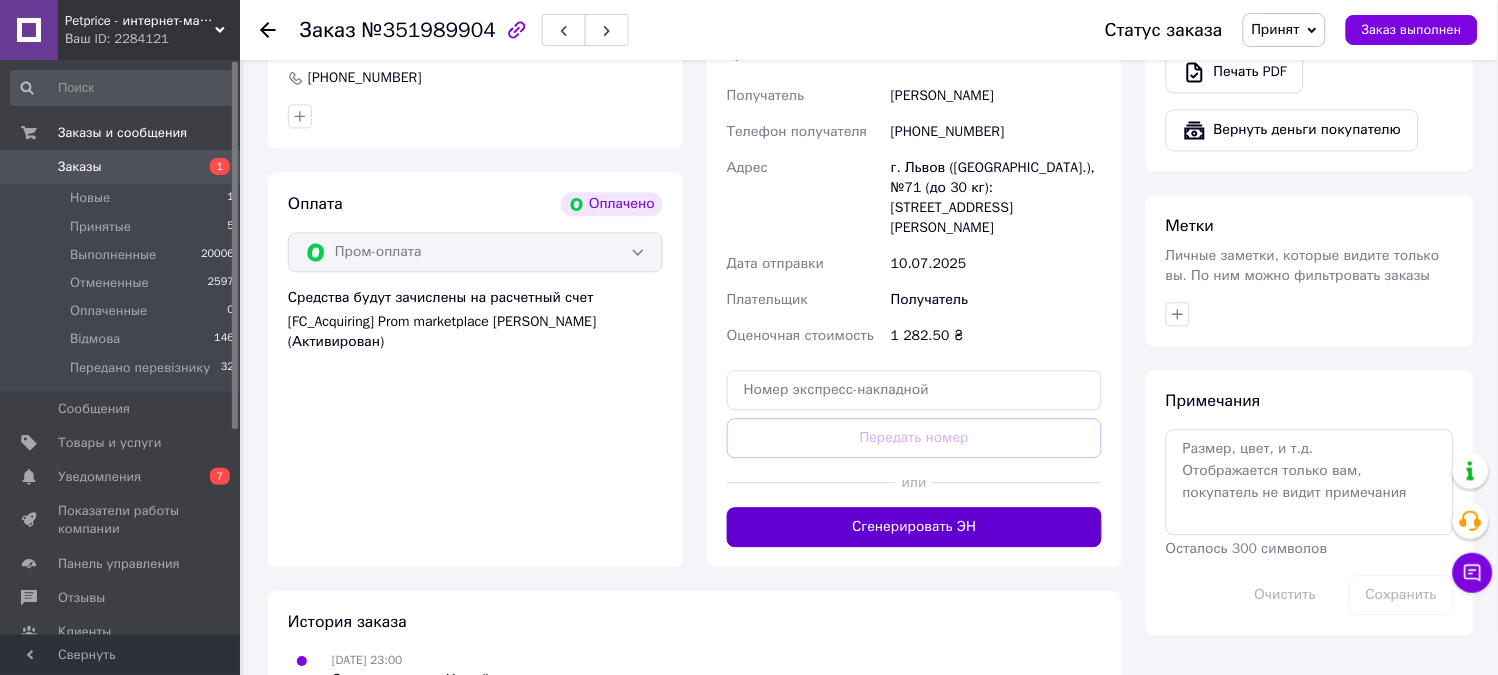 click on "Сгенерировать ЭН" at bounding box center [914, 527] 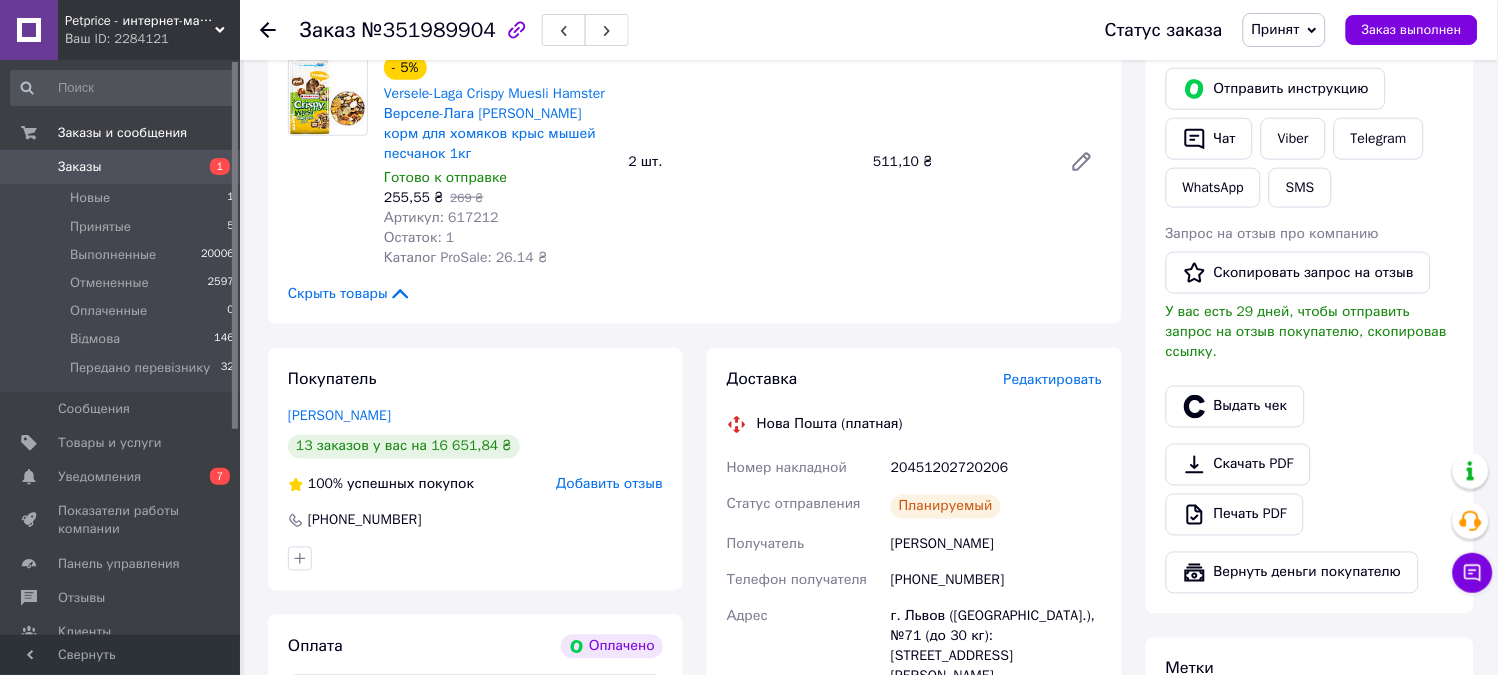scroll, scrollTop: 444, scrollLeft: 0, axis: vertical 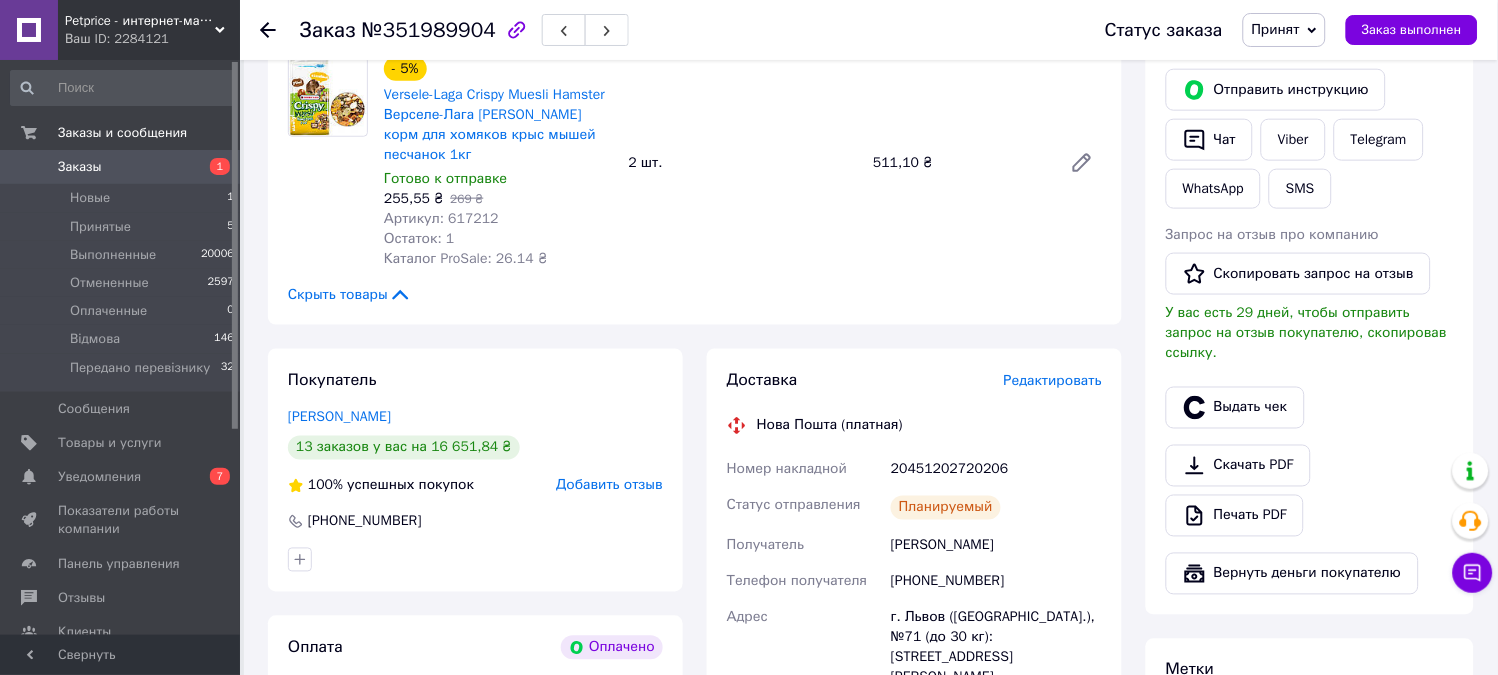 click on "Принят" at bounding box center [1284, 30] 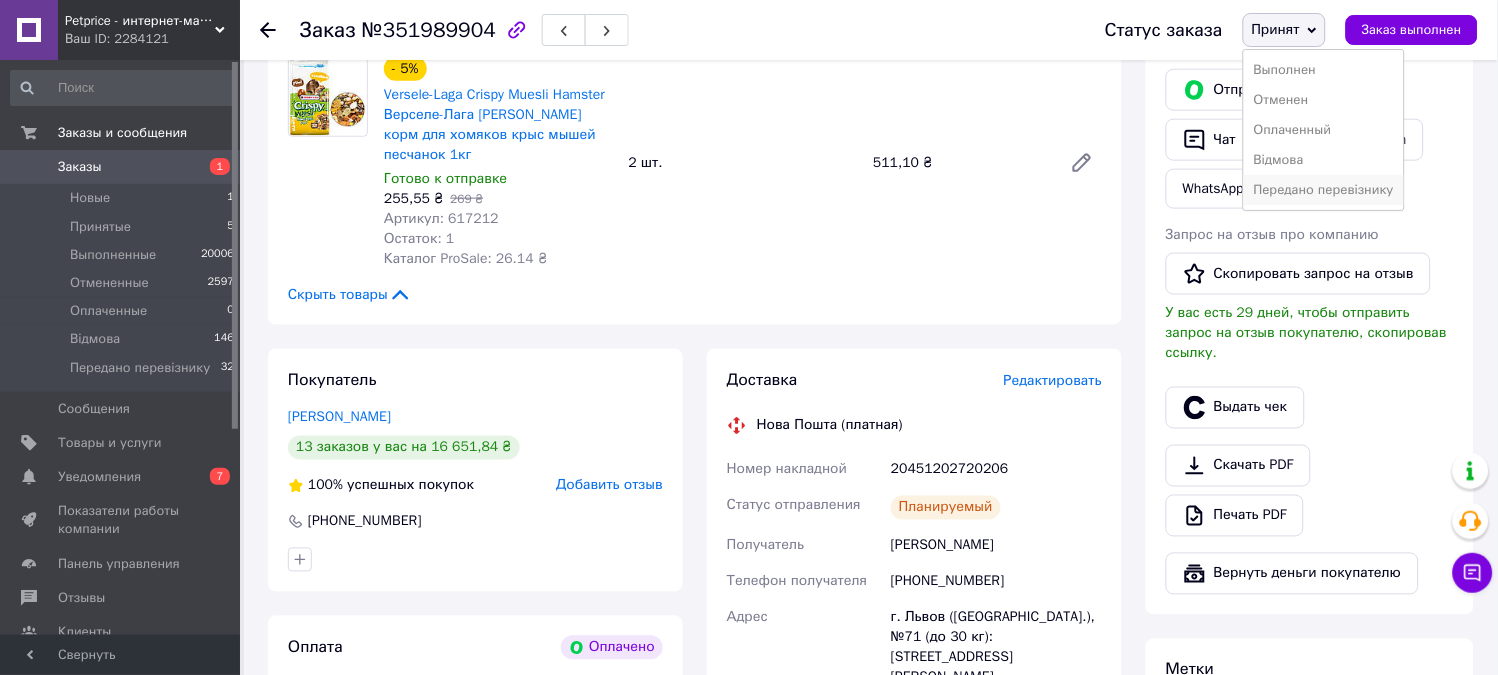 click on "Передано перевізнику" at bounding box center (1324, 190) 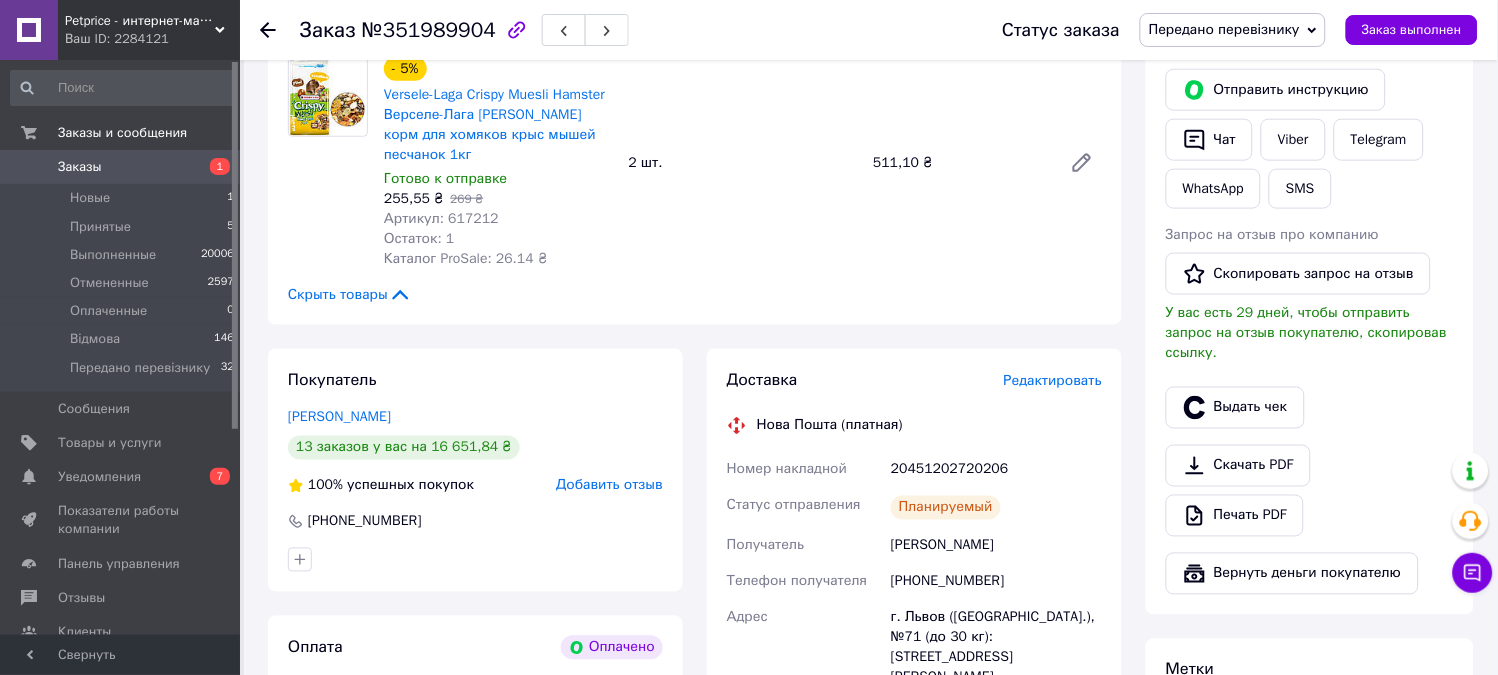 click on "Заказы" at bounding box center (121, 167) 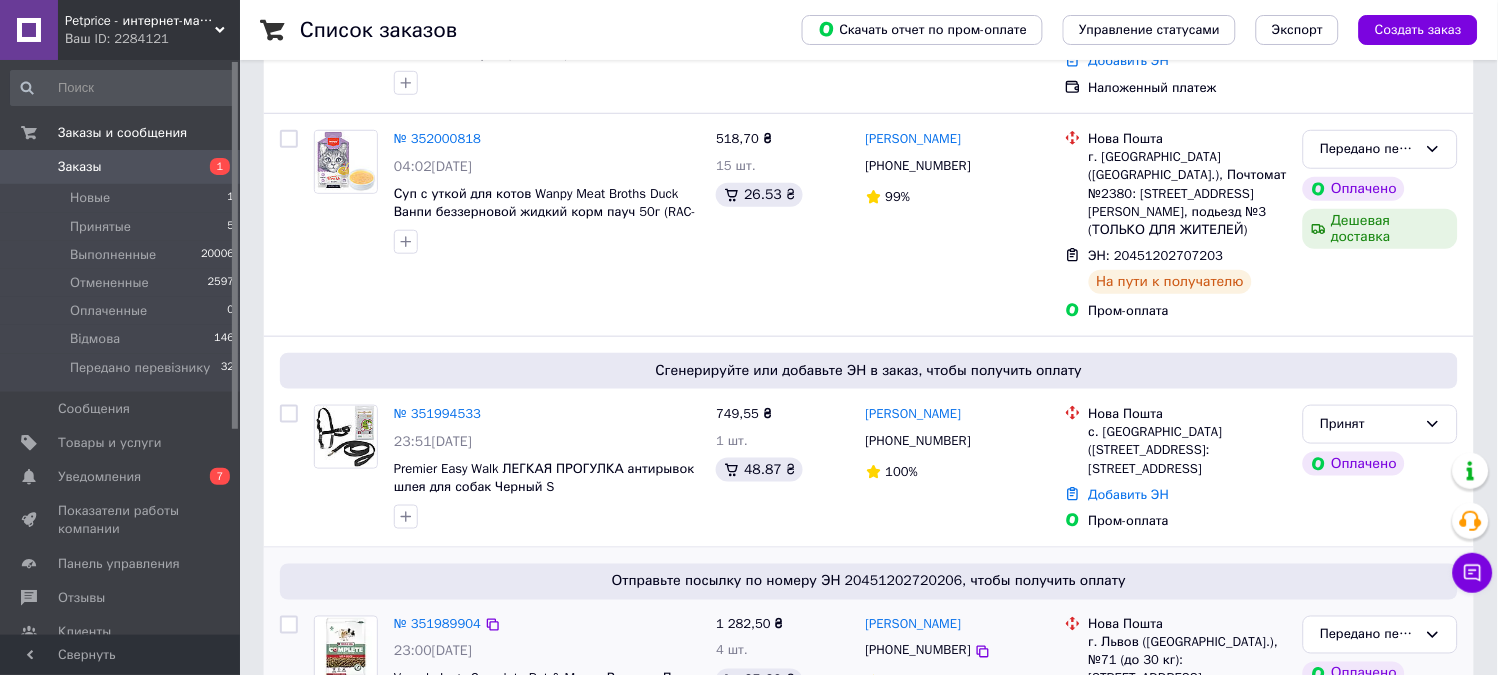 scroll, scrollTop: 222, scrollLeft: 0, axis: vertical 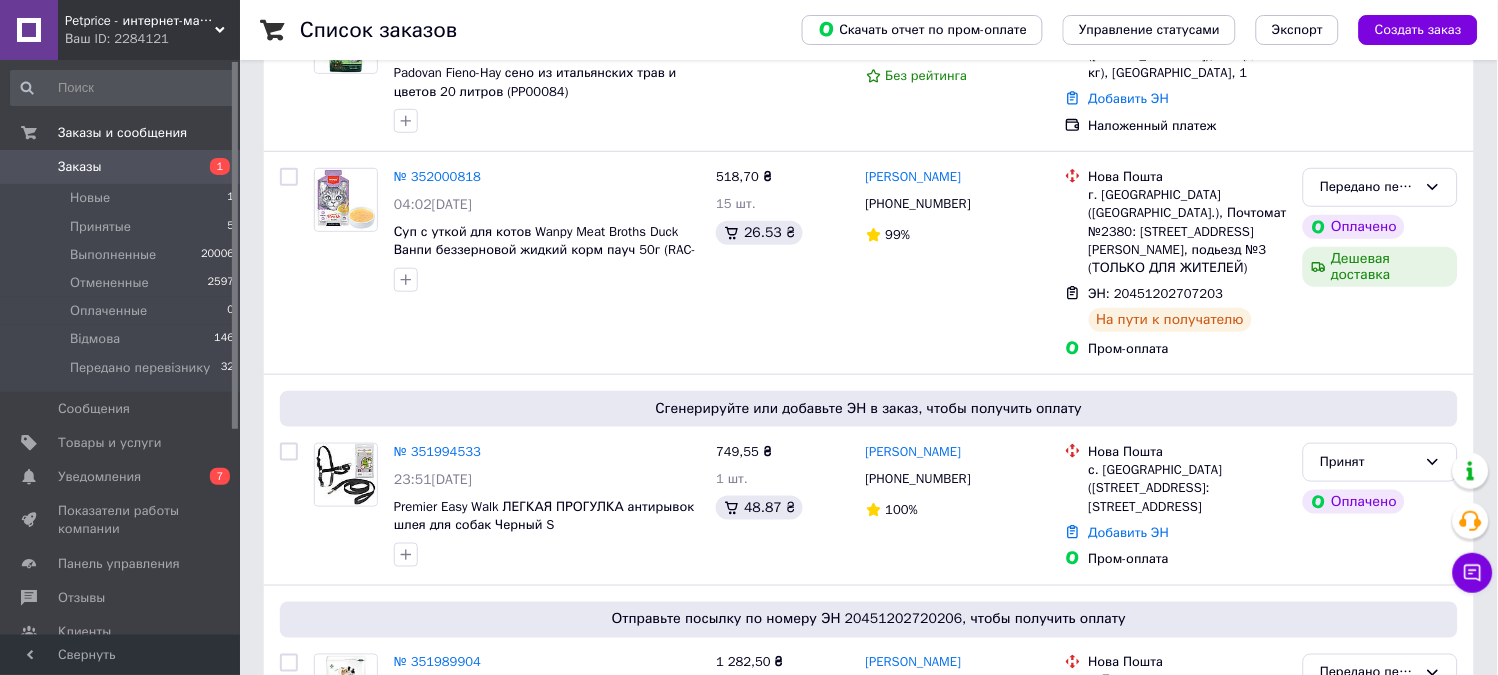 click on "Заказы" at bounding box center [121, 167] 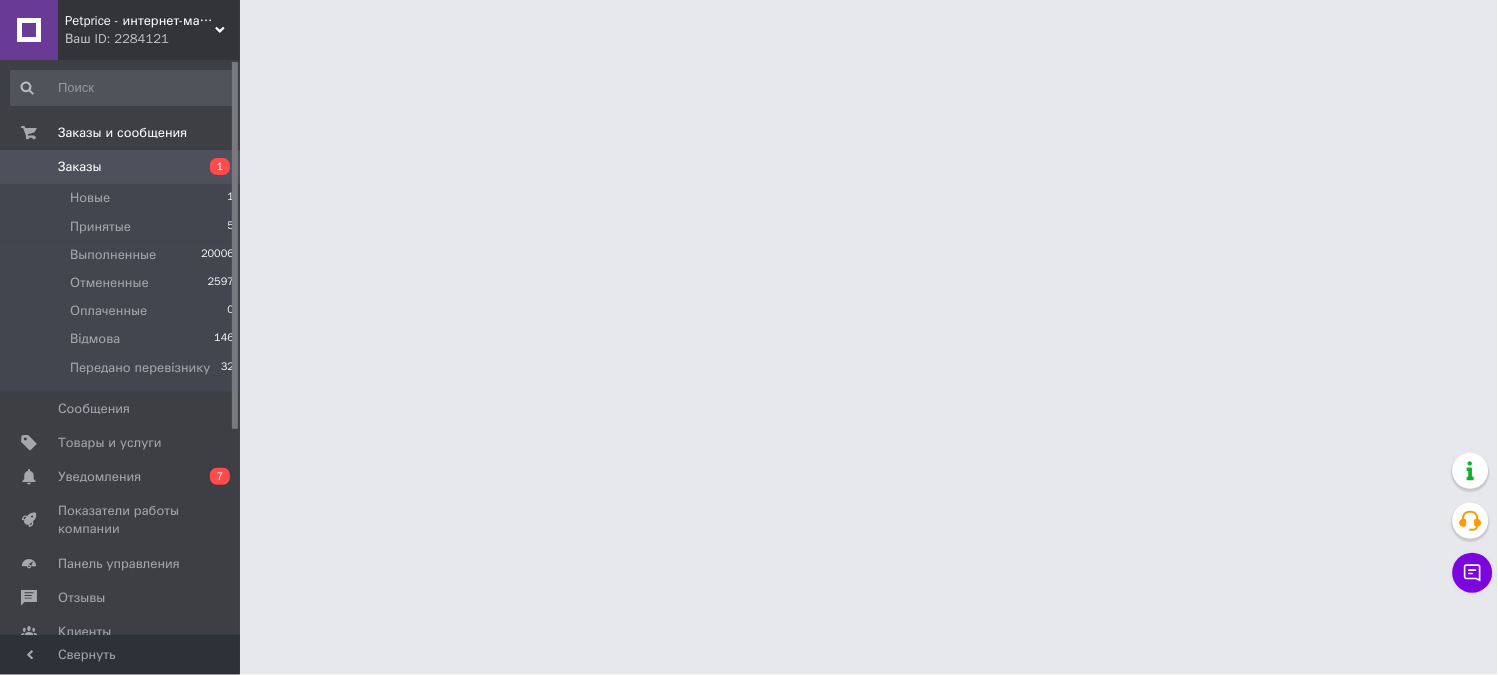 scroll, scrollTop: 0, scrollLeft: 0, axis: both 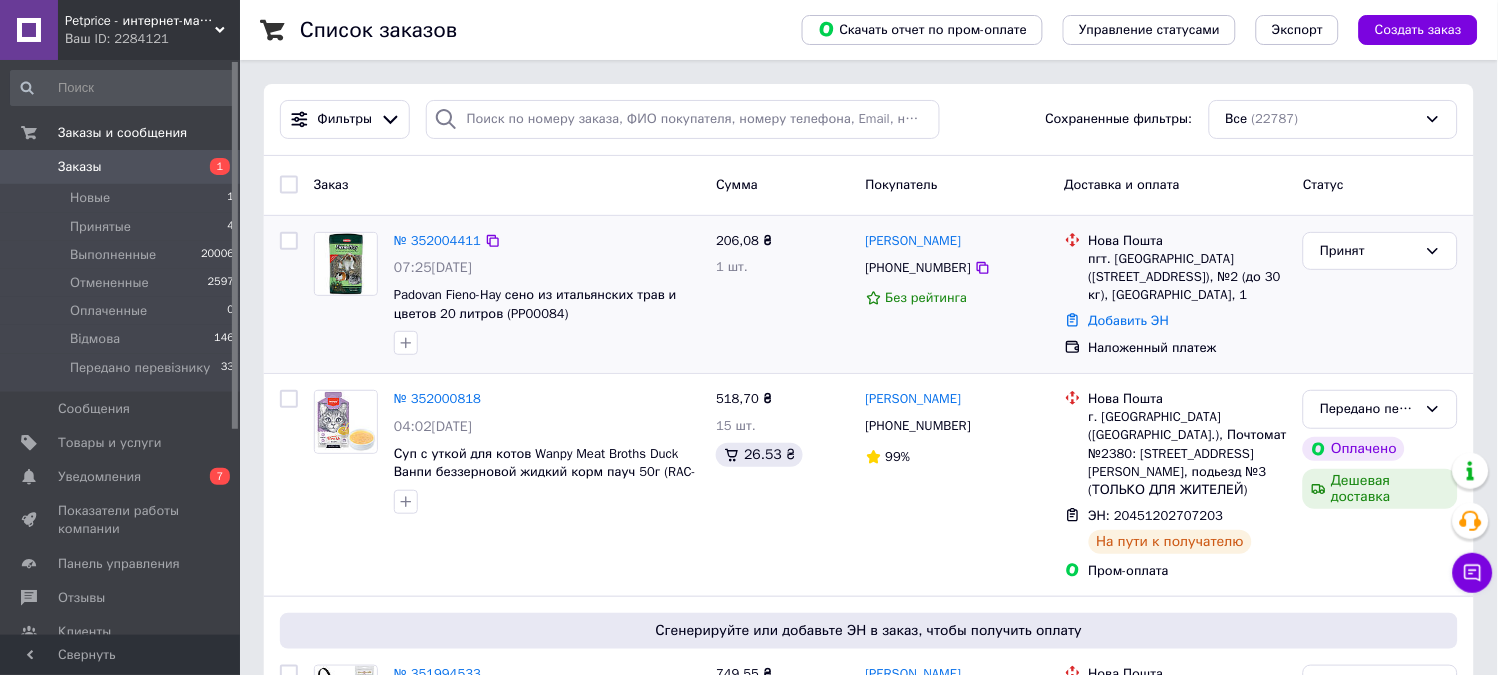click at bounding box center [346, 264] 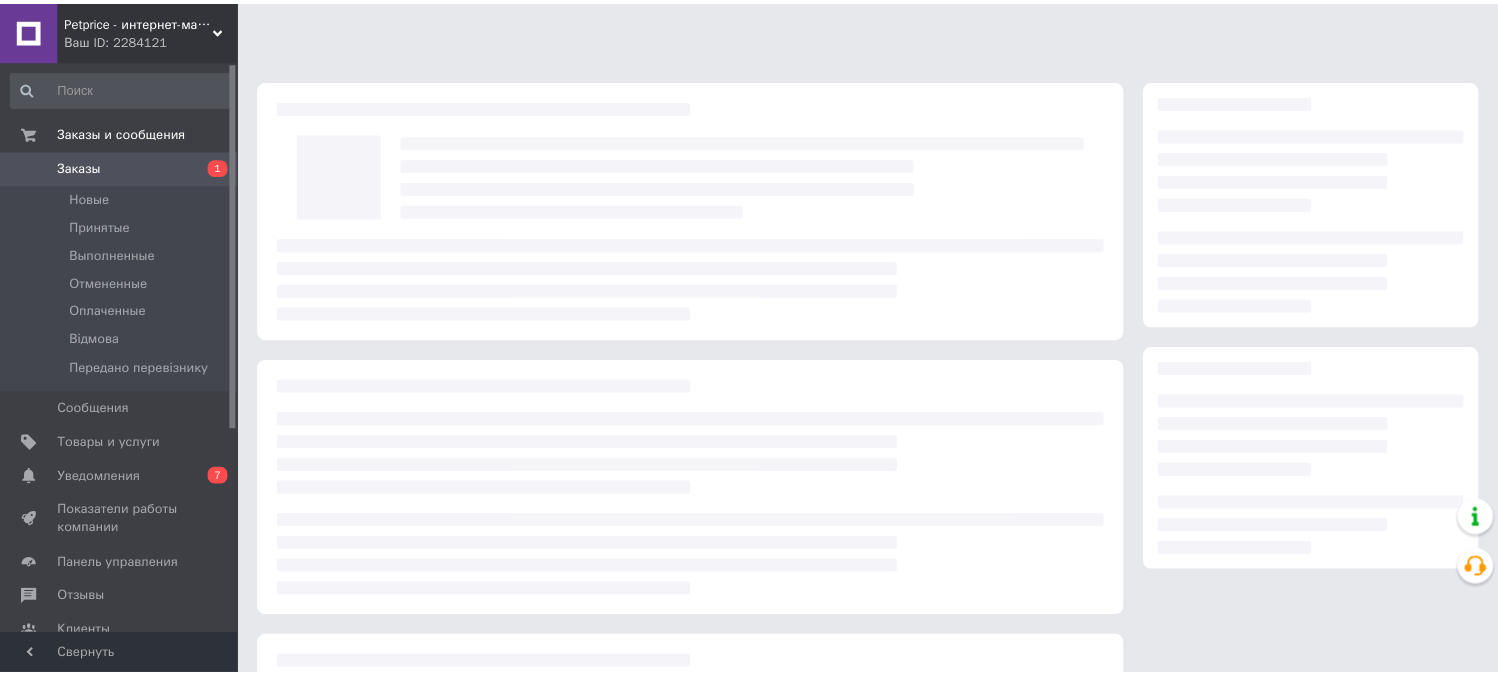 scroll, scrollTop: 0, scrollLeft: 0, axis: both 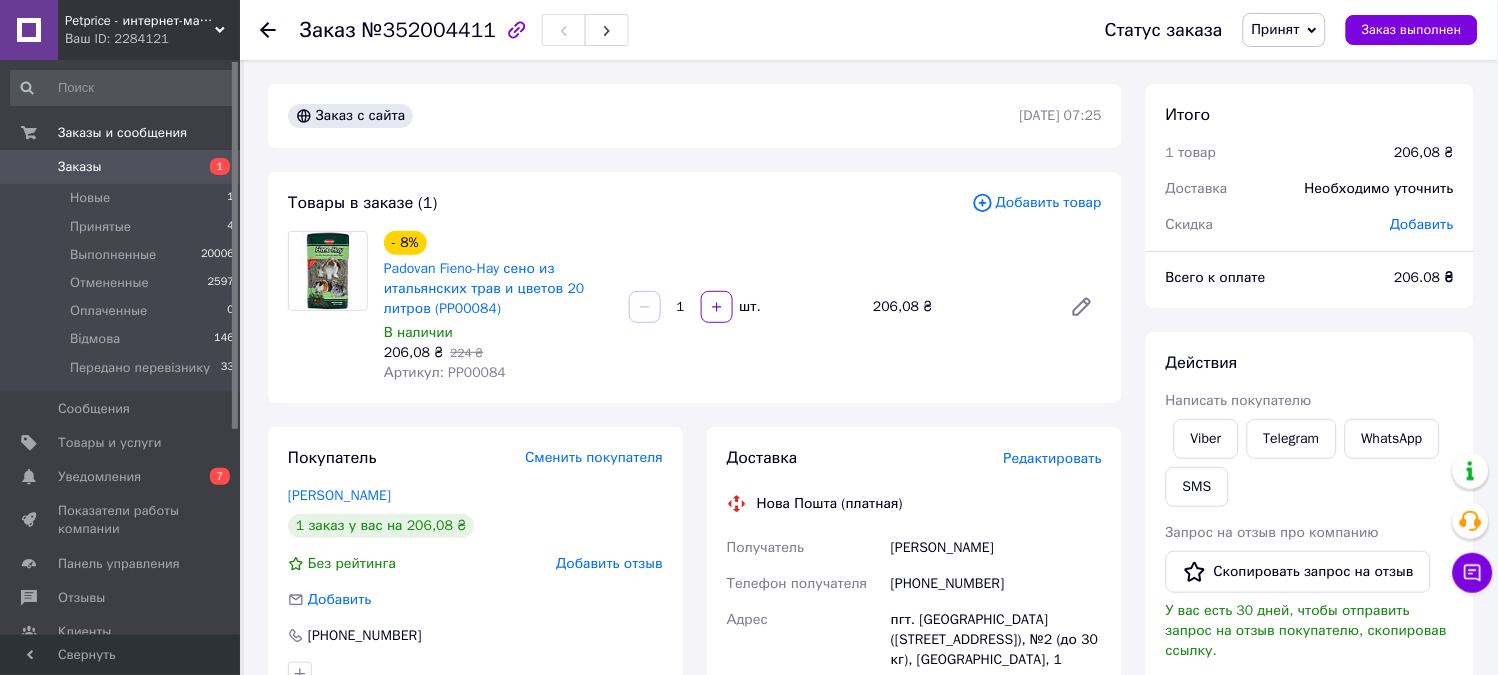 click at bounding box center [328, 271] 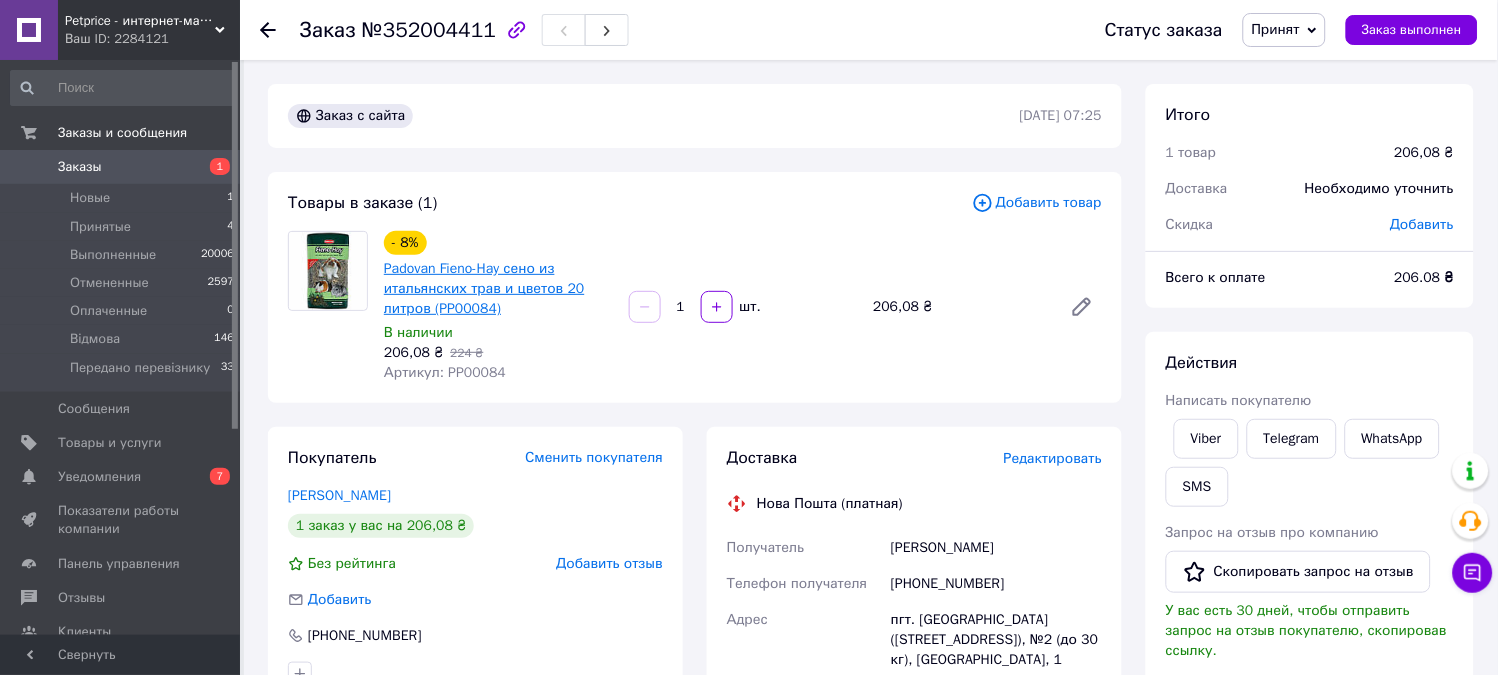 click on "Padovan Fieno-Hay сено из итальянских трав и цветов 20 литров (PP00084)" at bounding box center [484, 288] 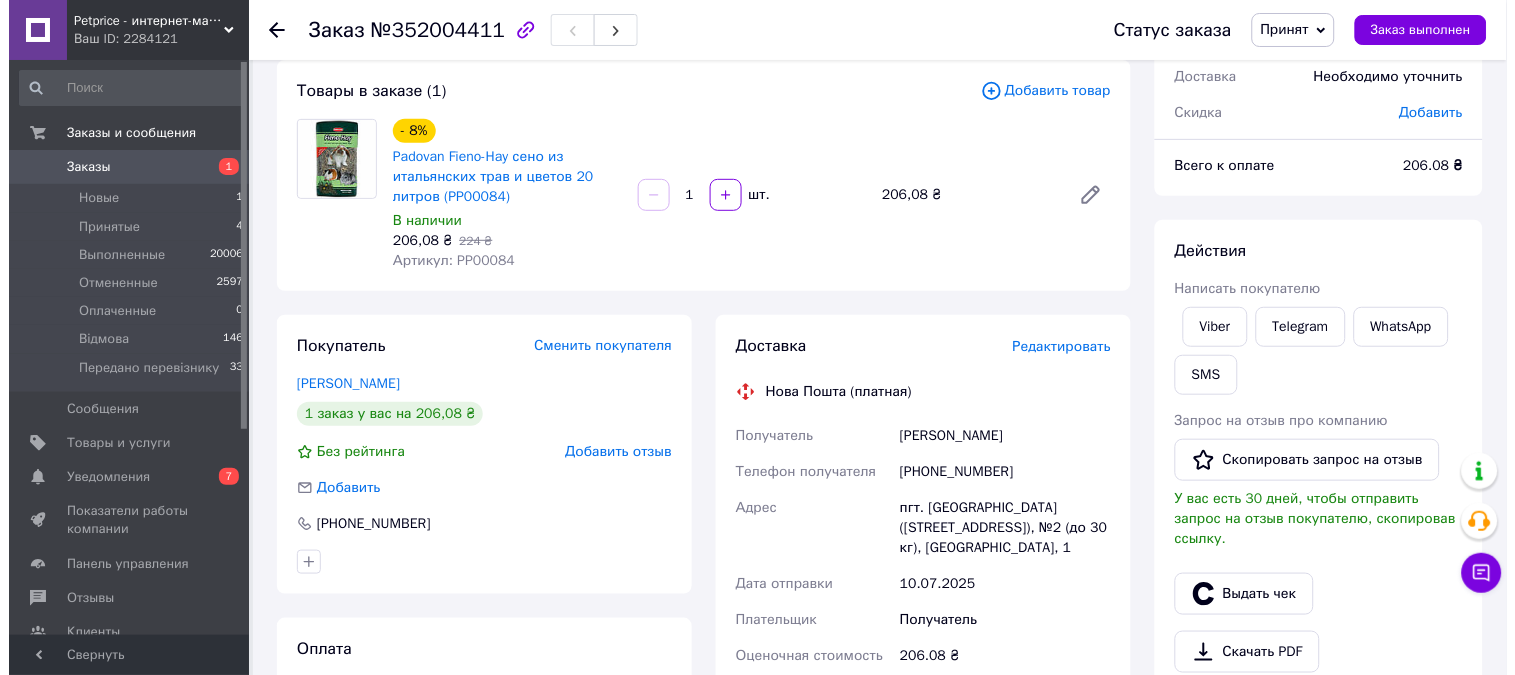 scroll, scrollTop: 111, scrollLeft: 0, axis: vertical 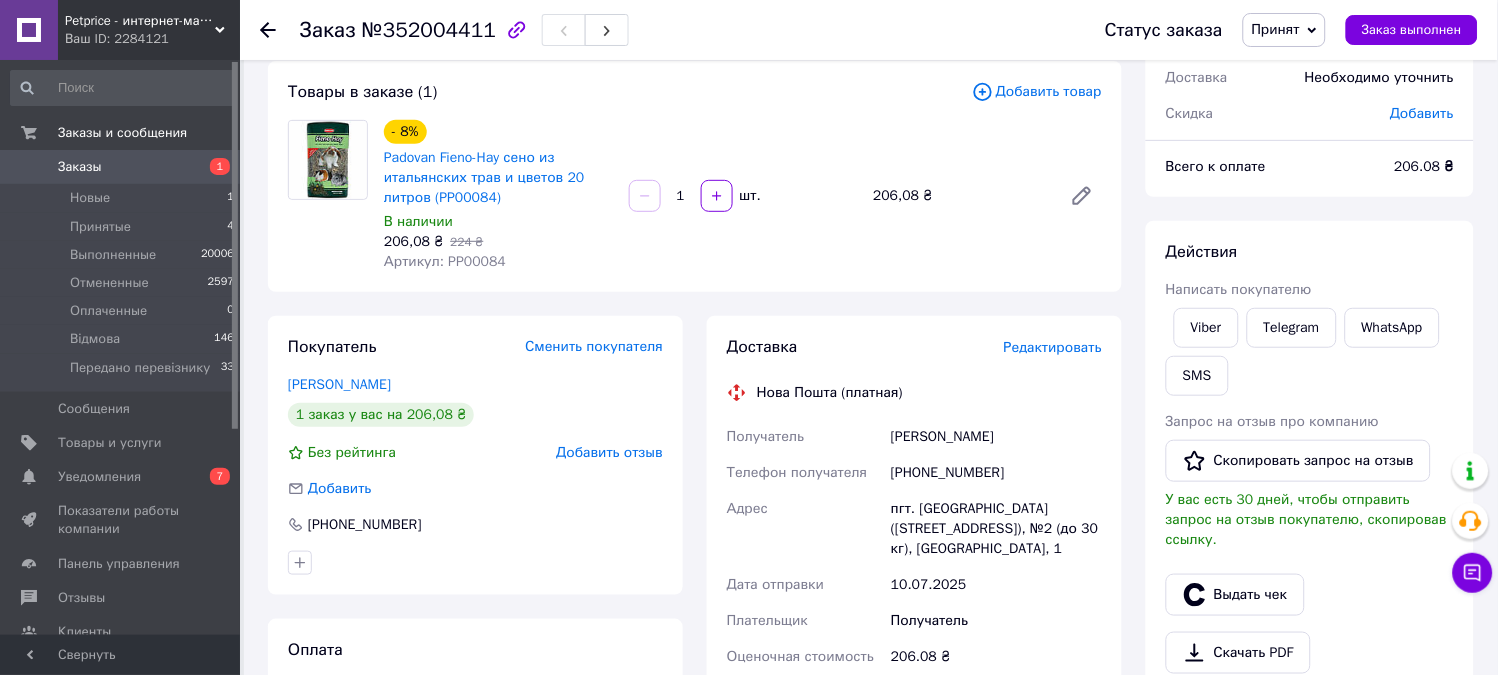 click on "Редактировать" at bounding box center [1053, 347] 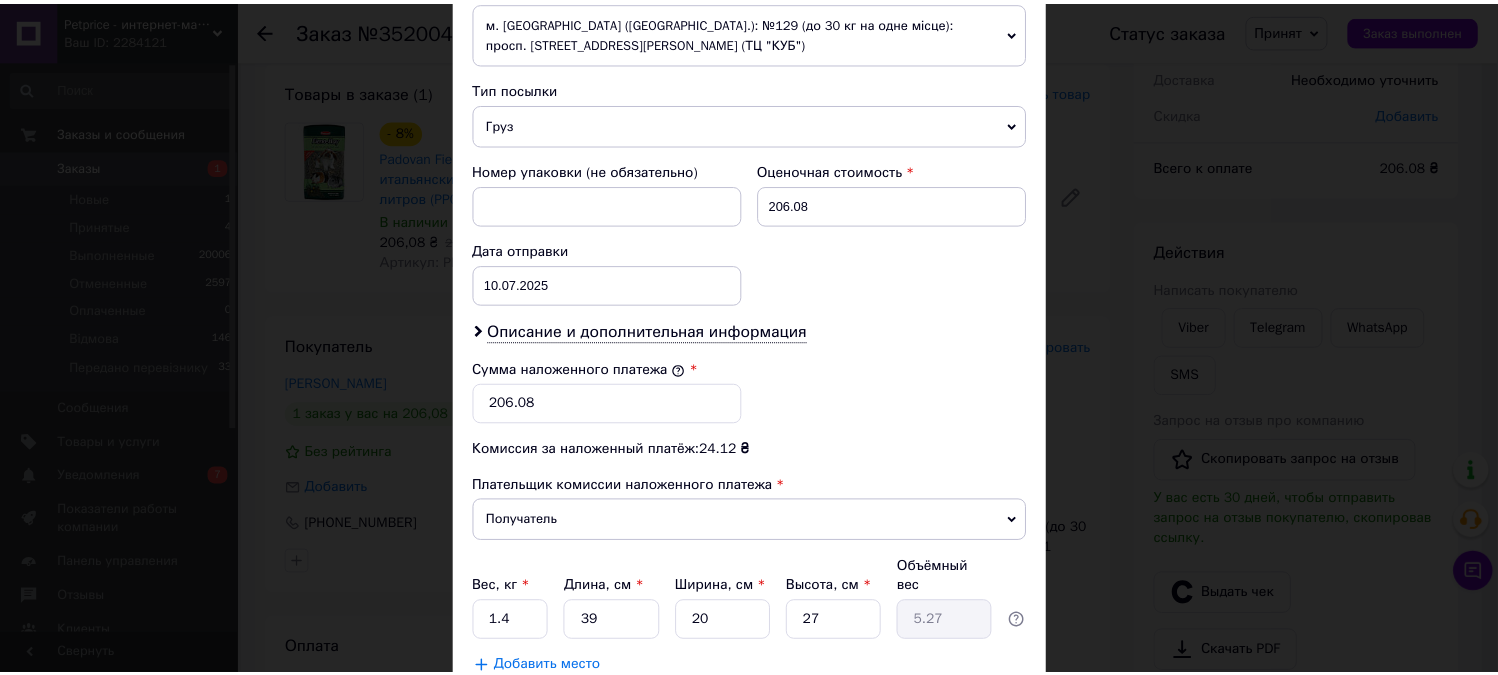 scroll, scrollTop: 873, scrollLeft: 0, axis: vertical 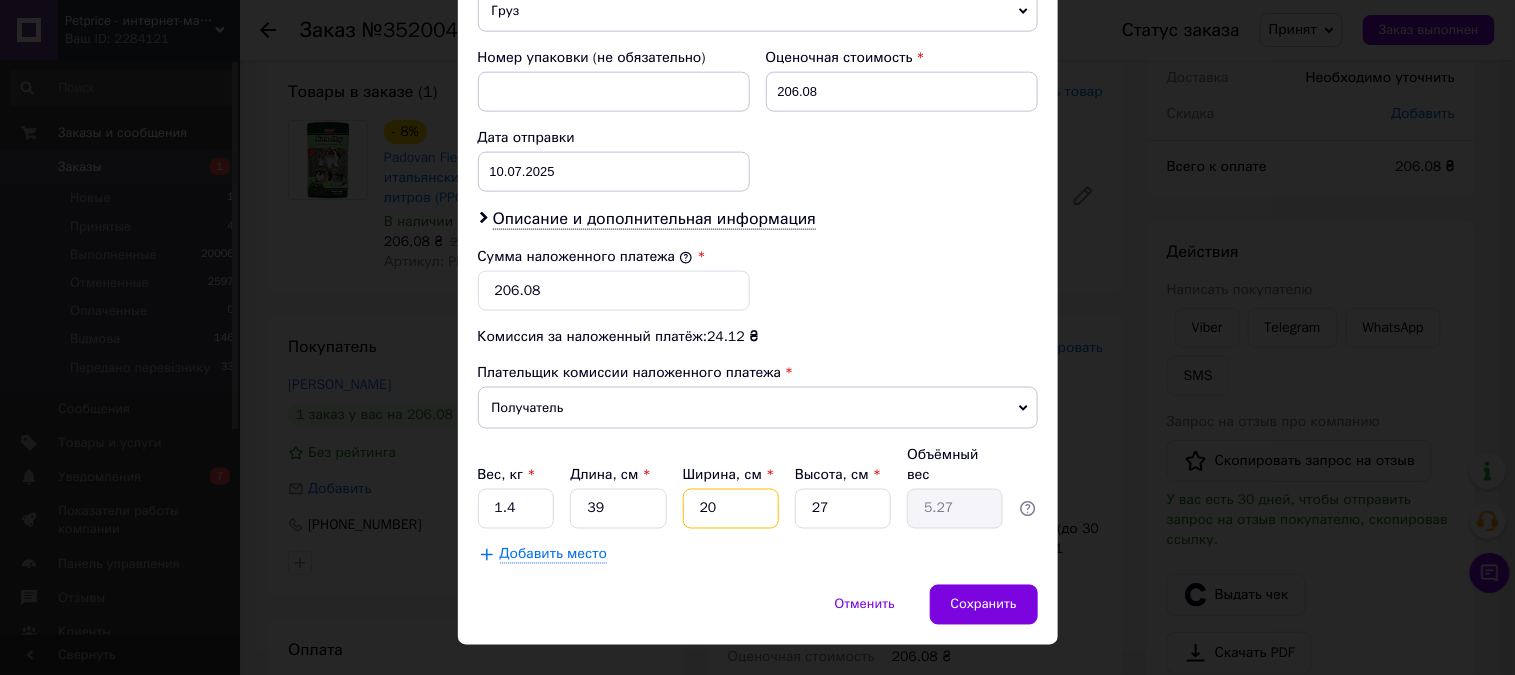click on "20" at bounding box center [731, 509] 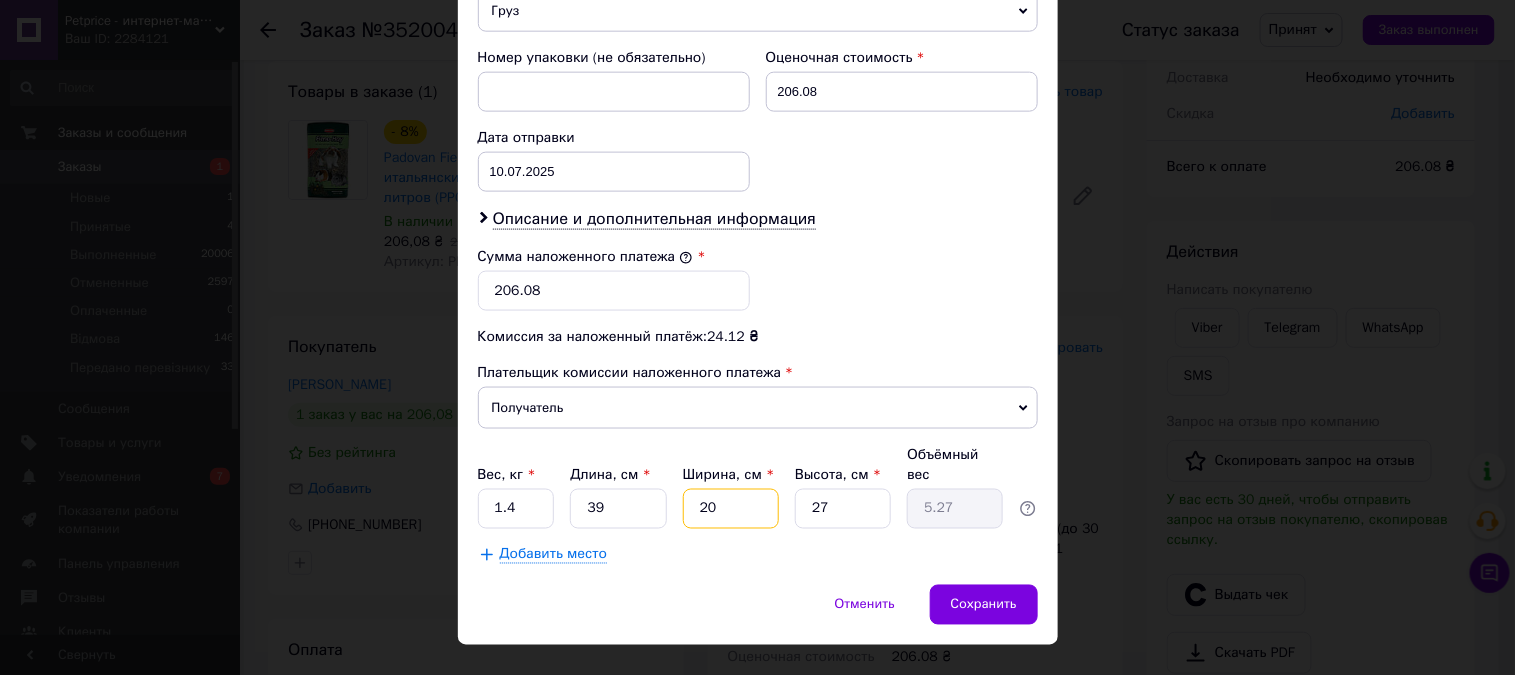 type on "2" 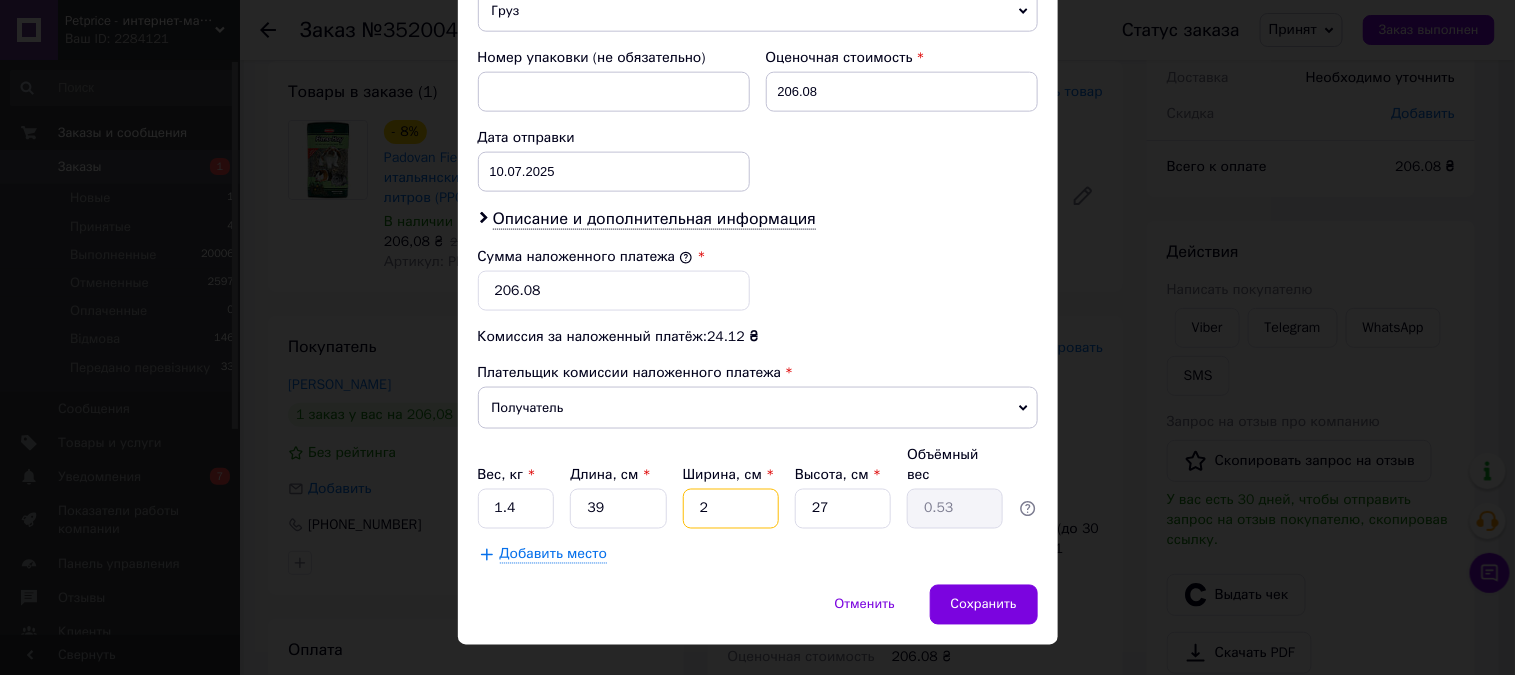 type 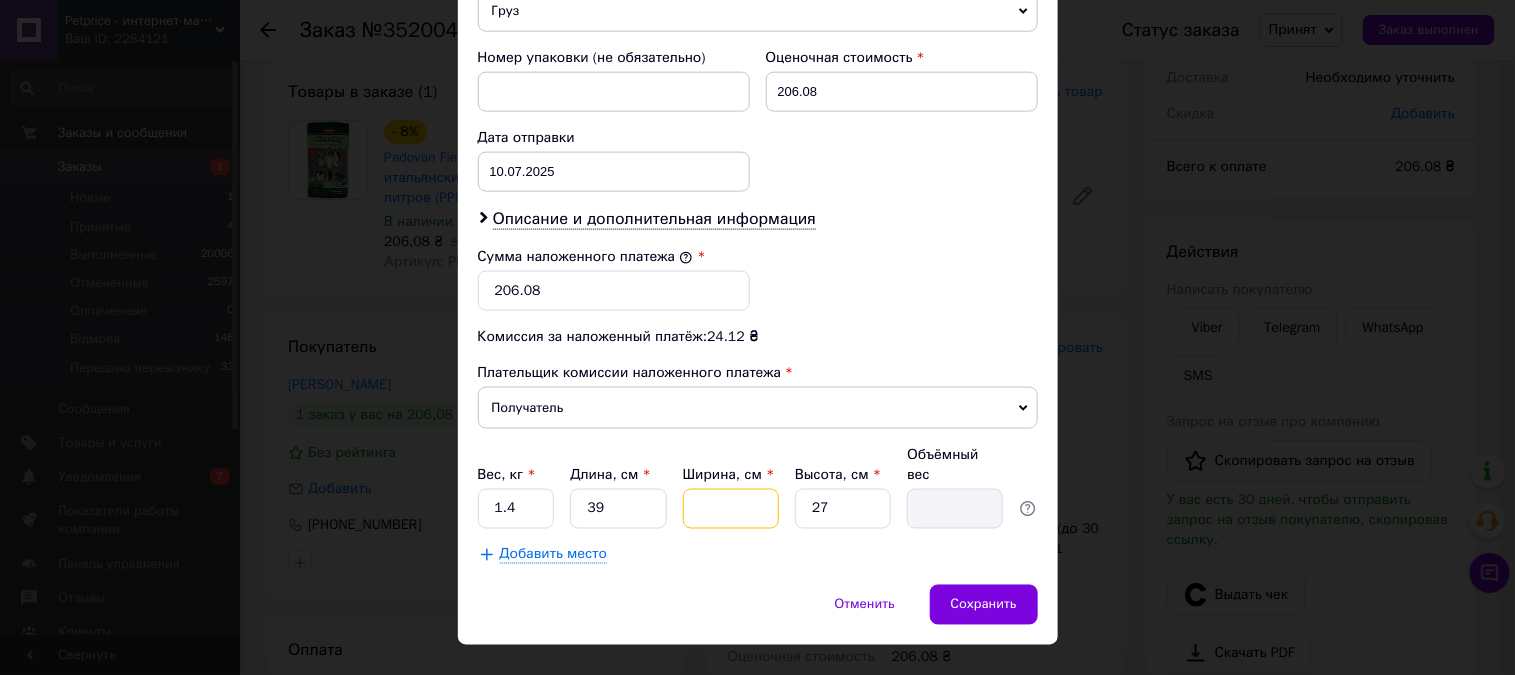 type on "1" 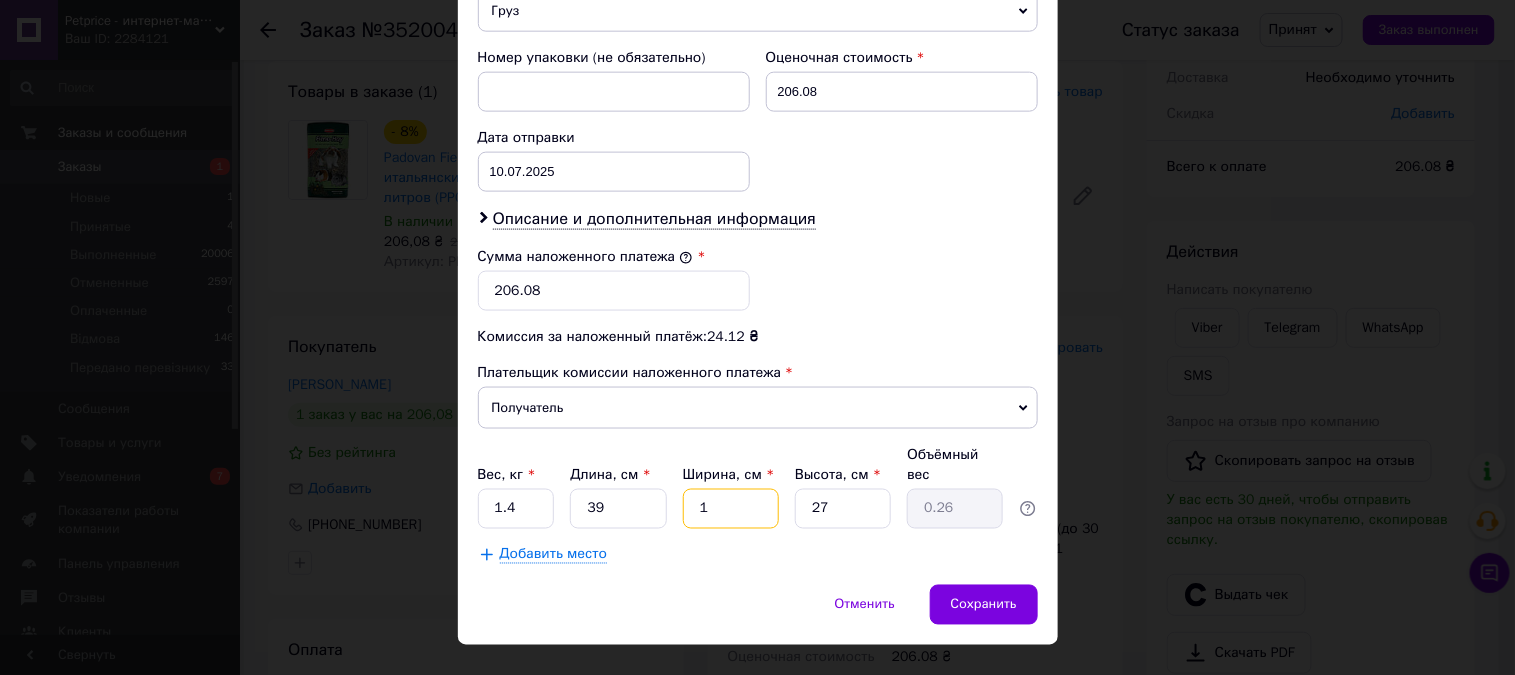 type on "15" 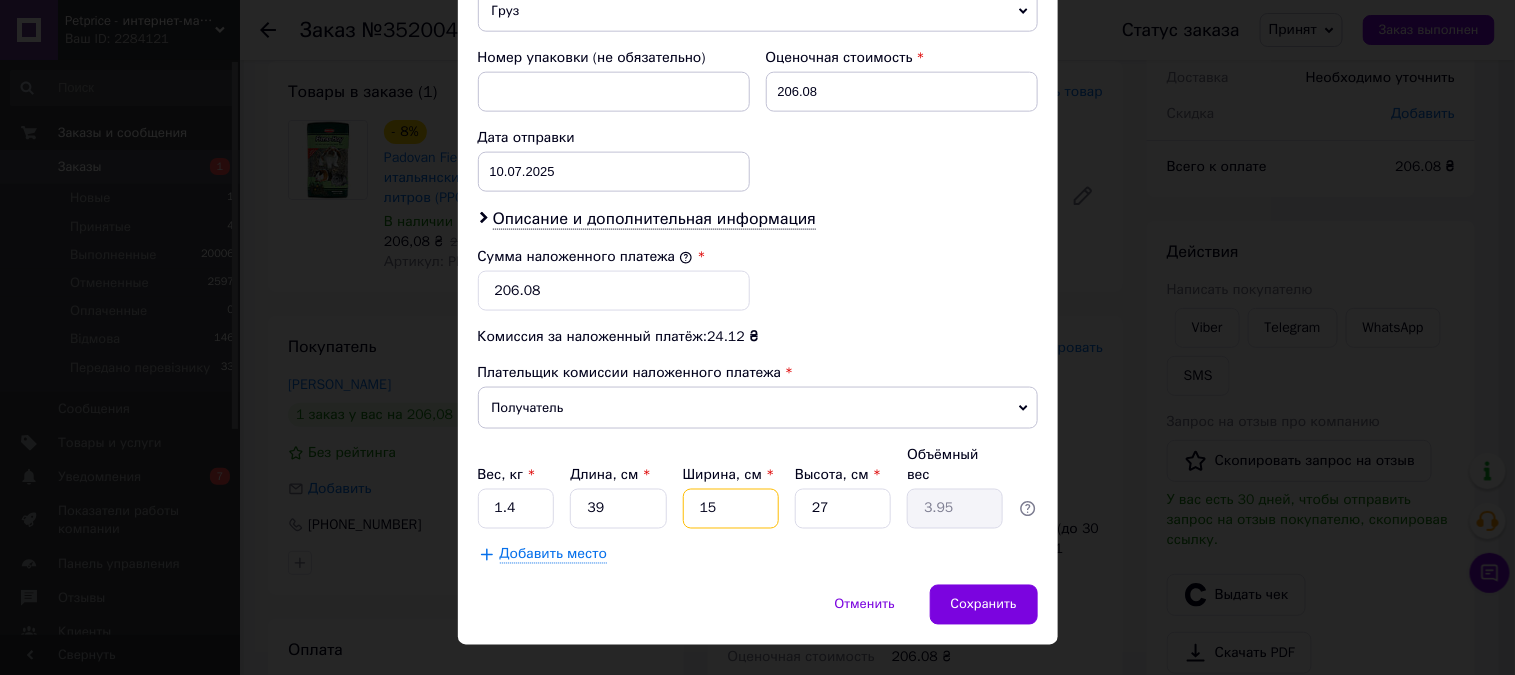 type on "15" 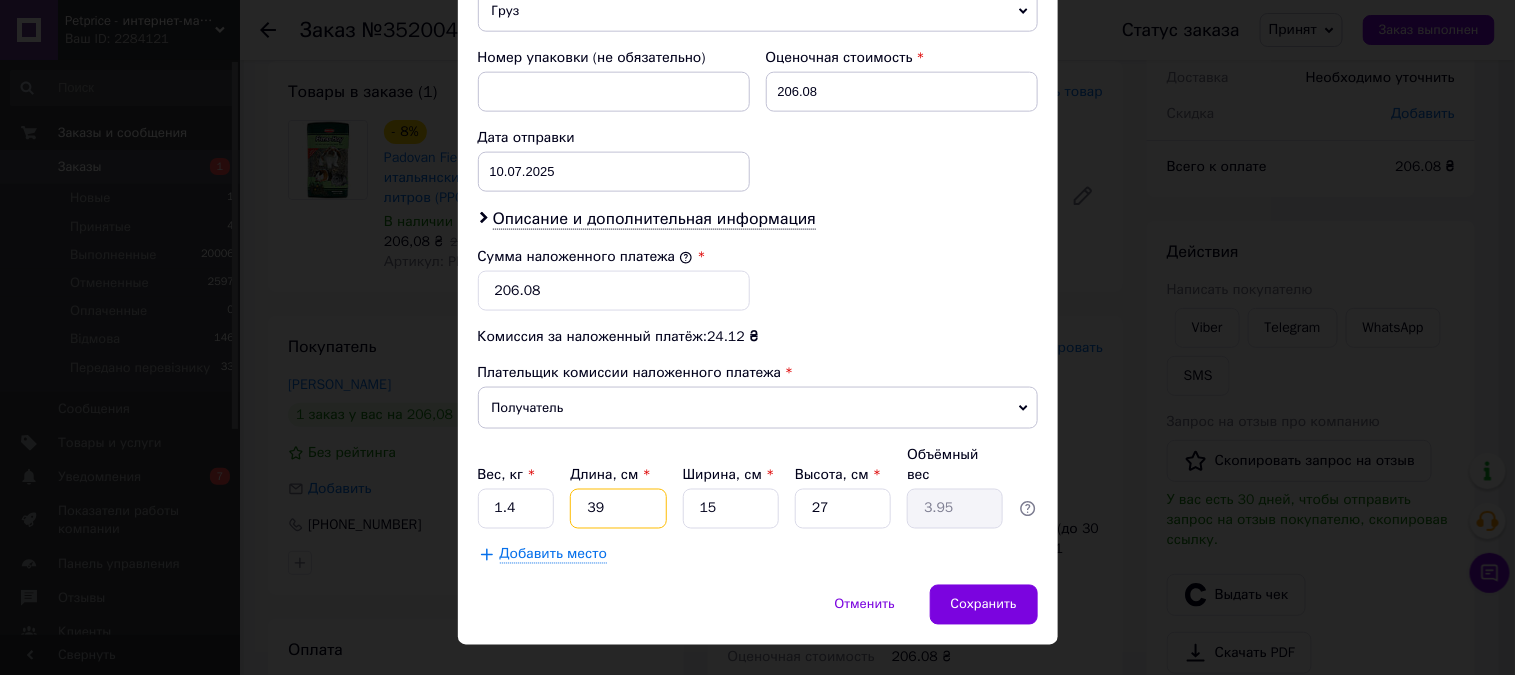 click on "39" at bounding box center [618, 509] 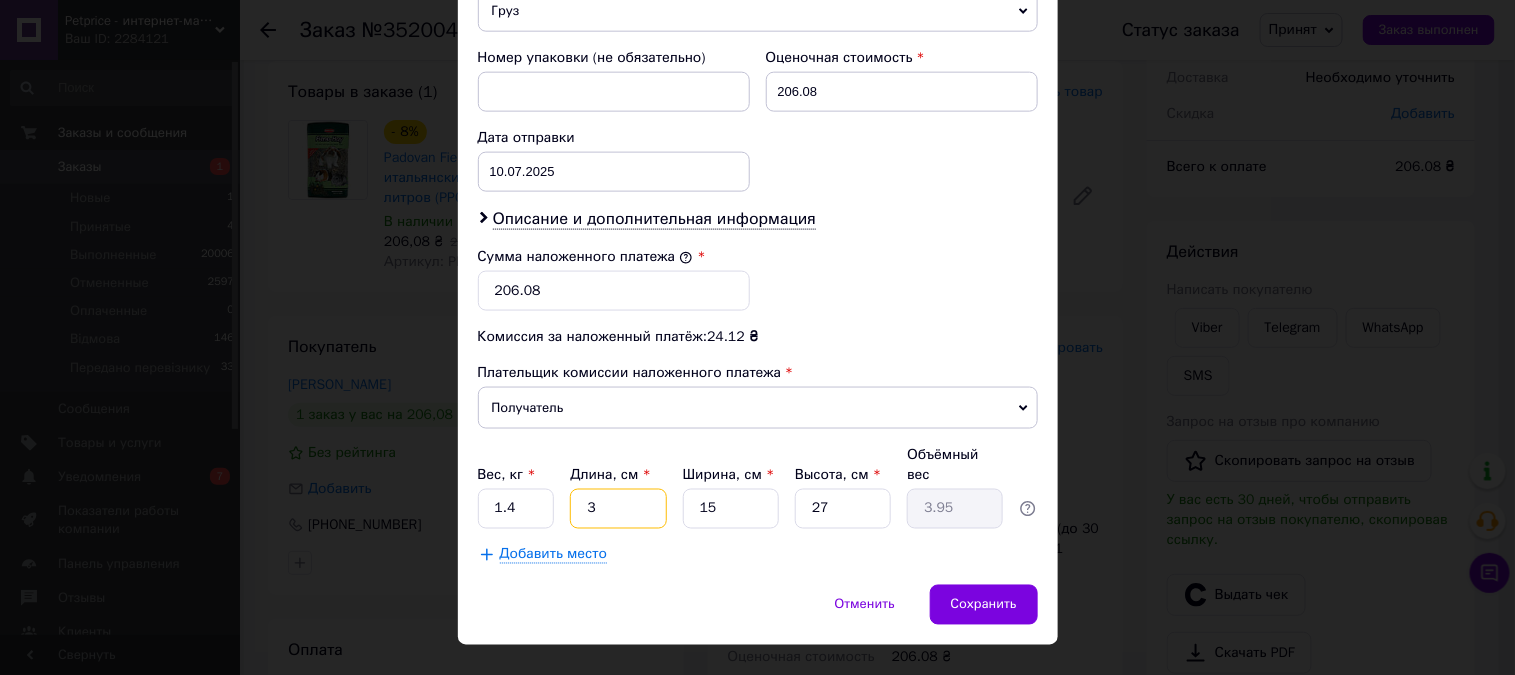 type on "0.3" 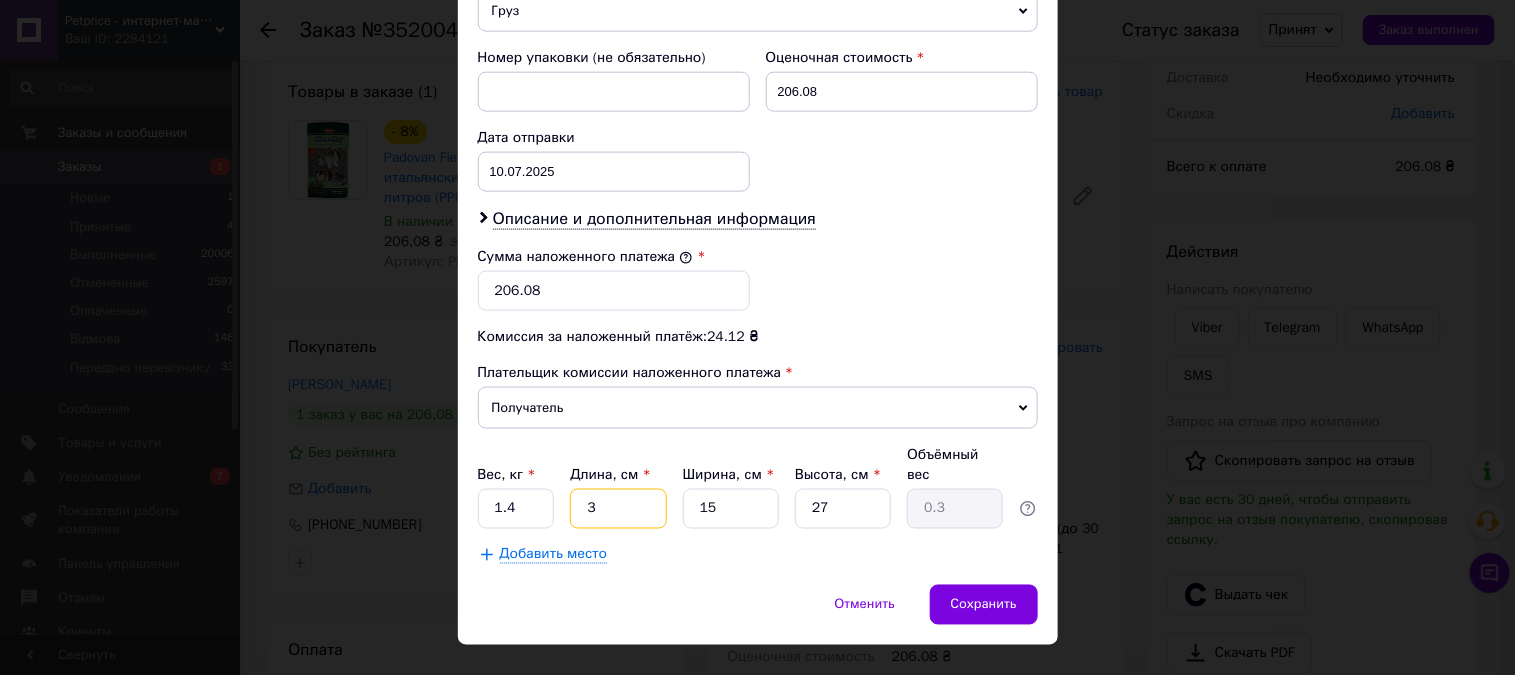 type on "38" 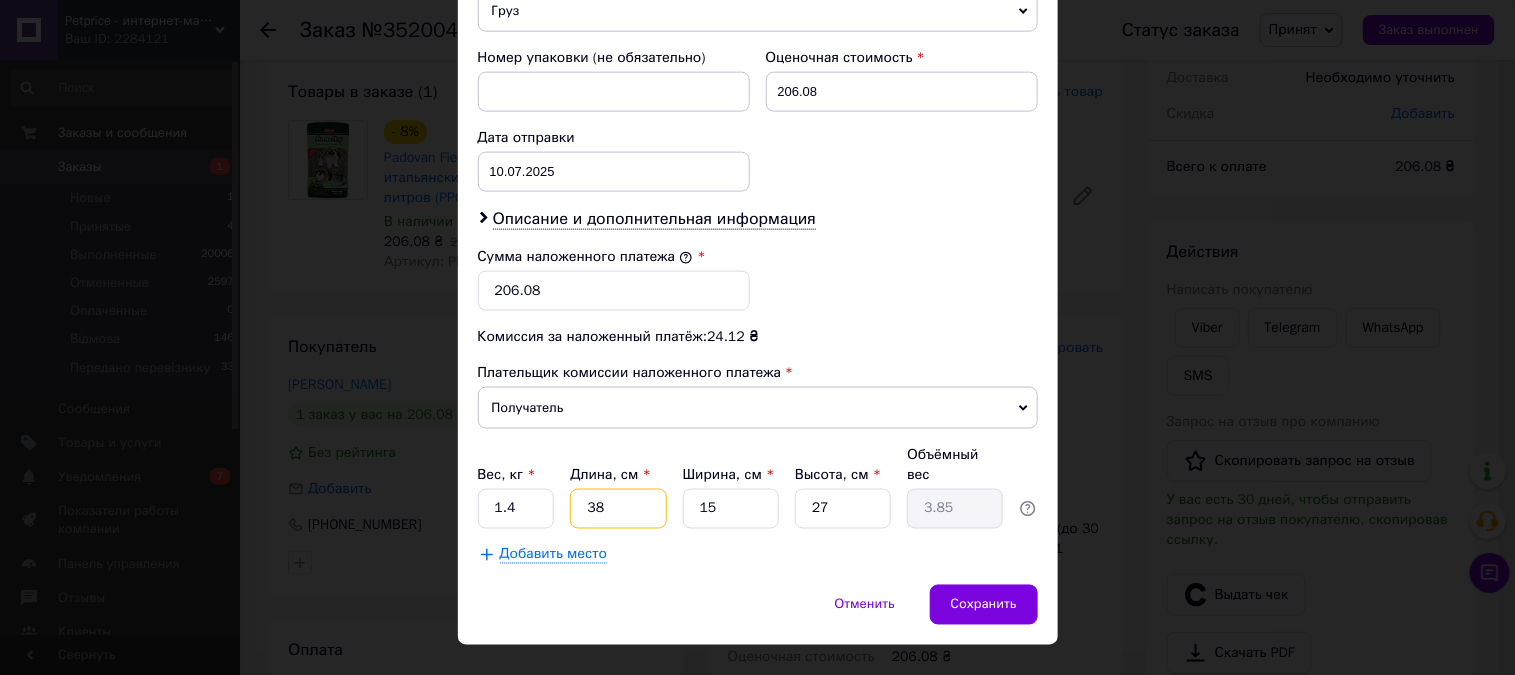 type on "38" 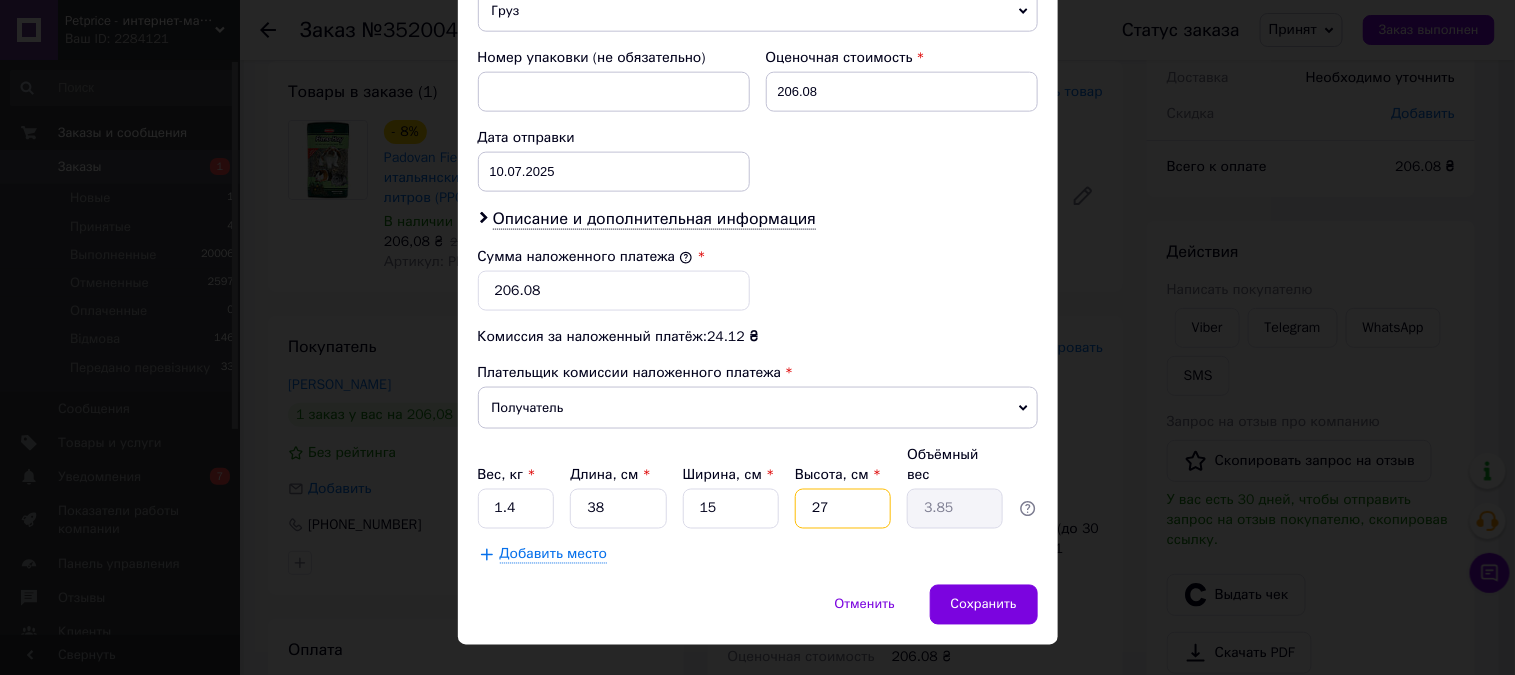 click on "27" at bounding box center (843, 509) 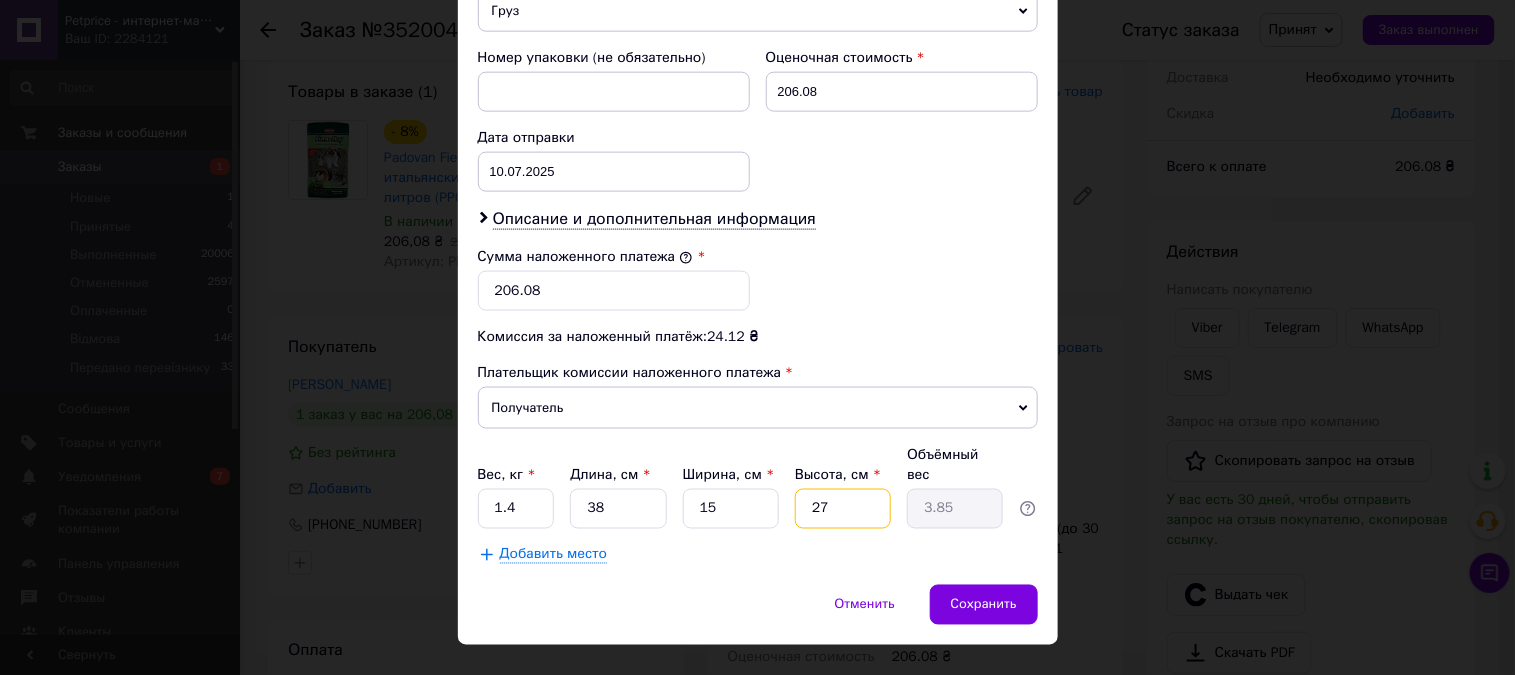 type on "2" 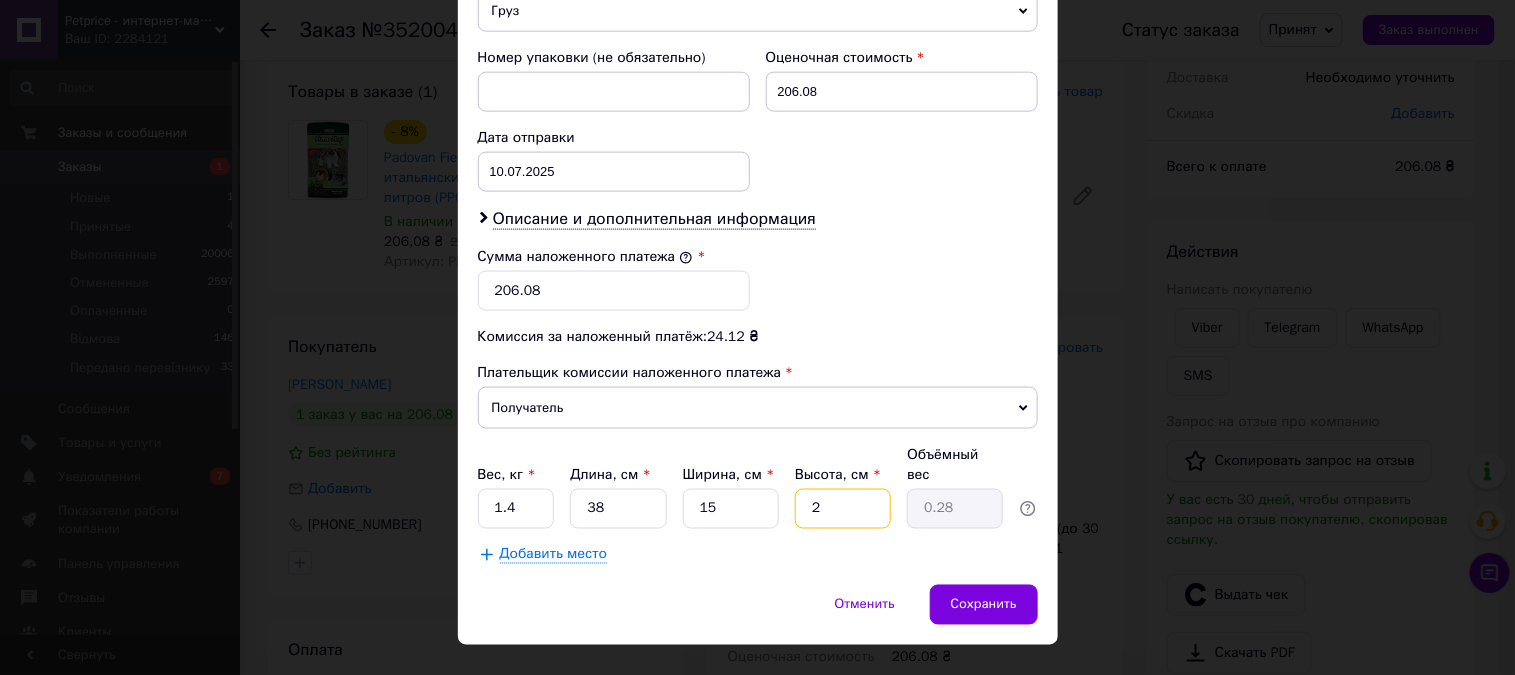 type on "25" 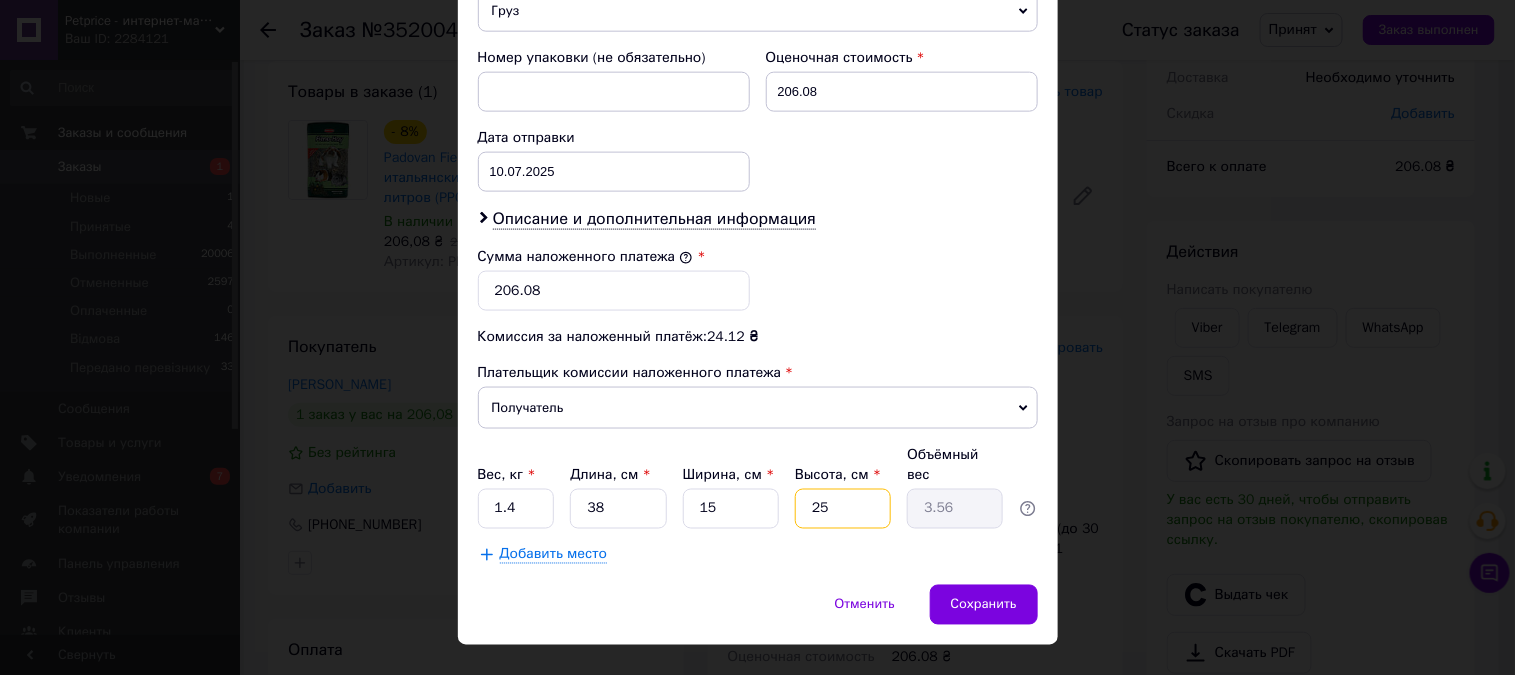 type on "2" 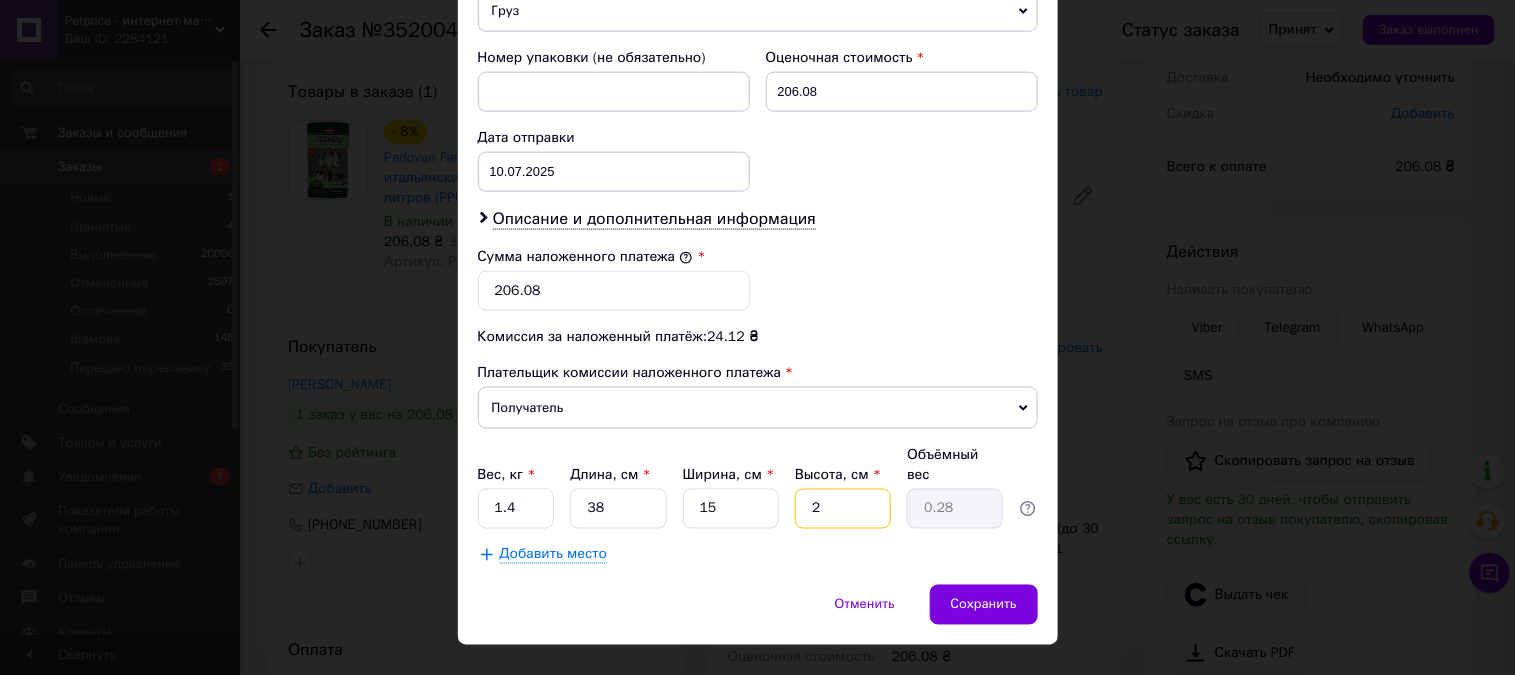 type on "27" 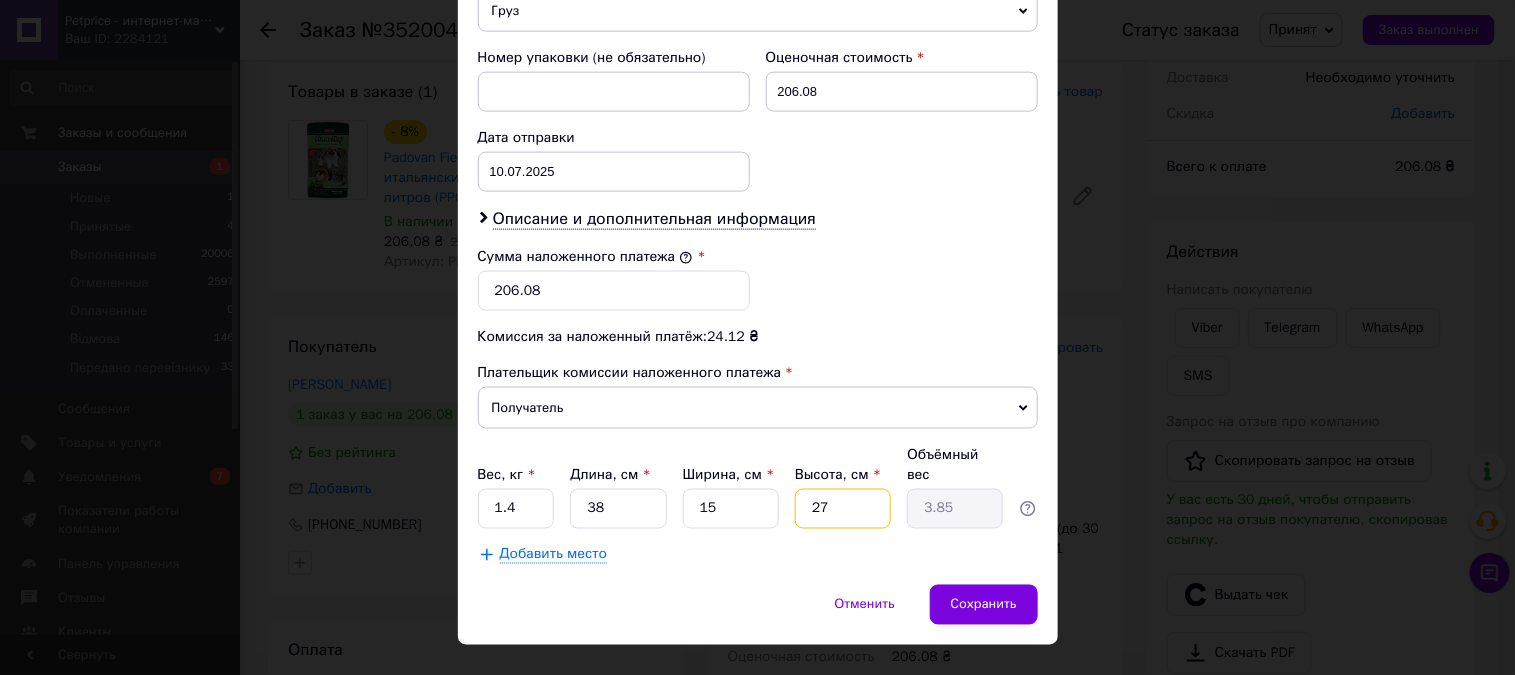 type on "2" 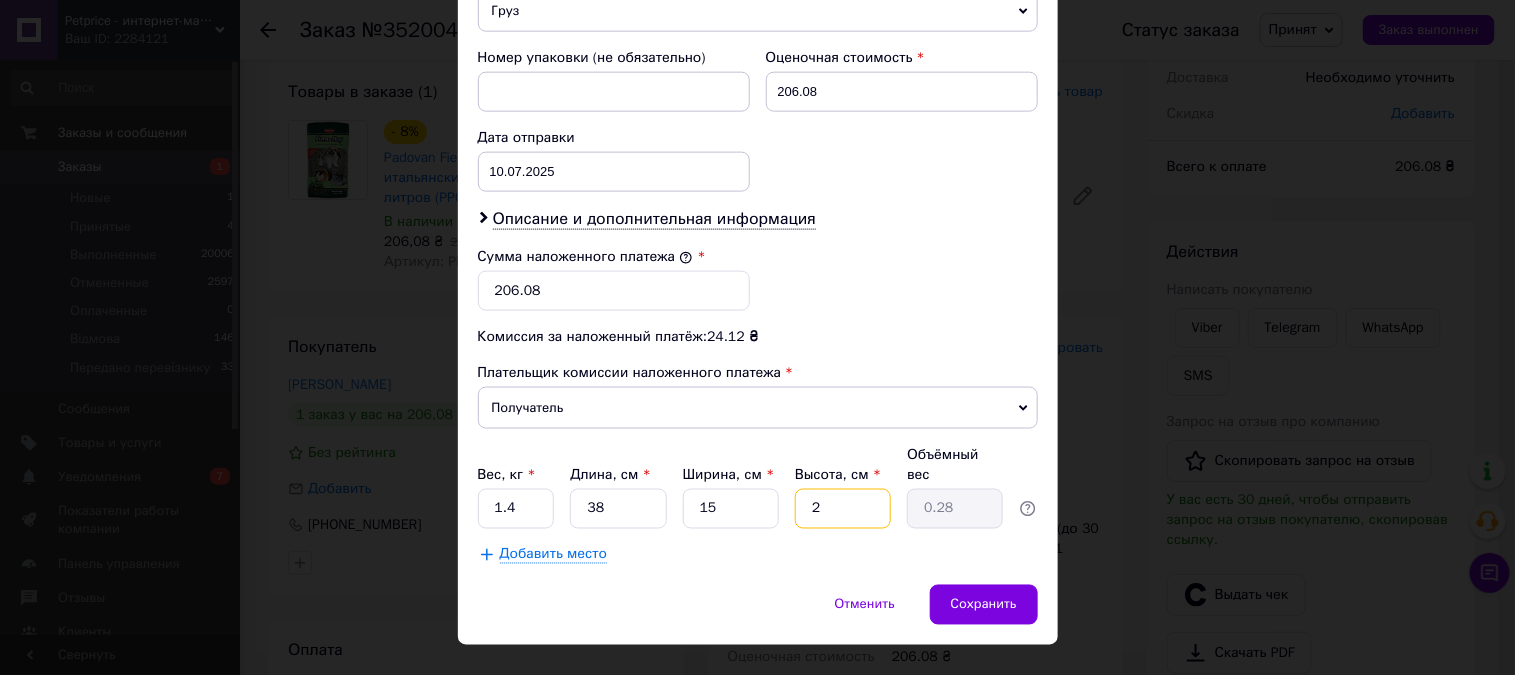 type on "25" 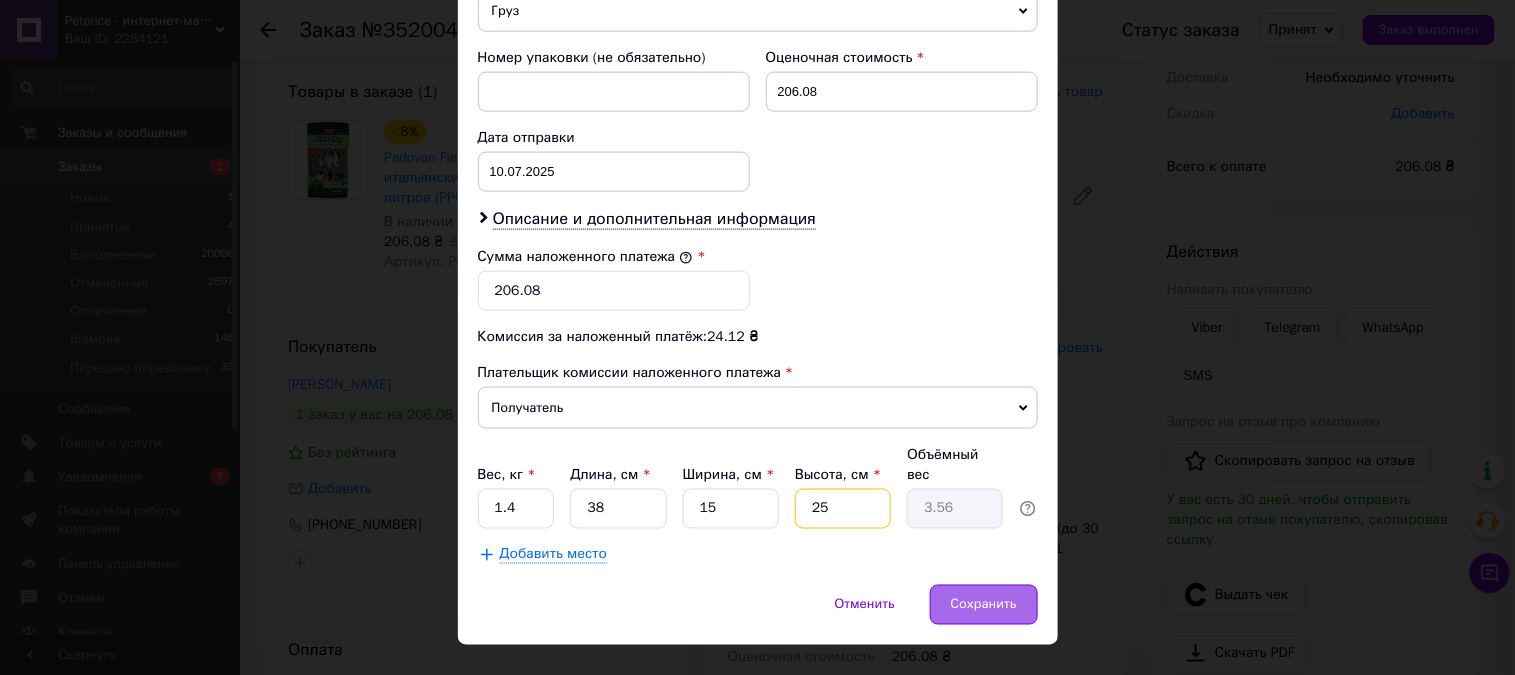type on "25" 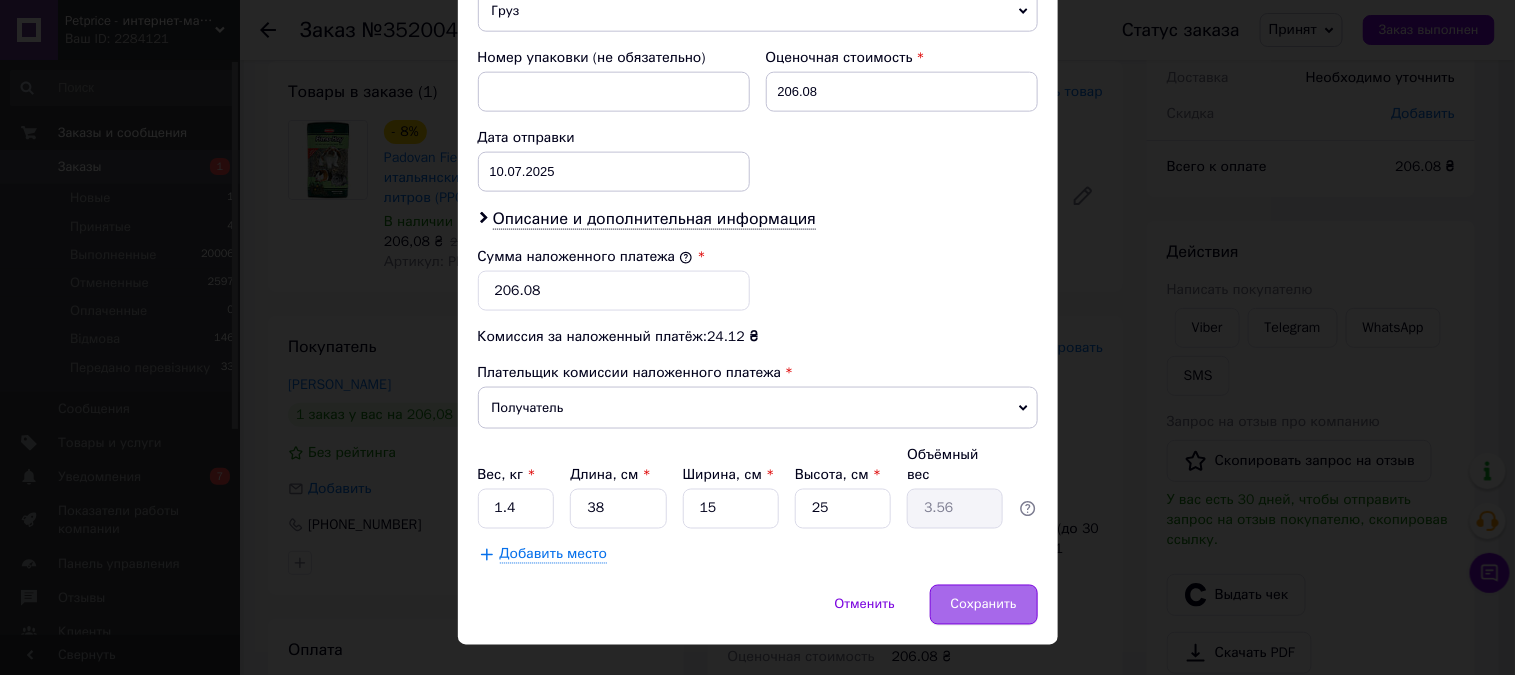 click on "Сохранить" at bounding box center [984, 605] 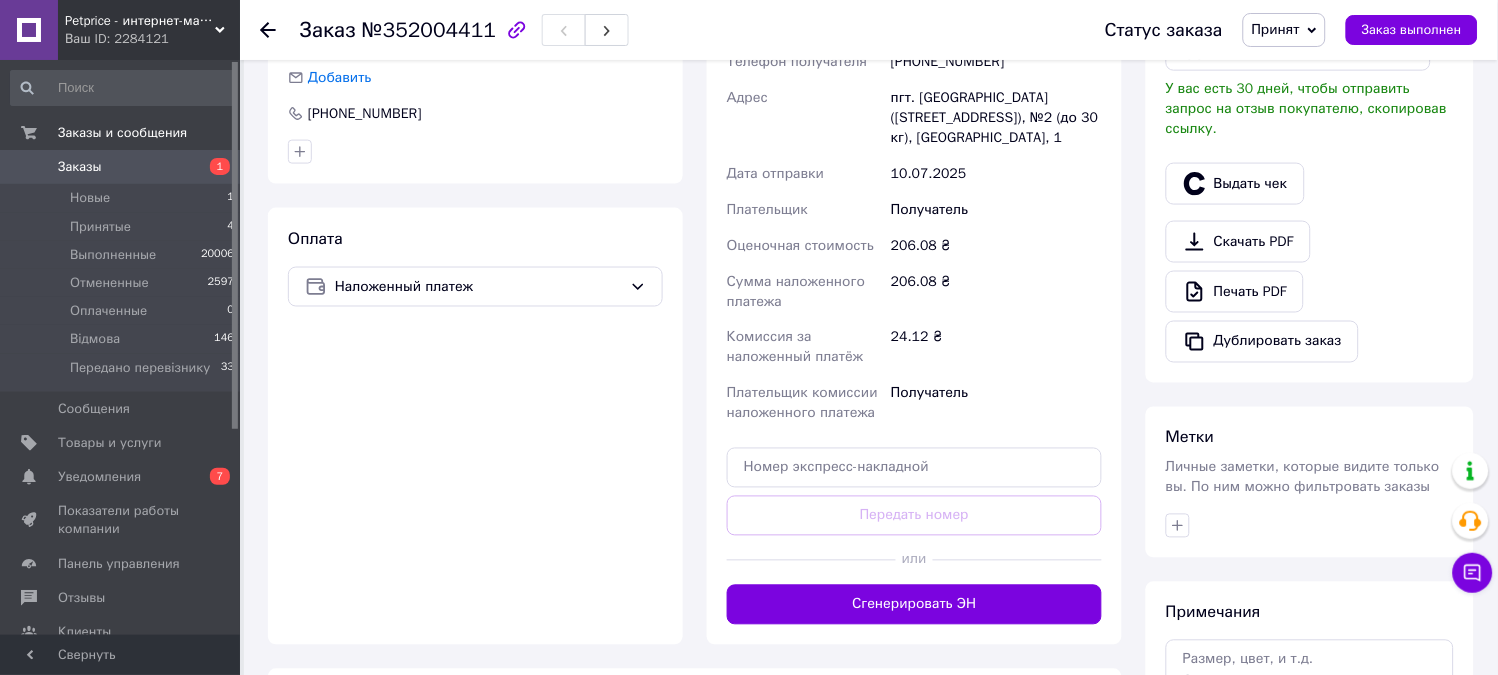 scroll, scrollTop: 666, scrollLeft: 0, axis: vertical 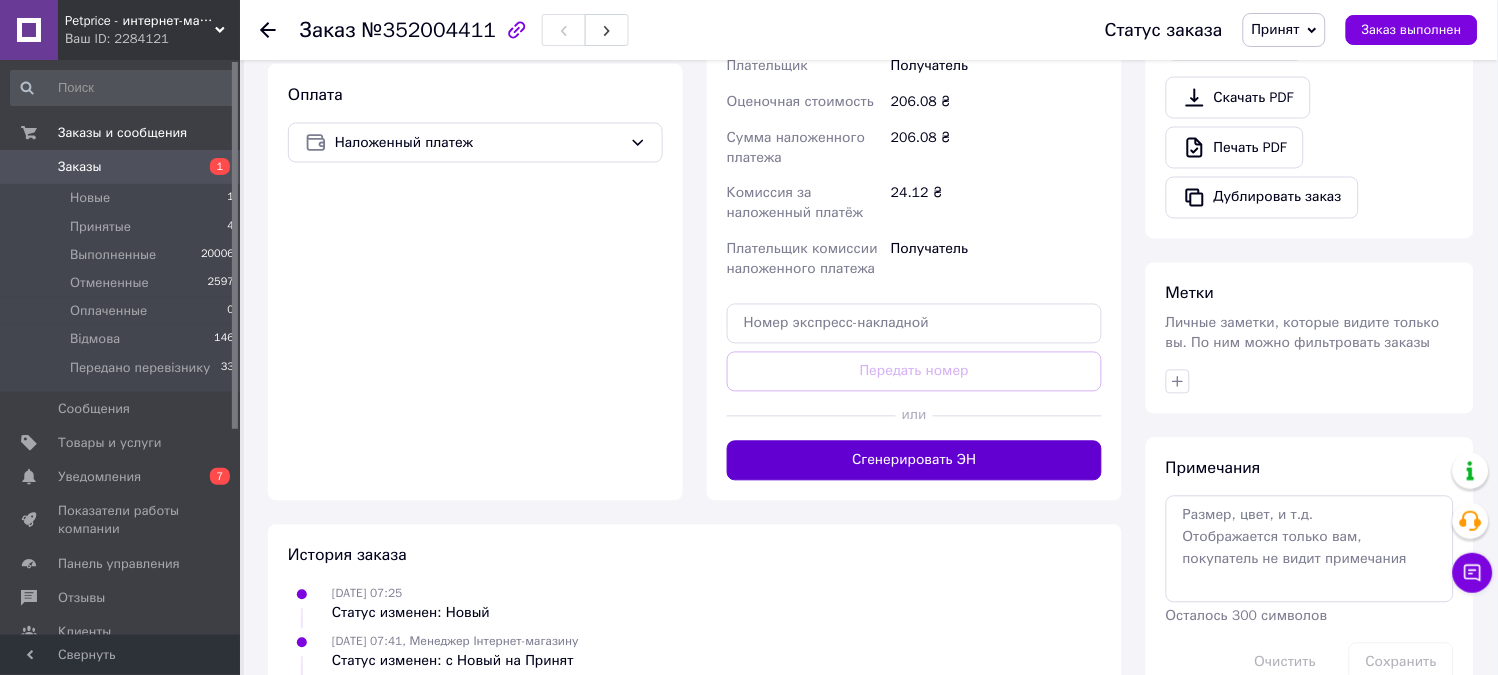 click on "Сгенерировать ЭН" at bounding box center [914, 461] 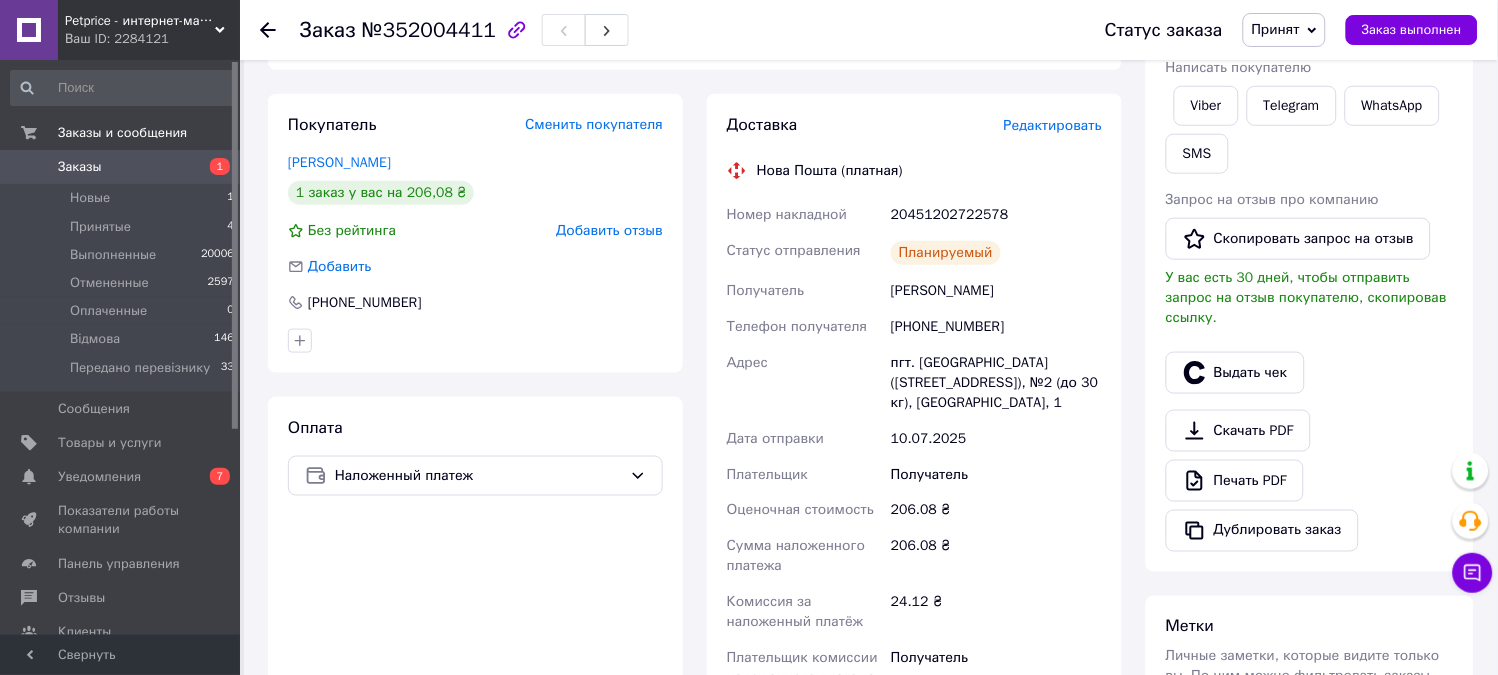 scroll, scrollTop: 111, scrollLeft: 0, axis: vertical 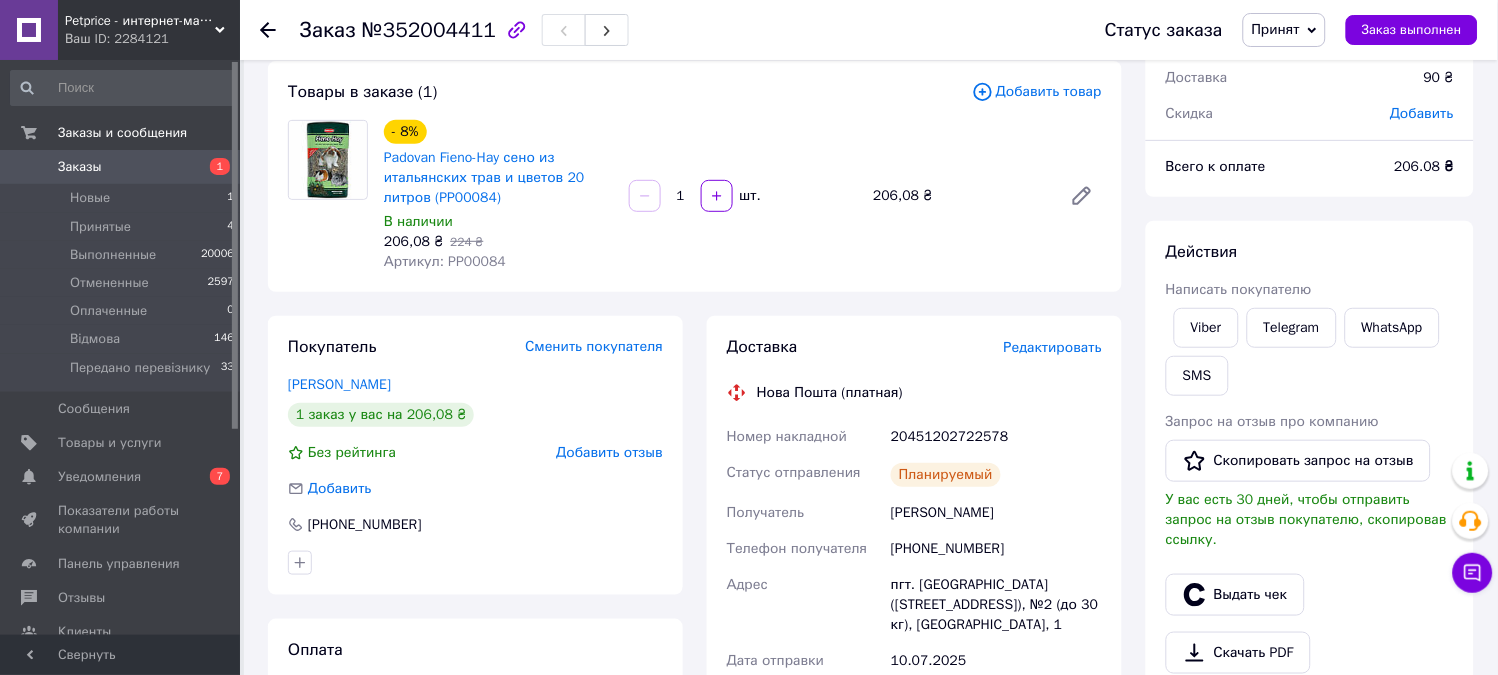 click on "Принят" at bounding box center (1276, 29) 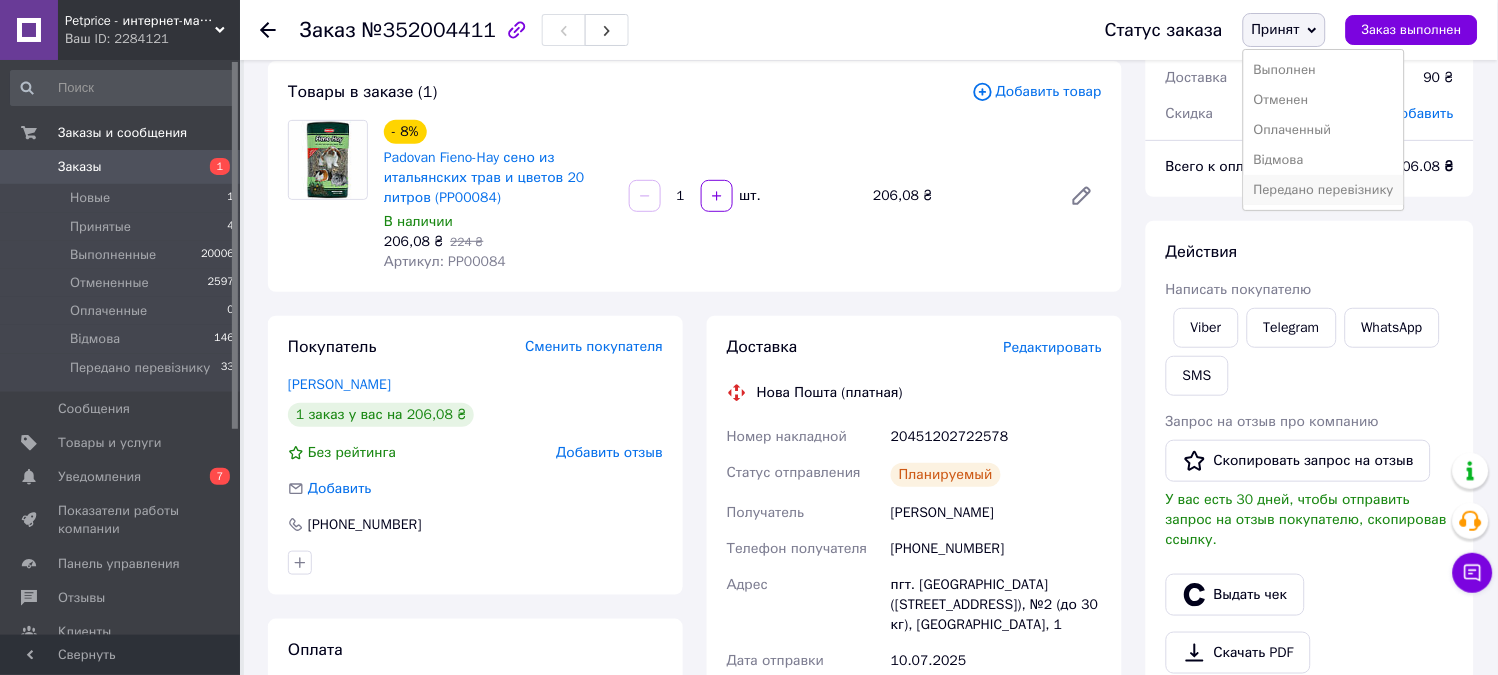 click on "Передано перевізнику" at bounding box center (1324, 190) 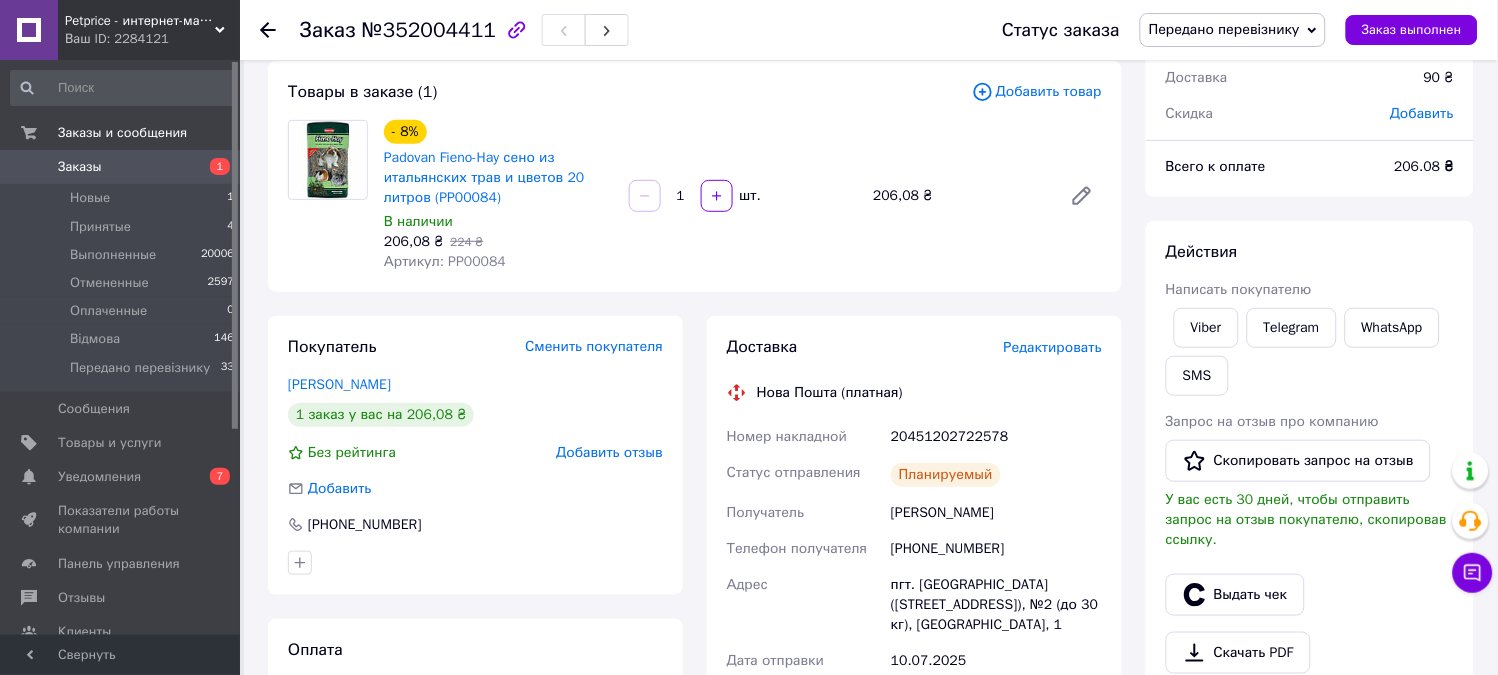 click on "Заказы 1" at bounding box center (123, 167) 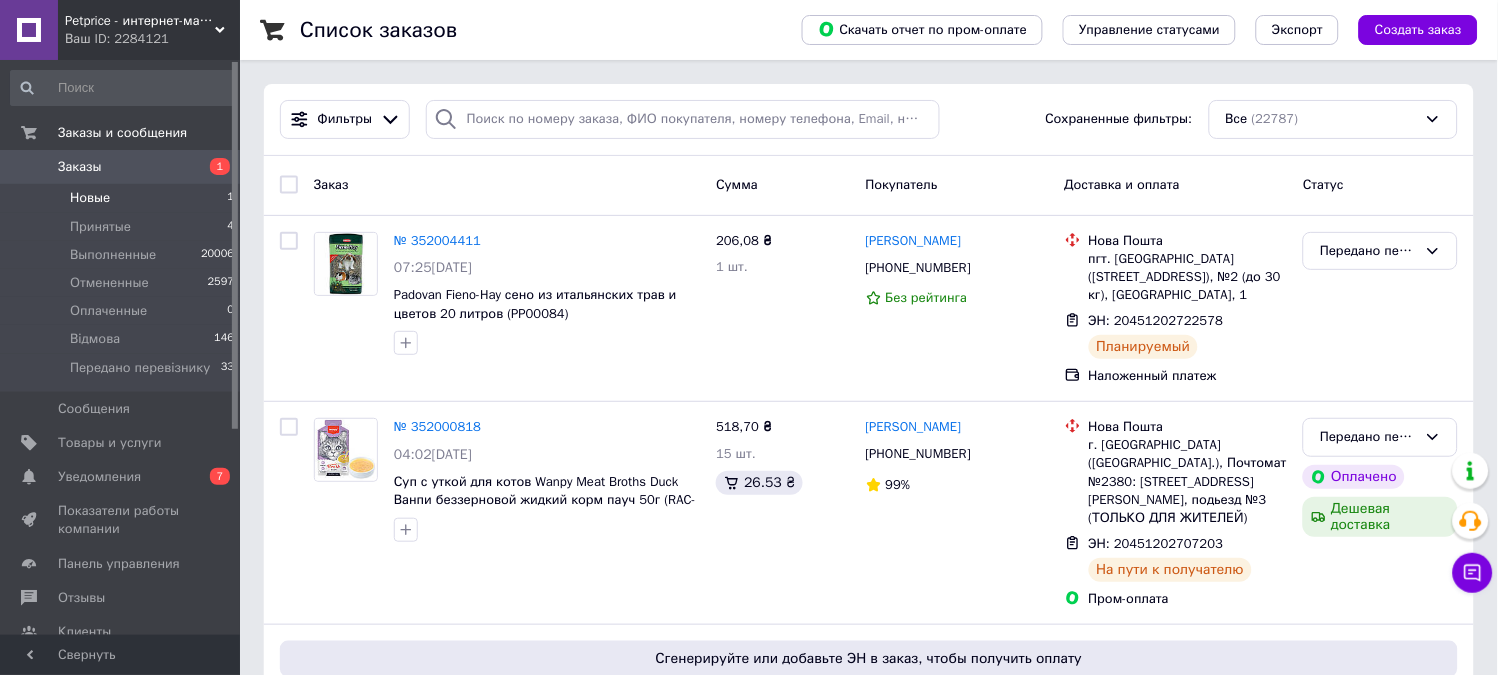 click on "Новые" at bounding box center (90, 198) 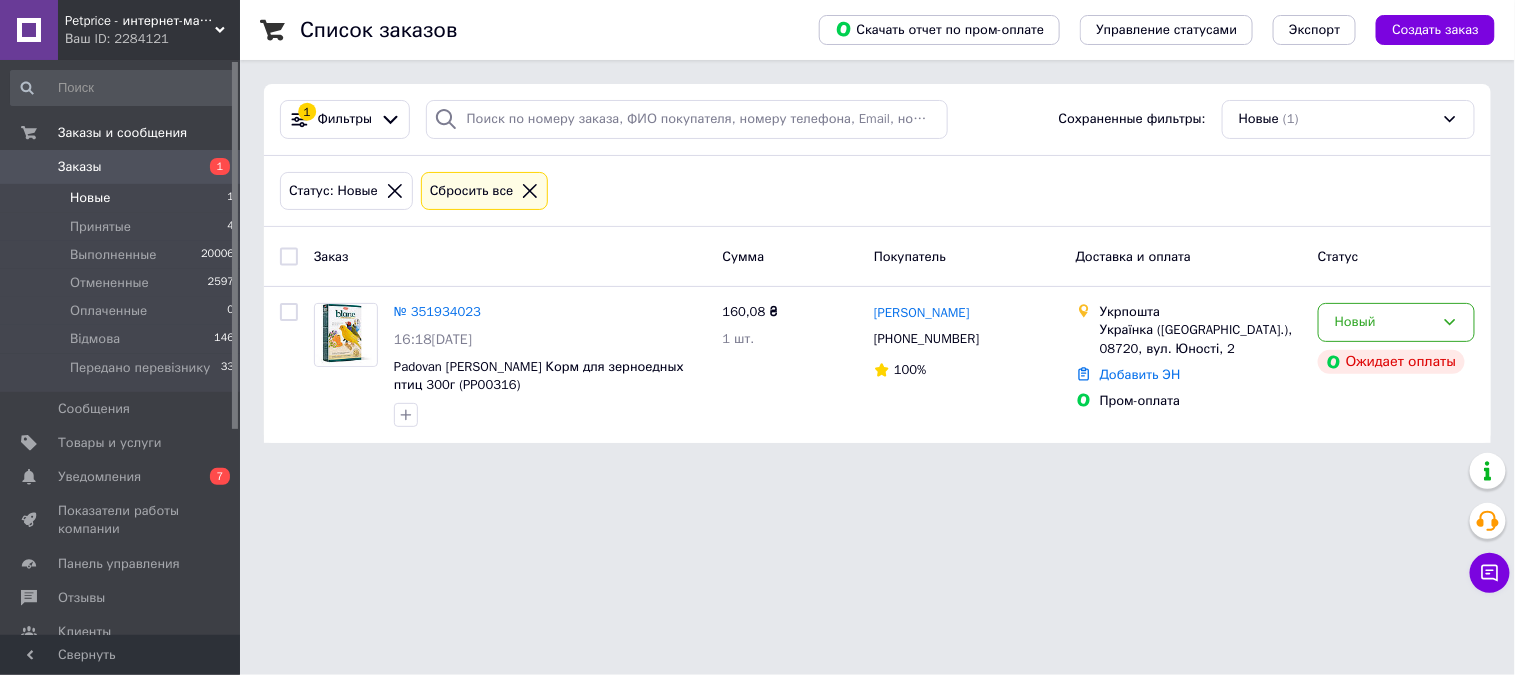 click on "Заказы" at bounding box center (121, 167) 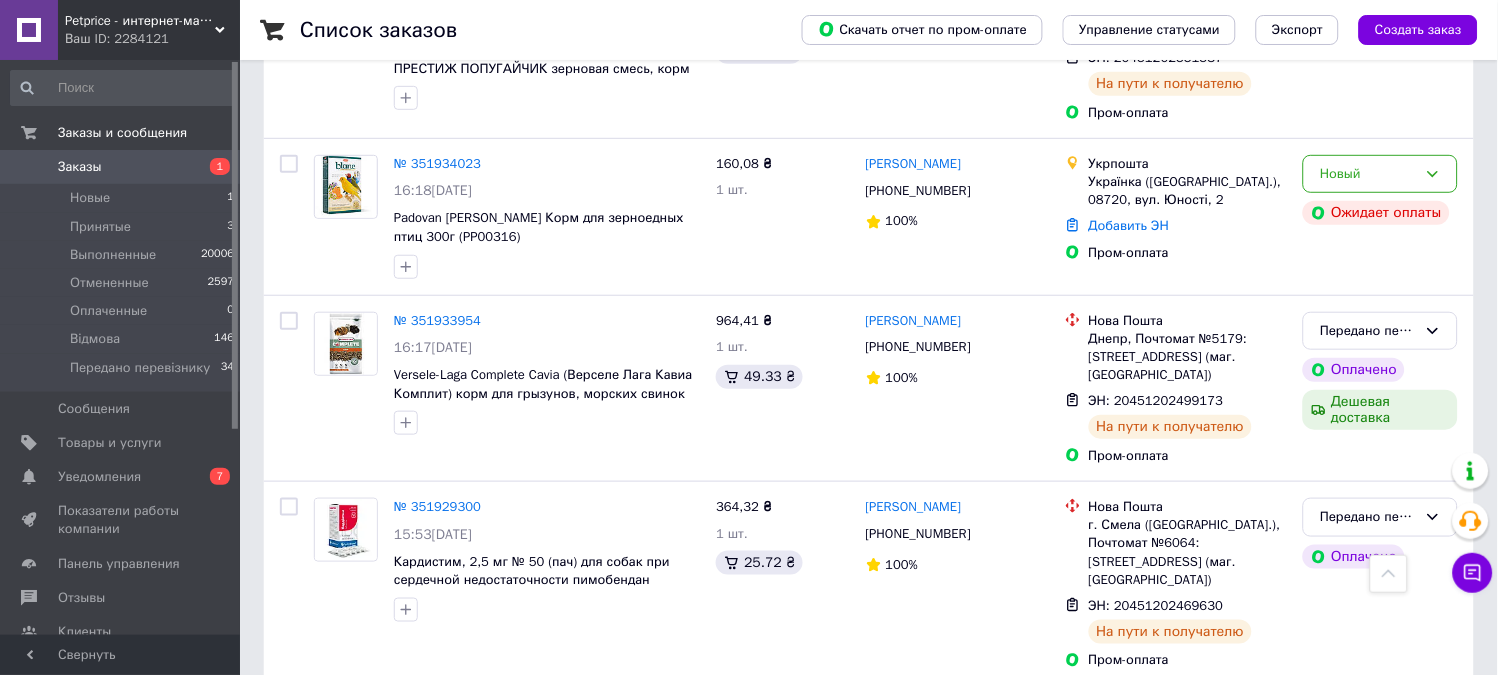 scroll, scrollTop: 1888, scrollLeft: 0, axis: vertical 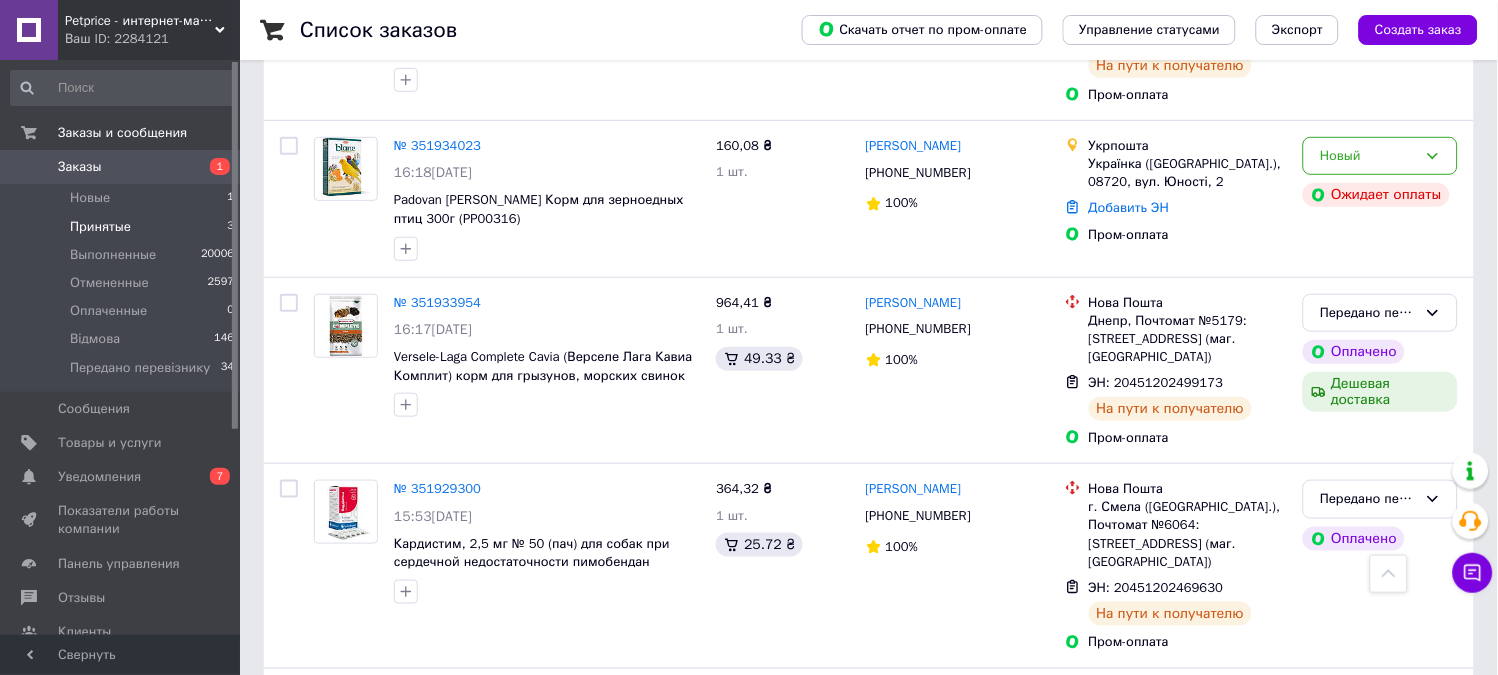 click on "Принятые" at bounding box center [100, 227] 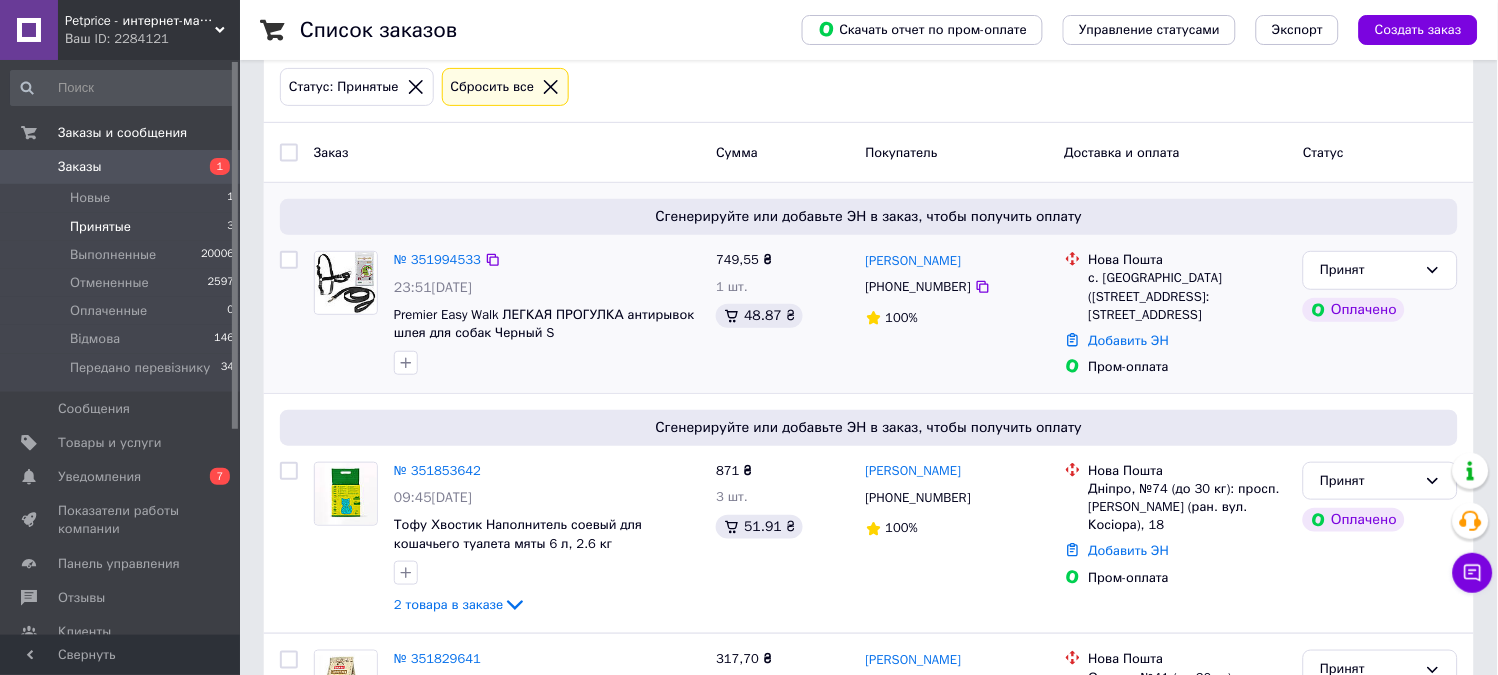 scroll, scrollTop: 243, scrollLeft: 0, axis: vertical 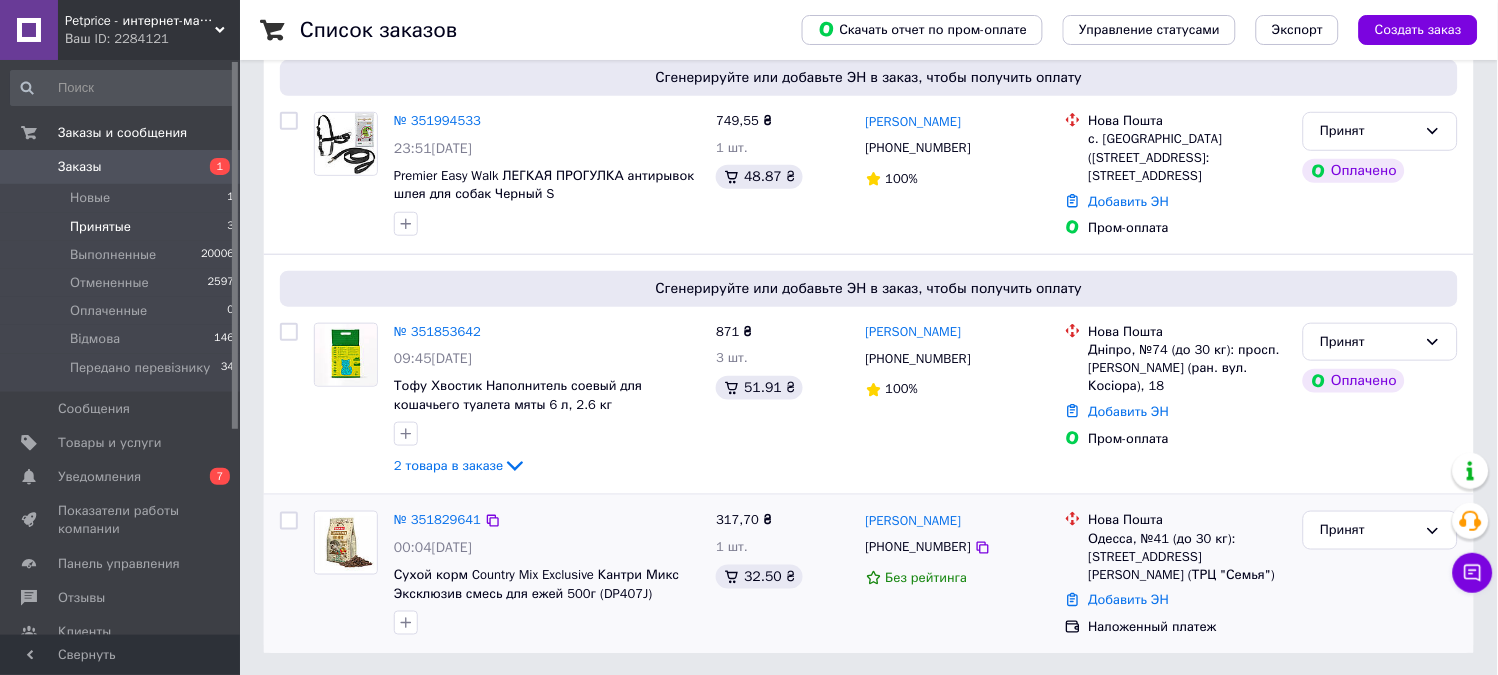 click at bounding box center [346, 543] 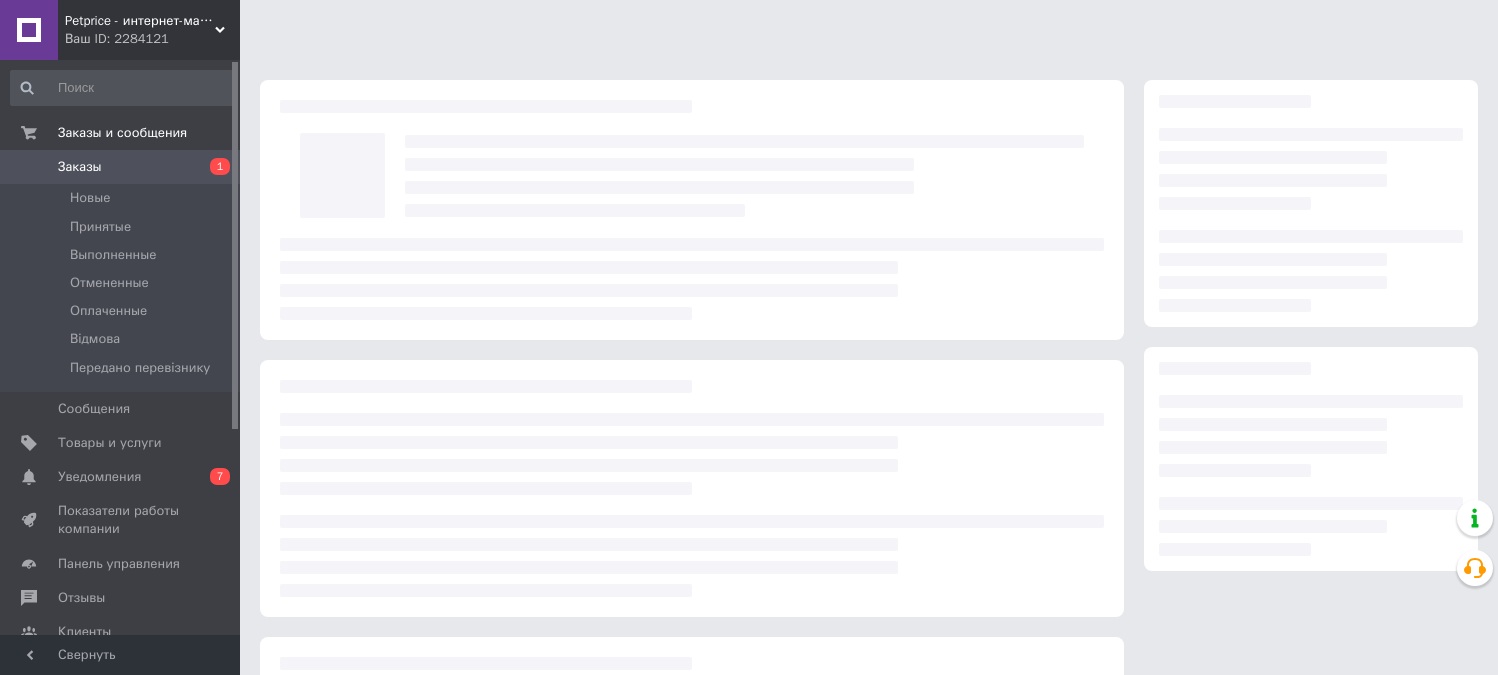 scroll, scrollTop: 0, scrollLeft: 0, axis: both 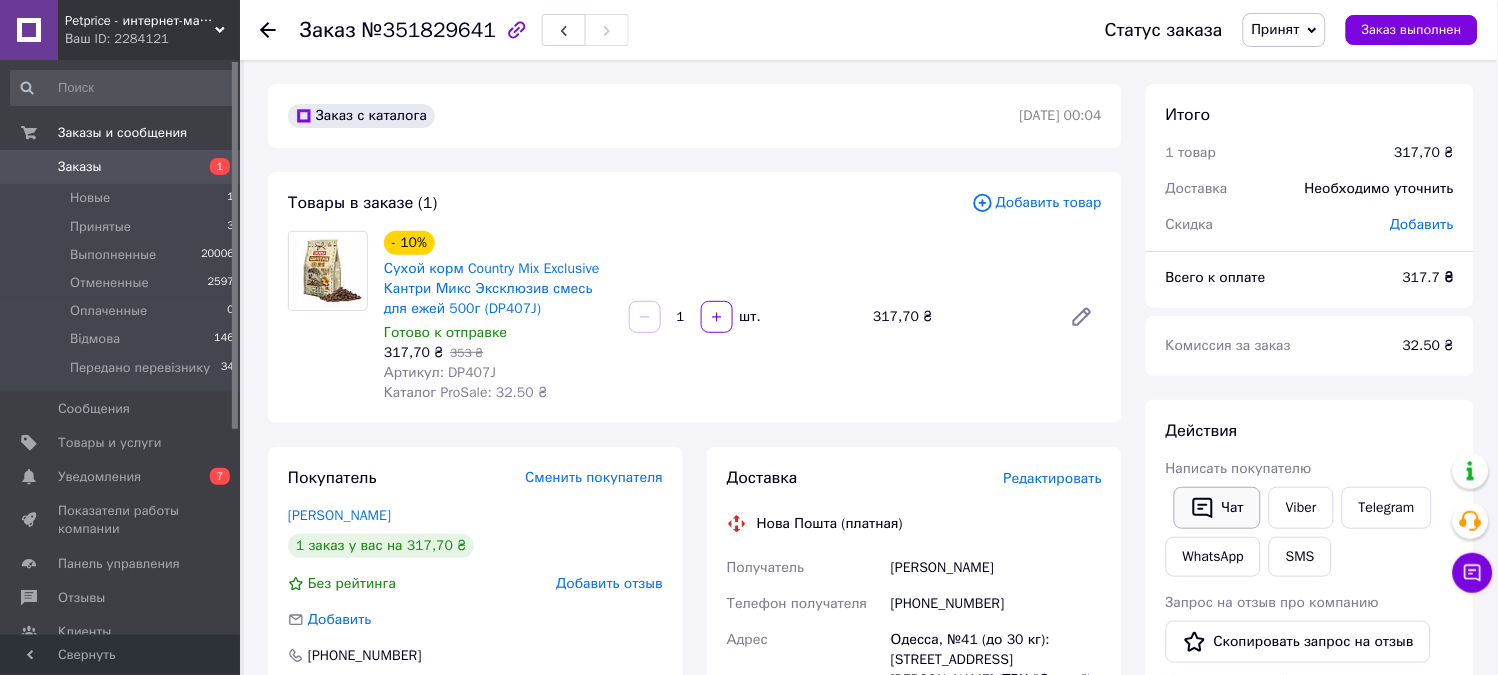 click on "Чат" at bounding box center [1217, 508] 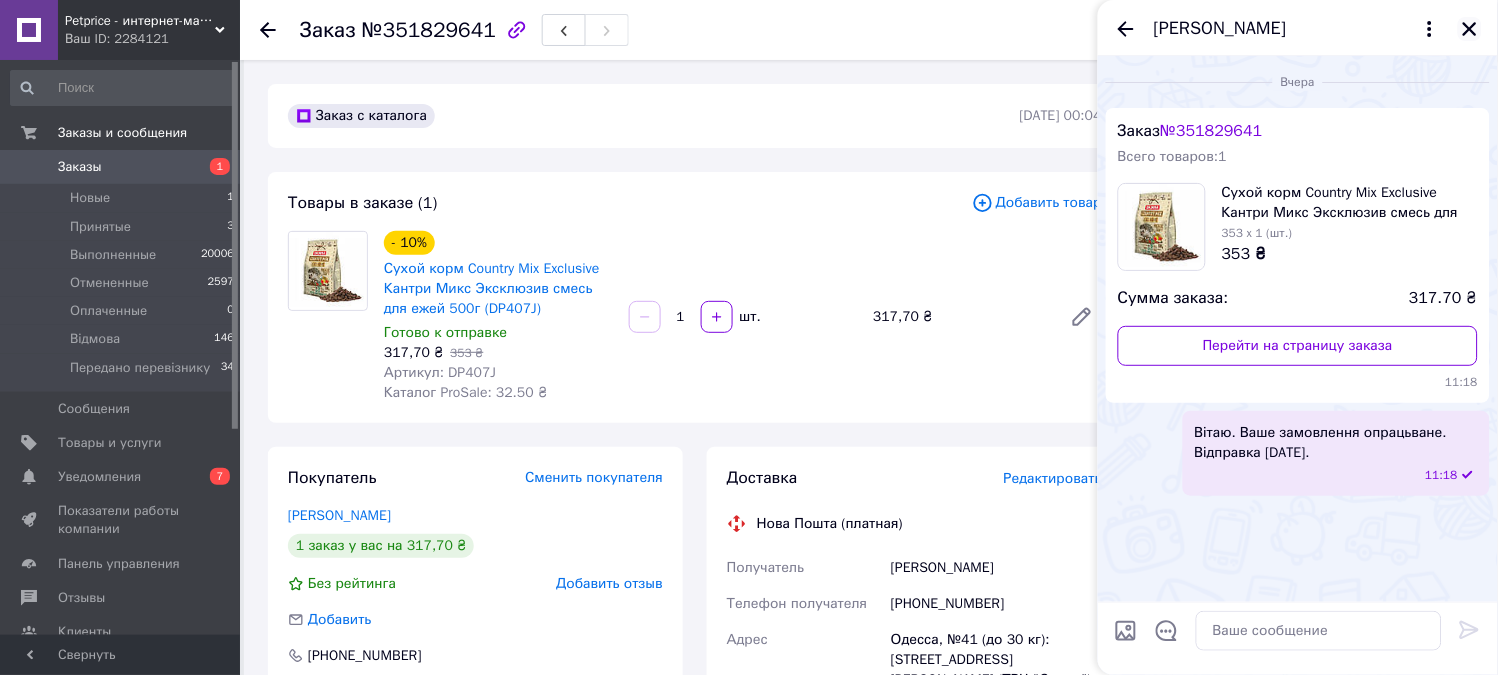 click 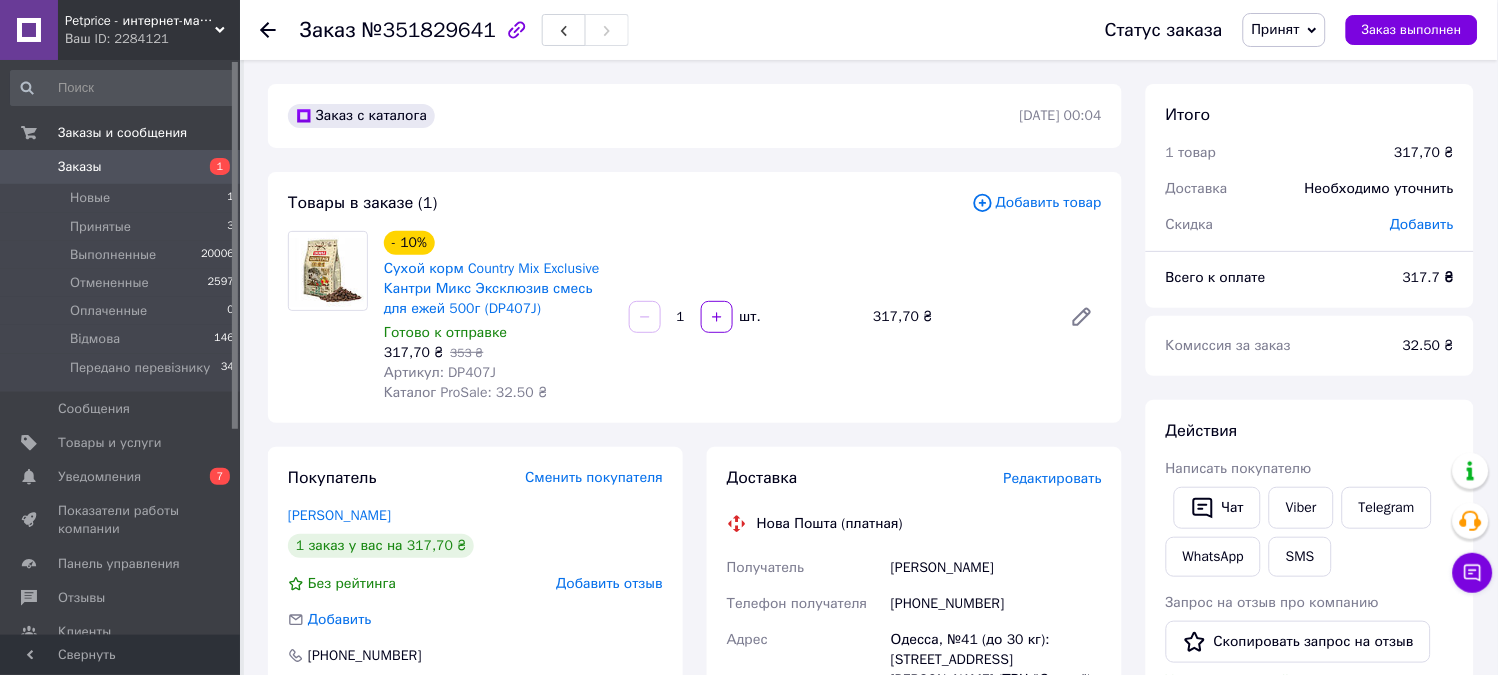click on "Заказы" at bounding box center [121, 167] 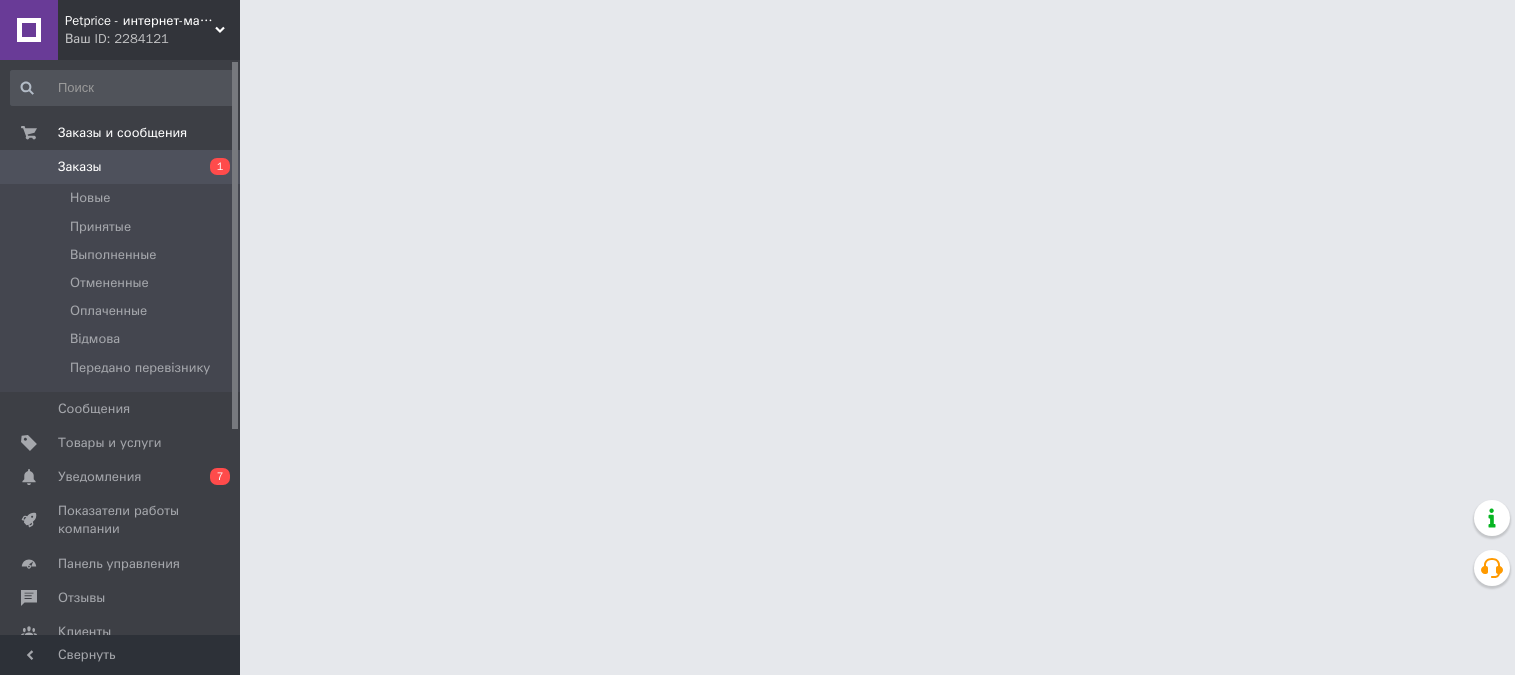 scroll, scrollTop: 0, scrollLeft: 0, axis: both 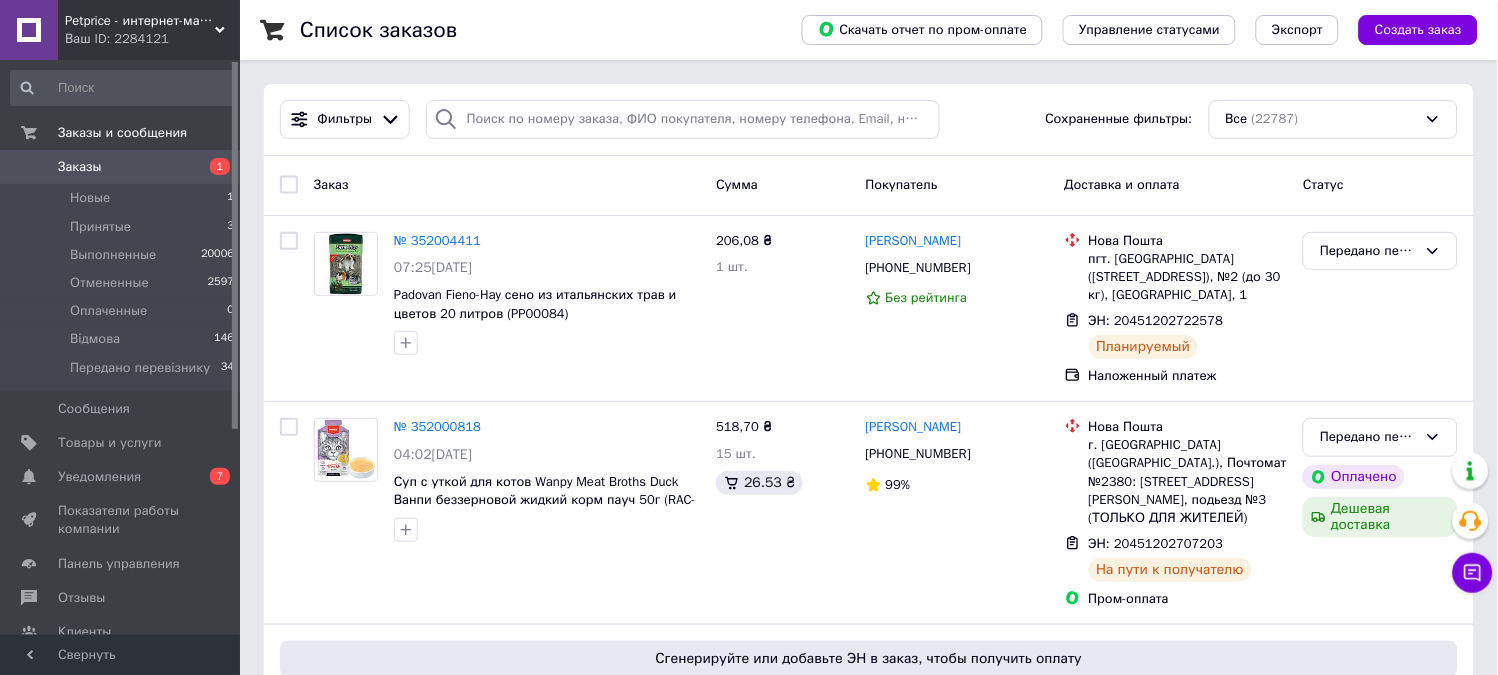 click on "Заказы" at bounding box center (121, 167) 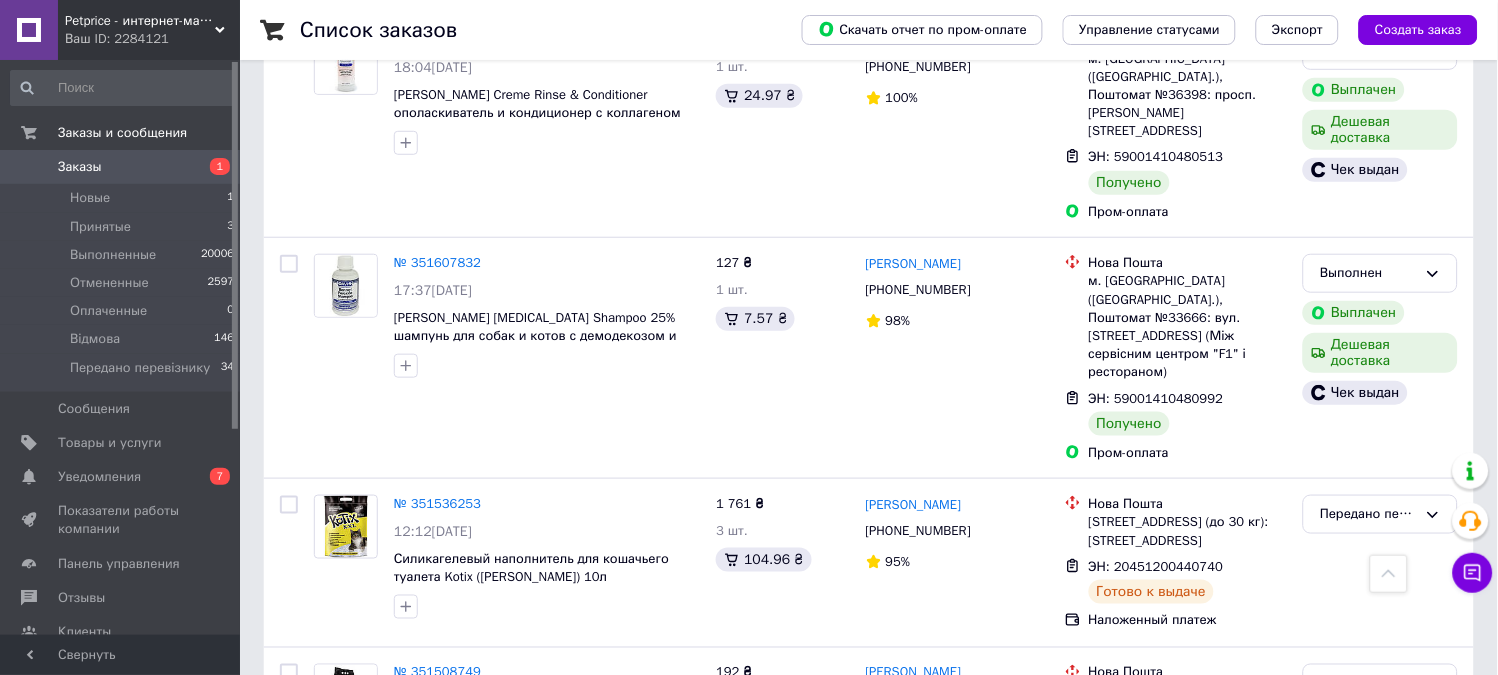 scroll, scrollTop: 8777, scrollLeft: 0, axis: vertical 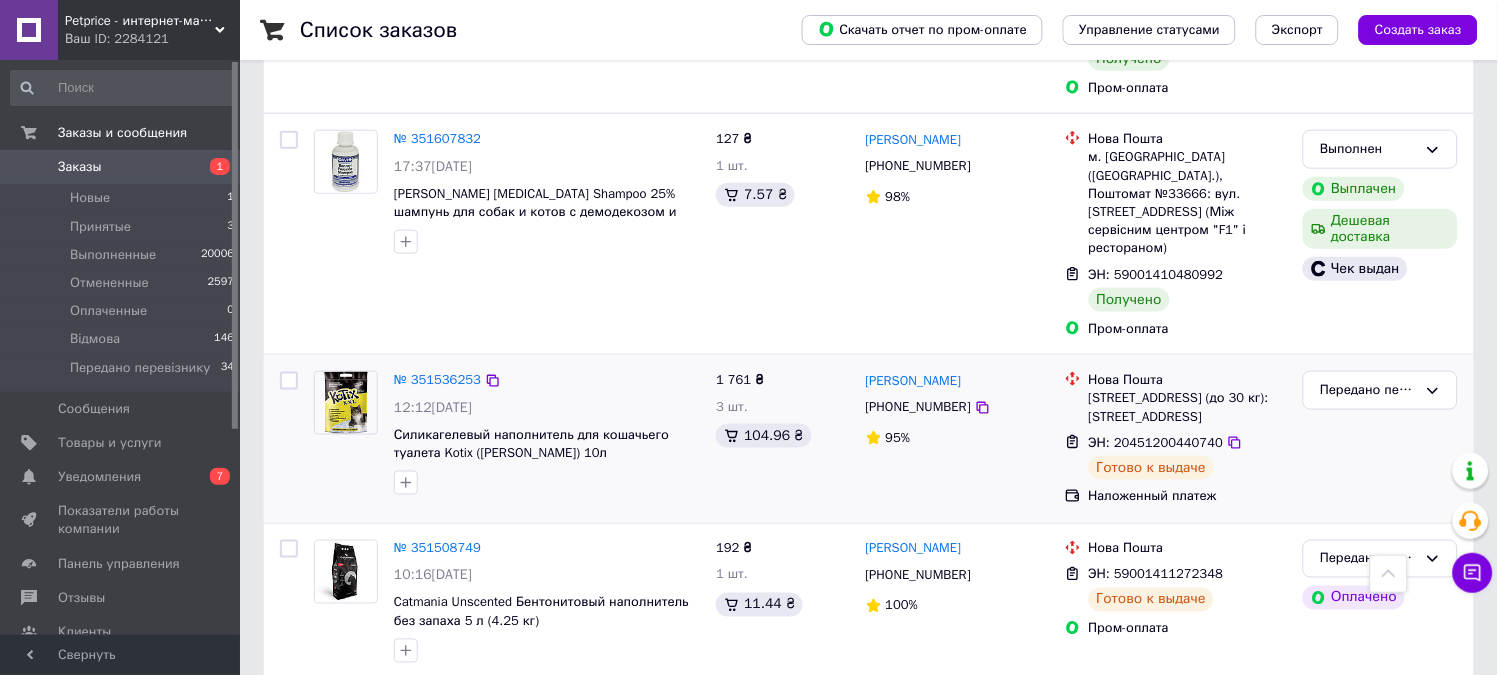 click at bounding box center (345, 403) 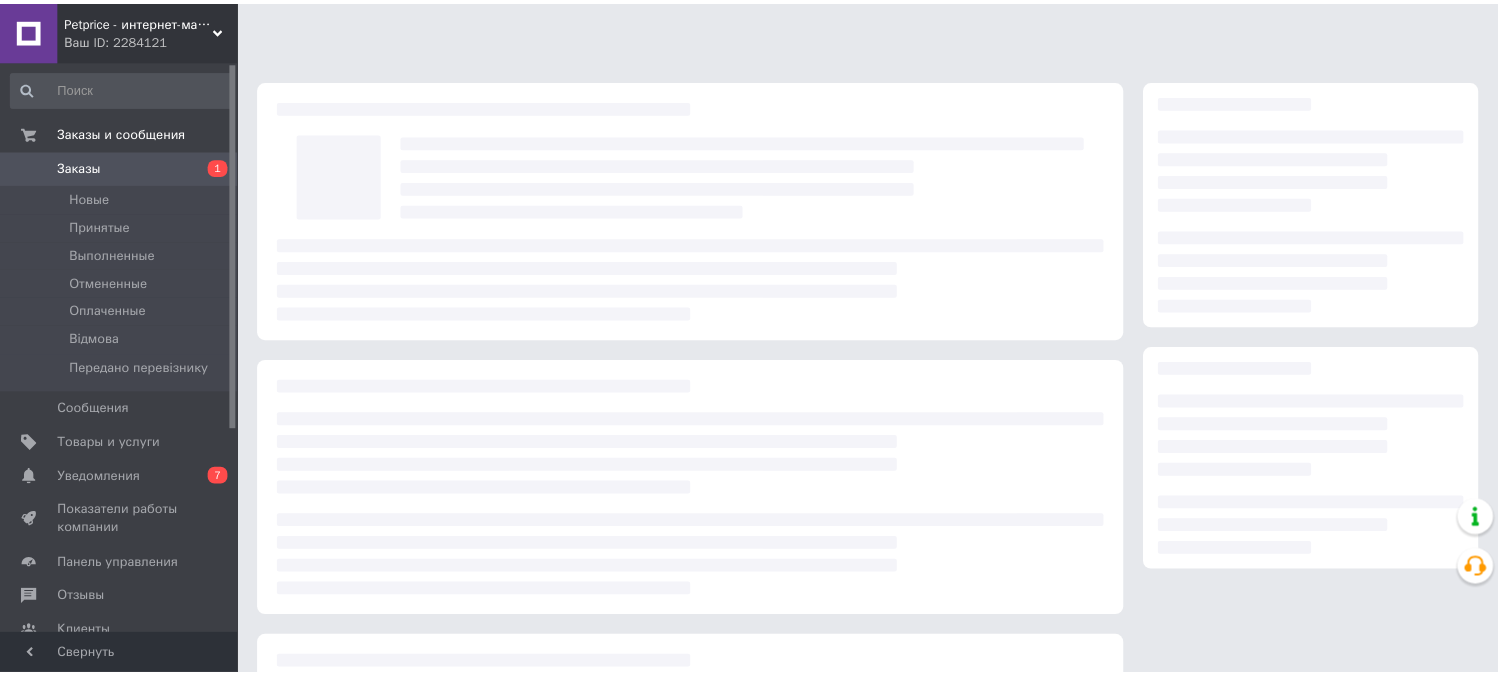 scroll, scrollTop: 0, scrollLeft: 0, axis: both 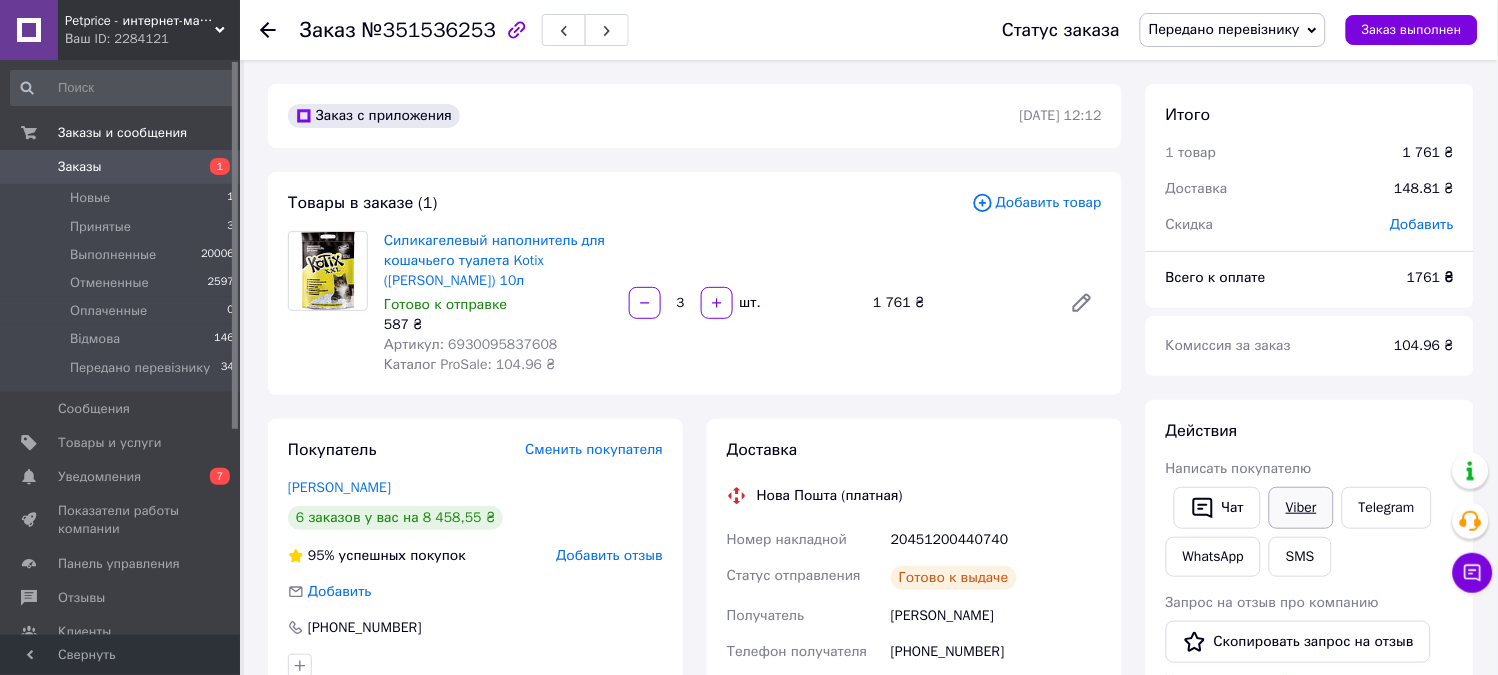 click on "Viber" at bounding box center [1301, 508] 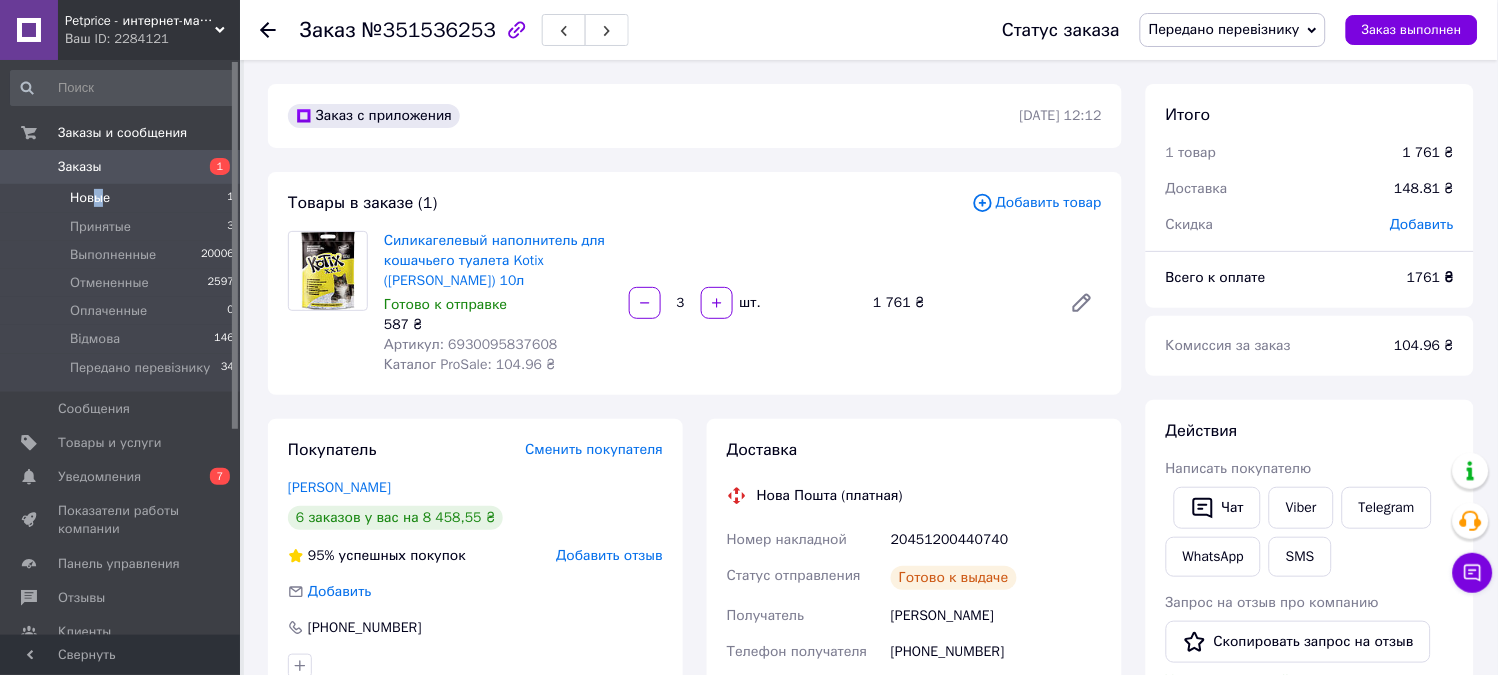 click on "Новые" at bounding box center [90, 198] 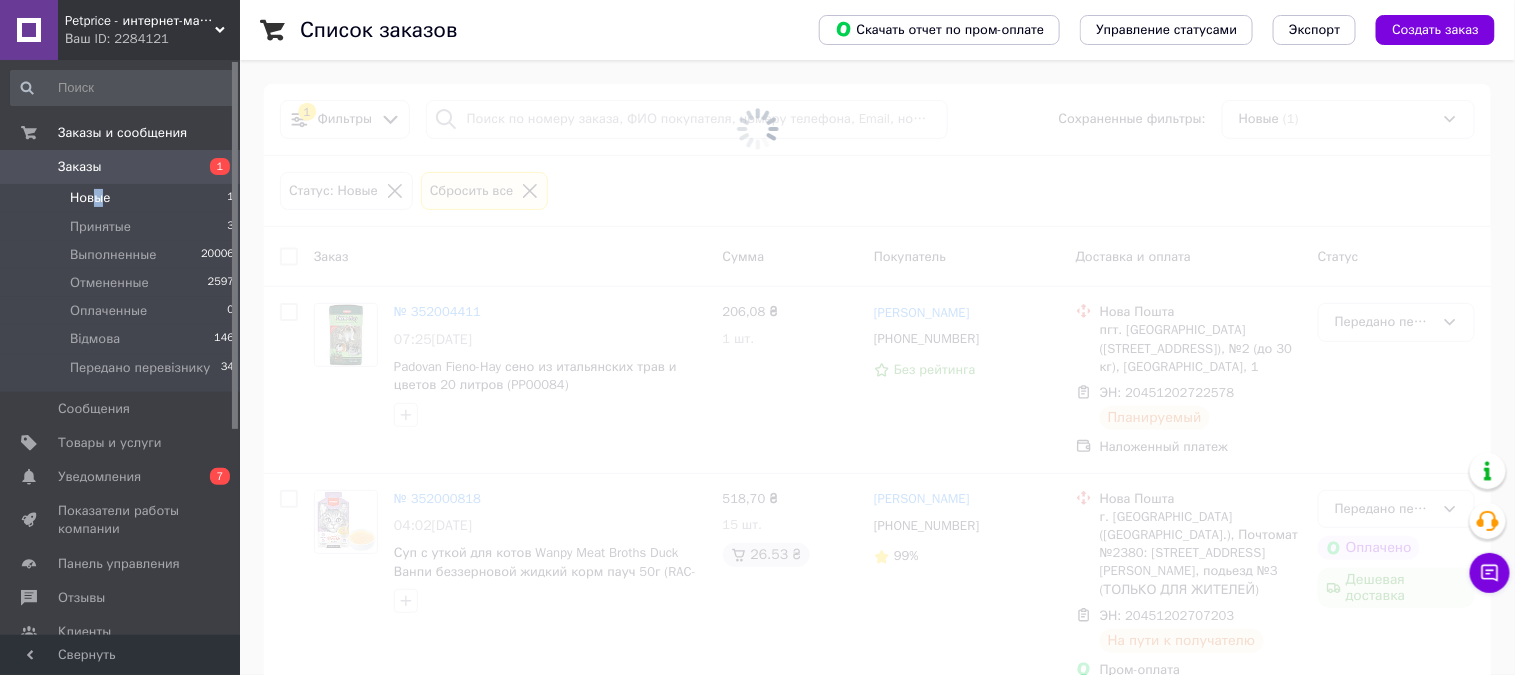 click on "Заказы" at bounding box center [121, 167] 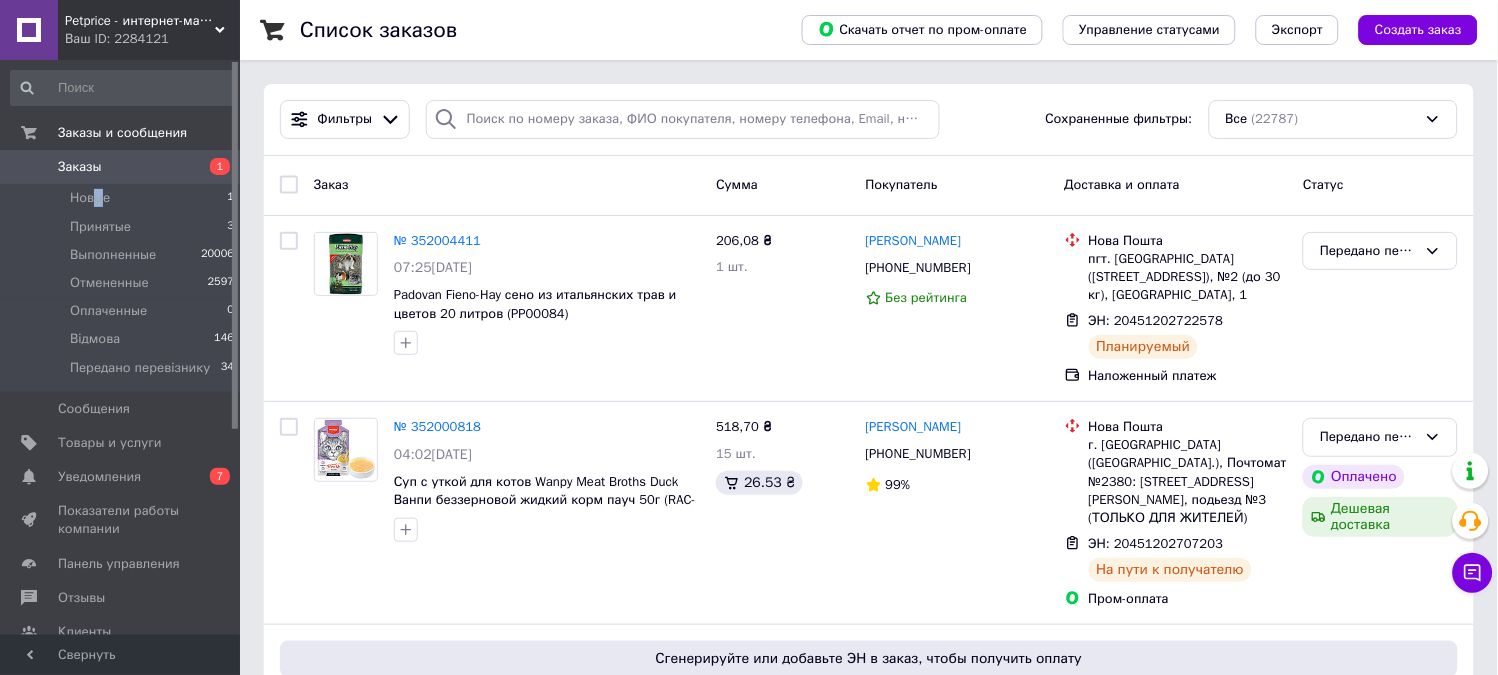 click on "Заказы" at bounding box center (121, 167) 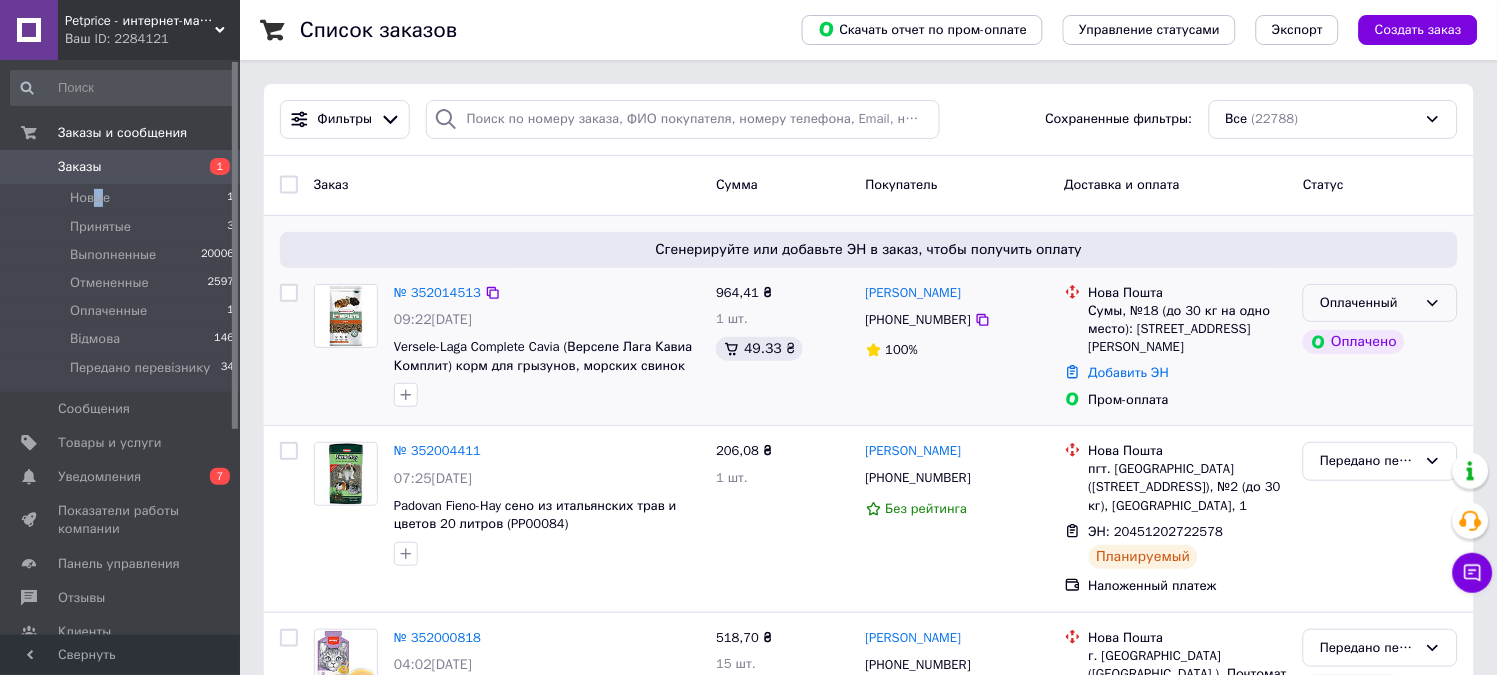click on "Оплаченный" at bounding box center (1368, 303) 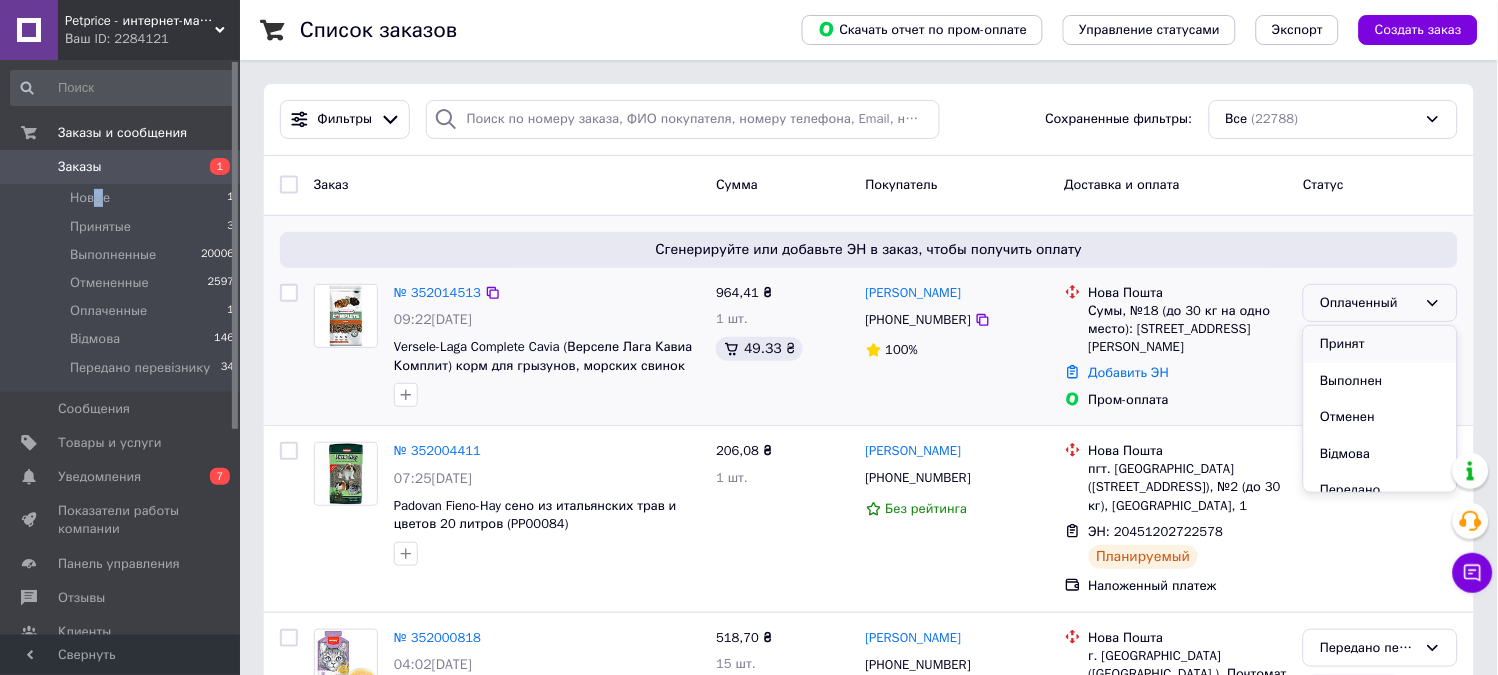 click on "Принят" at bounding box center [1380, 344] 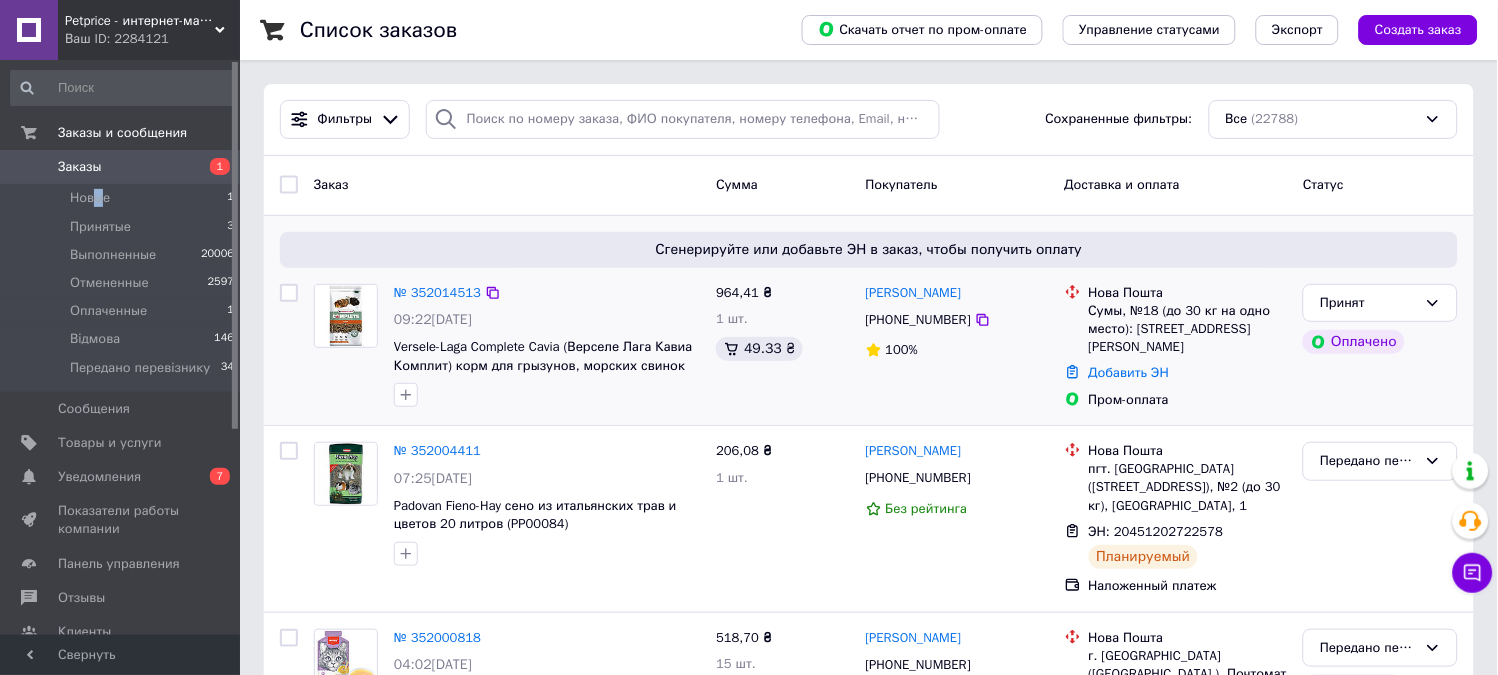 click at bounding box center [346, 316] 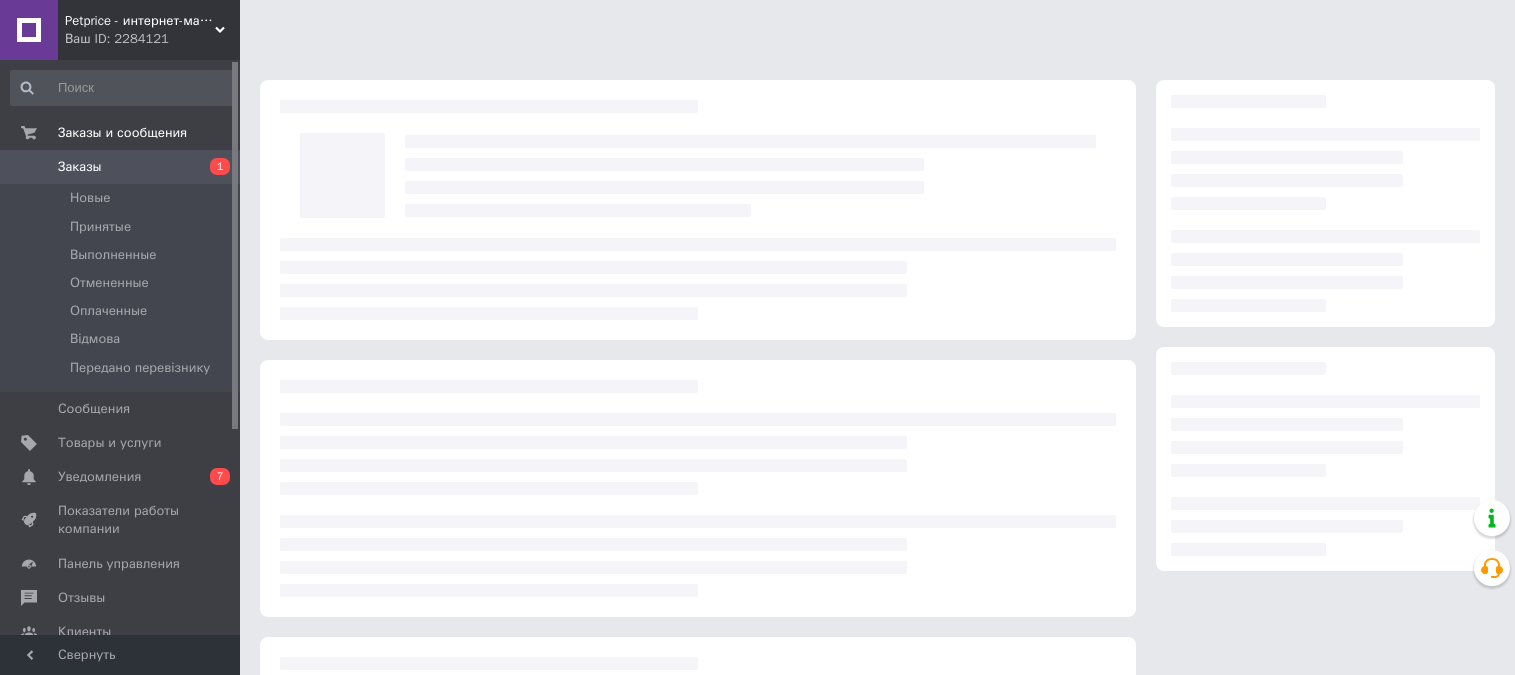 scroll, scrollTop: 0, scrollLeft: 0, axis: both 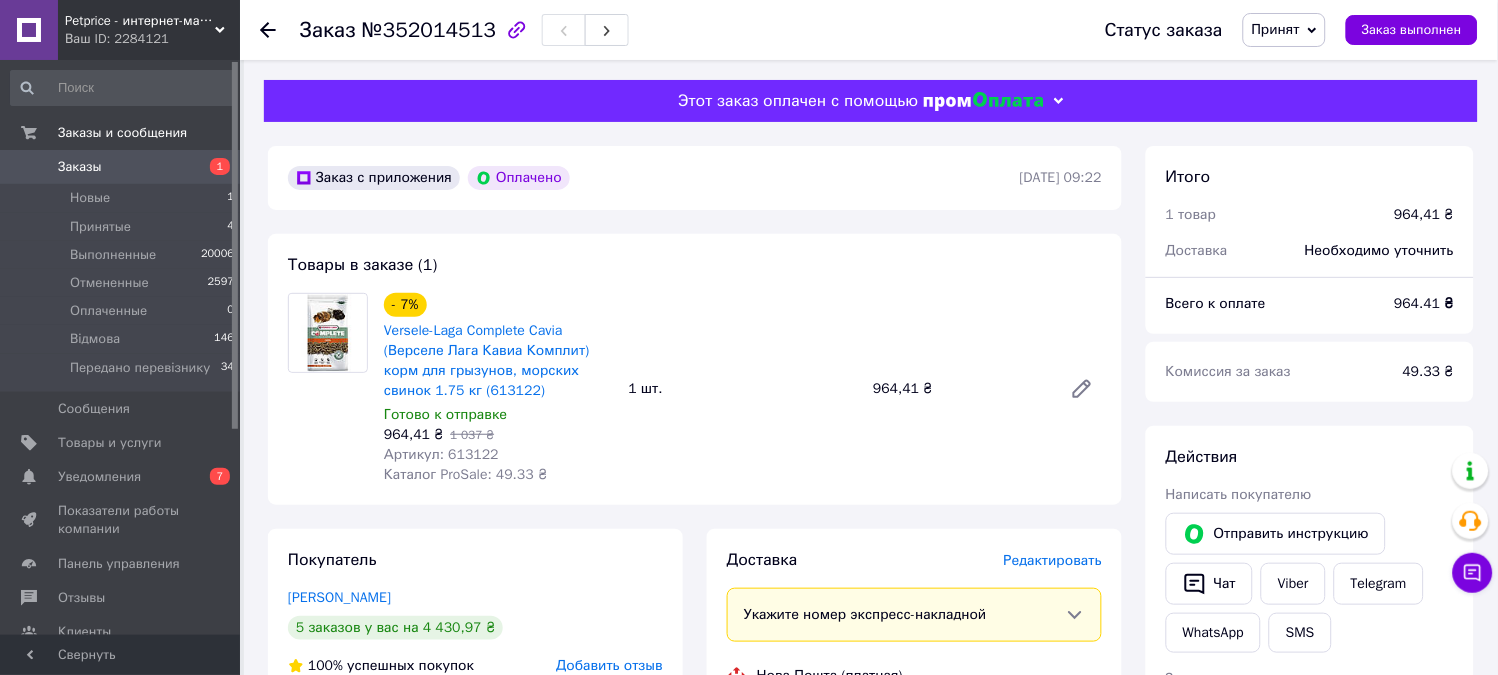 click on "Редактировать" at bounding box center (1053, 560) 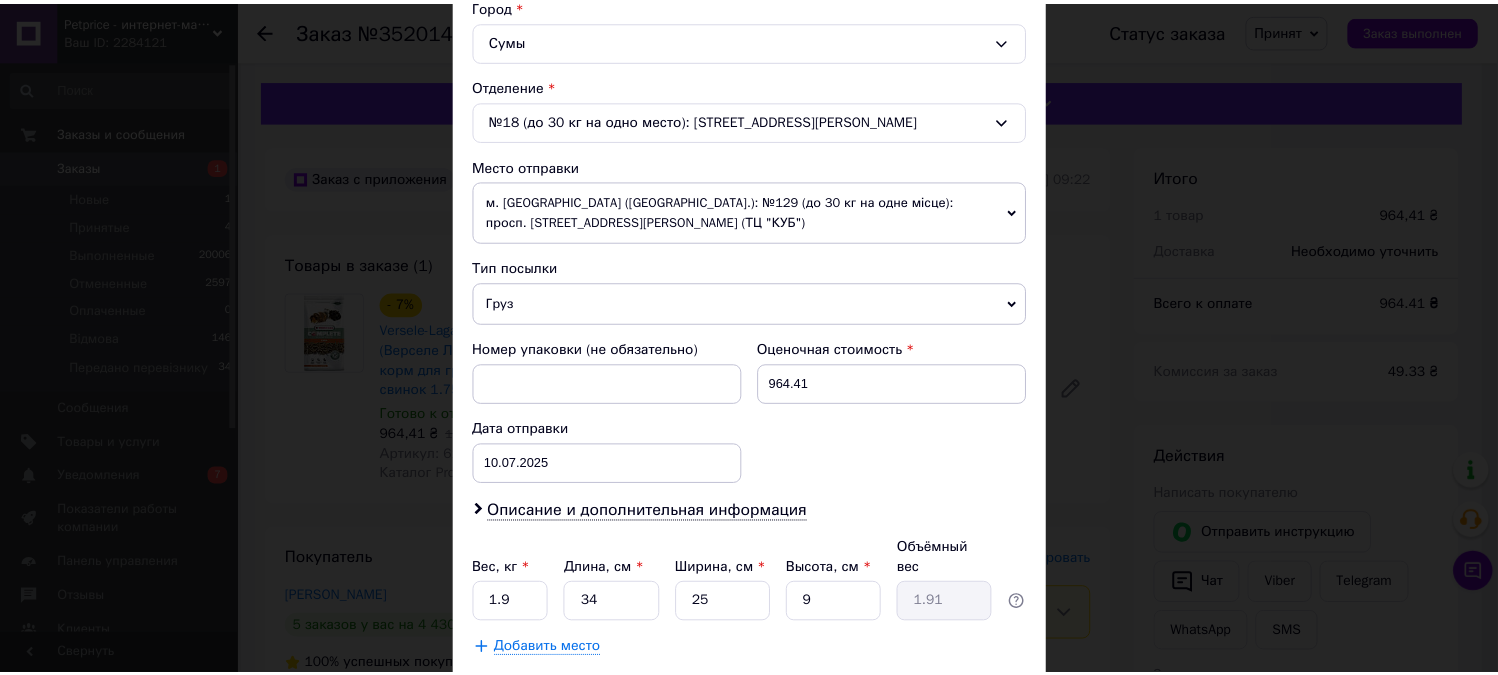 scroll, scrollTop: 674, scrollLeft: 0, axis: vertical 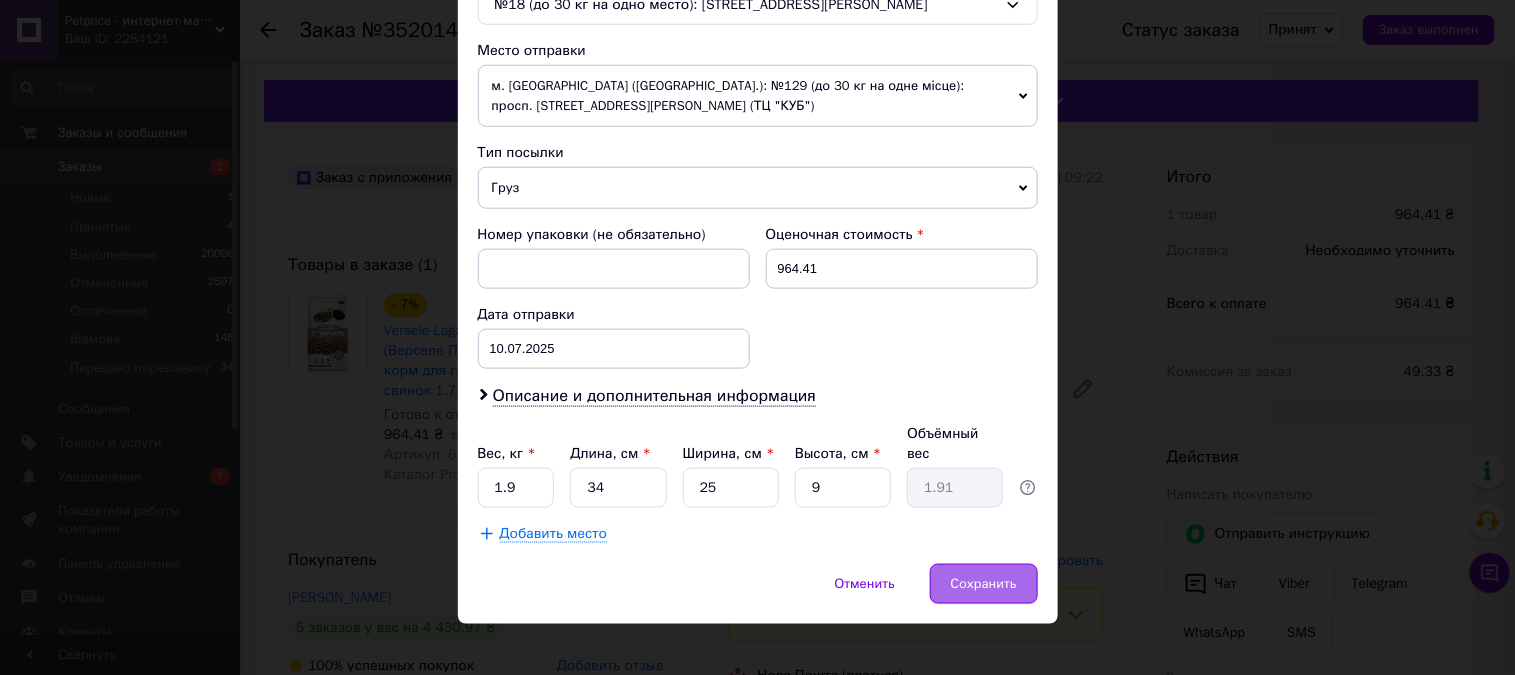 click on "Сохранить" at bounding box center [984, 584] 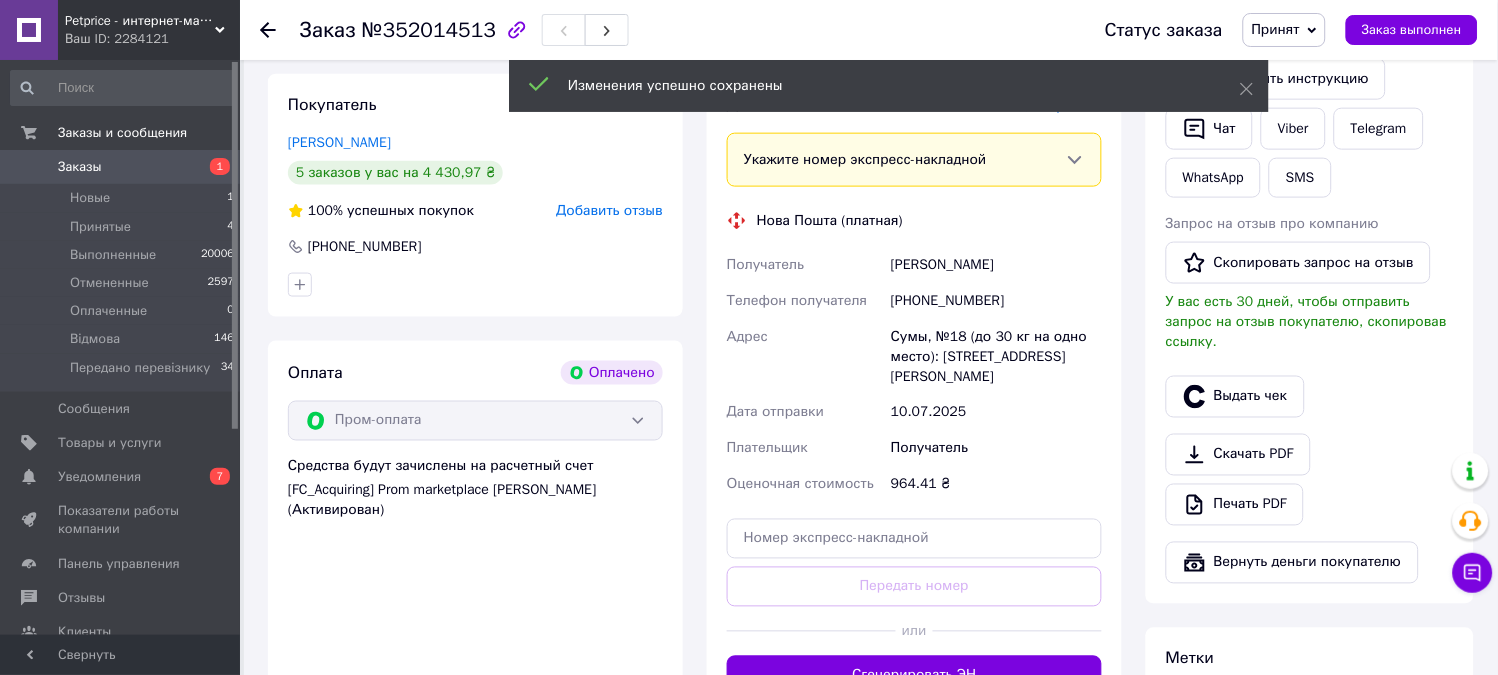 scroll, scrollTop: 666, scrollLeft: 0, axis: vertical 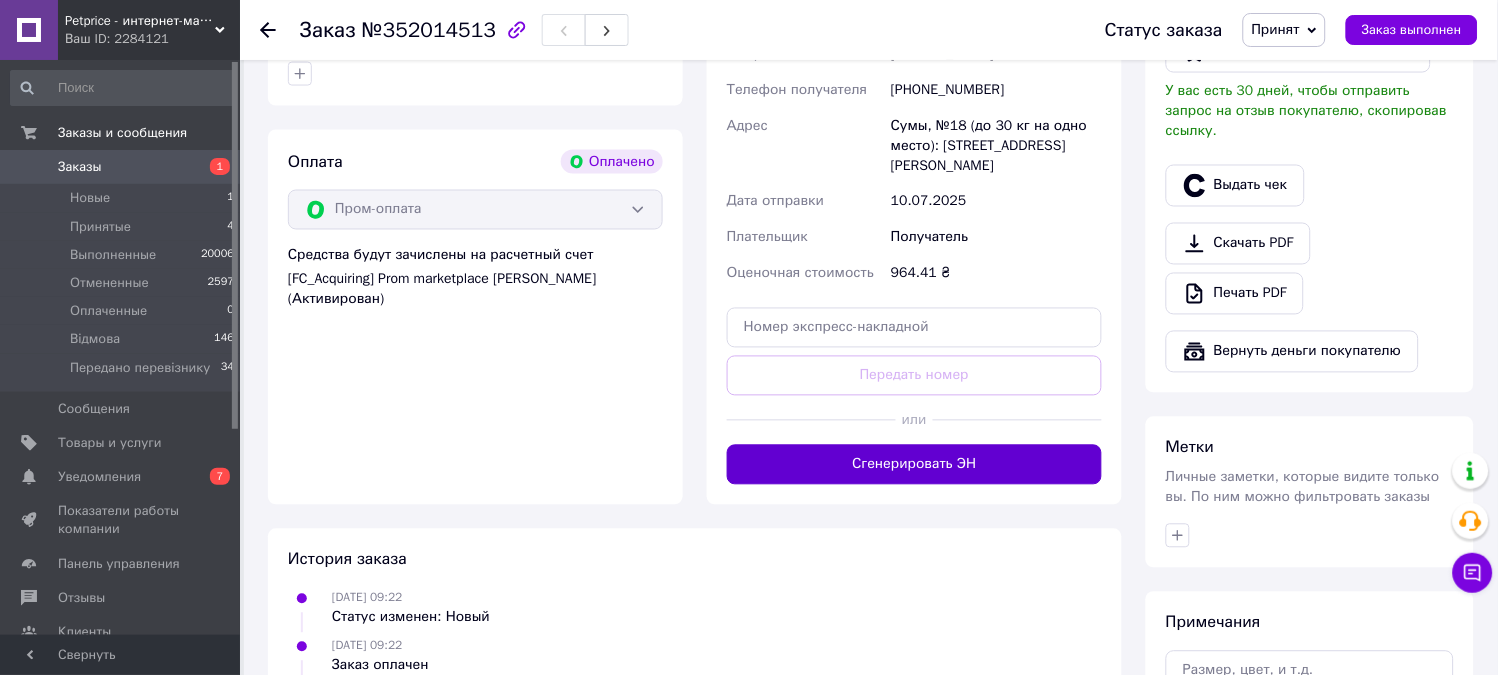 click on "Сгенерировать ЭН" at bounding box center (914, 465) 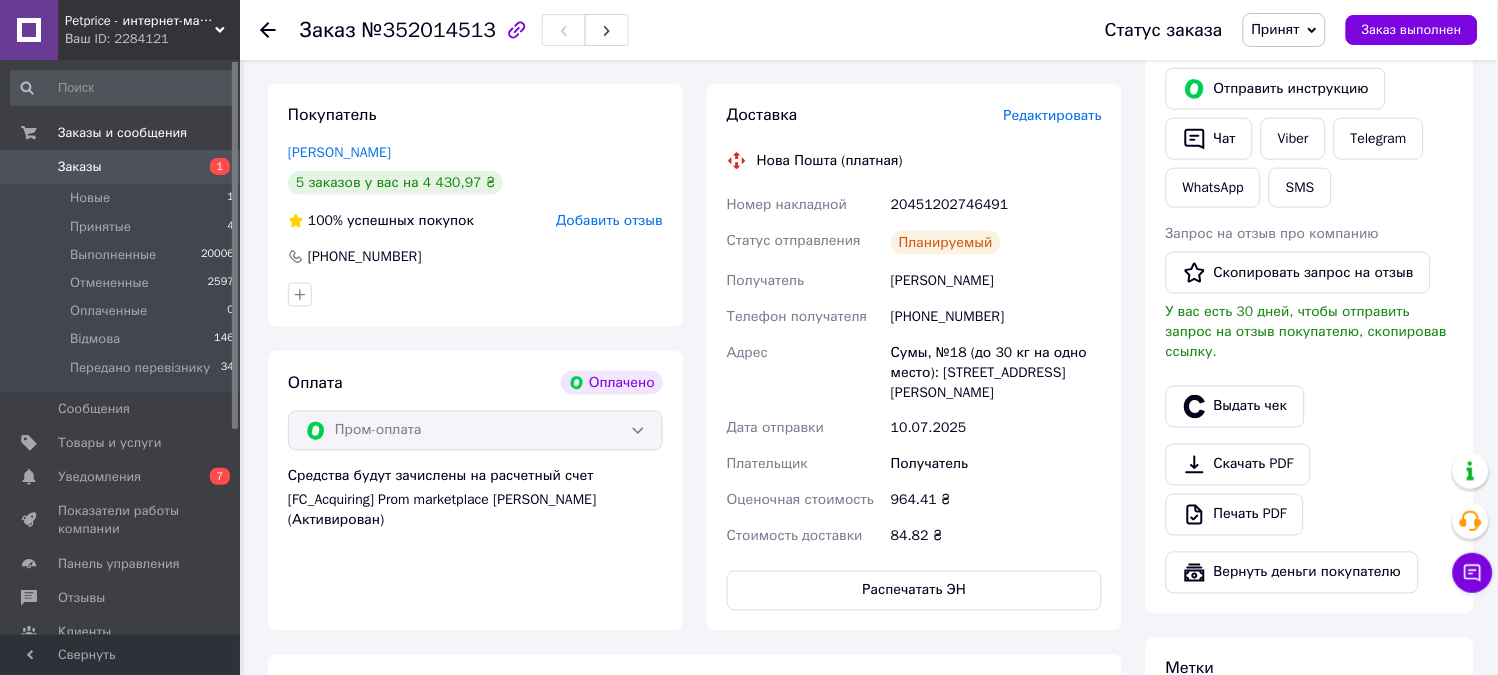 scroll, scrollTop: 444, scrollLeft: 0, axis: vertical 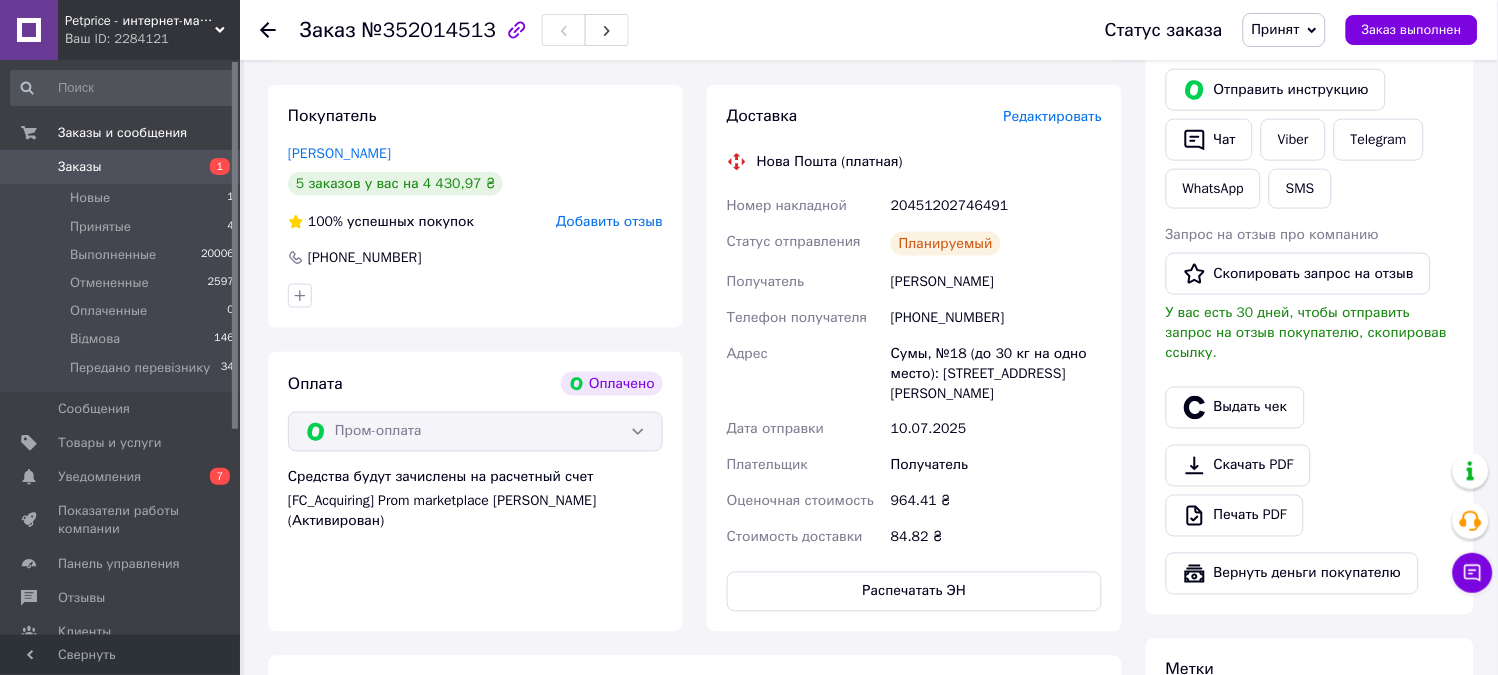 click on "Принят" at bounding box center [1284, 30] 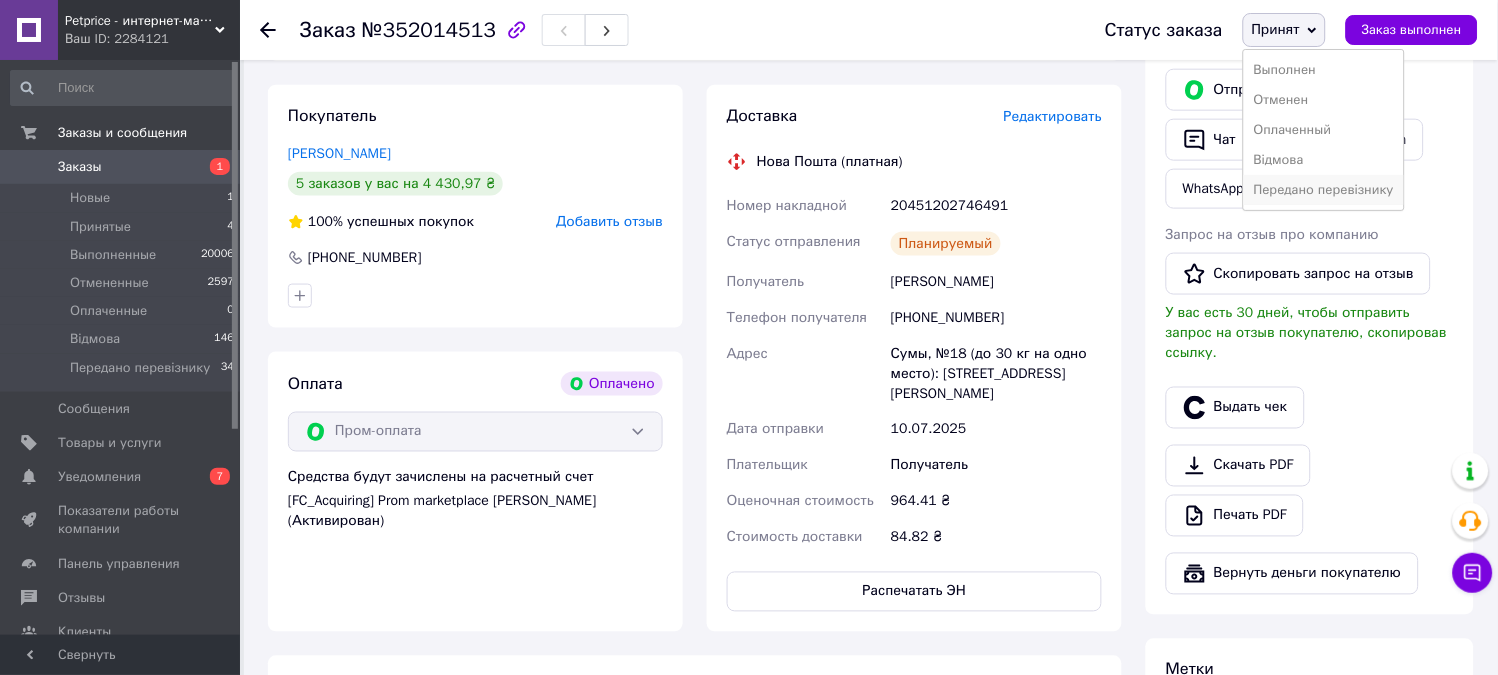 click on "Передано перевізнику" at bounding box center [1324, 190] 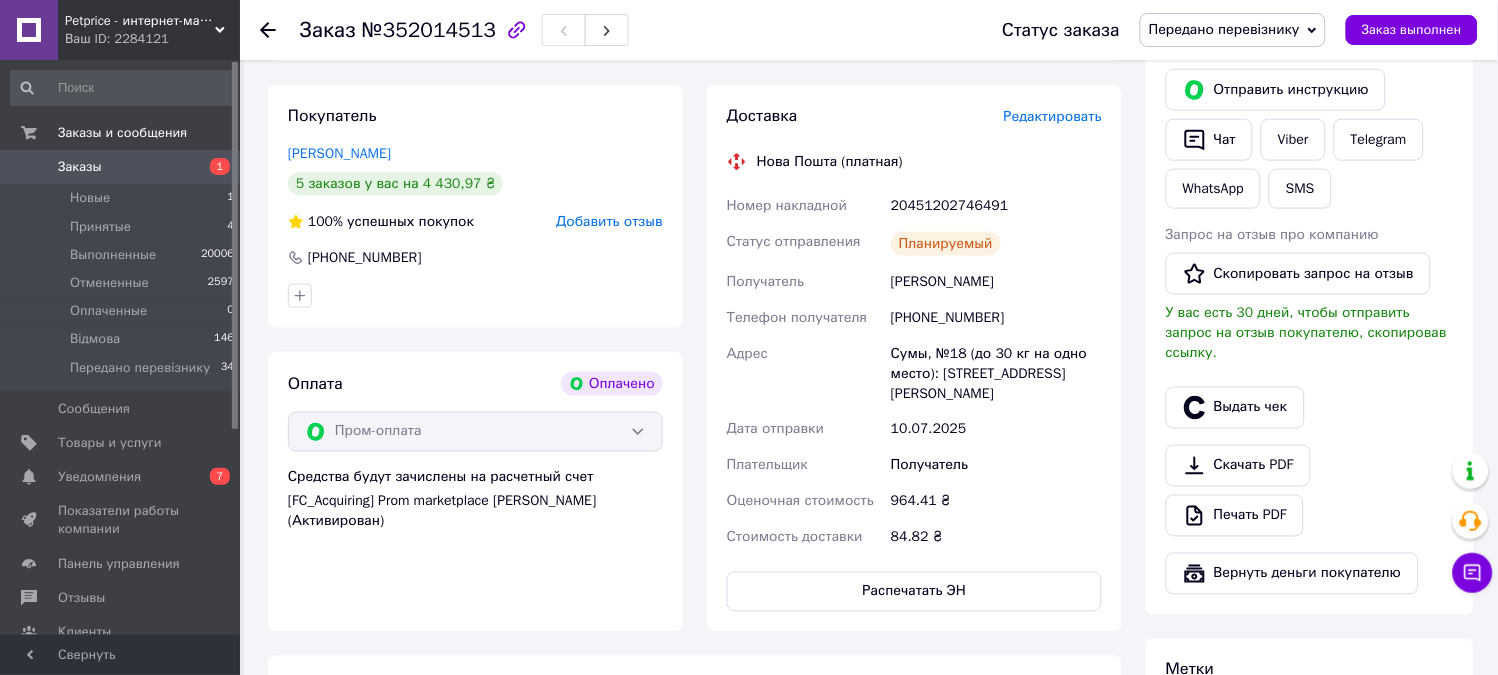 click on "Заказы" at bounding box center (80, 167) 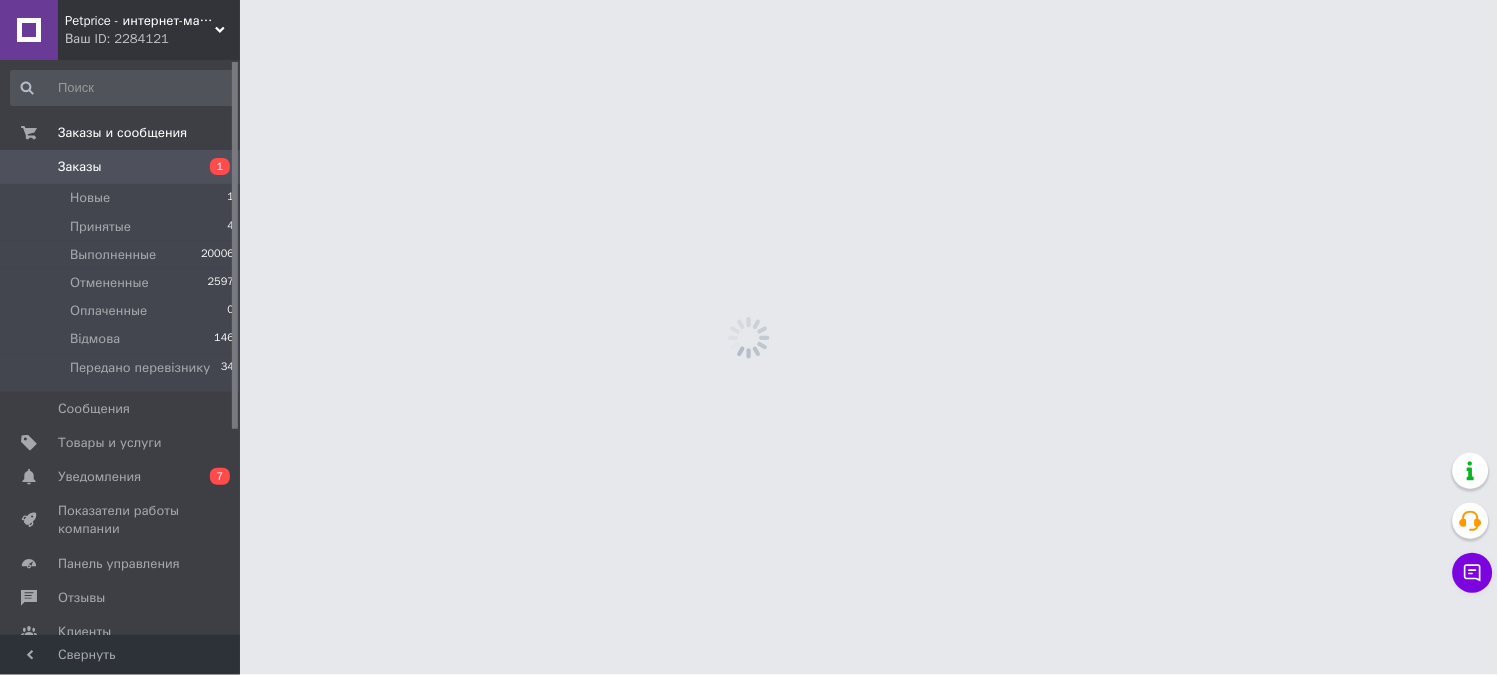 scroll, scrollTop: 0, scrollLeft: 0, axis: both 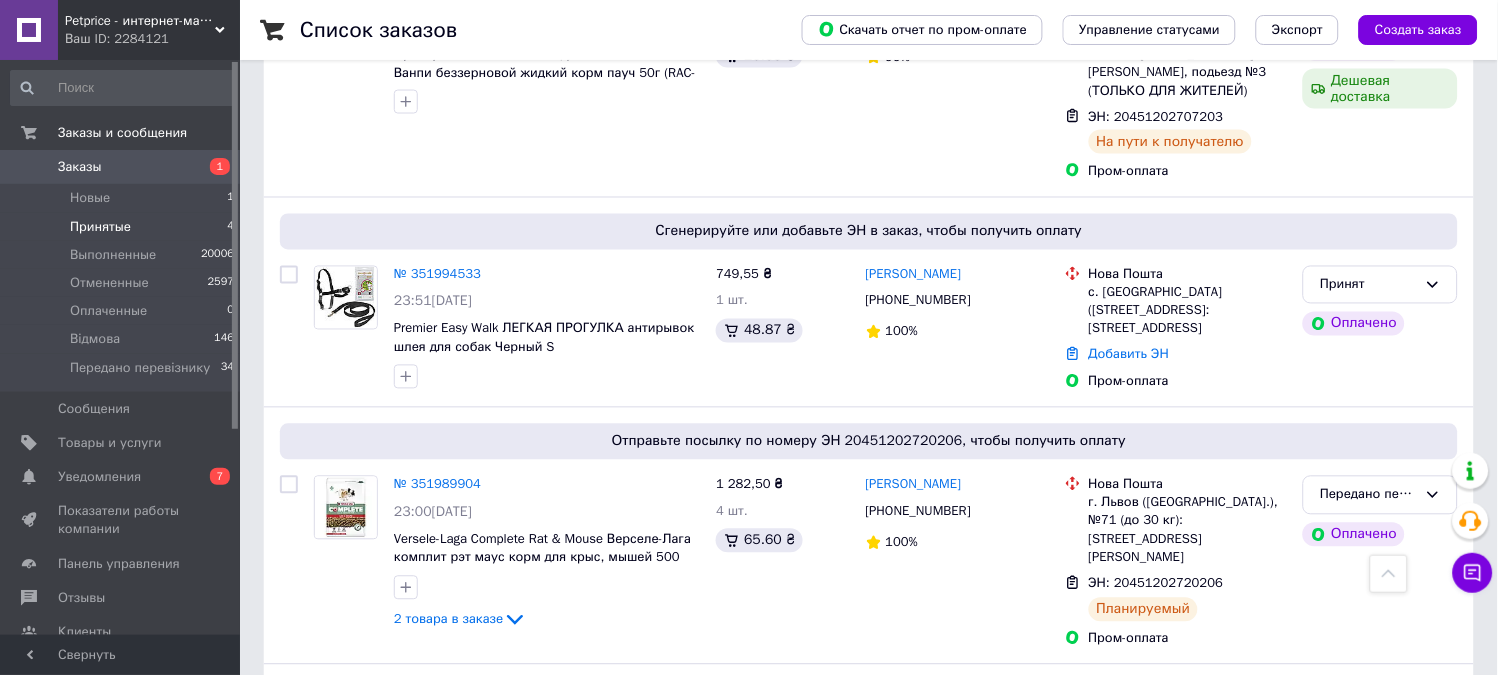 click on "Принятые" at bounding box center [100, 227] 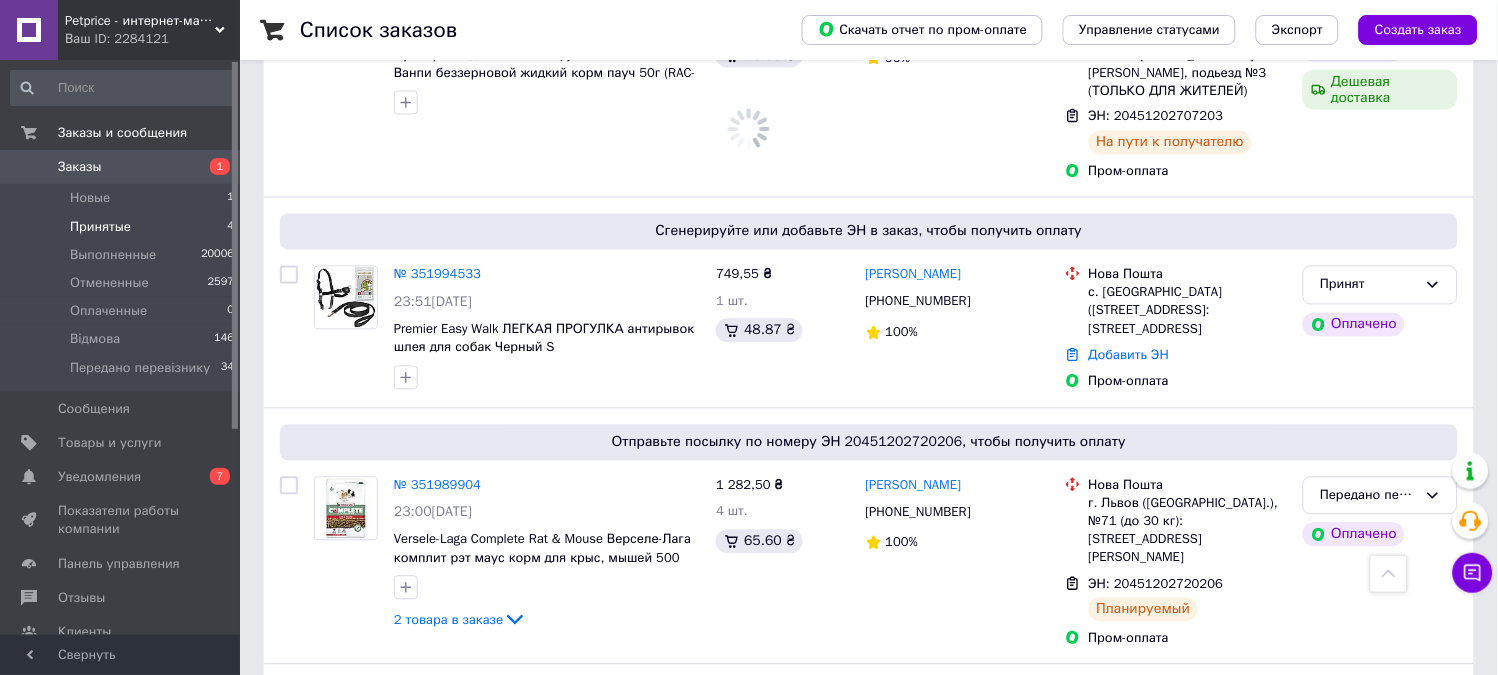 scroll, scrollTop: 0, scrollLeft: 0, axis: both 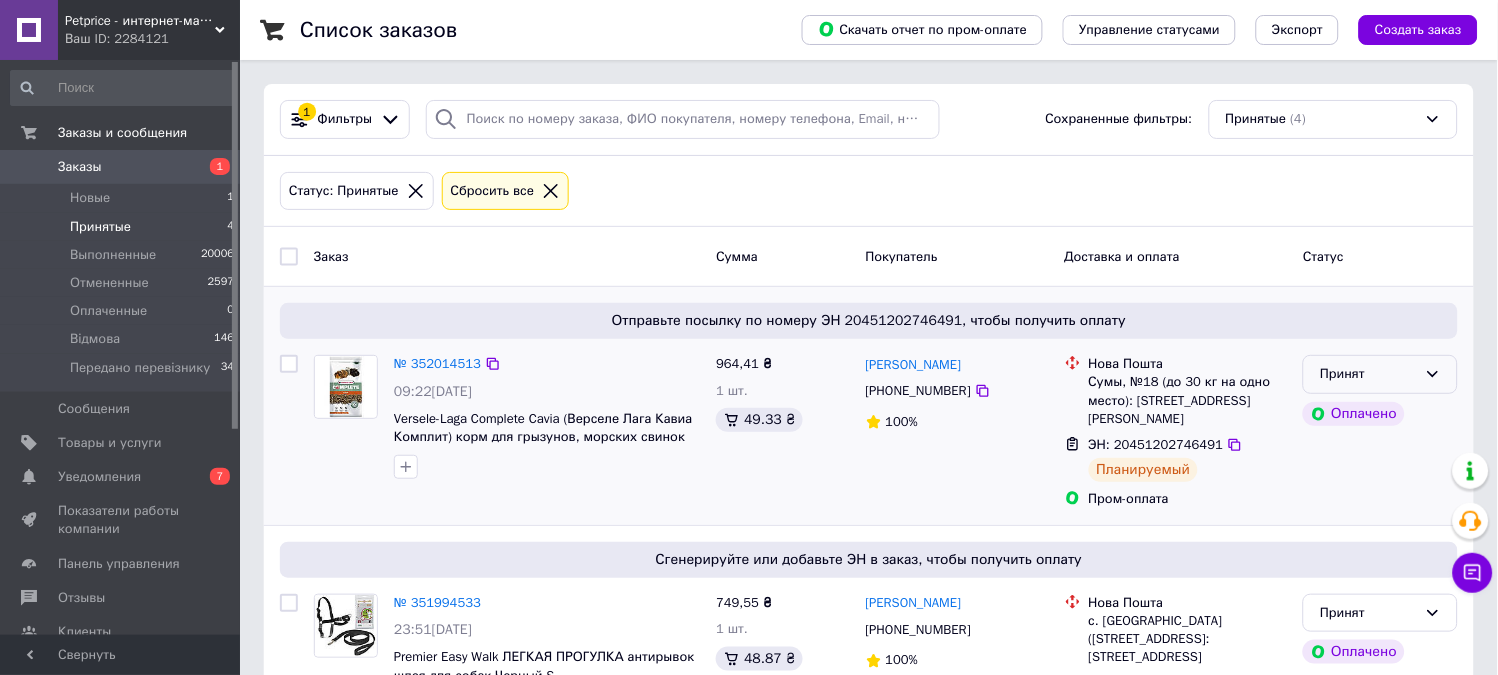 click on "Принят" at bounding box center (1368, 374) 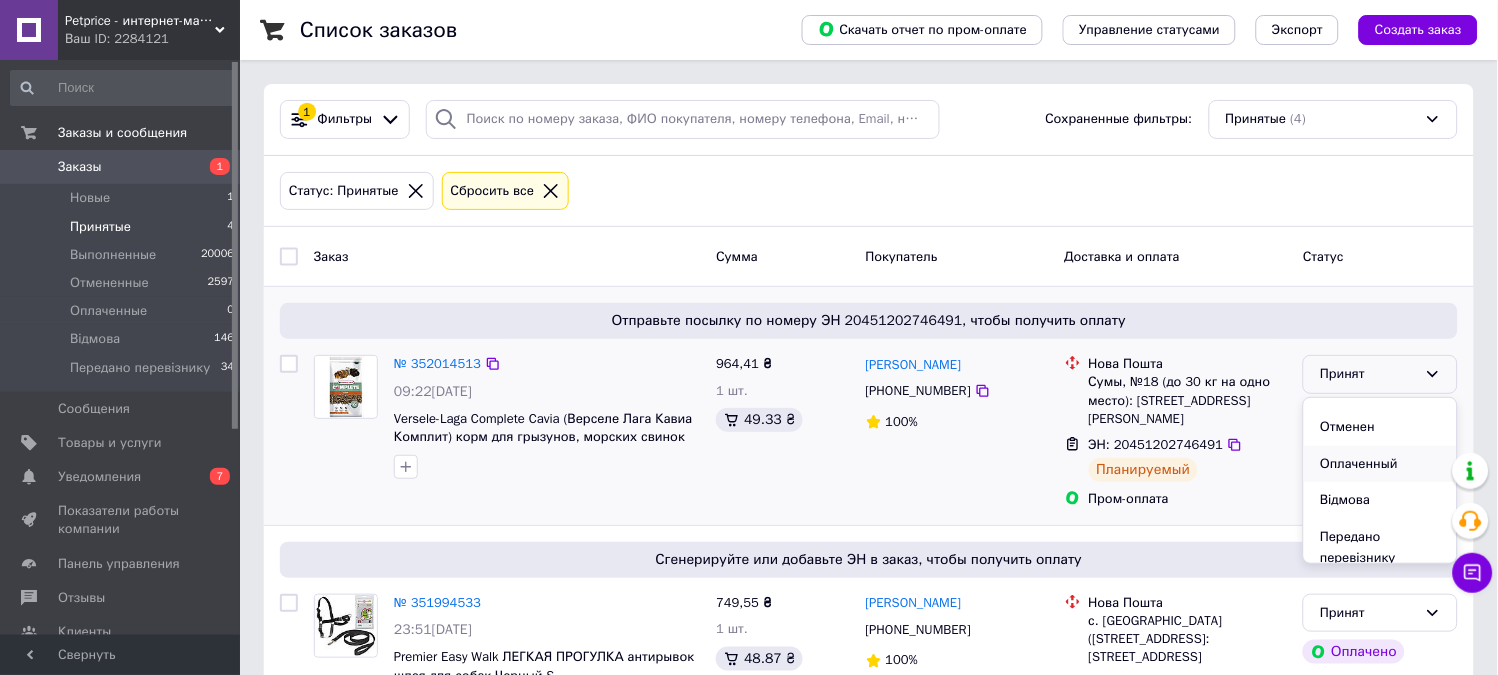 scroll, scrollTop: 37, scrollLeft: 0, axis: vertical 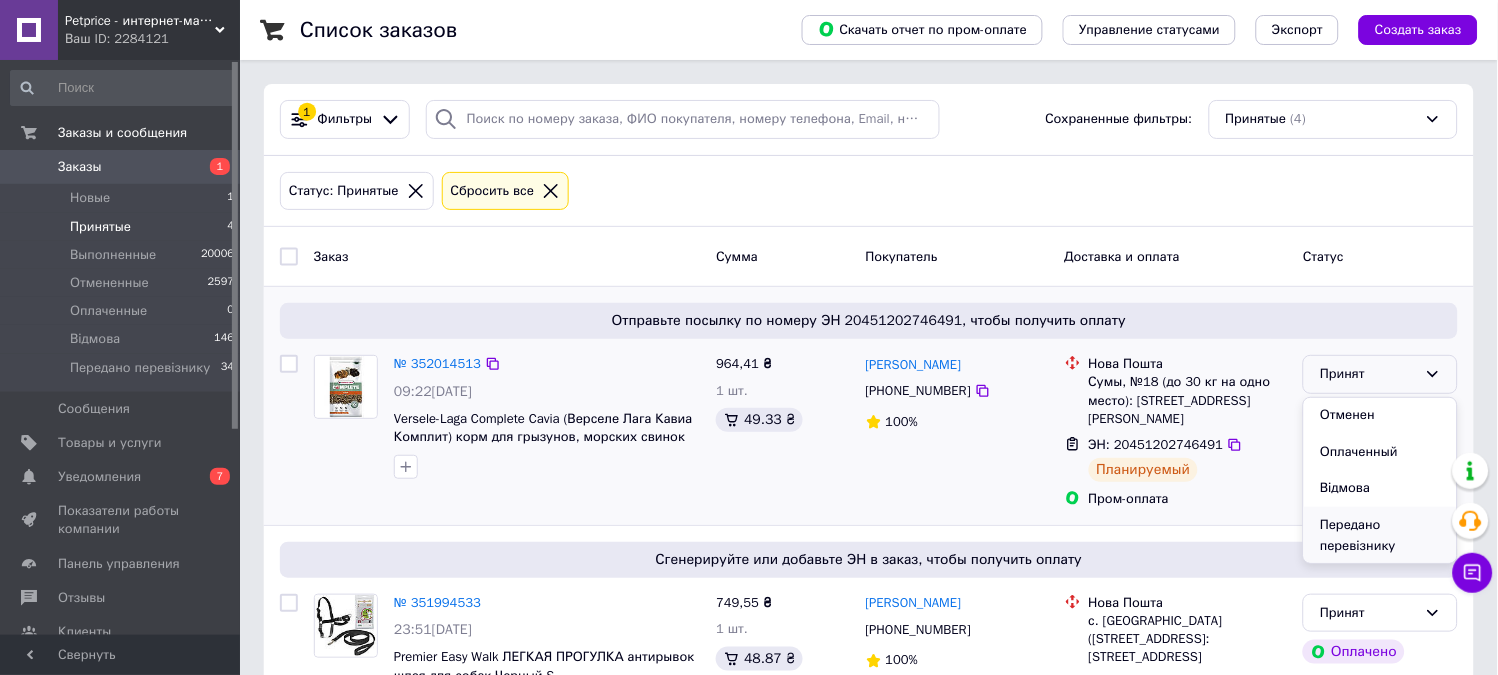 click on "Передано перевізнику" at bounding box center (1380, 535) 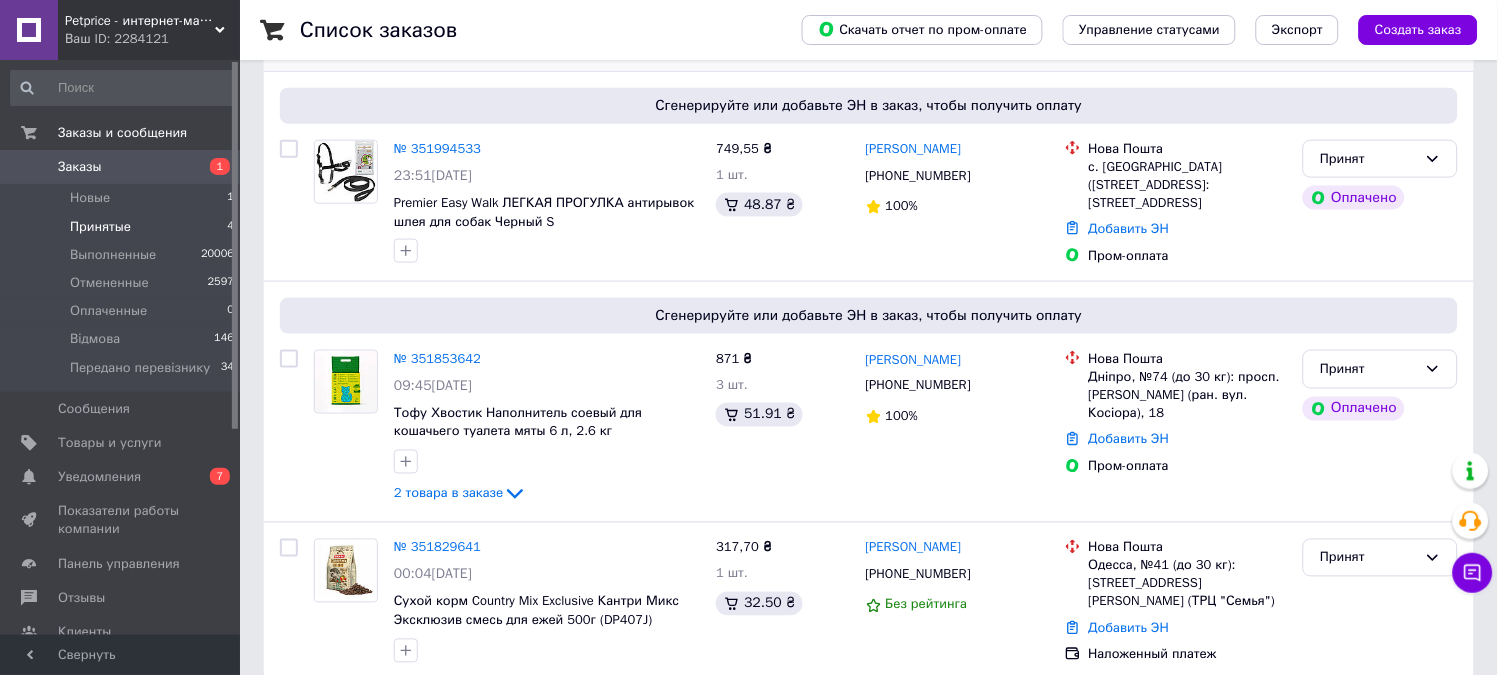 scroll, scrollTop: 463, scrollLeft: 0, axis: vertical 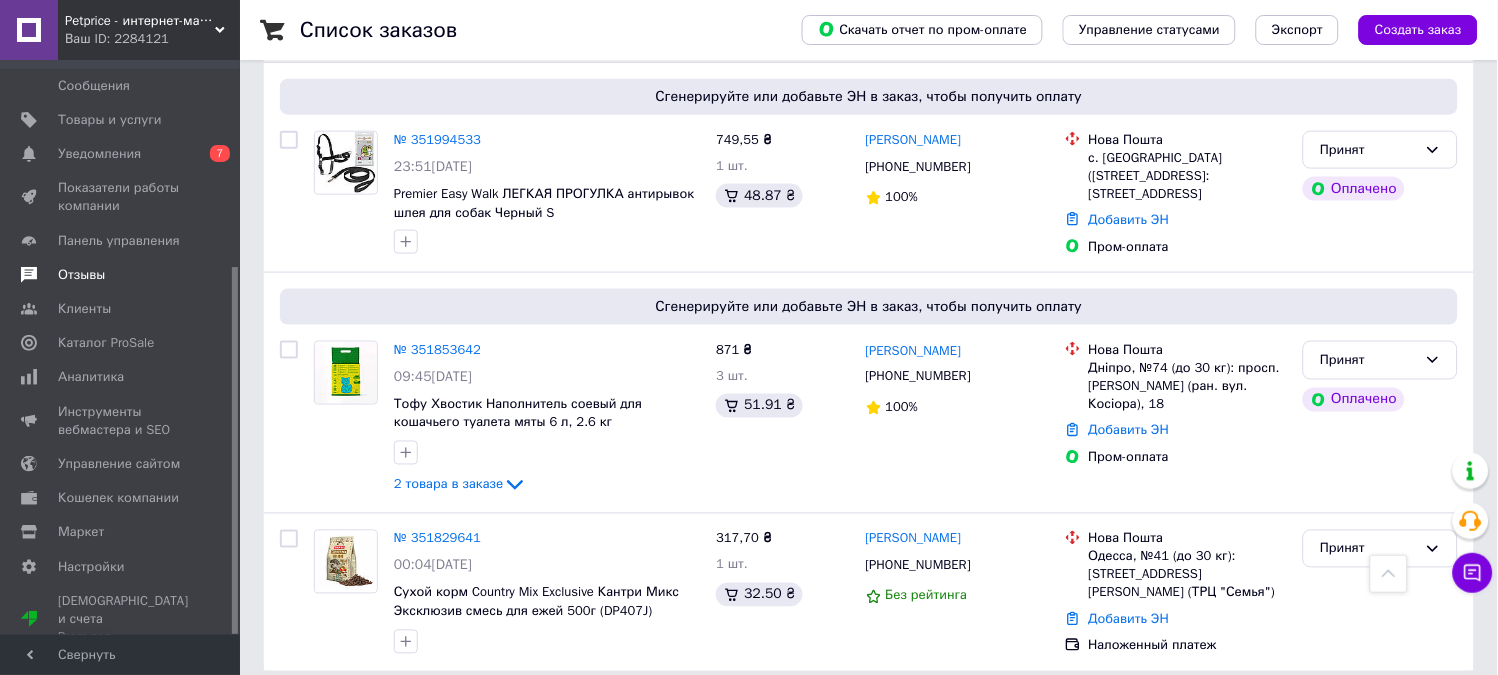 click on "Отзывы" at bounding box center [123, 275] 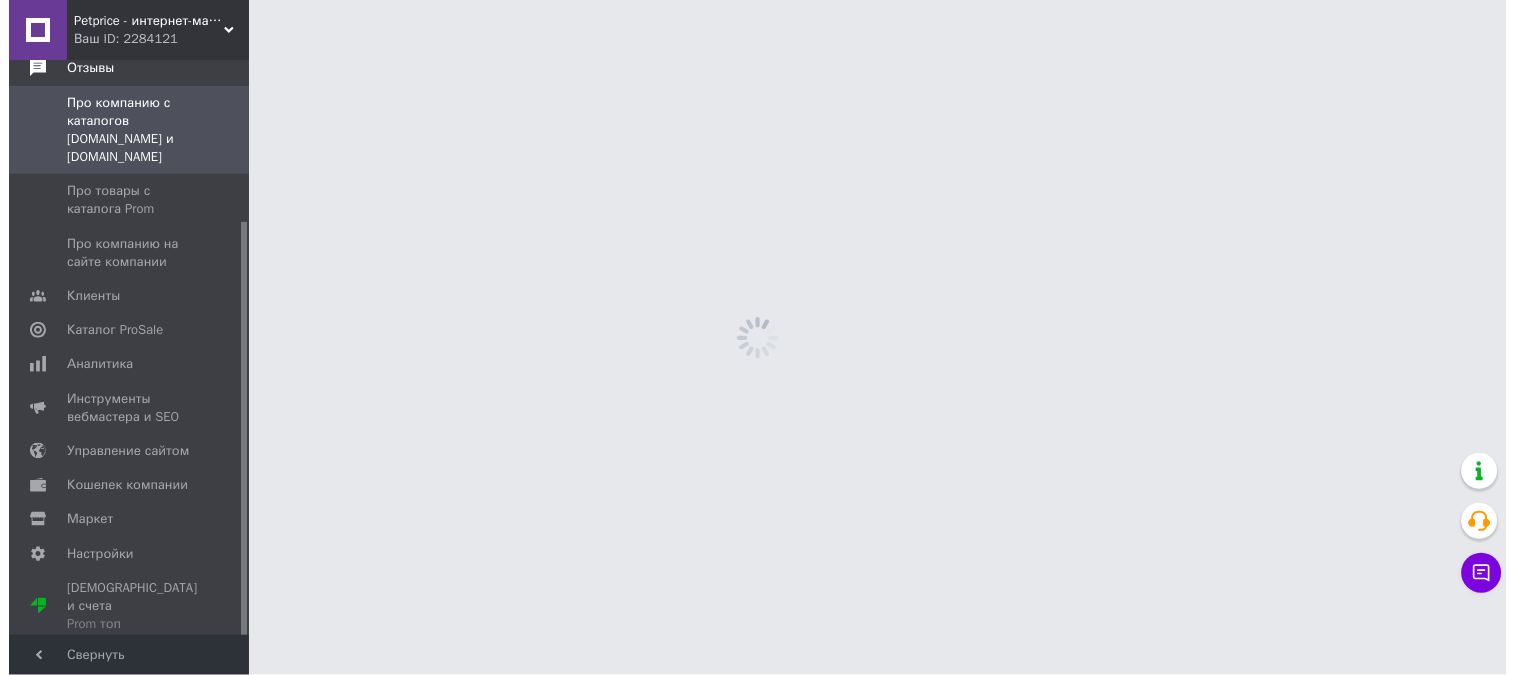 scroll, scrollTop: 0, scrollLeft: 0, axis: both 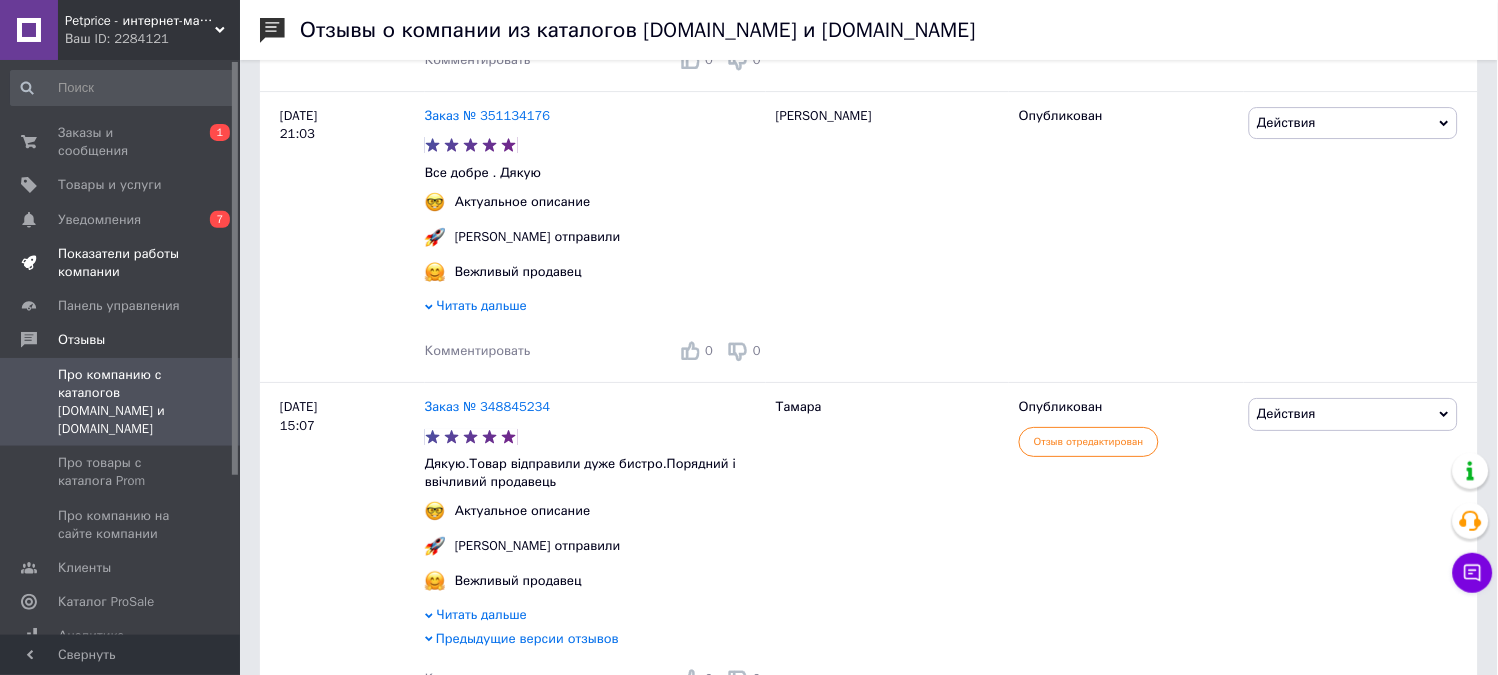 click on "Показатели работы компании" at bounding box center (121, 263) 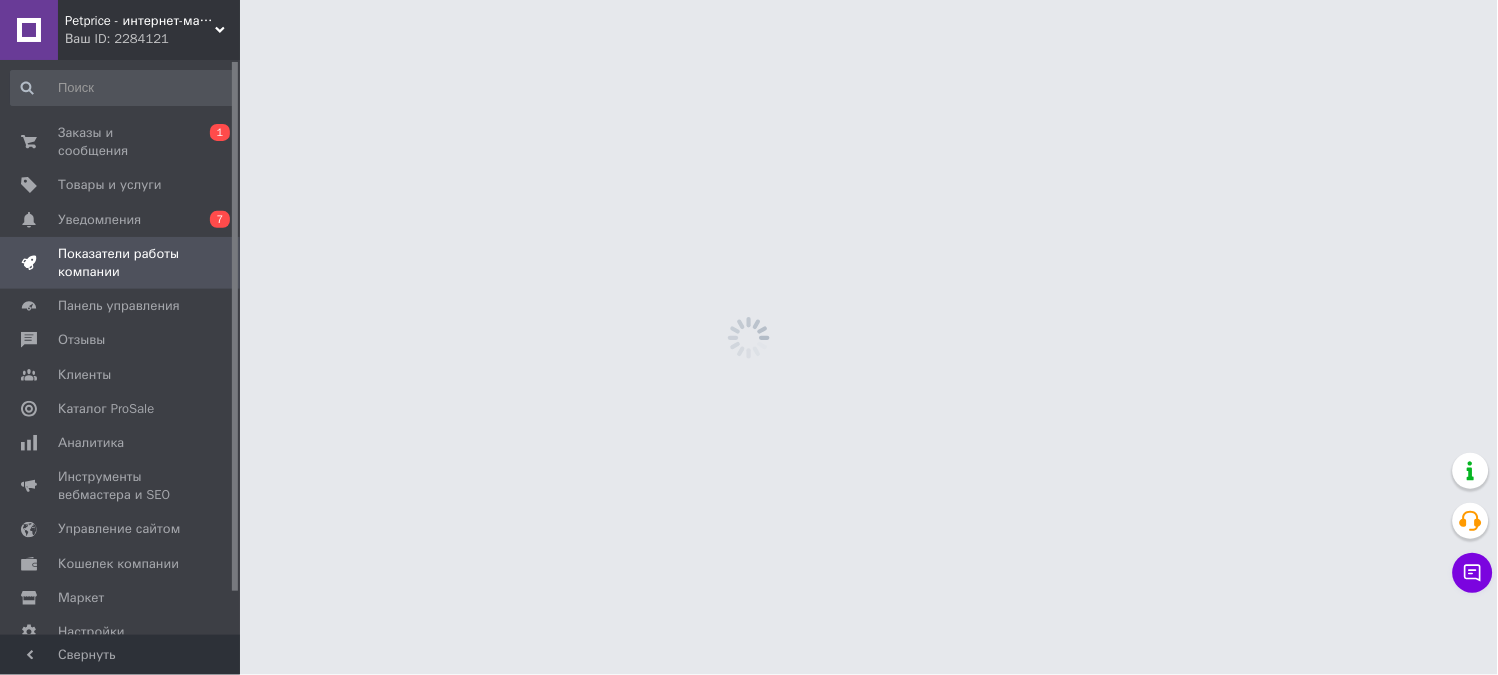 scroll, scrollTop: 0, scrollLeft: 0, axis: both 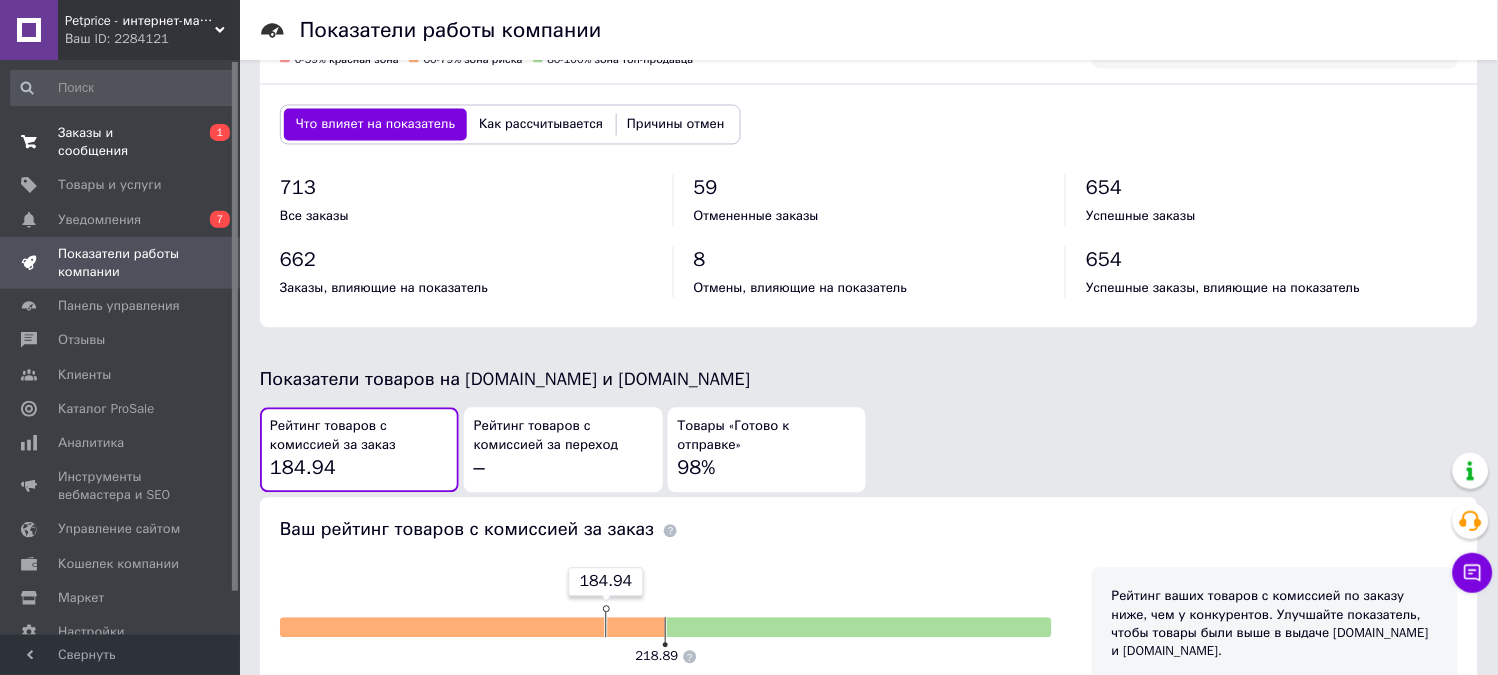click on "Заказы и сообщения" at bounding box center [121, 142] 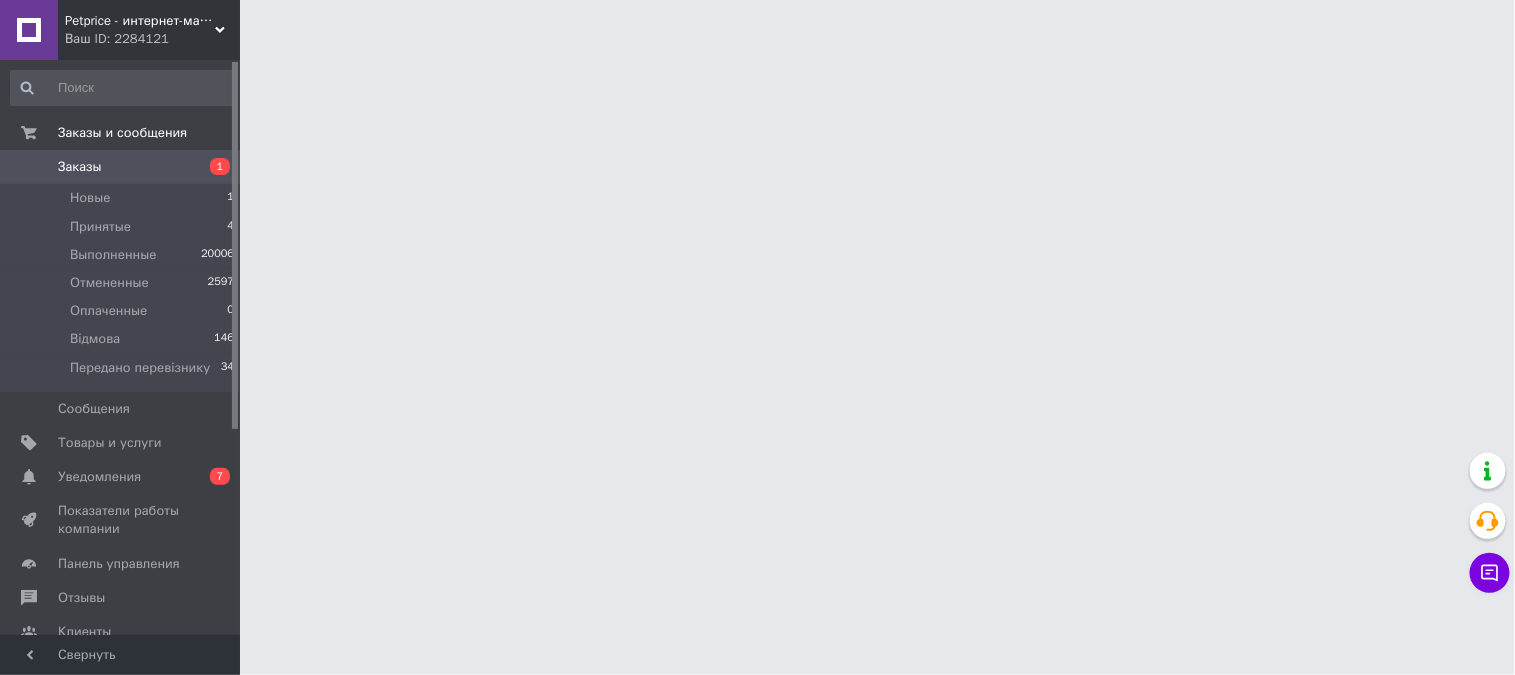 click on "Заказы 1" at bounding box center [123, 167] 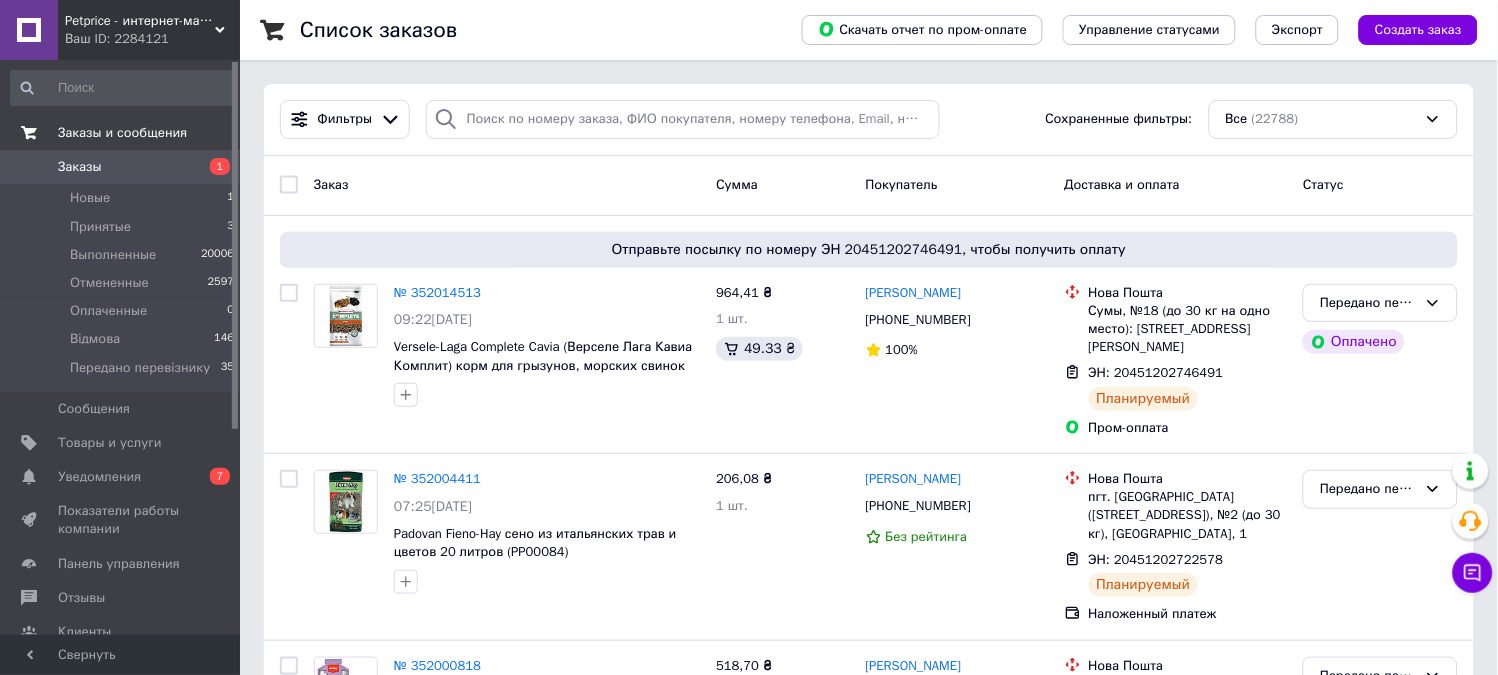 click on "Заказы и сообщения" at bounding box center (122, 133) 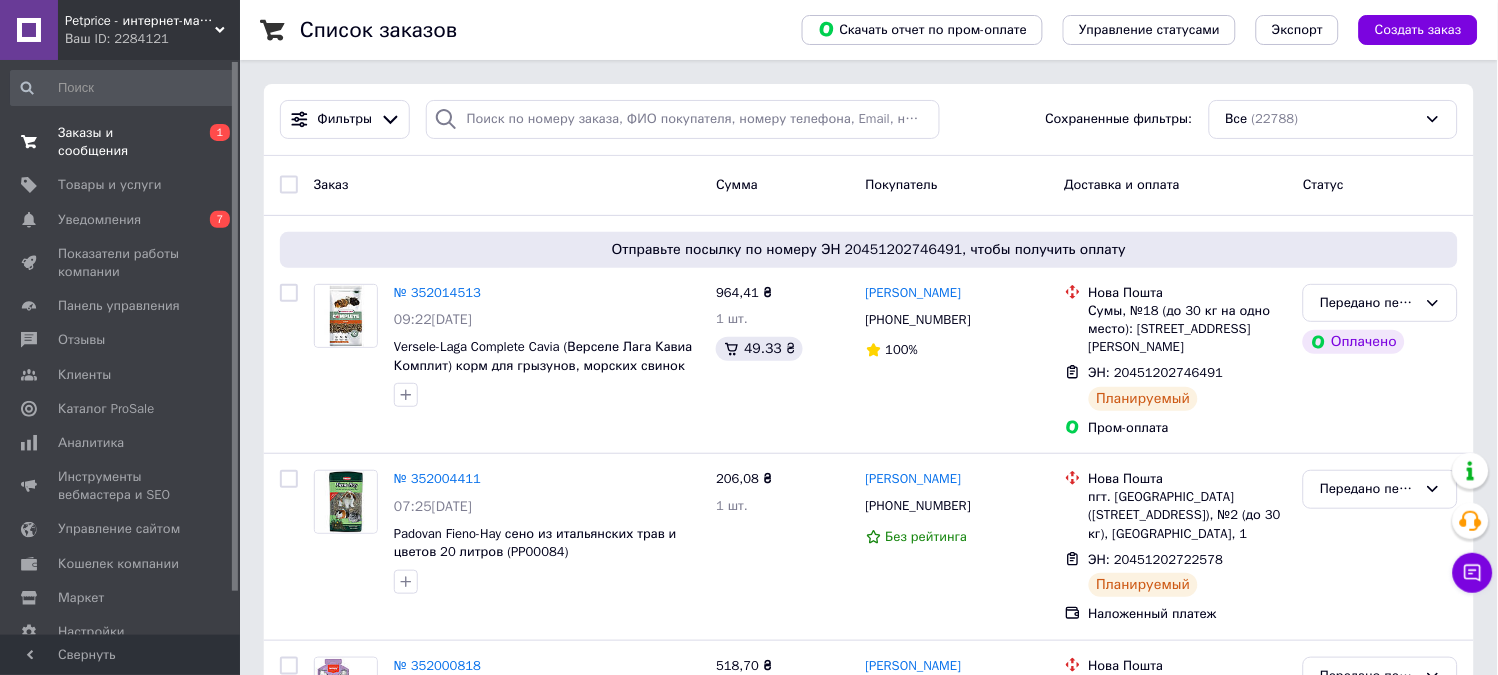 click on "Заказы и сообщения" at bounding box center [121, 142] 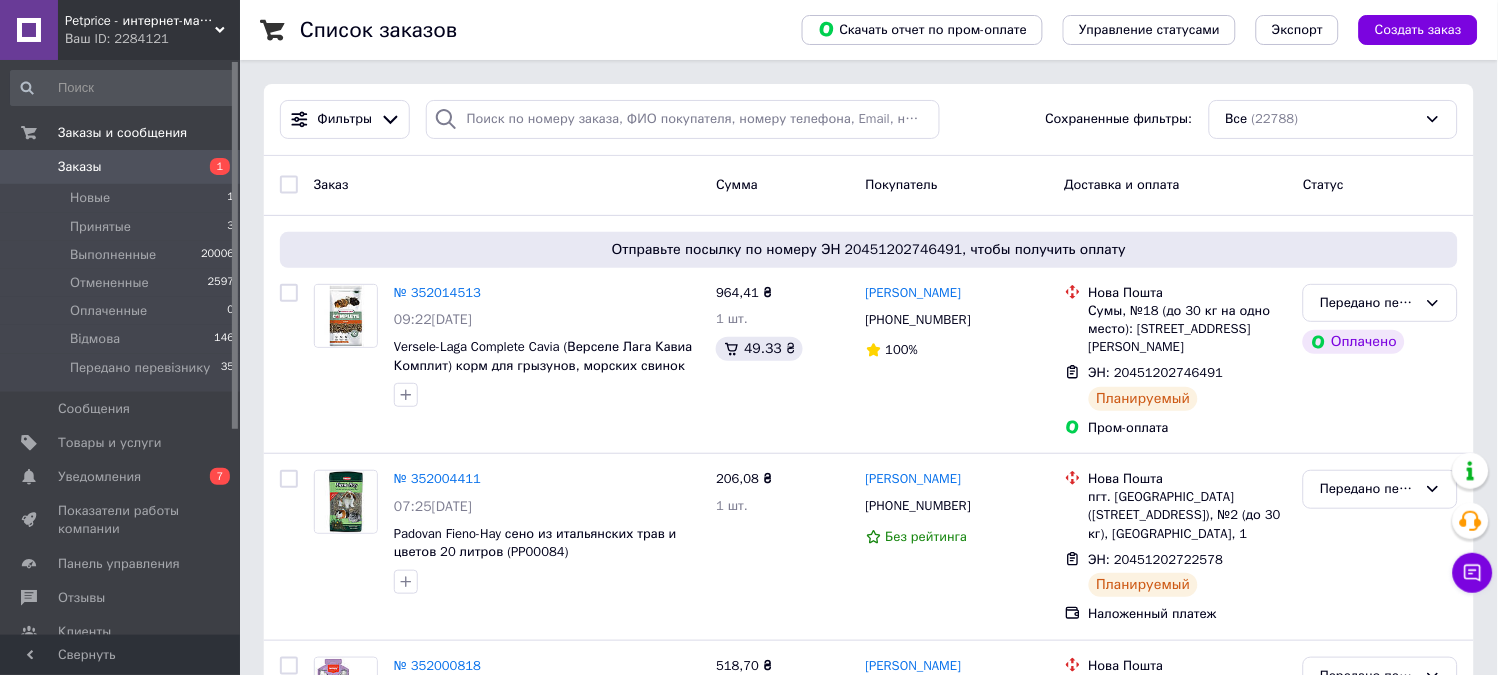 click on "Заказы" at bounding box center [121, 167] 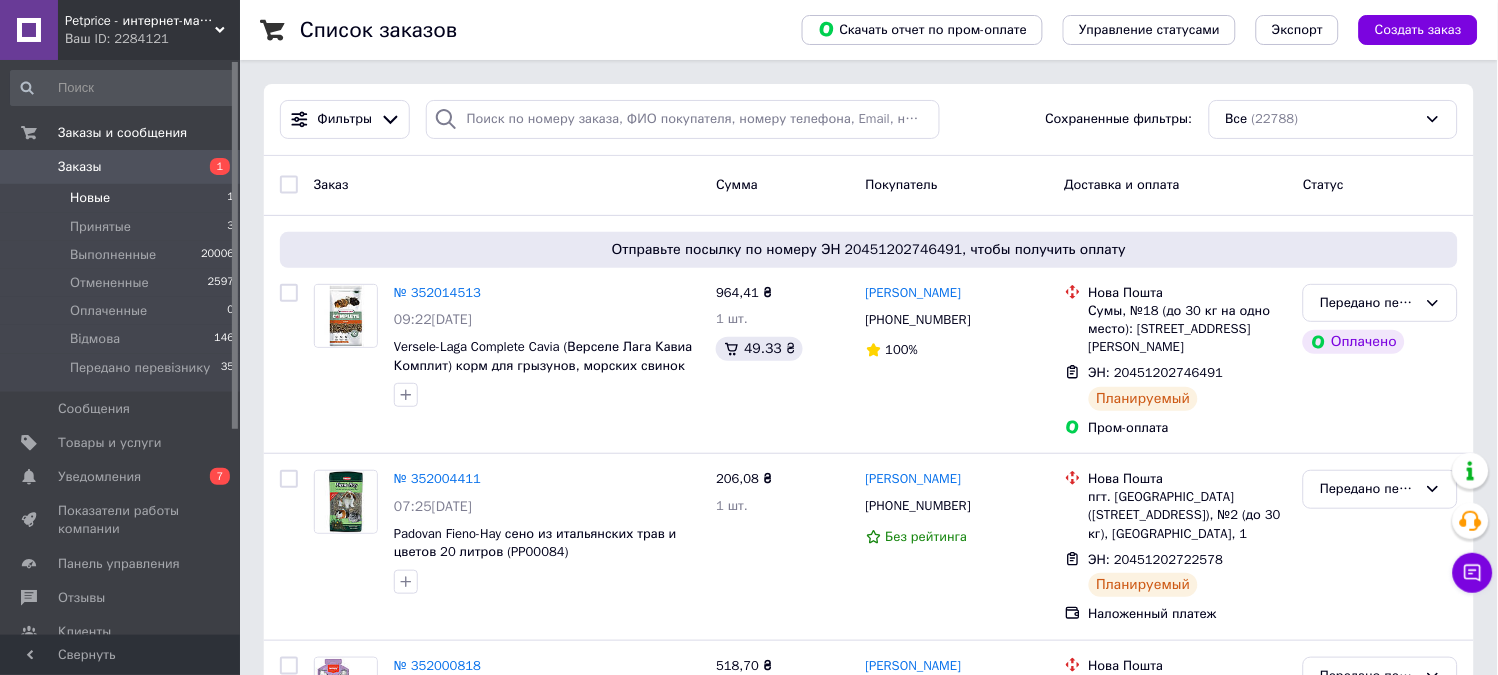 click on "Новые" at bounding box center [90, 198] 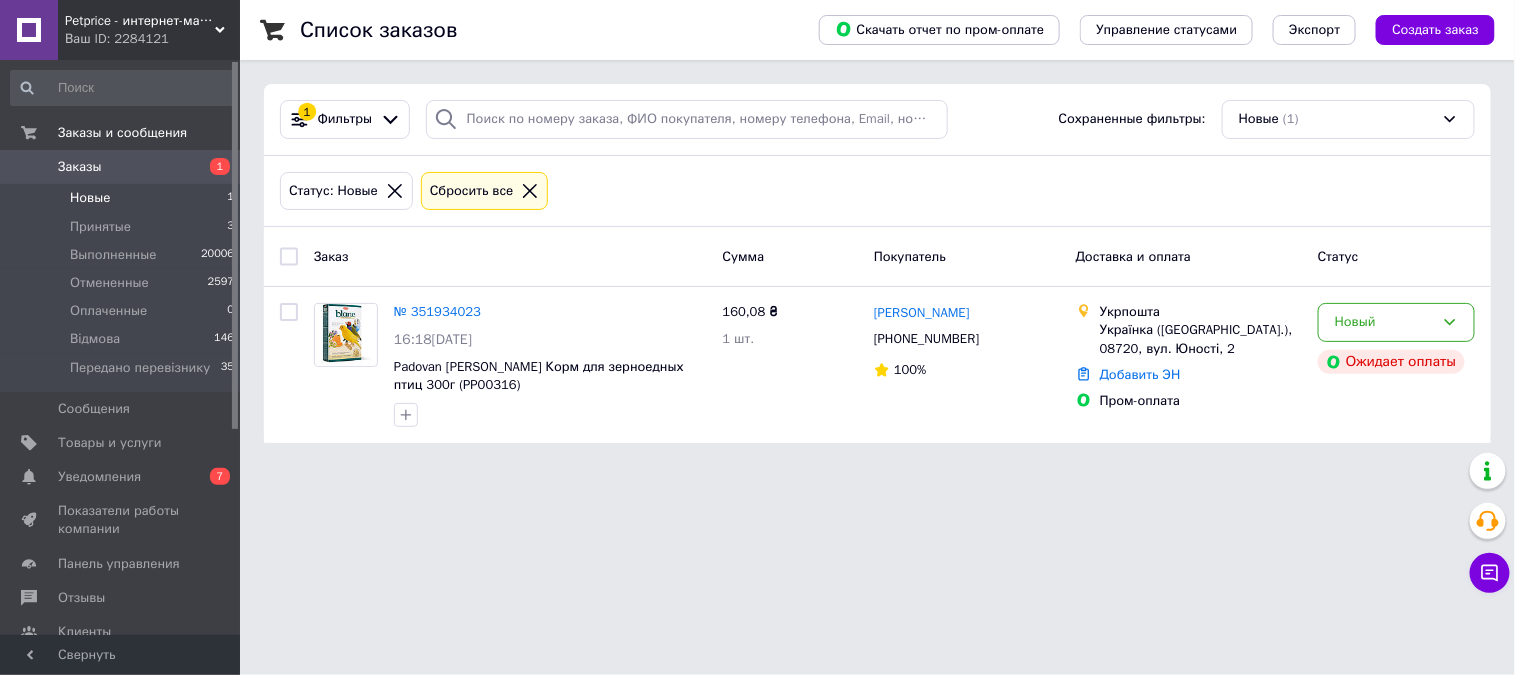 click on "Petprice - интернет-магазин зоотоваров Ваш ID: 2284121 Сайт Petprice - интернет-магазин зоотова... Кабинет покупателя Проверить состояние системы Страница на портале Справка Выйти Заказы и сообщения Заказы 1 Новые 1 Принятые 3 Выполненные 20006 Отмененные 2597 Оплаченные 0 Відмова 146 Передано перевізнику 35 Сообщения 0 Товары и услуги Уведомления 0 7 Показатели работы компании Панель управления Отзывы Клиенты Каталог ProSale Аналитика Инструменты вебмастера и SEO Управление сайтом Кошелек компании Маркет Настройки Prom топ   1 (1)" at bounding box center [757, 233] 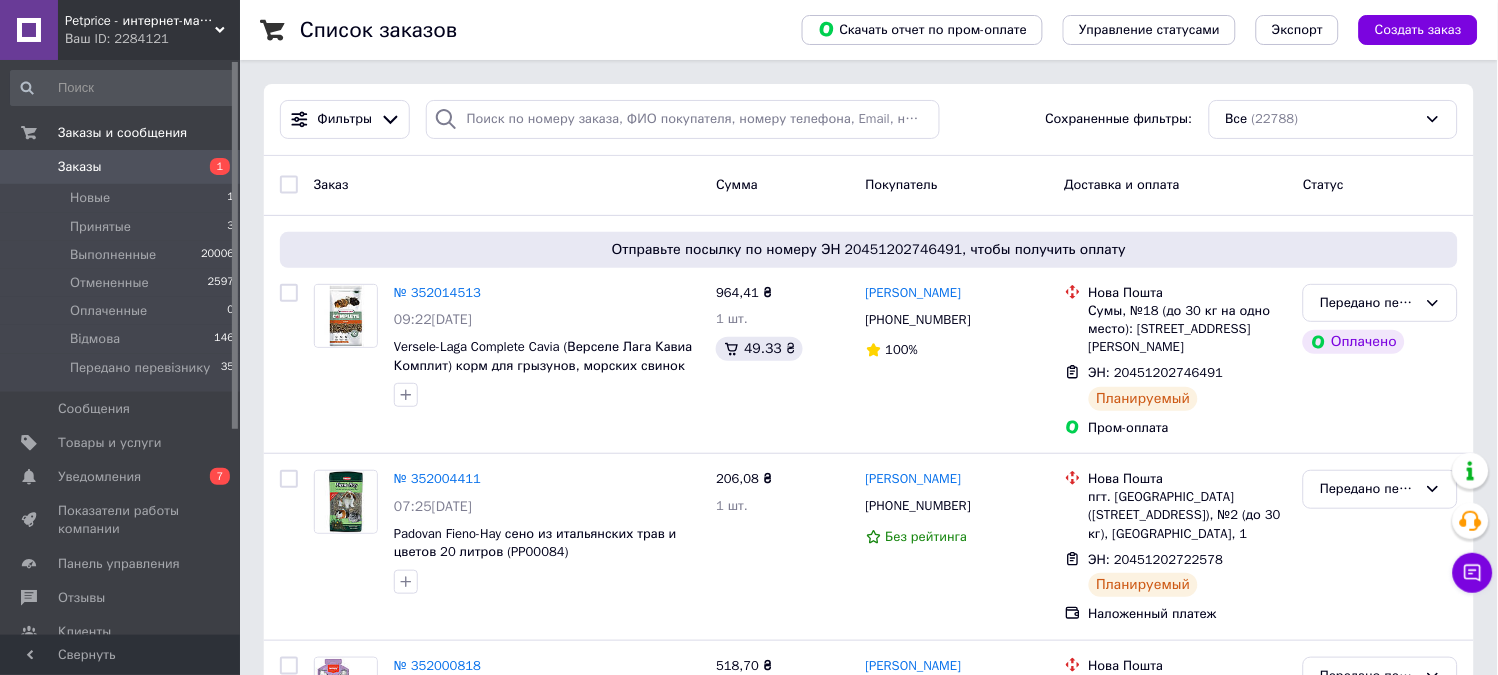 click on "Заказы" at bounding box center (121, 167) 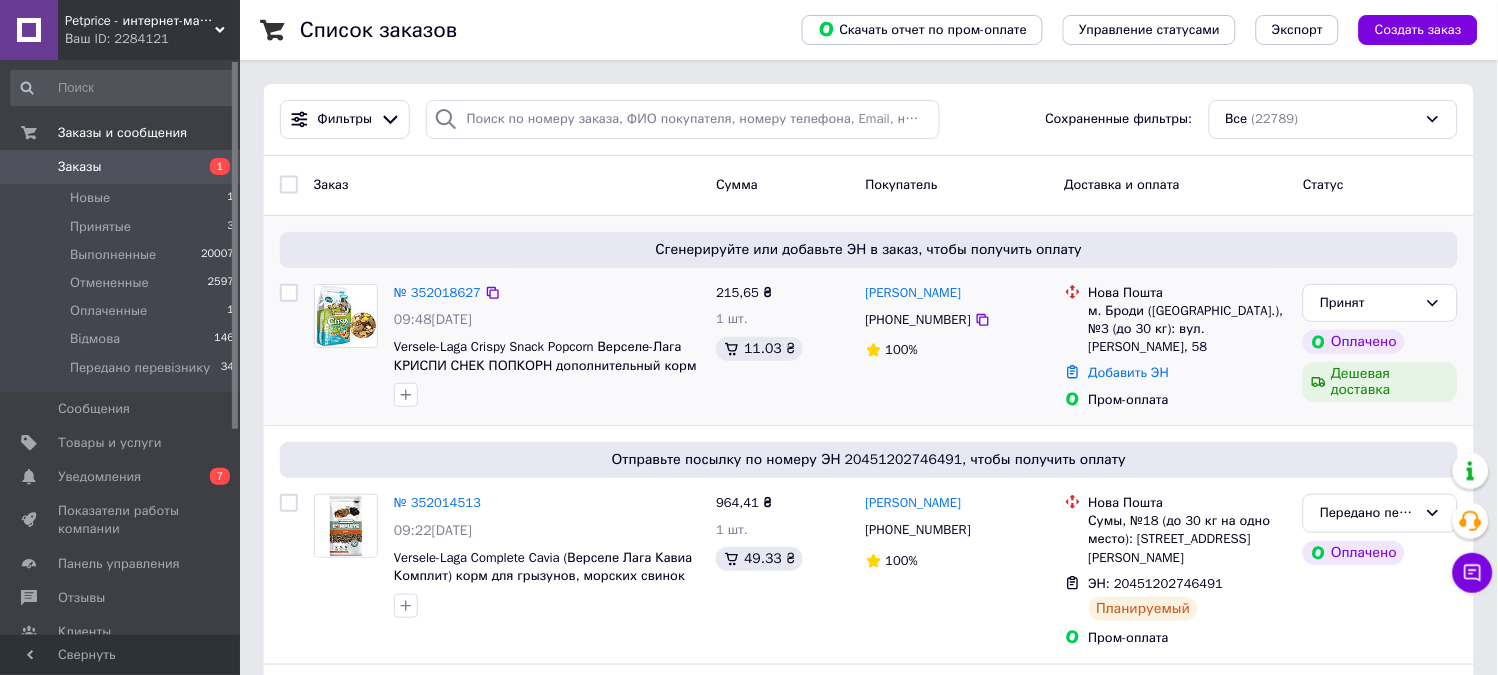 click at bounding box center (346, 346) 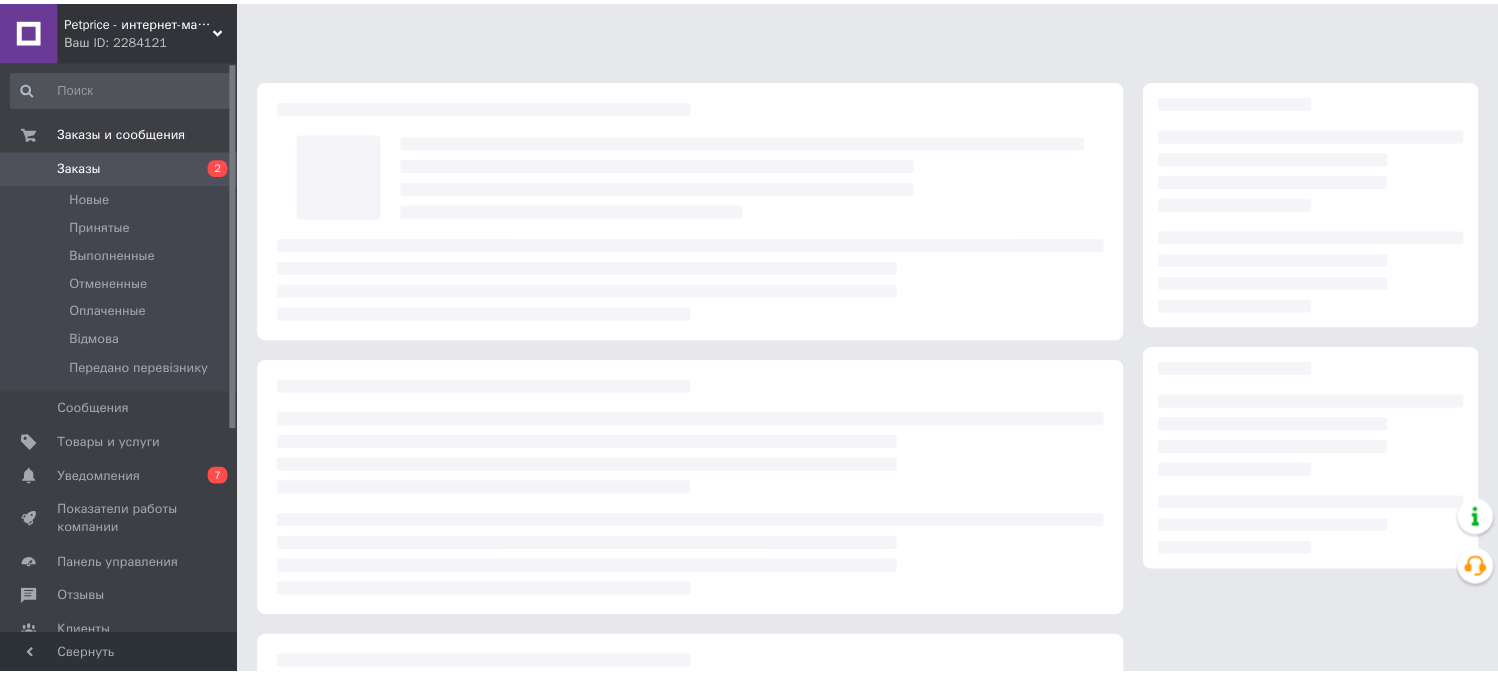 scroll, scrollTop: 0, scrollLeft: 0, axis: both 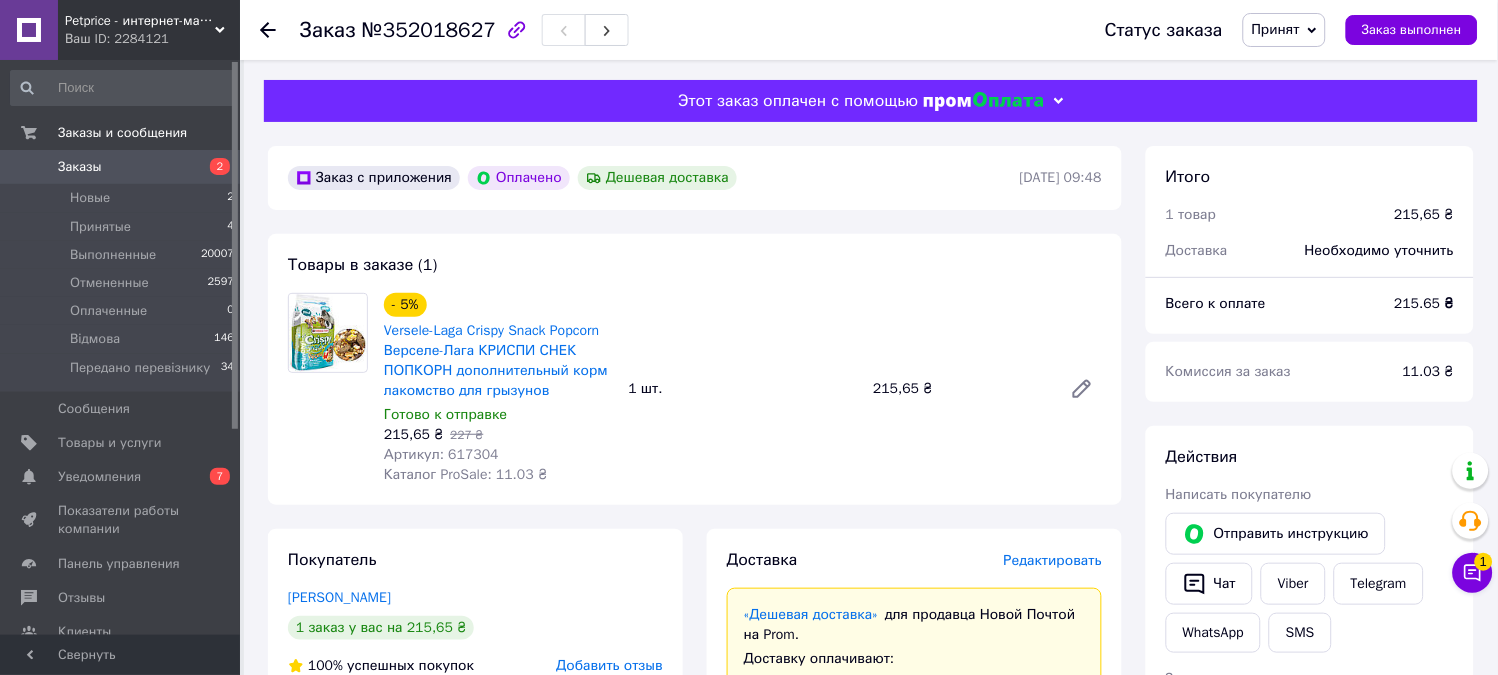 click on "Заказы" at bounding box center [121, 167] 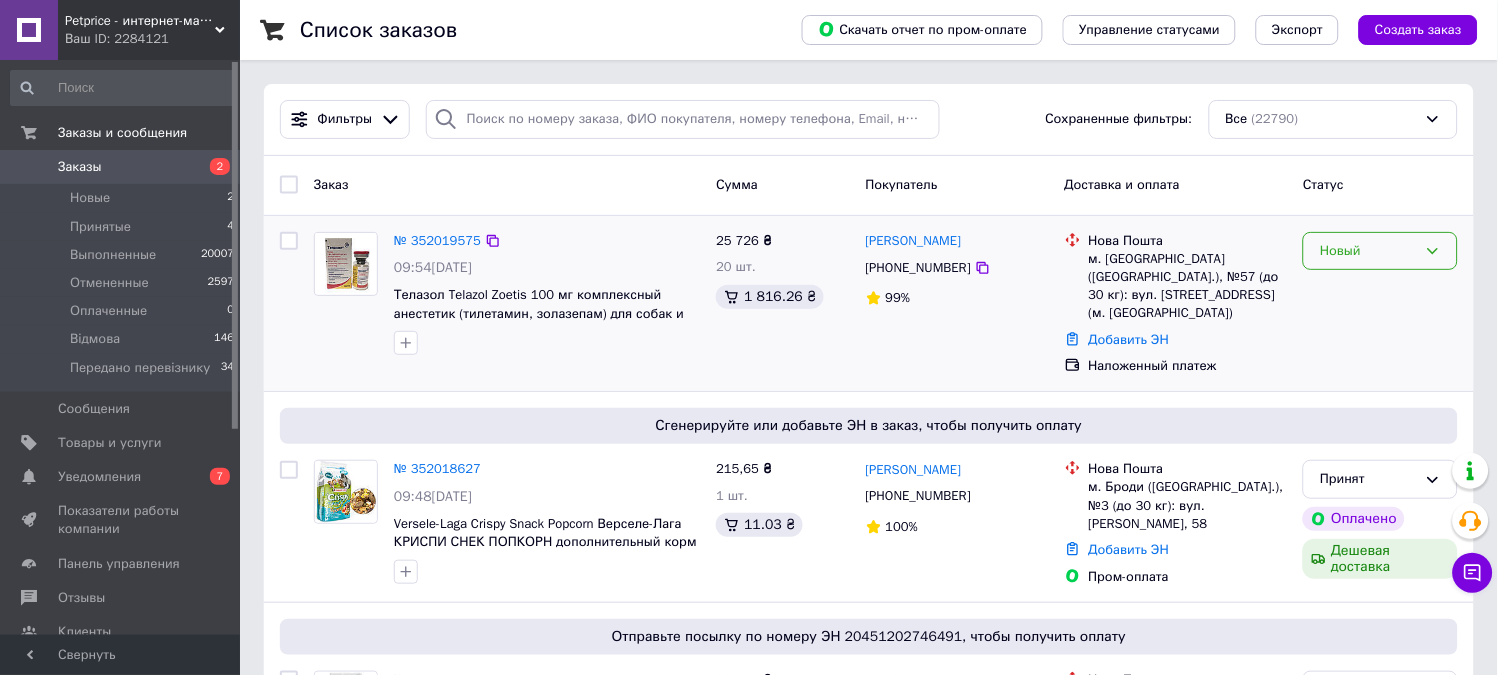 click on "Новый" at bounding box center (1368, 251) 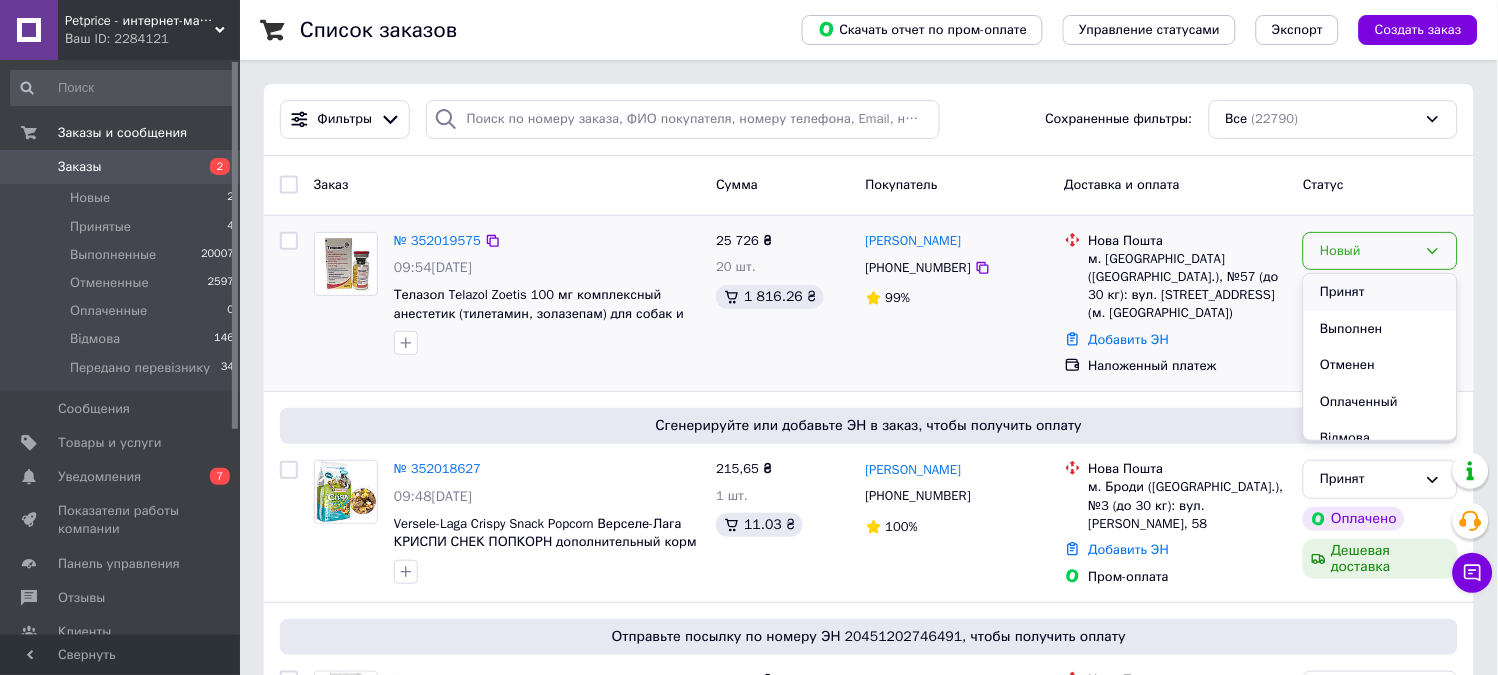 click on "Принят" at bounding box center [1380, 292] 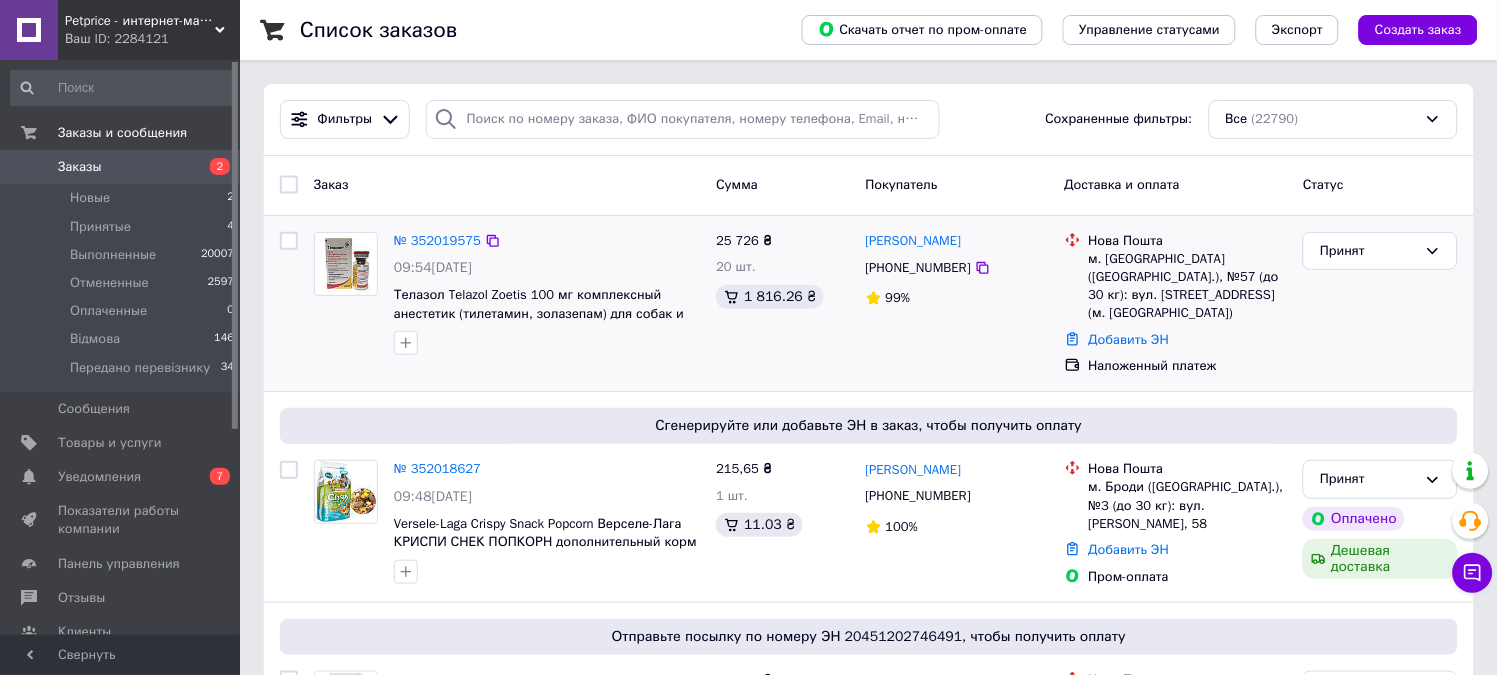 click on "Заказы 2" at bounding box center [123, 167] 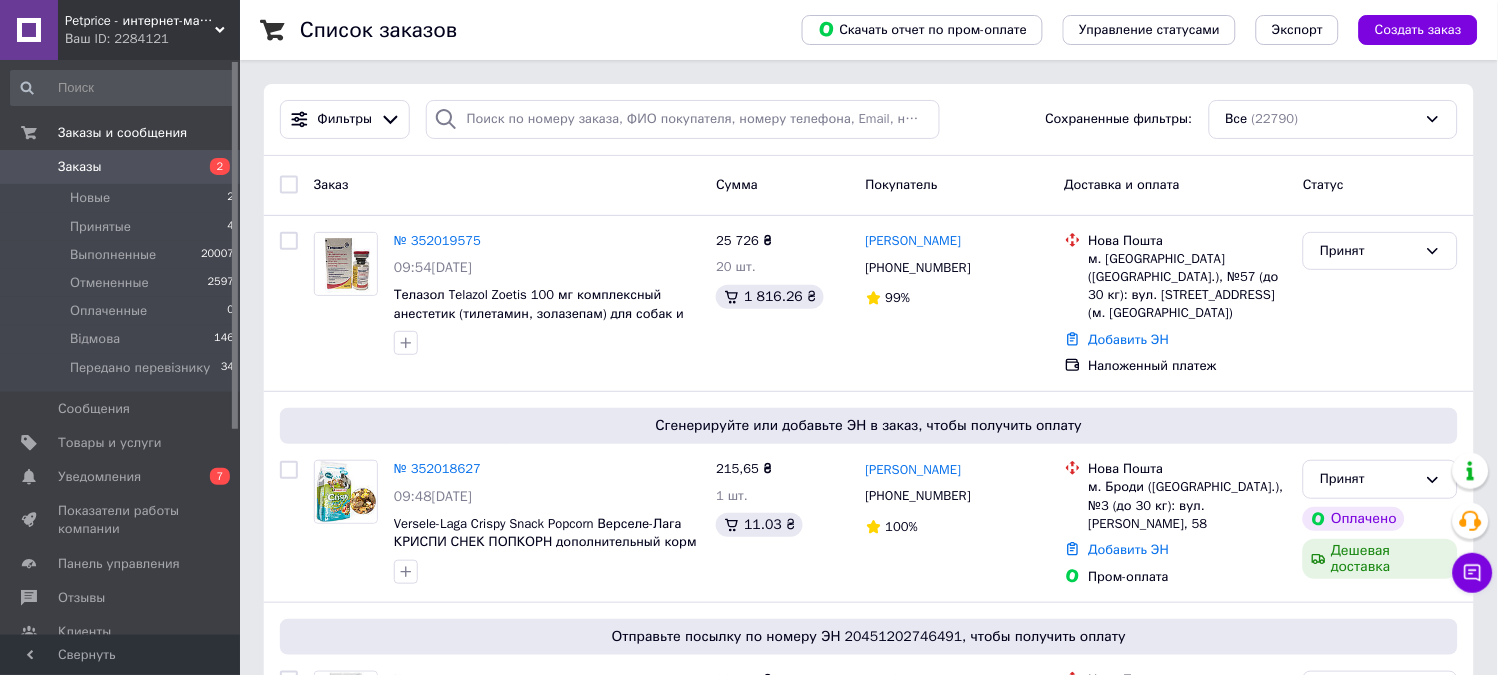 click on "Заказы" at bounding box center [121, 167] 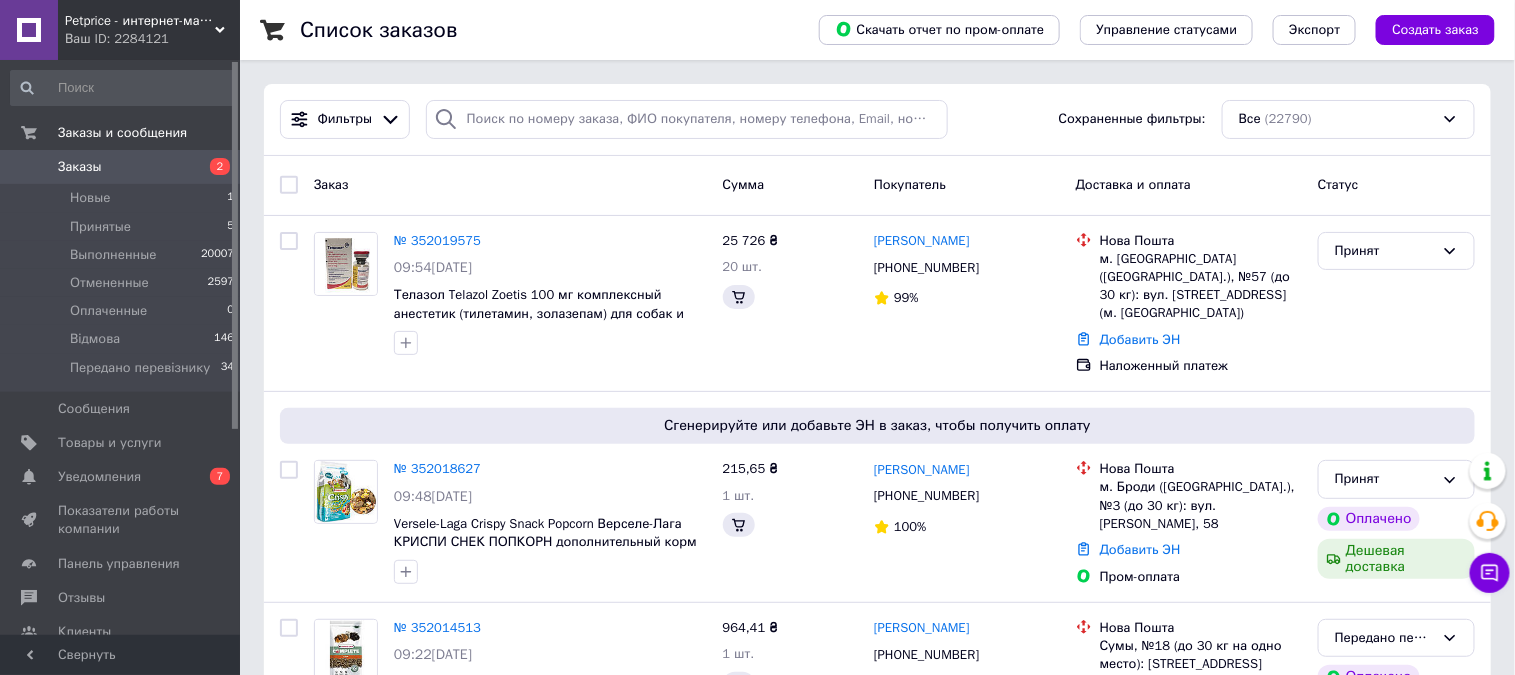 click on "Заказы" at bounding box center [121, 167] 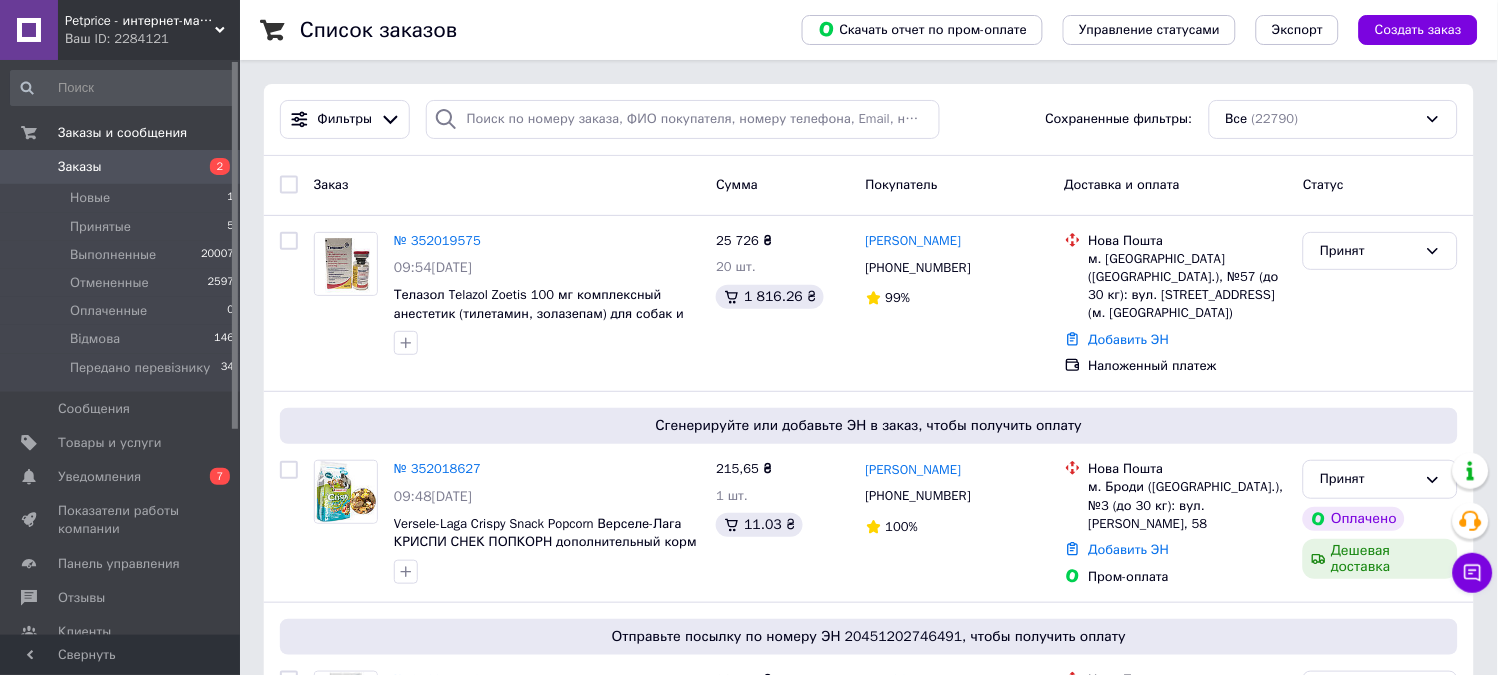 click on "Заказы" at bounding box center (121, 167) 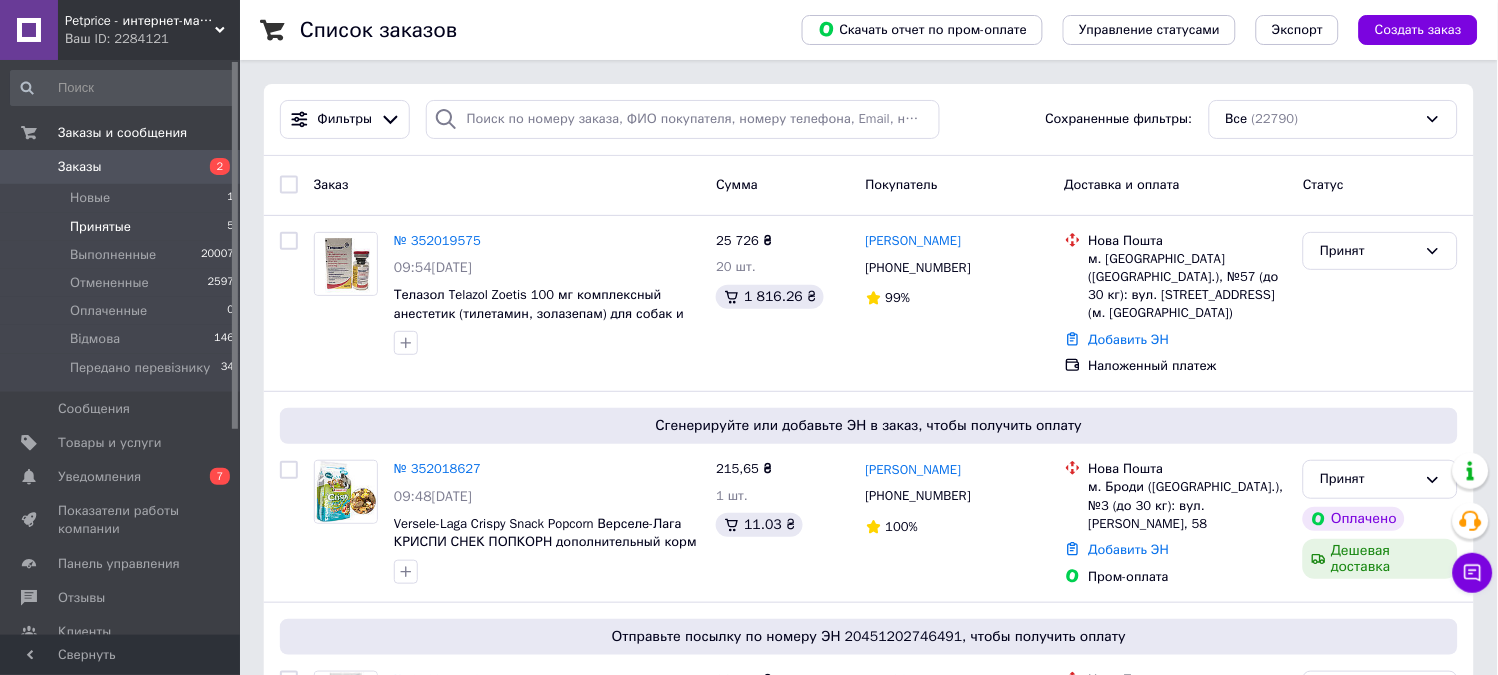 click on "Принятые" at bounding box center (100, 227) 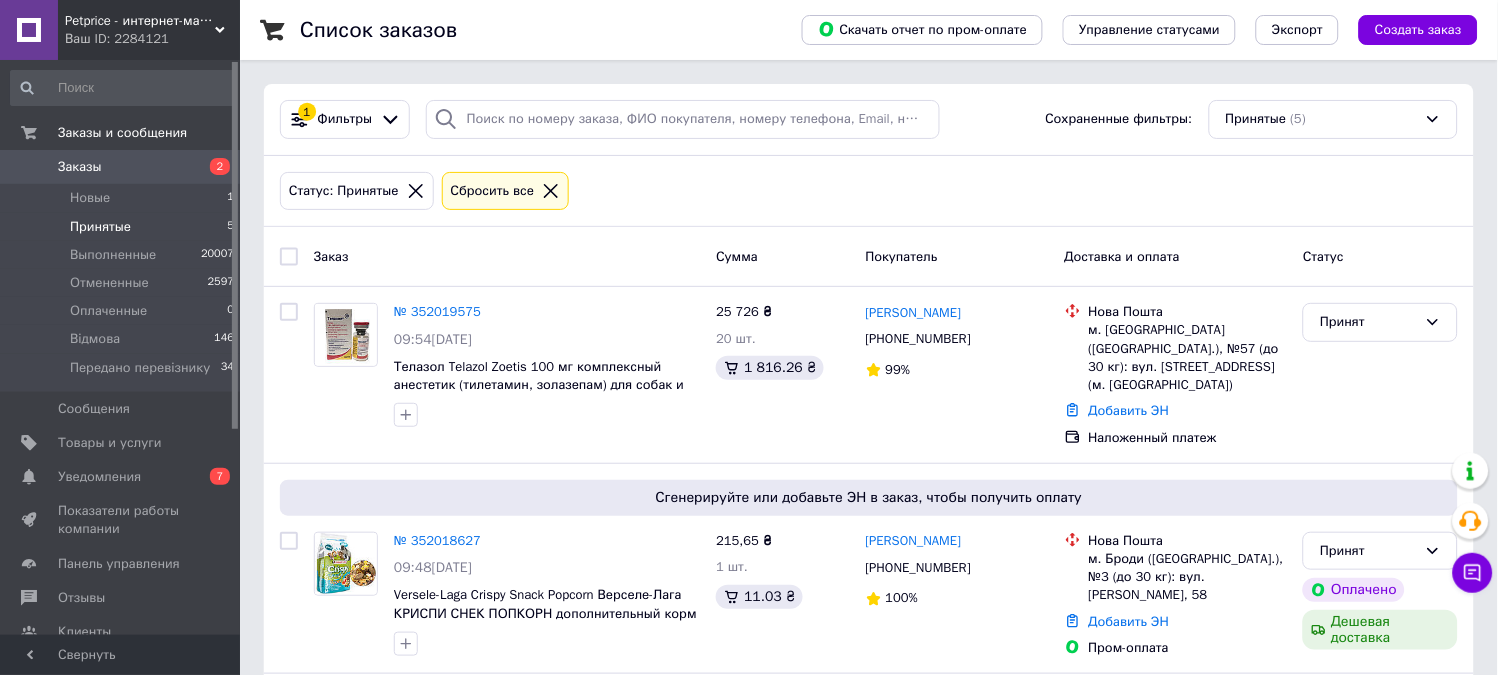 click on "Заказы" at bounding box center (121, 167) 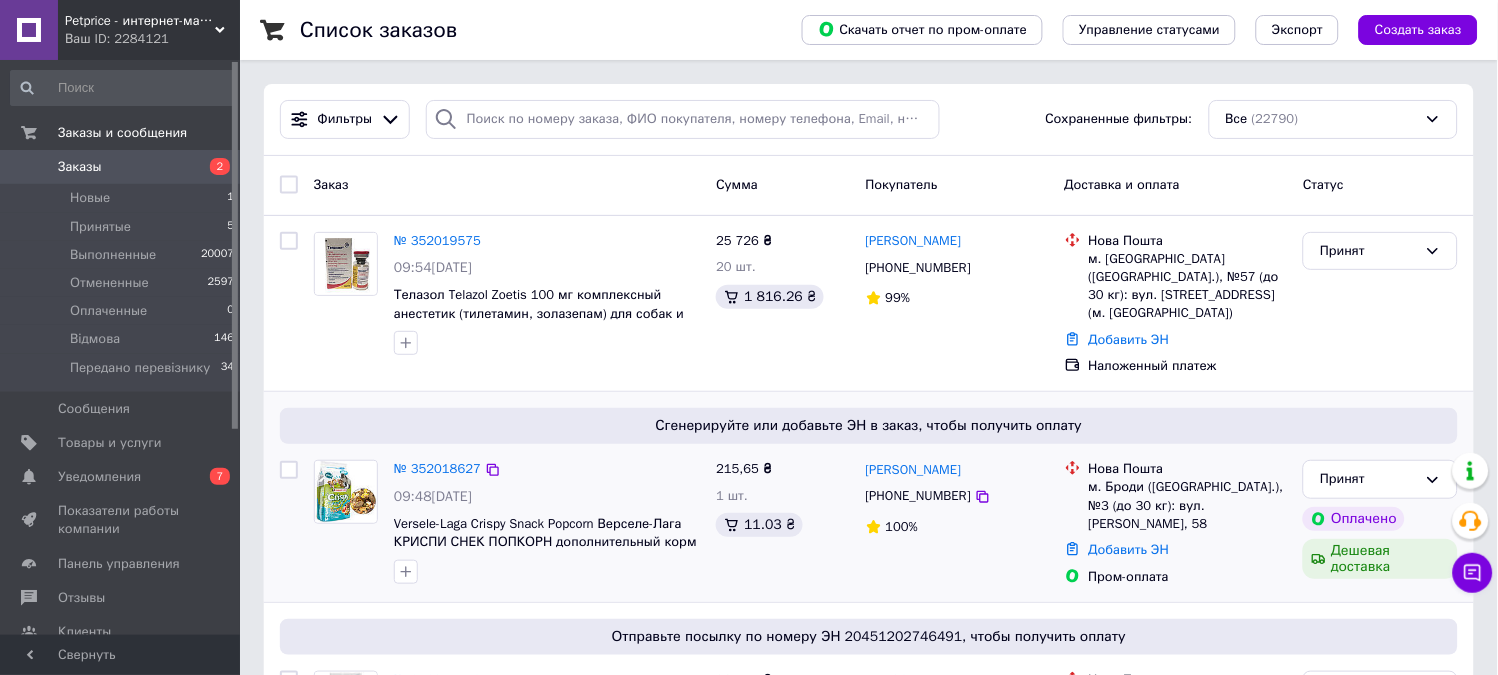 click at bounding box center [346, 492] 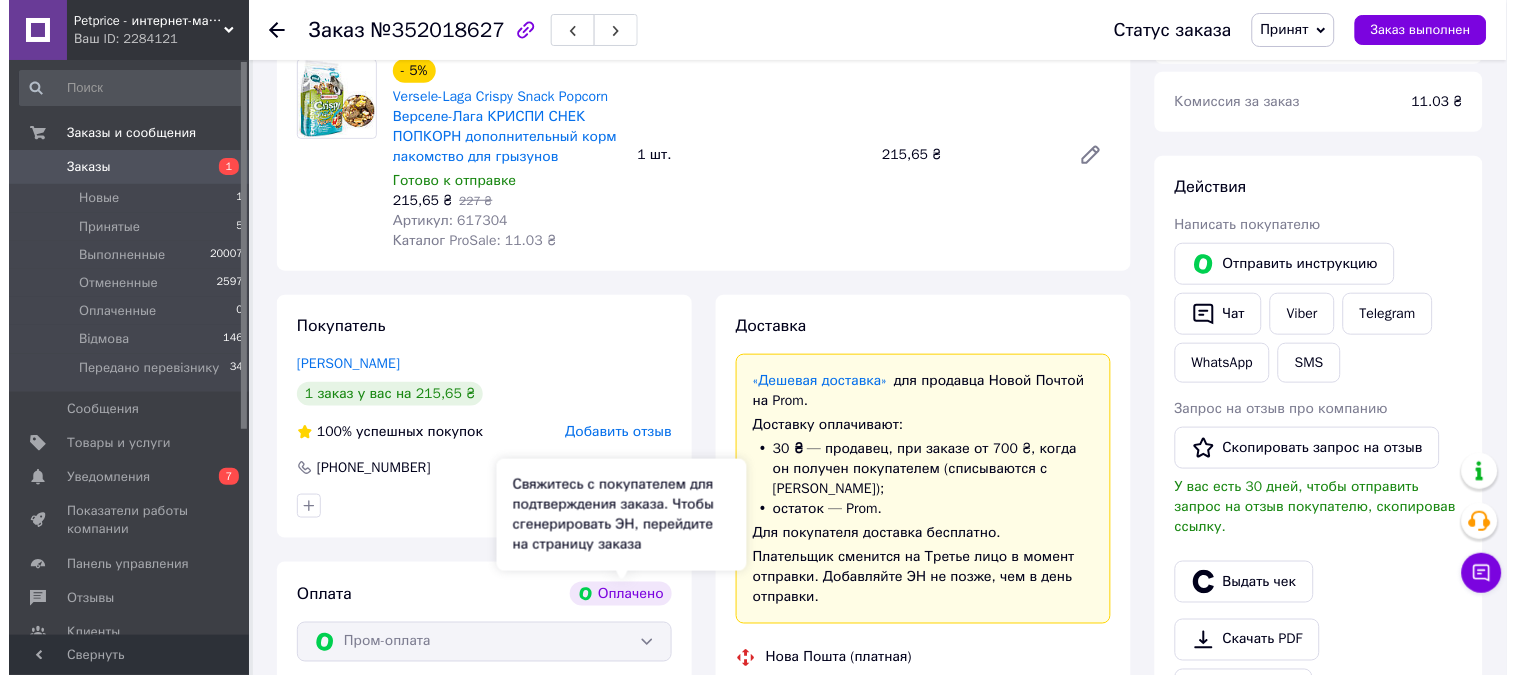 scroll, scrollTop: 333, scrollLeft: 0, axis: vertical 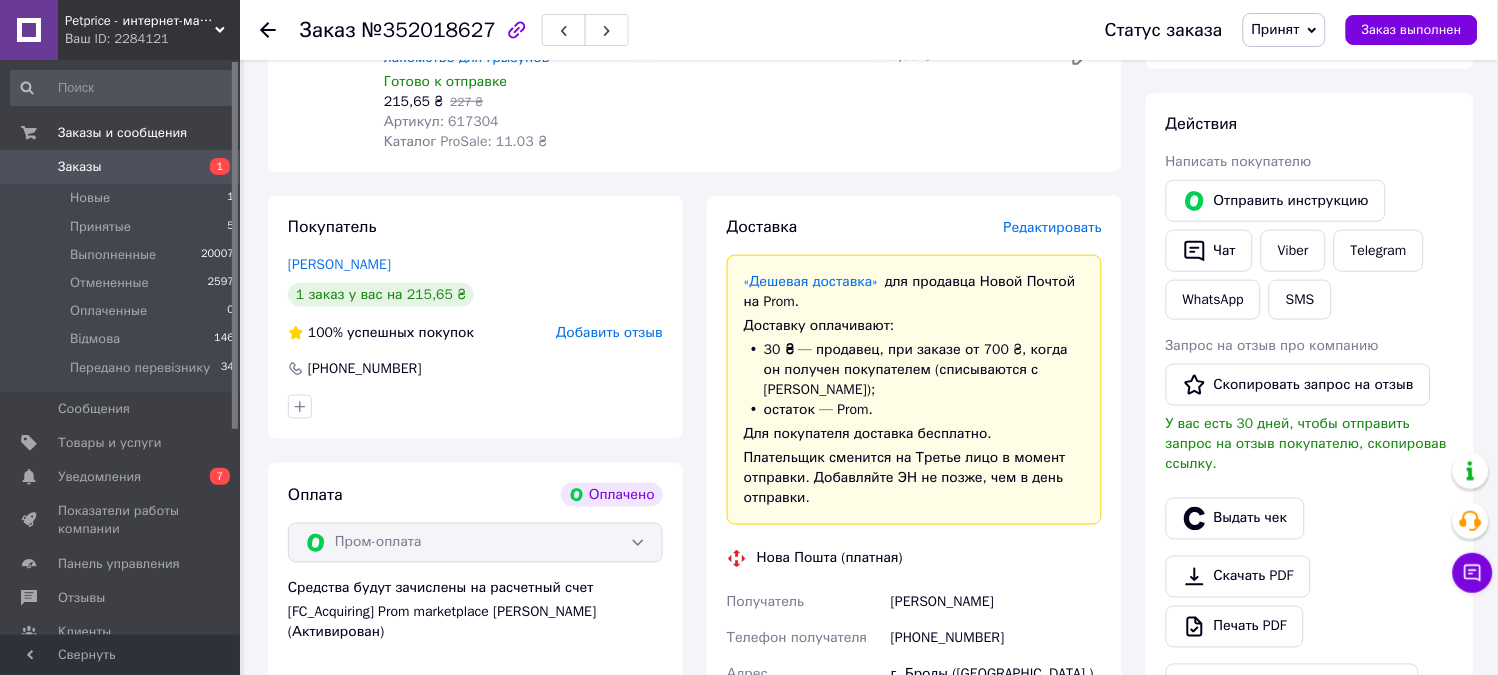 click on "Редактировать" at bounding box center [1053, 227] 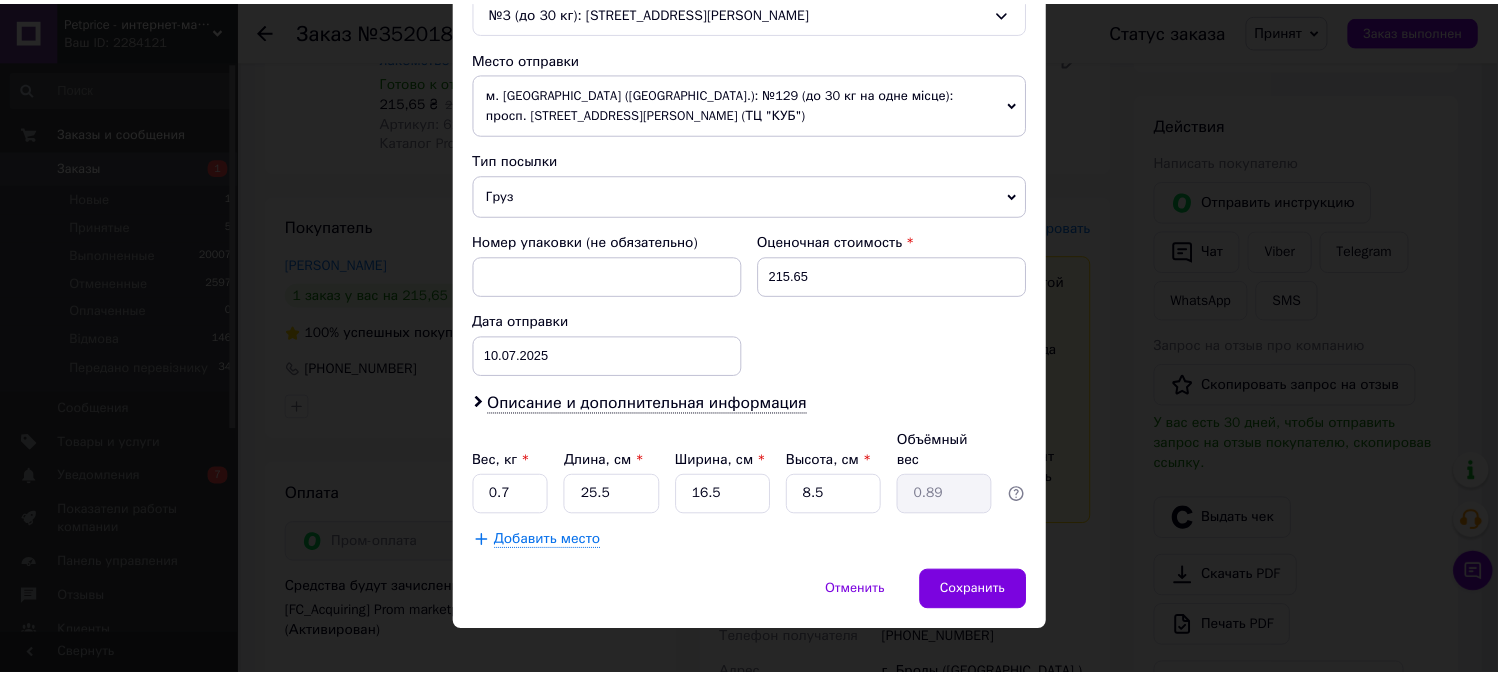 scroll, scrollTop: 674, scrollLeft: 0, axis: vertical 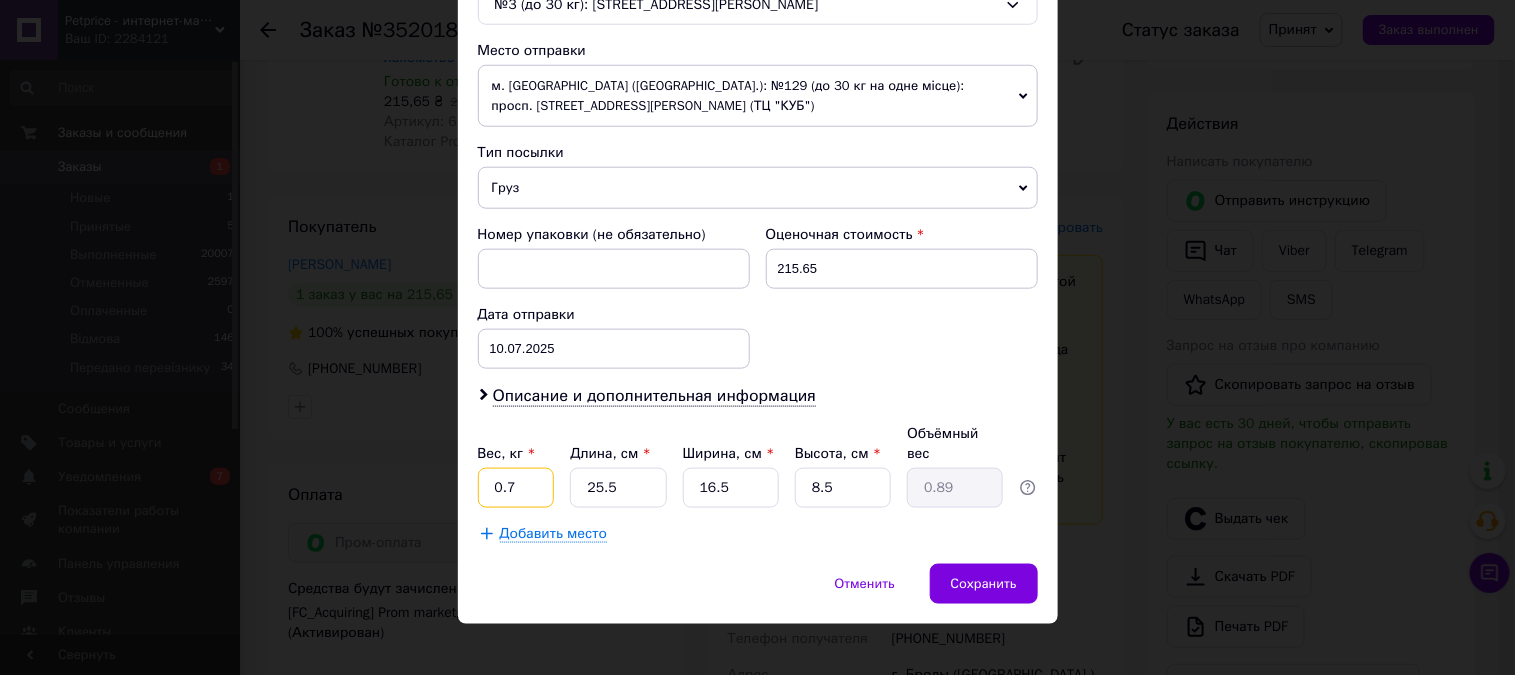 click on "0.7" at bounding box center (516, 488) 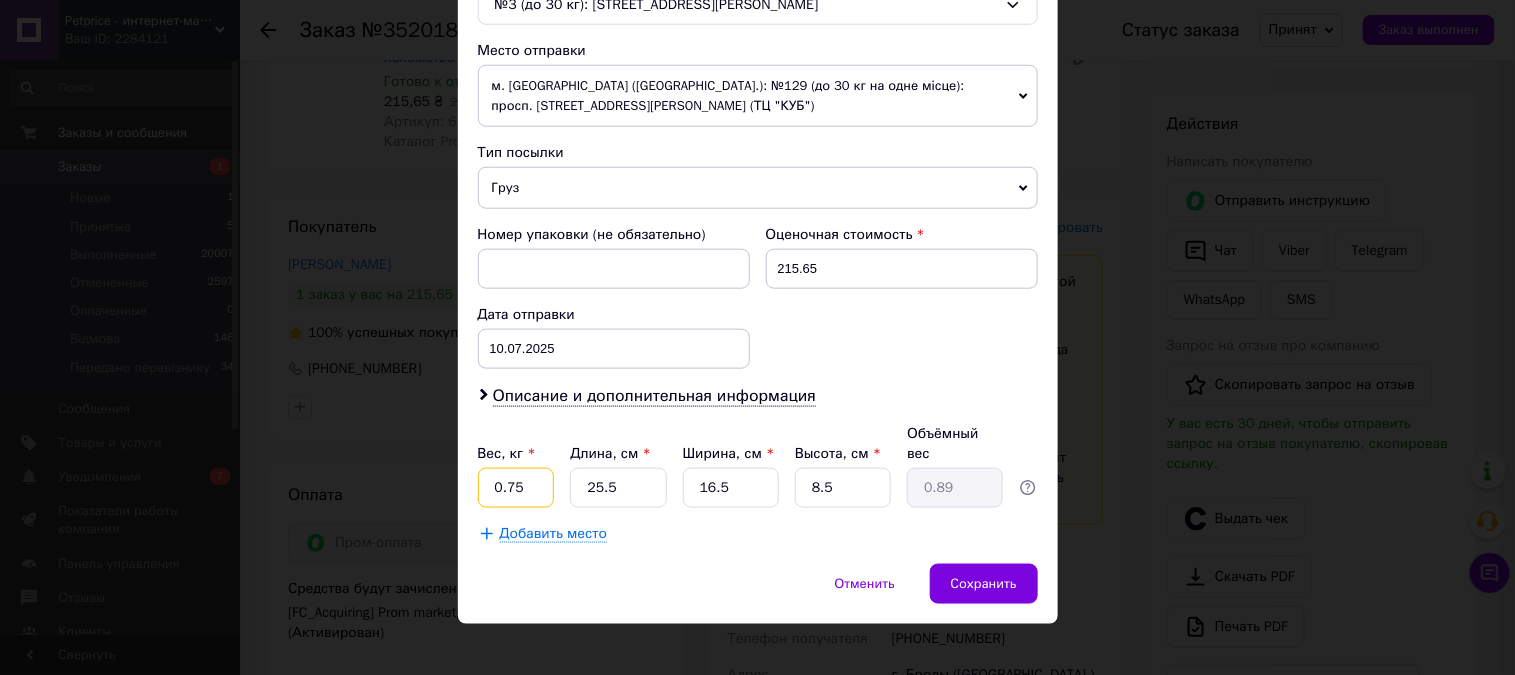 type on "0.75" 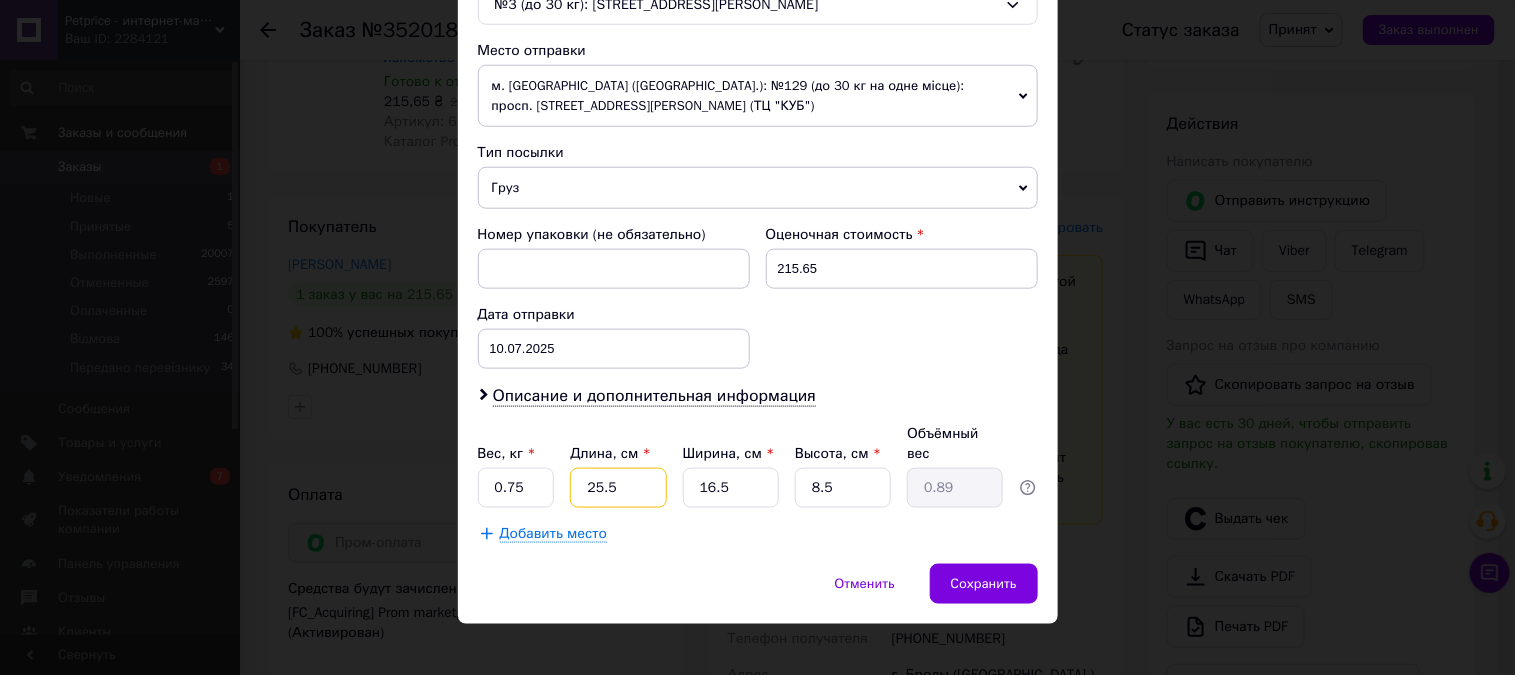 click on "25.5" at bounding box center [618, 488] 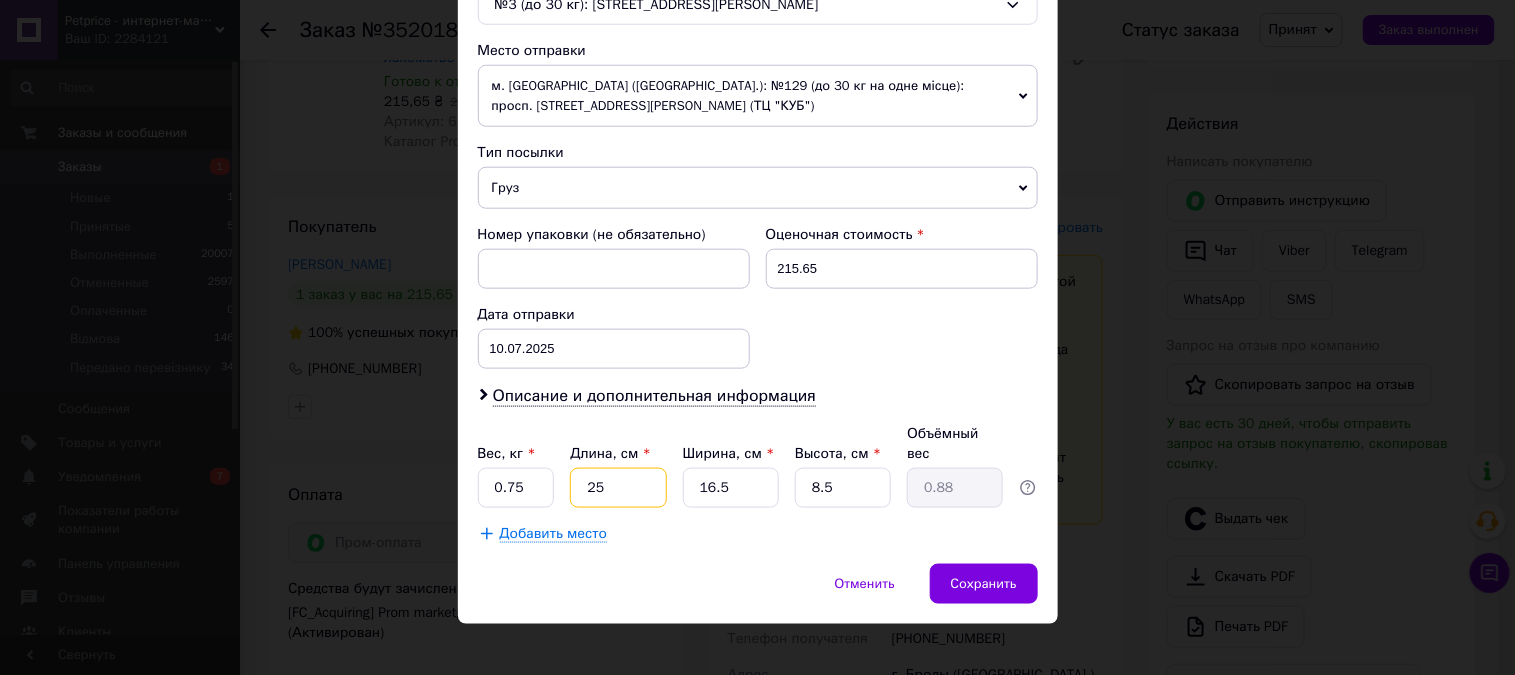 type on "2" 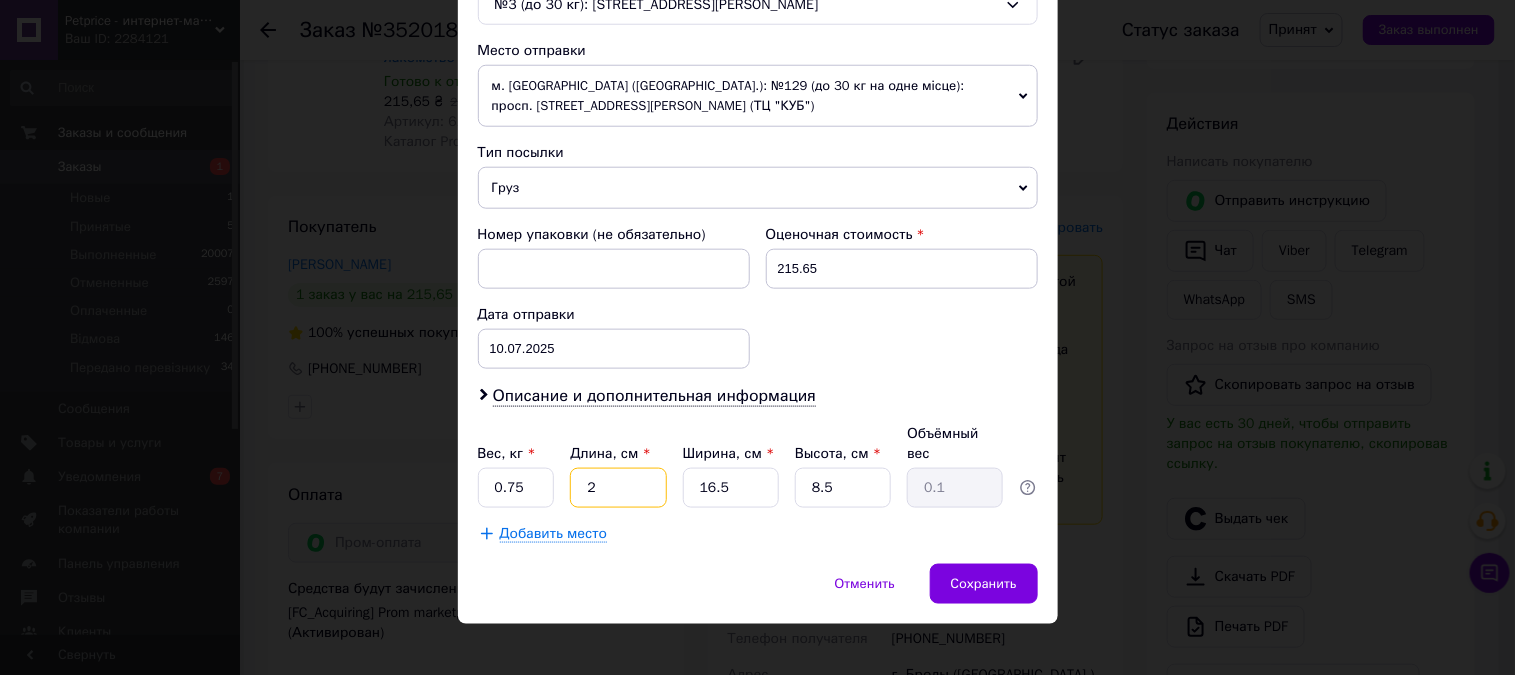 type on "23" 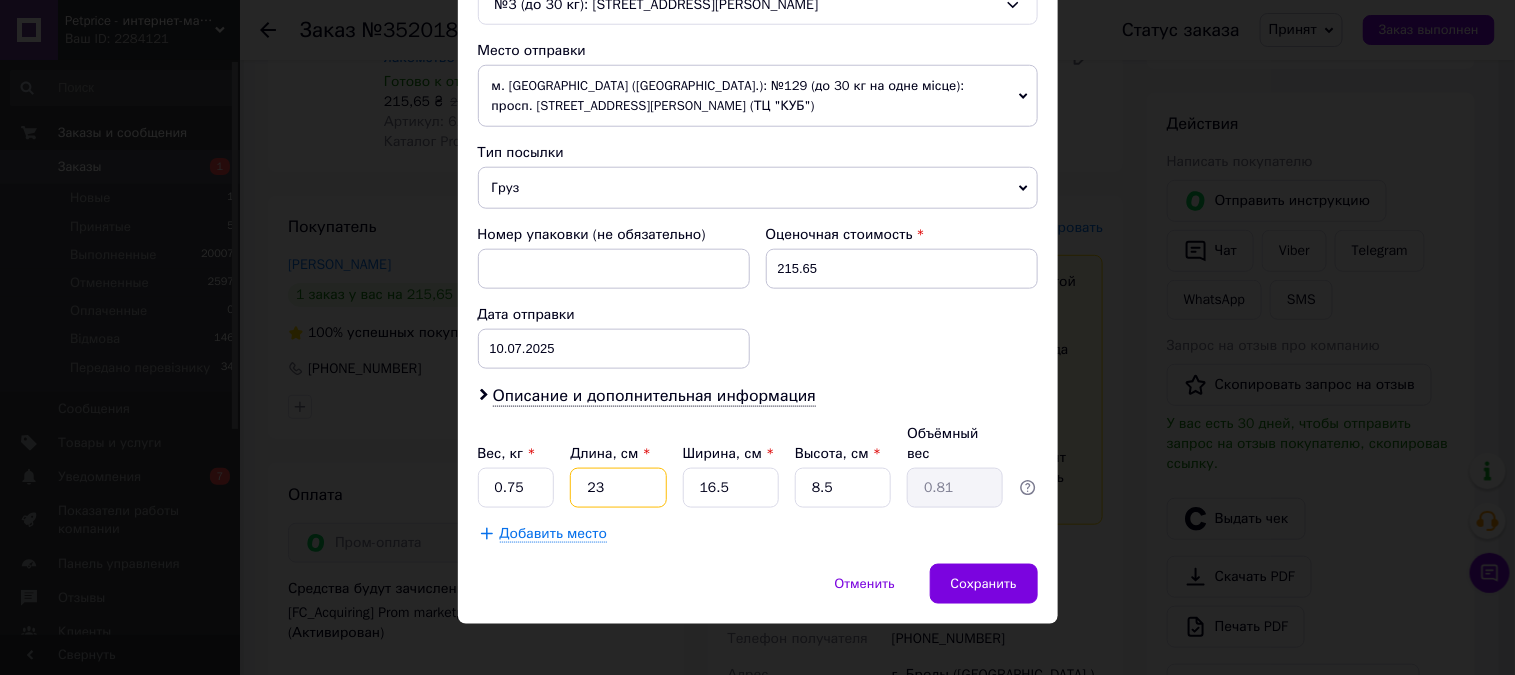 type on "23" 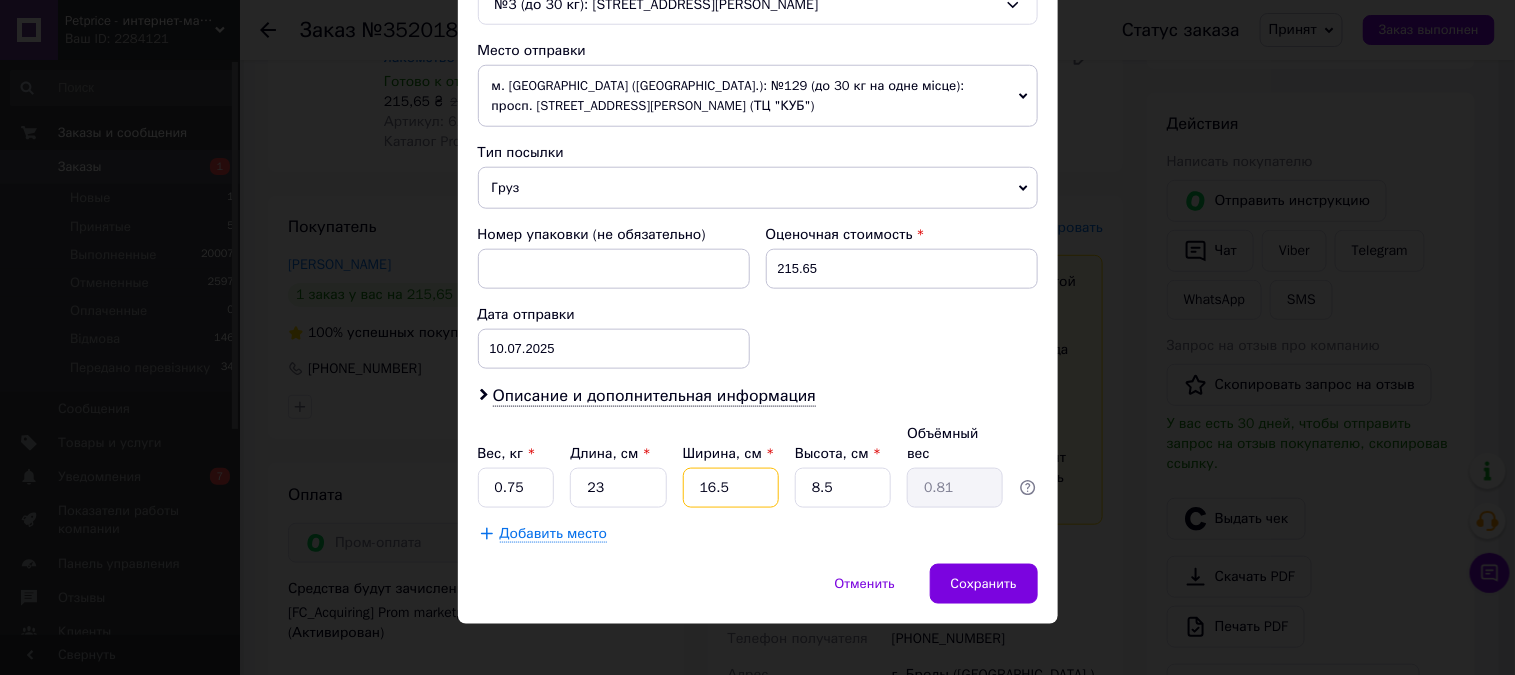 click on "16.5" at bounding box center (731, 488) 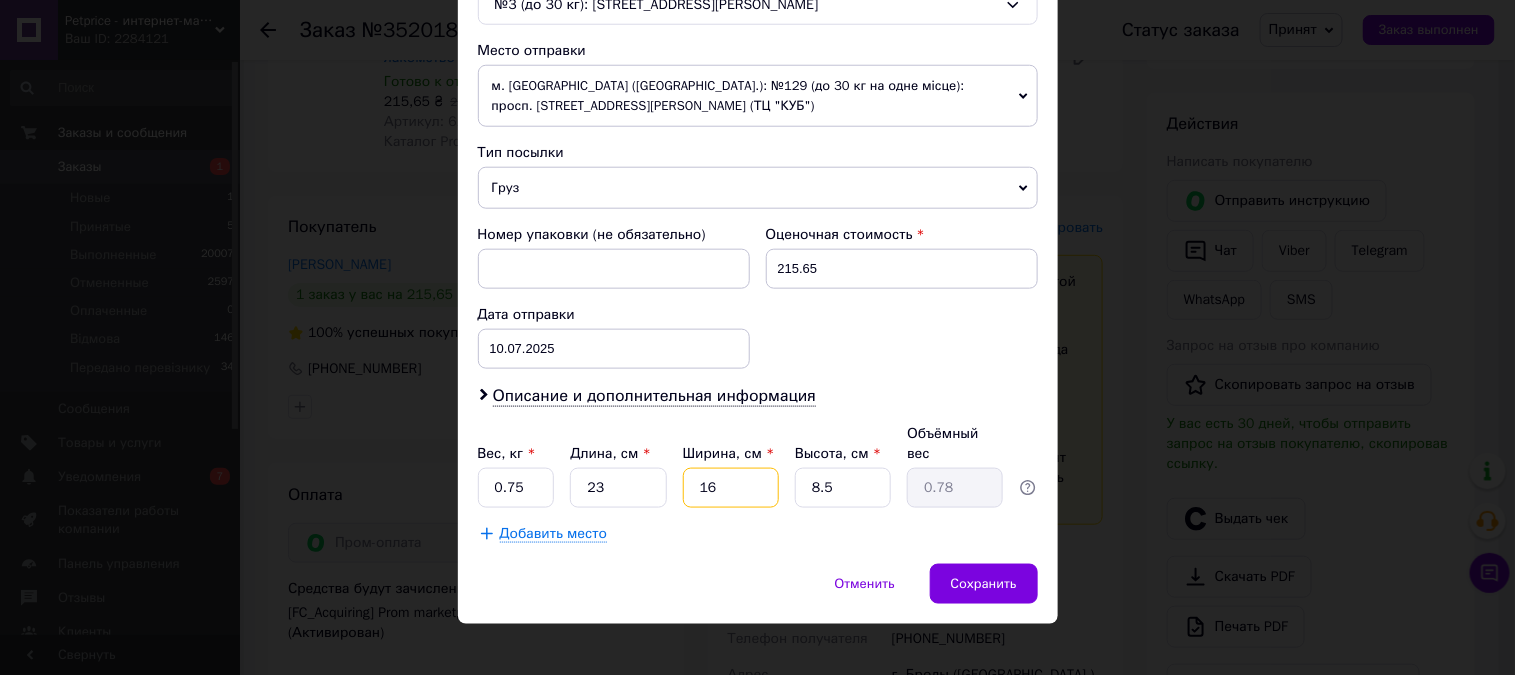 type on "1" 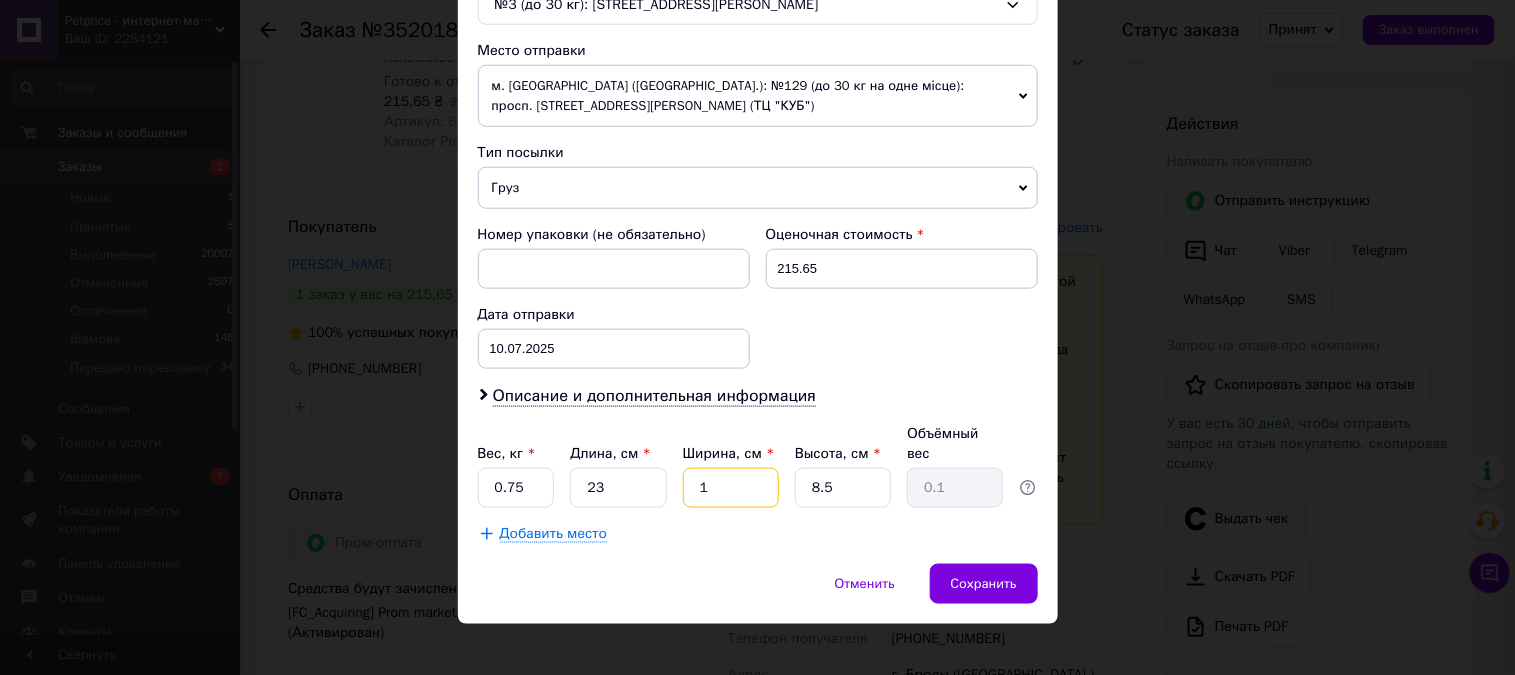 type on "17" 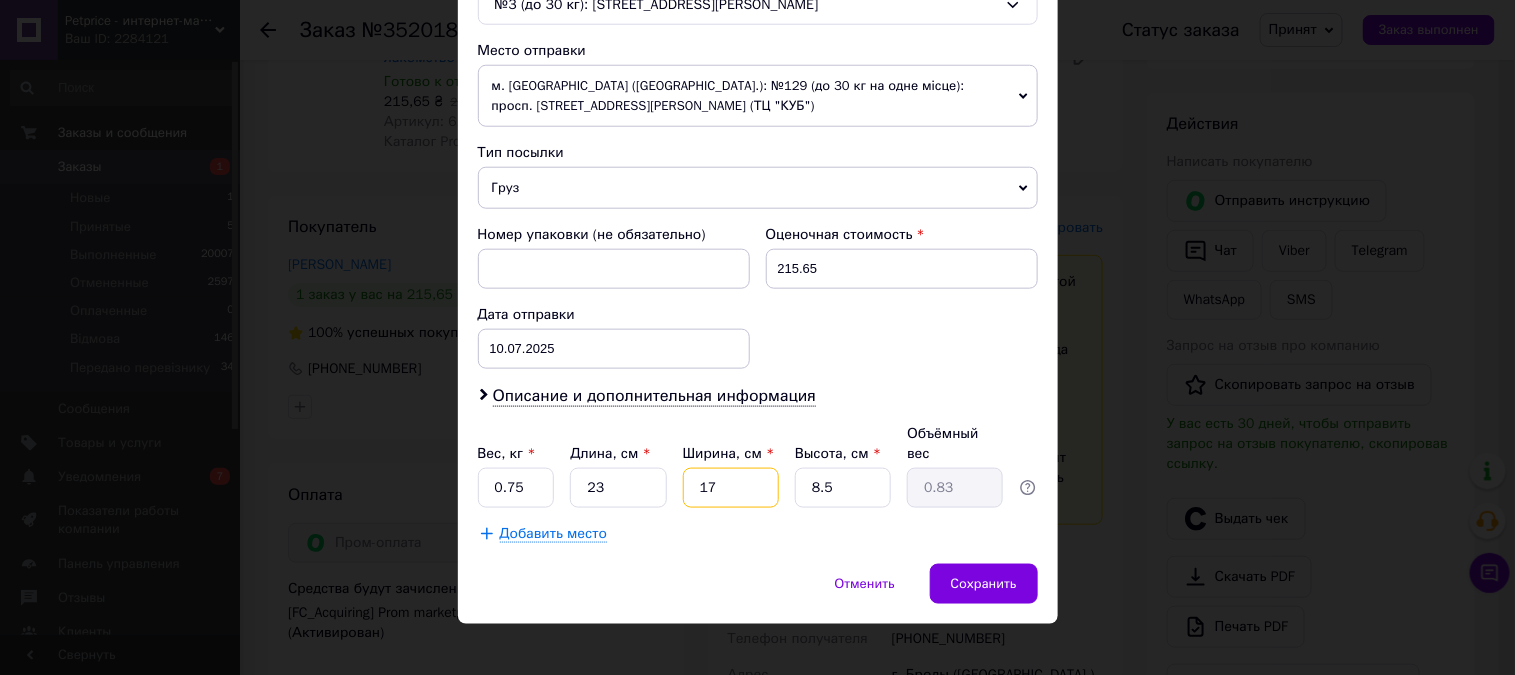 type on "17" 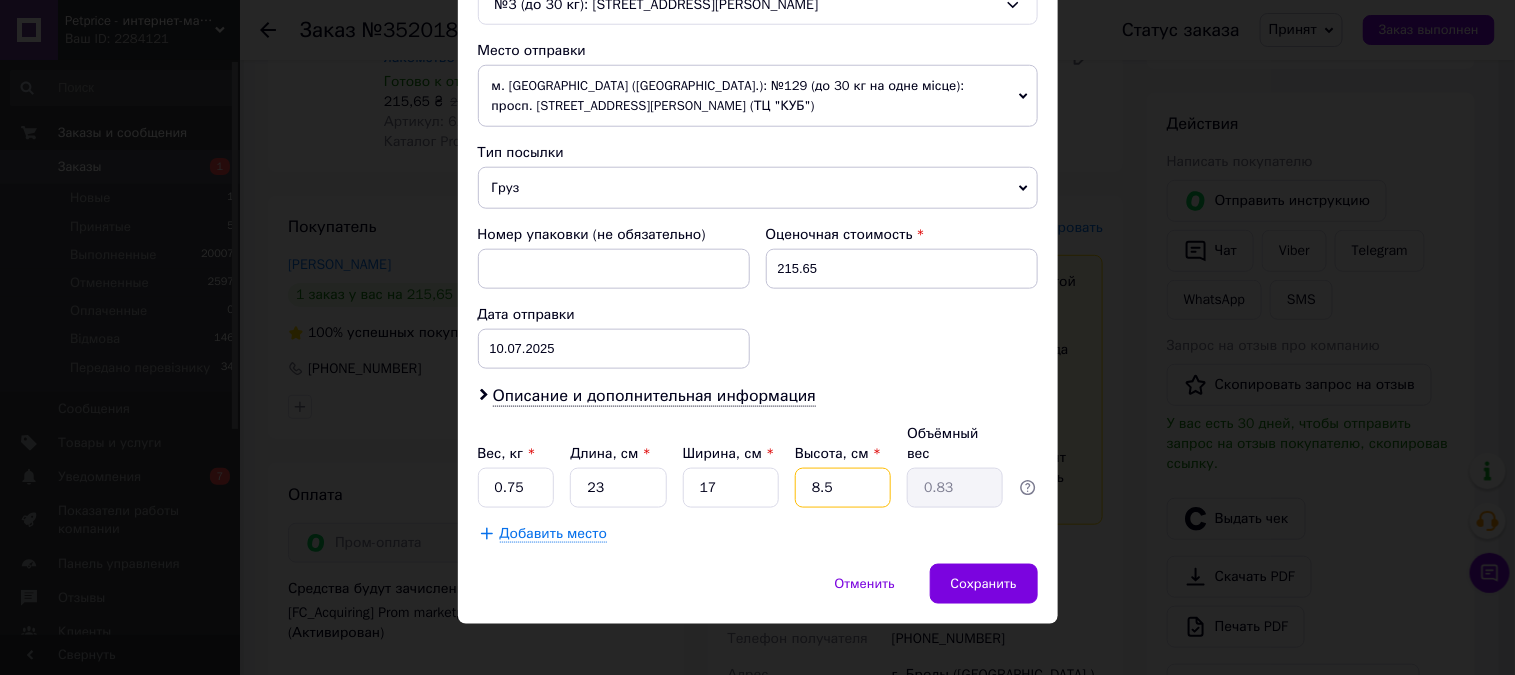 click on "8.5" at bounding box center (843, 488) 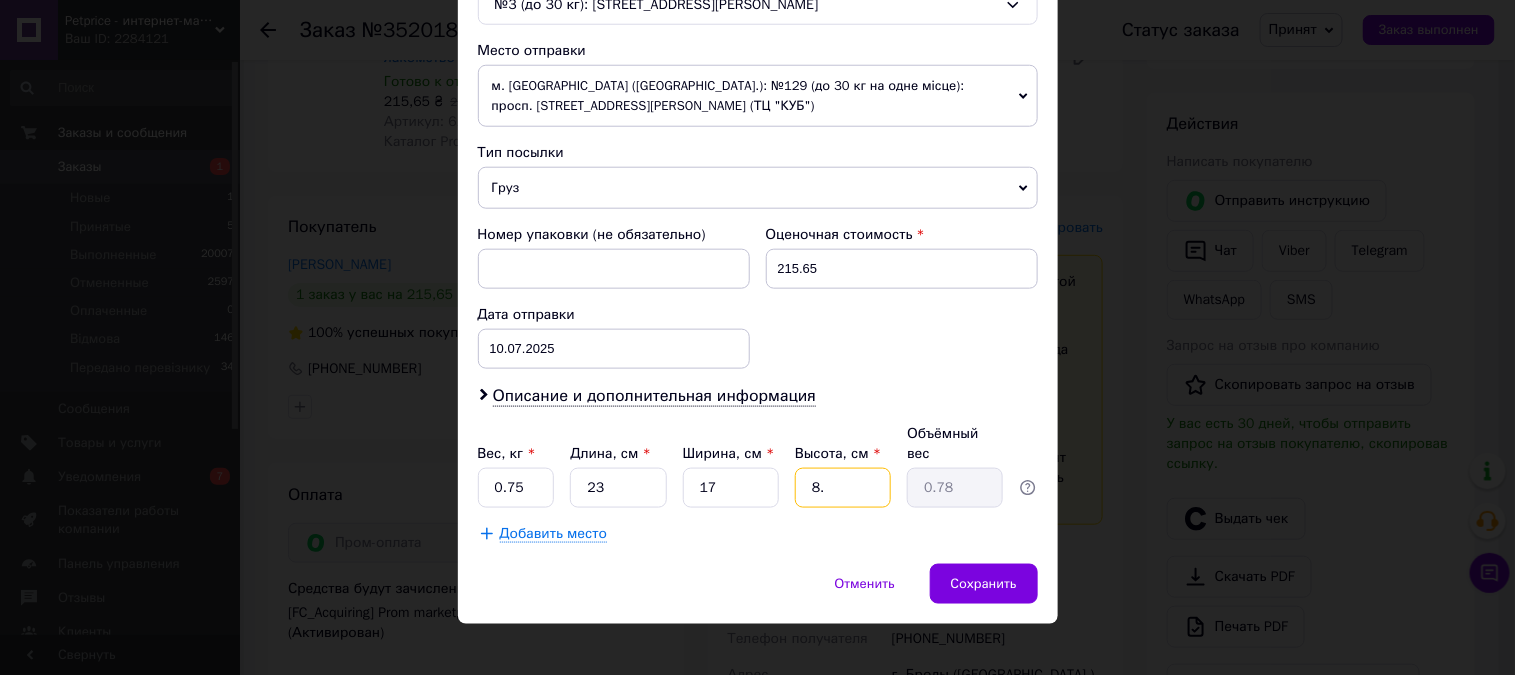 type on "8" 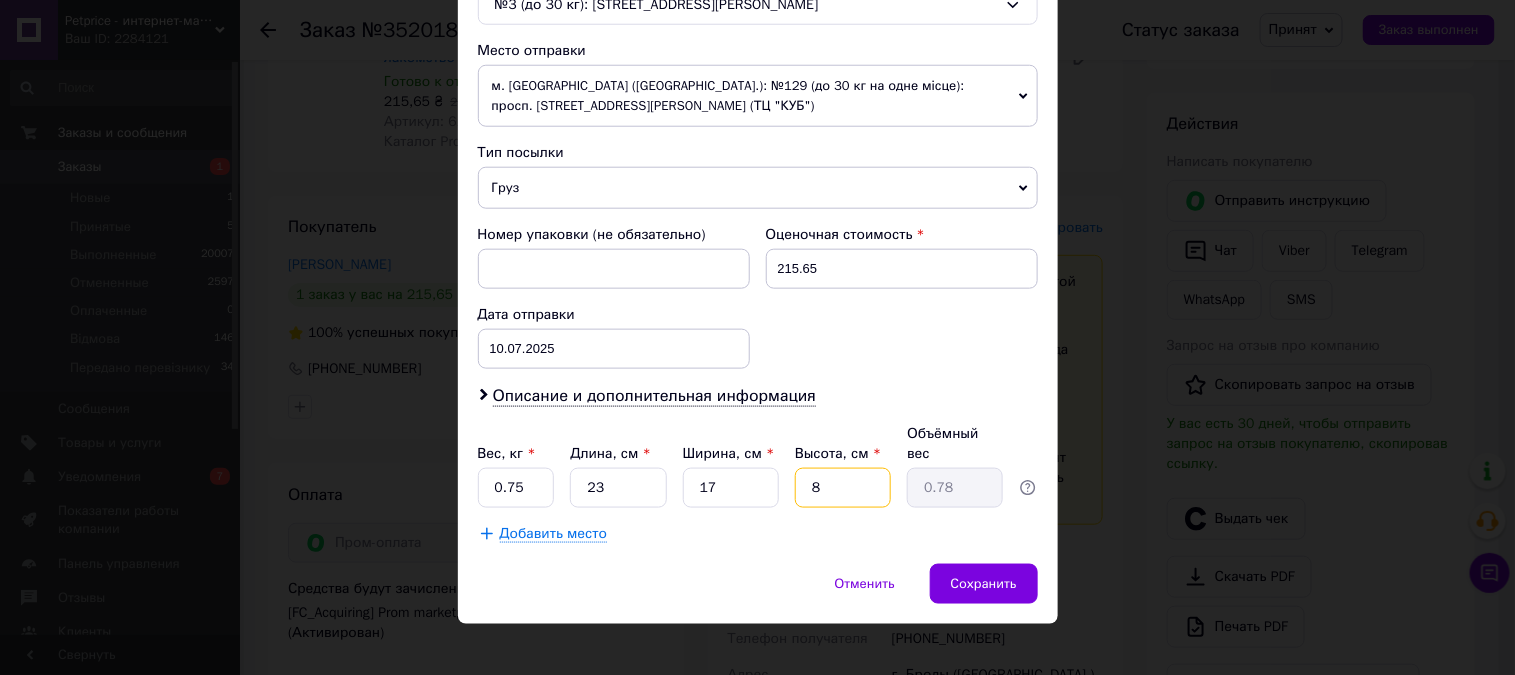 type 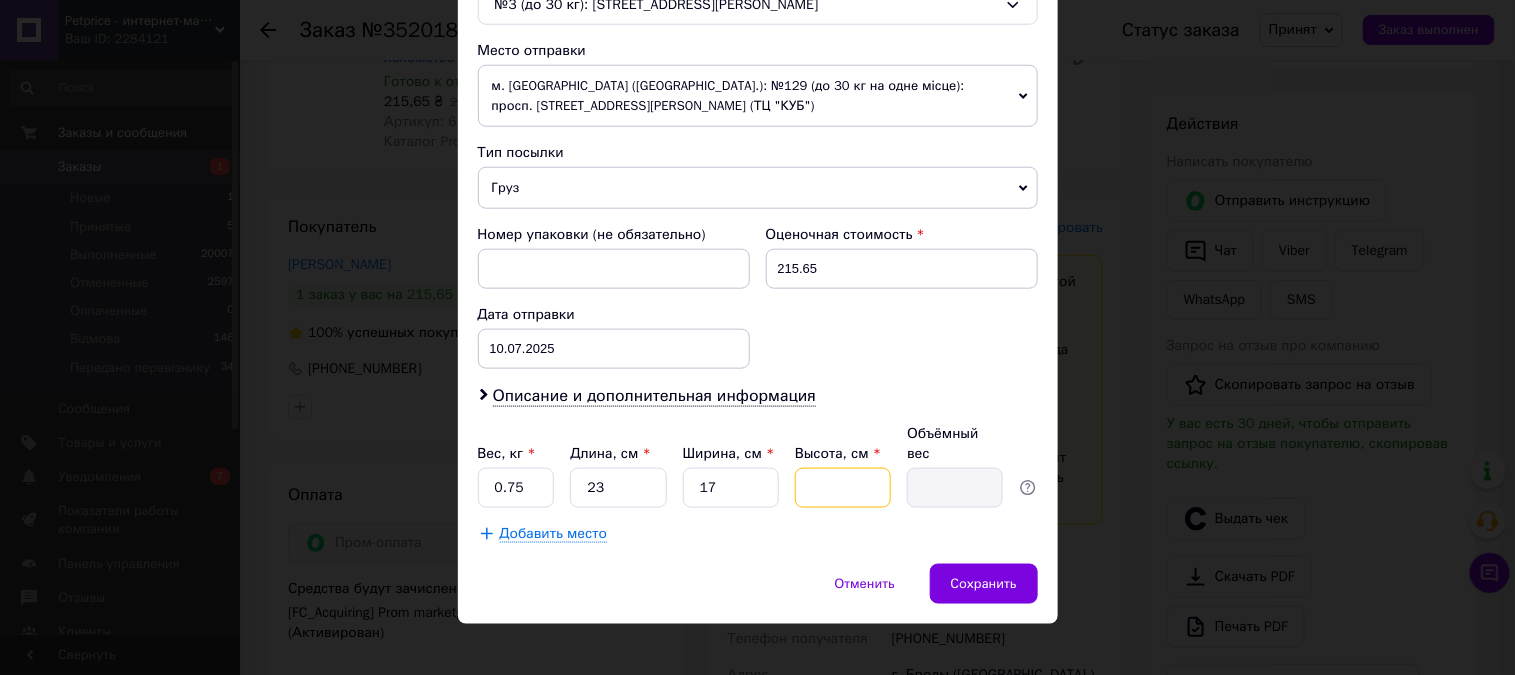 type on "1" 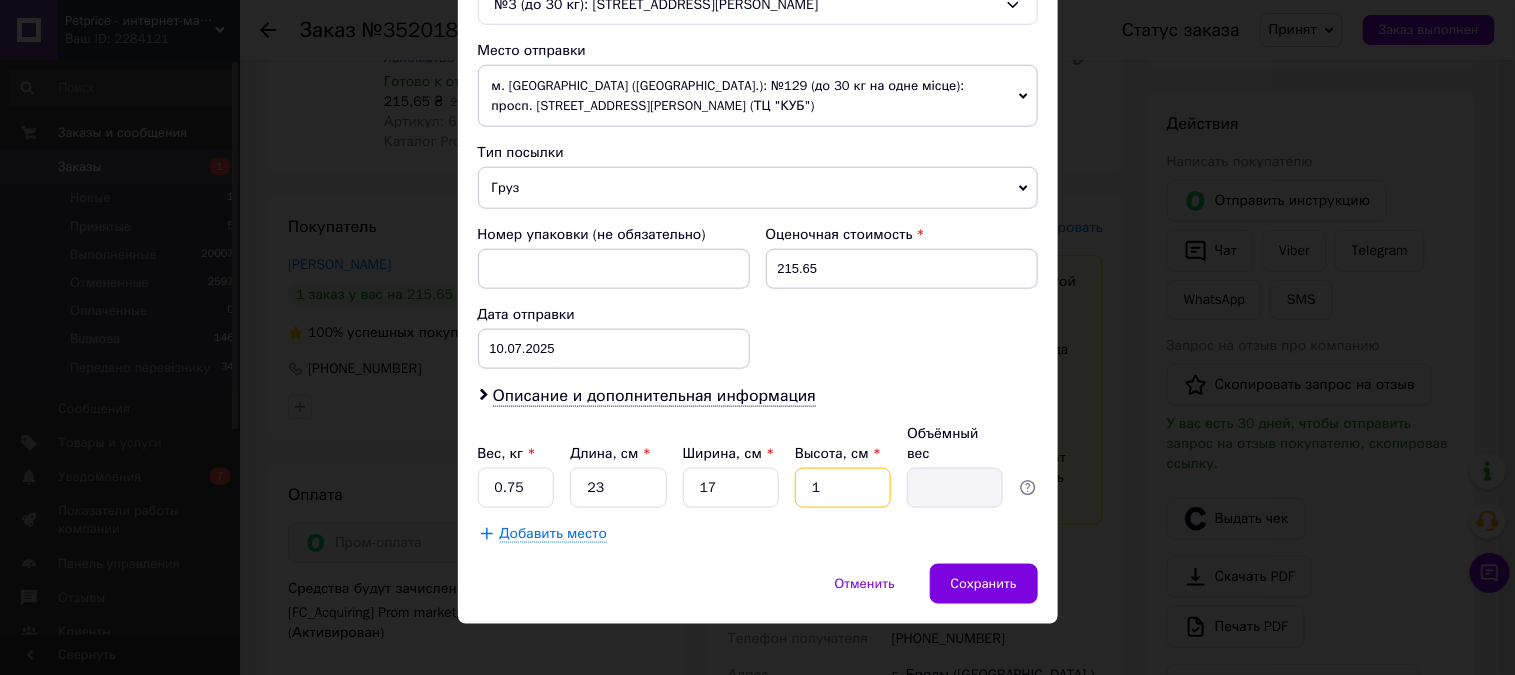 type on "0.1" 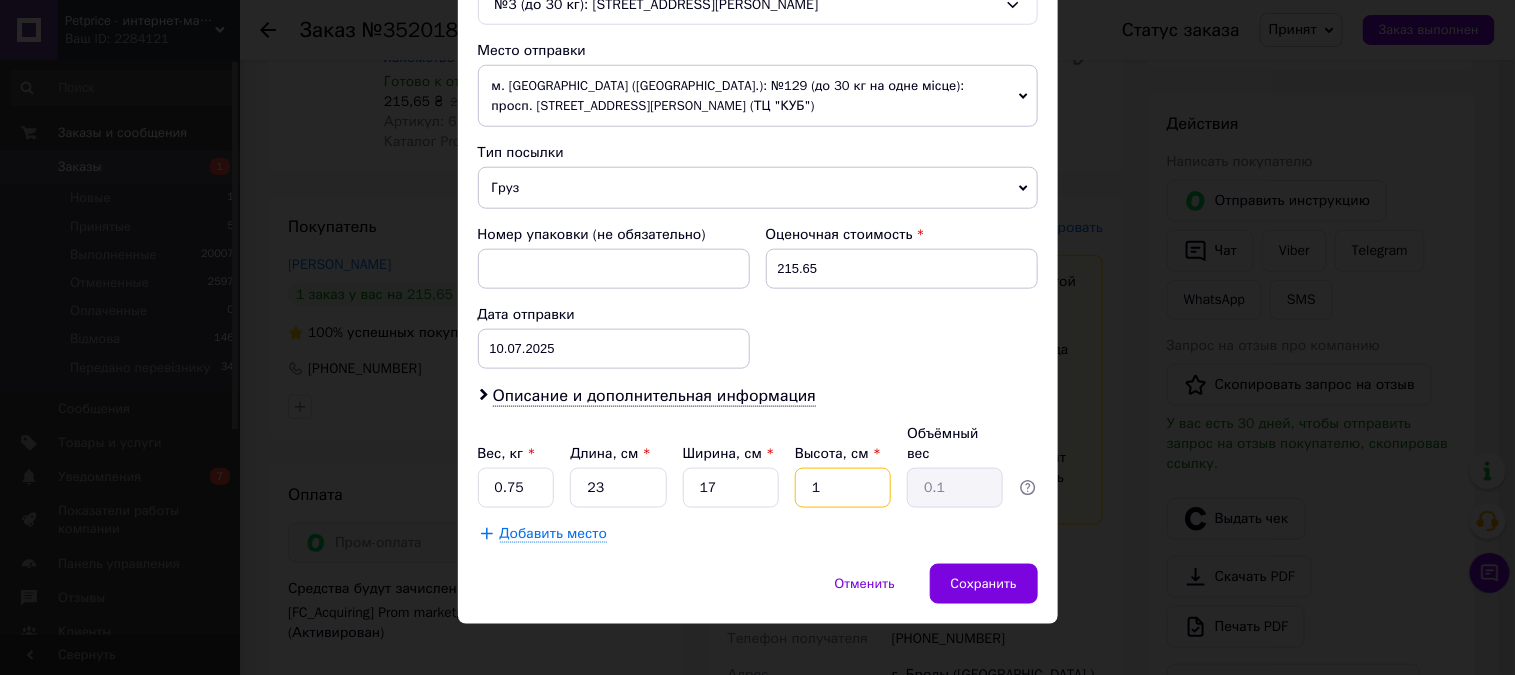type on "13" 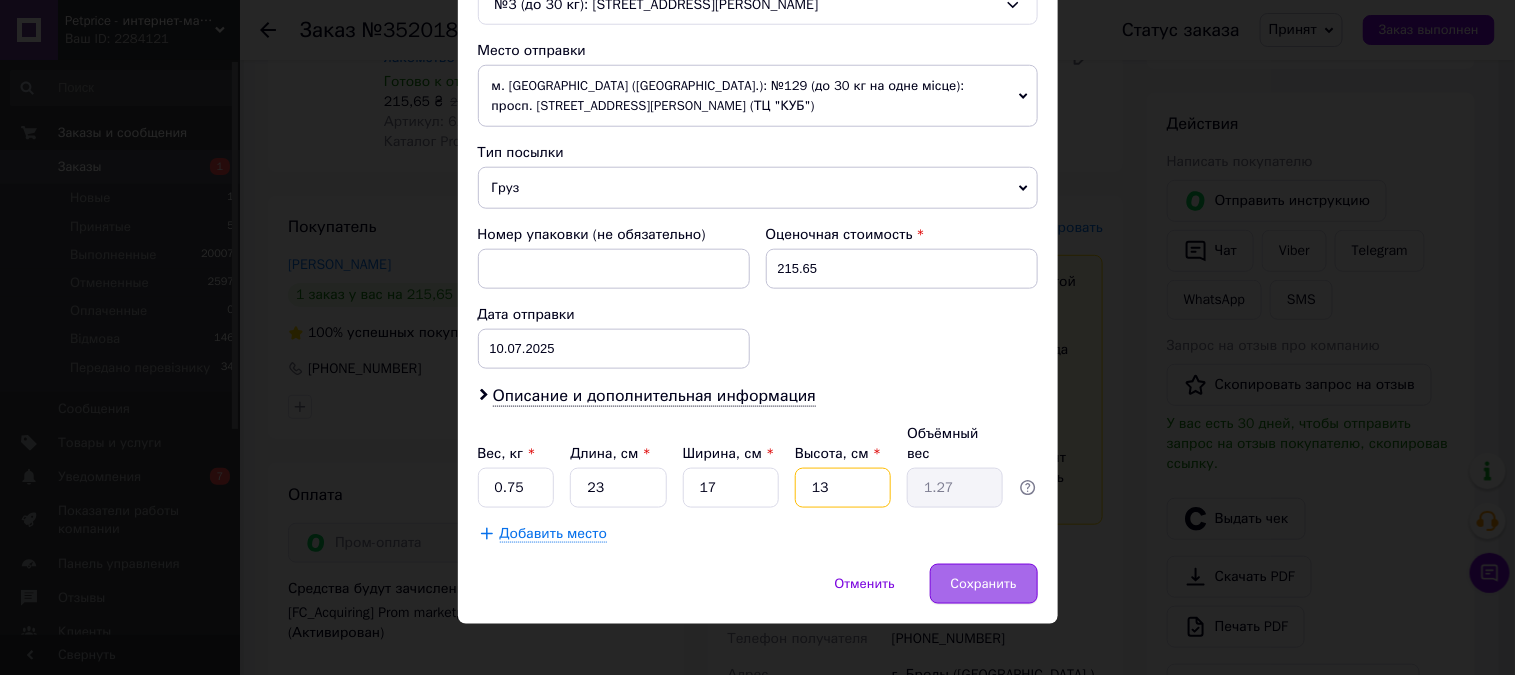 type on "13" 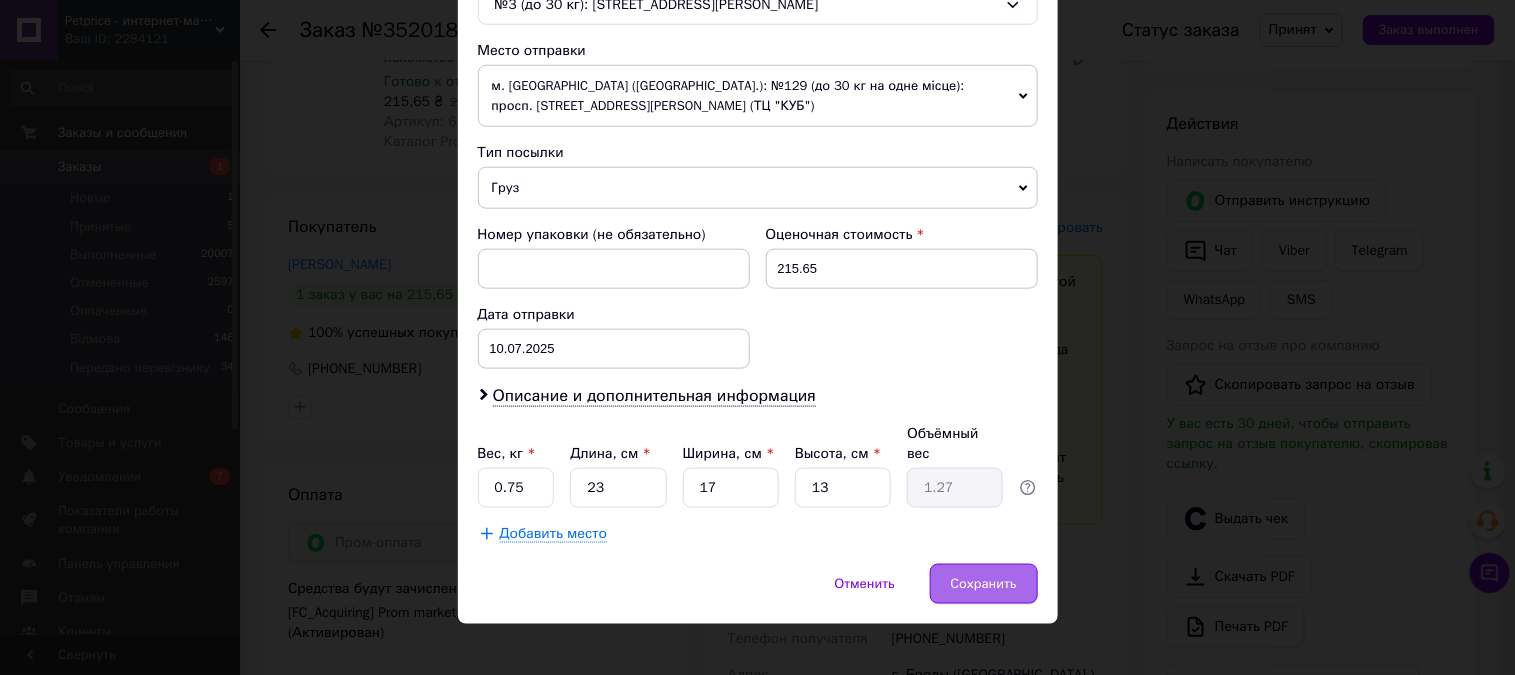 click on "Сохранить" at bounding box center (984, 584) 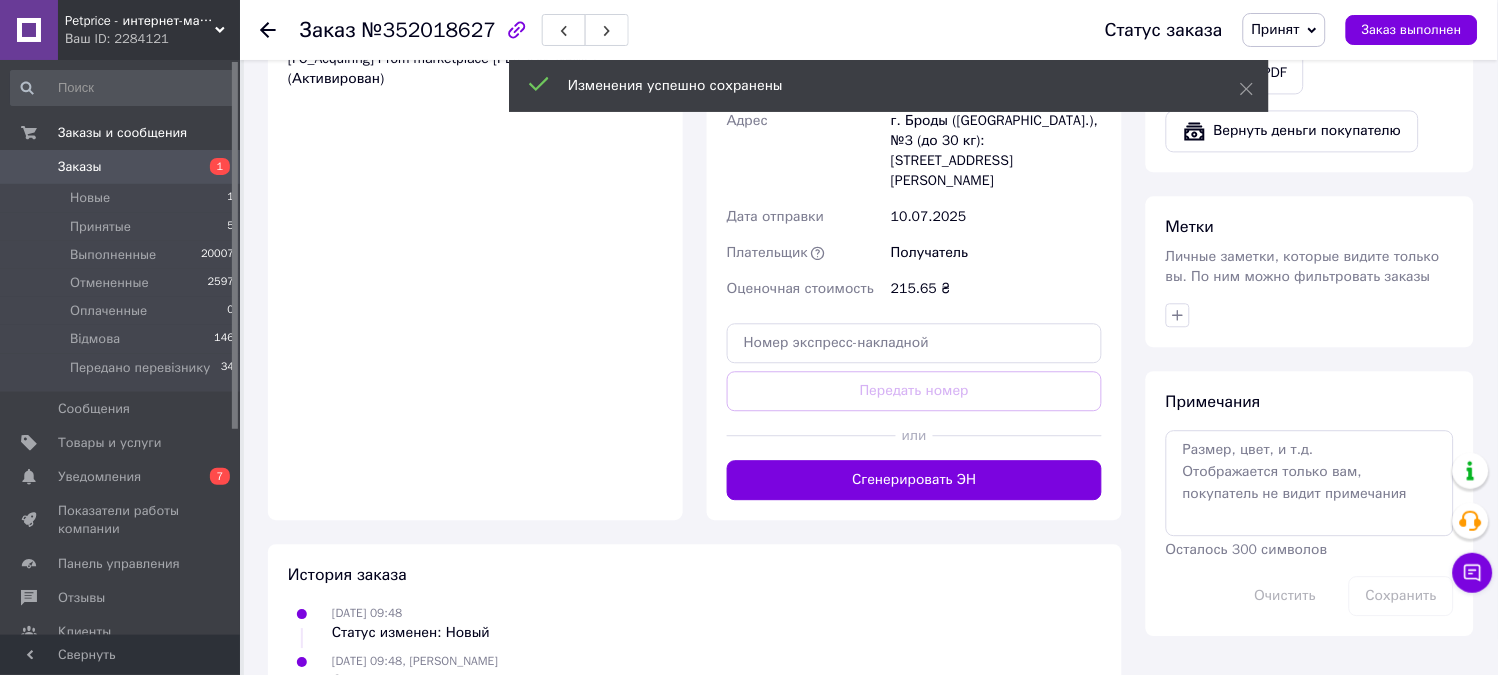 scroll, scrollTop: 888, scrollLeft: 0, axis: vertical 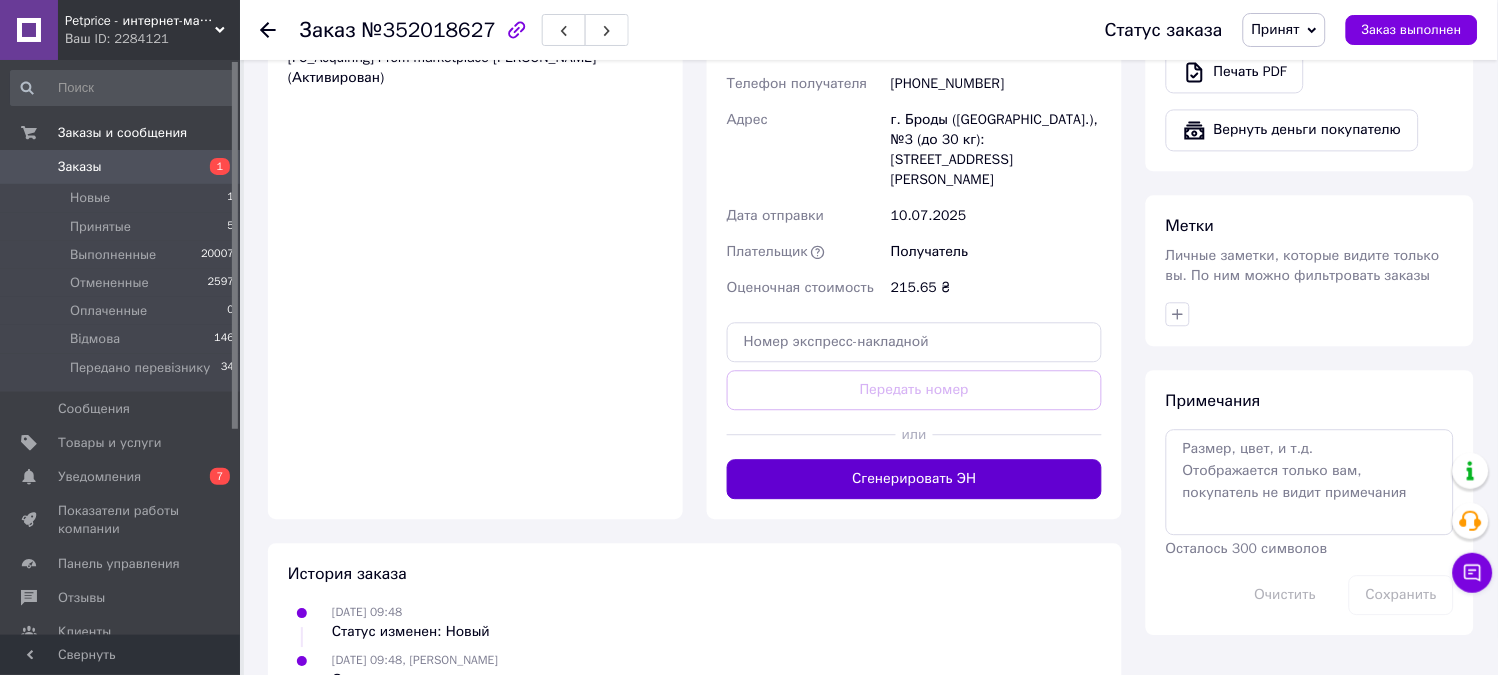 click on "Сгенерировать ЭН" at bounding box center [914, 479] 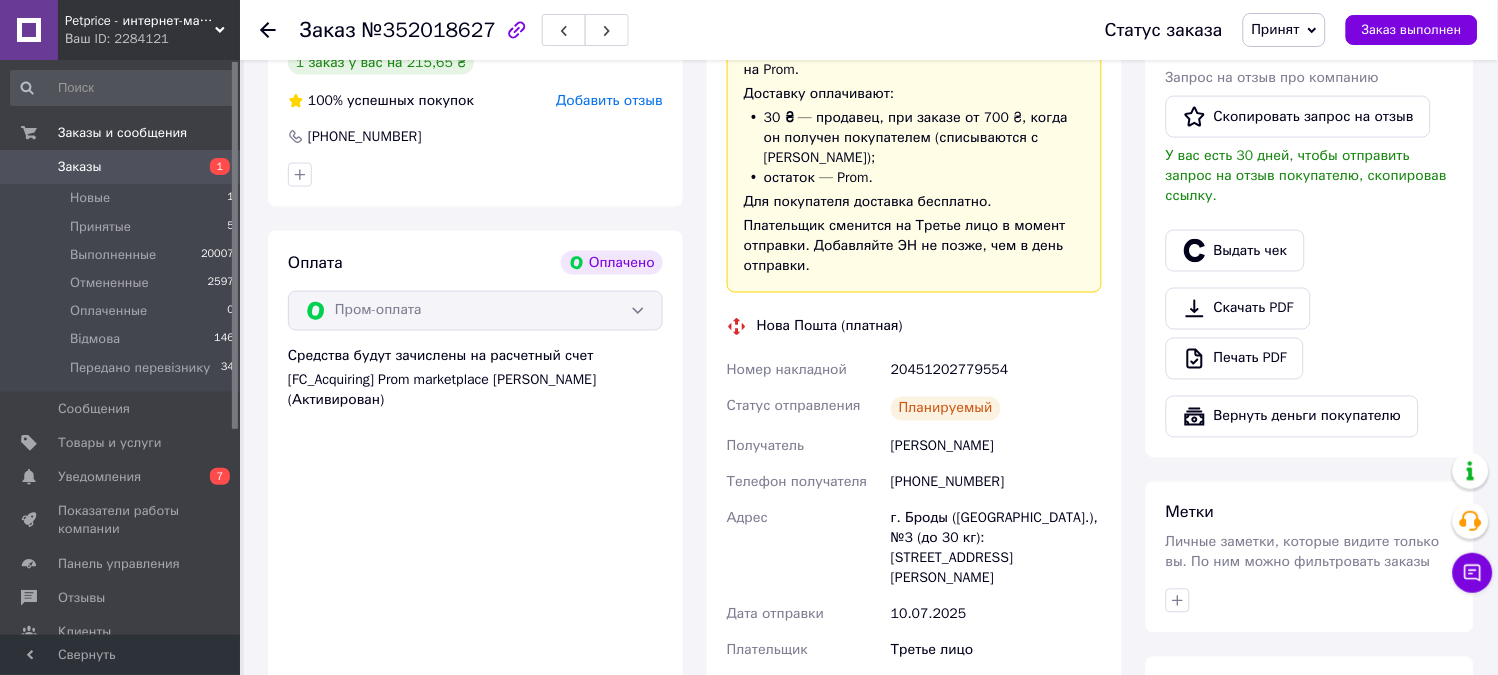 scroll, scrollTop: 555, scrollLeft: 0, axis: vertical 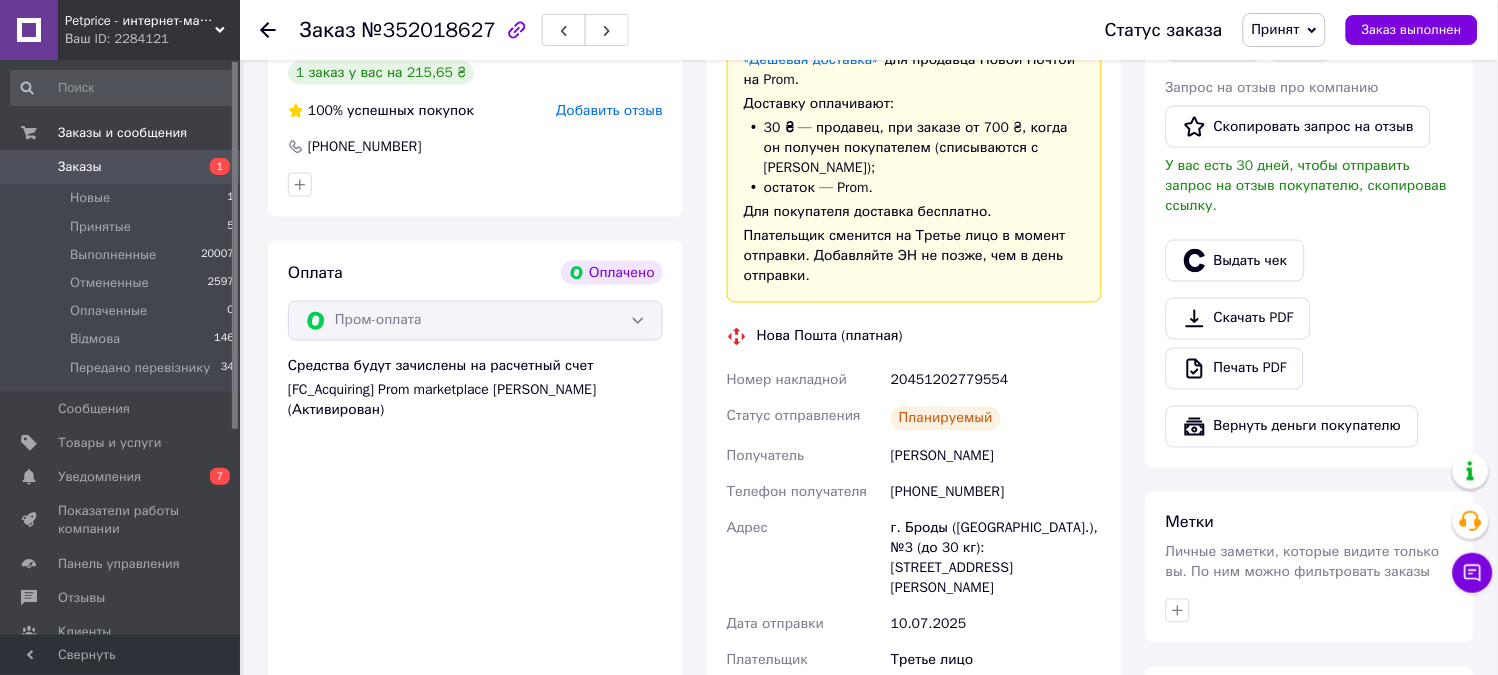 click on "Принят" at bounding box center [1284, 30] 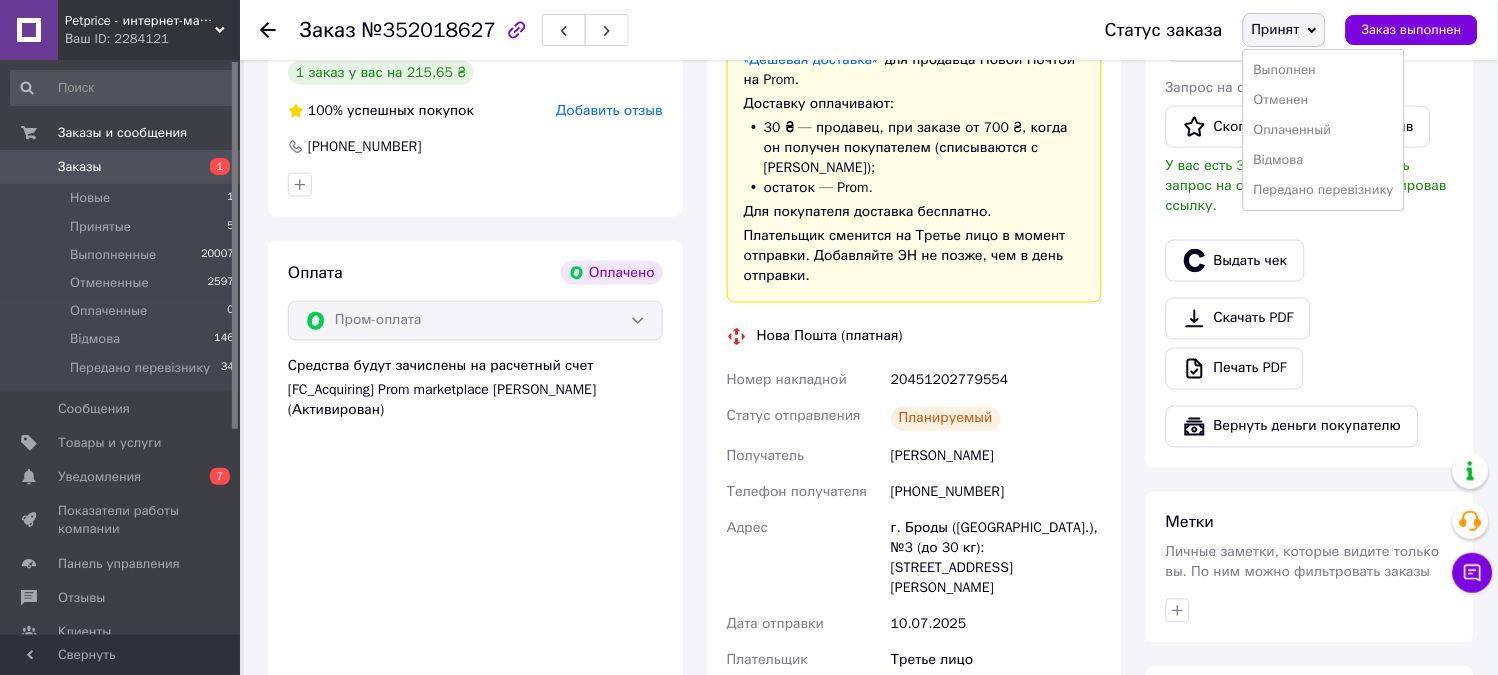 click on "Передано перевізнику" at bounding box center (1324, 190) 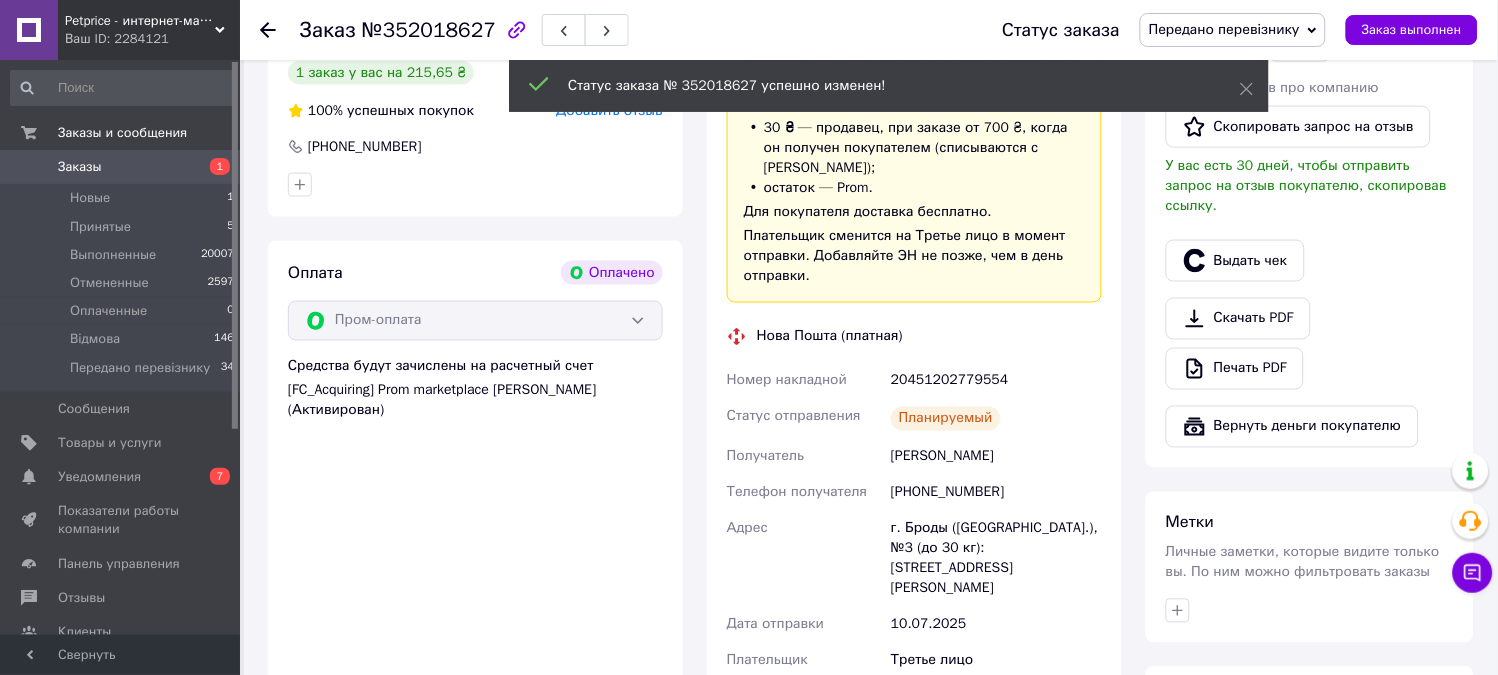 click on "Заказы 1" at bounding box center [123, 167] 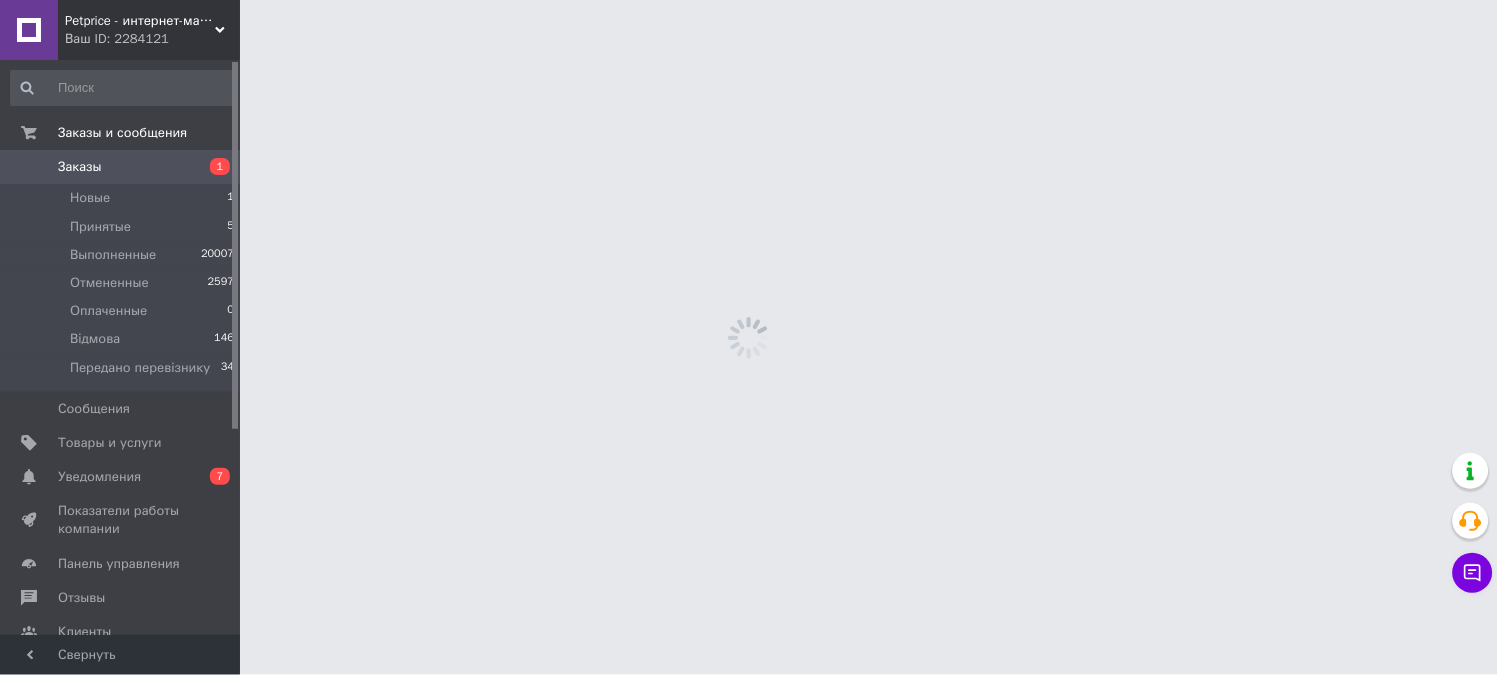 scroll, scrollTop: 0, scrollLeft: 0, axis: both 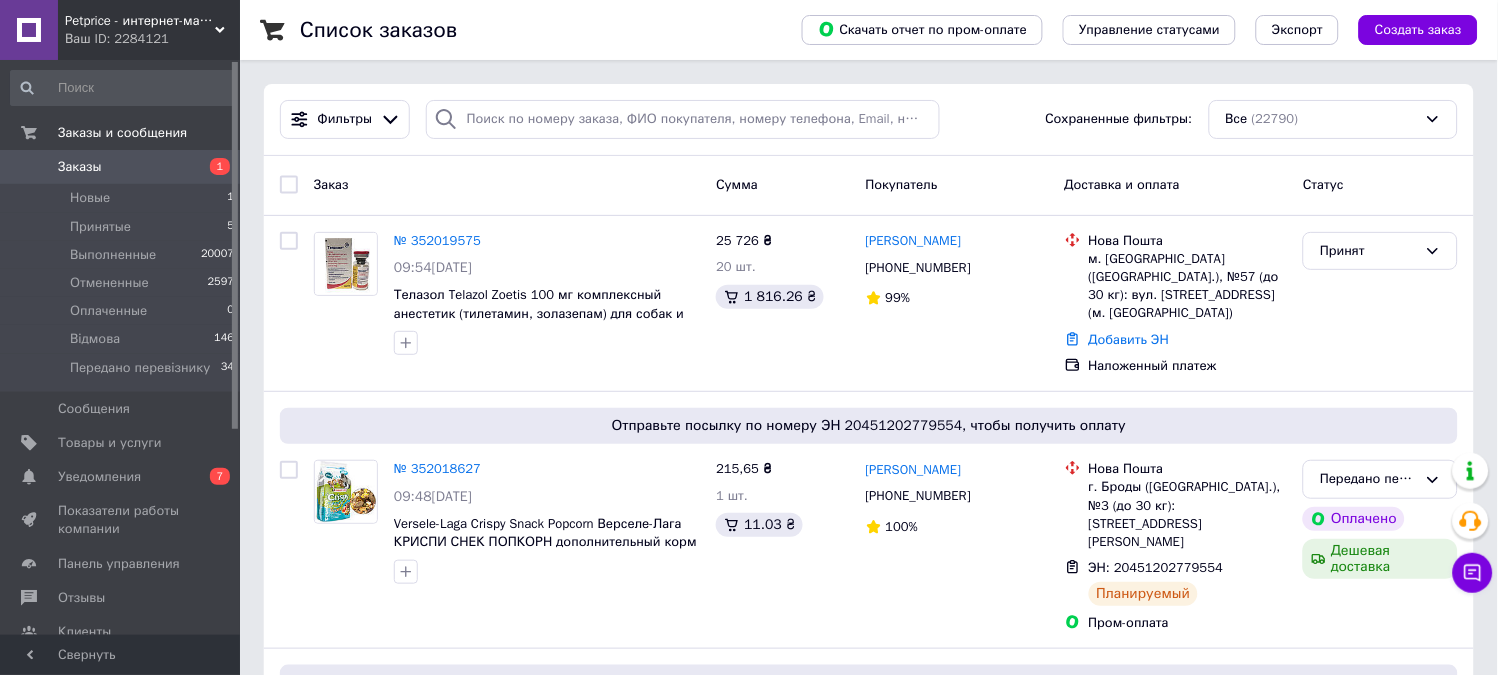 click on "Заказы" at bounding box center (121, 167) 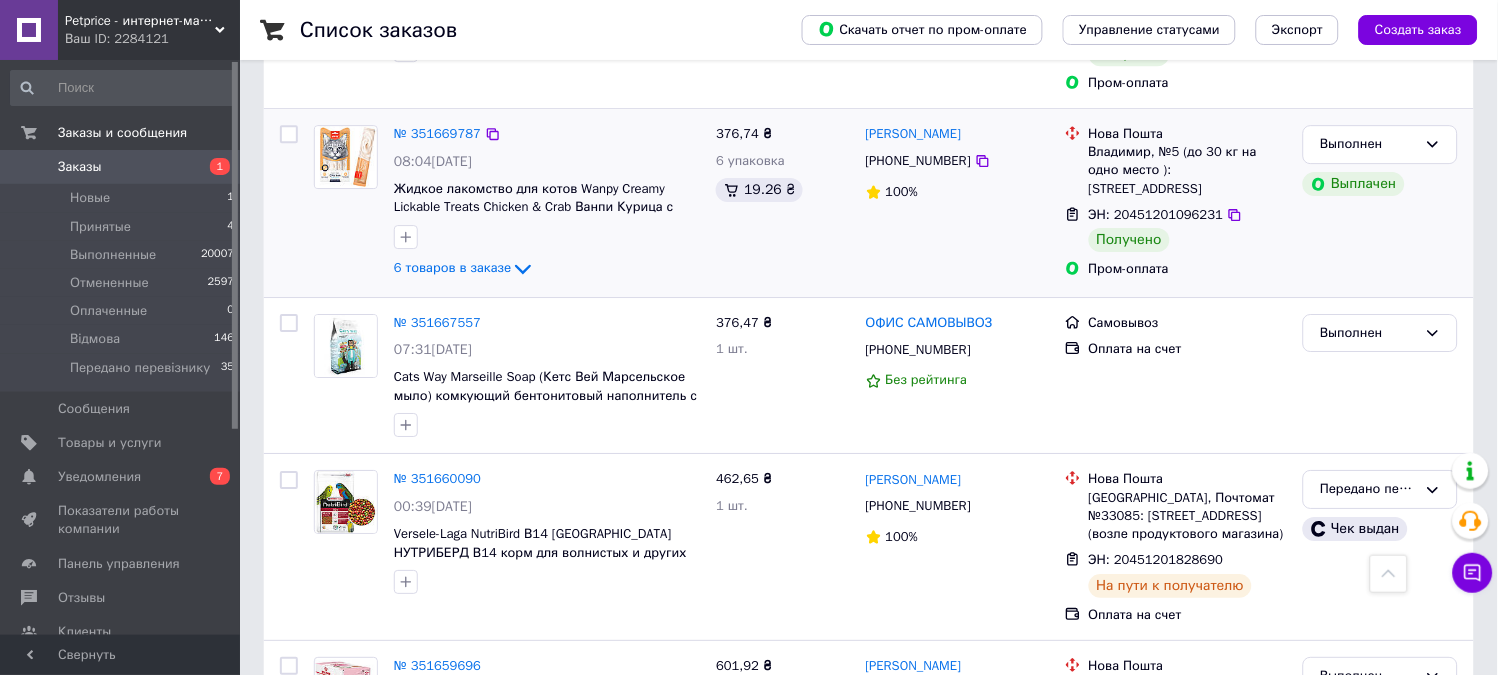 scroll, scrollTop: 8116, scrollLeft: 0, axis: vertical 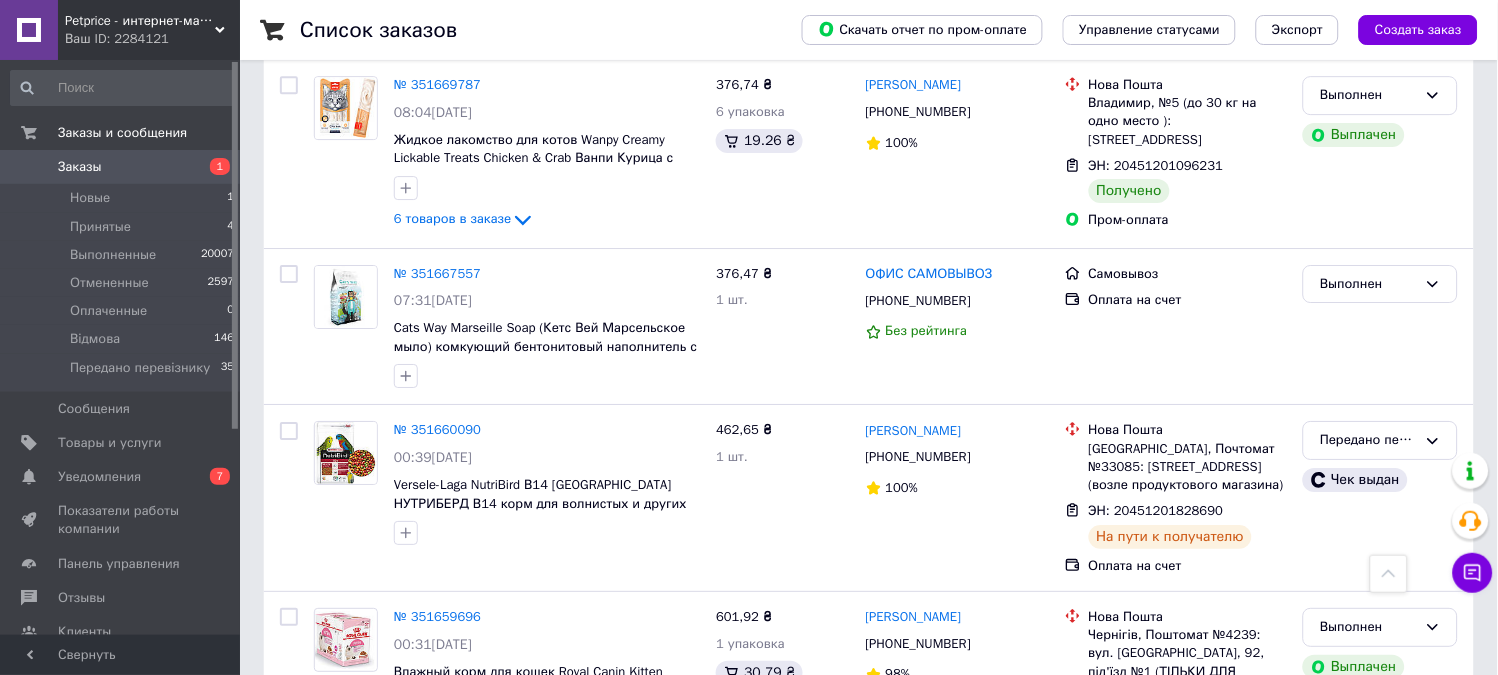 click on "Заказы" at bounding box center [121, 167] 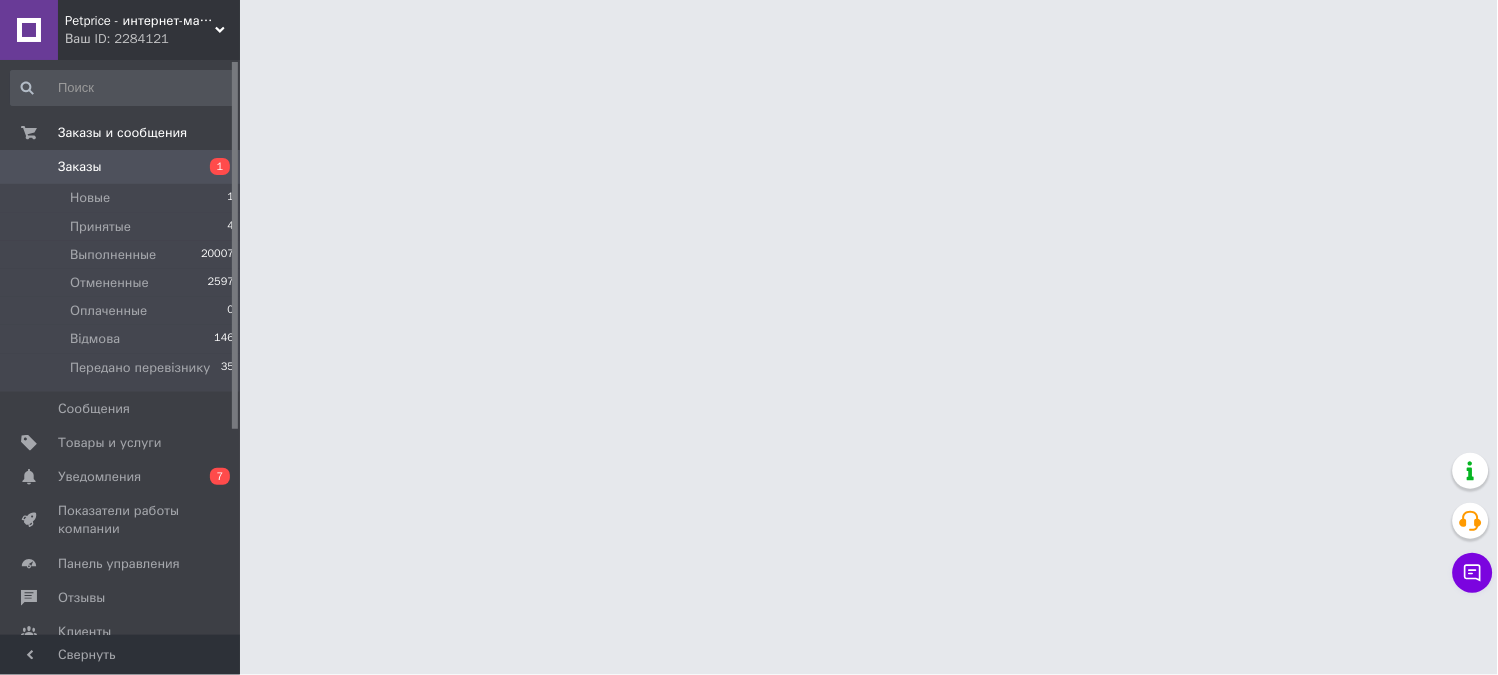 scroll, scrollTop: 0, scrollLeft: 0, axis: both 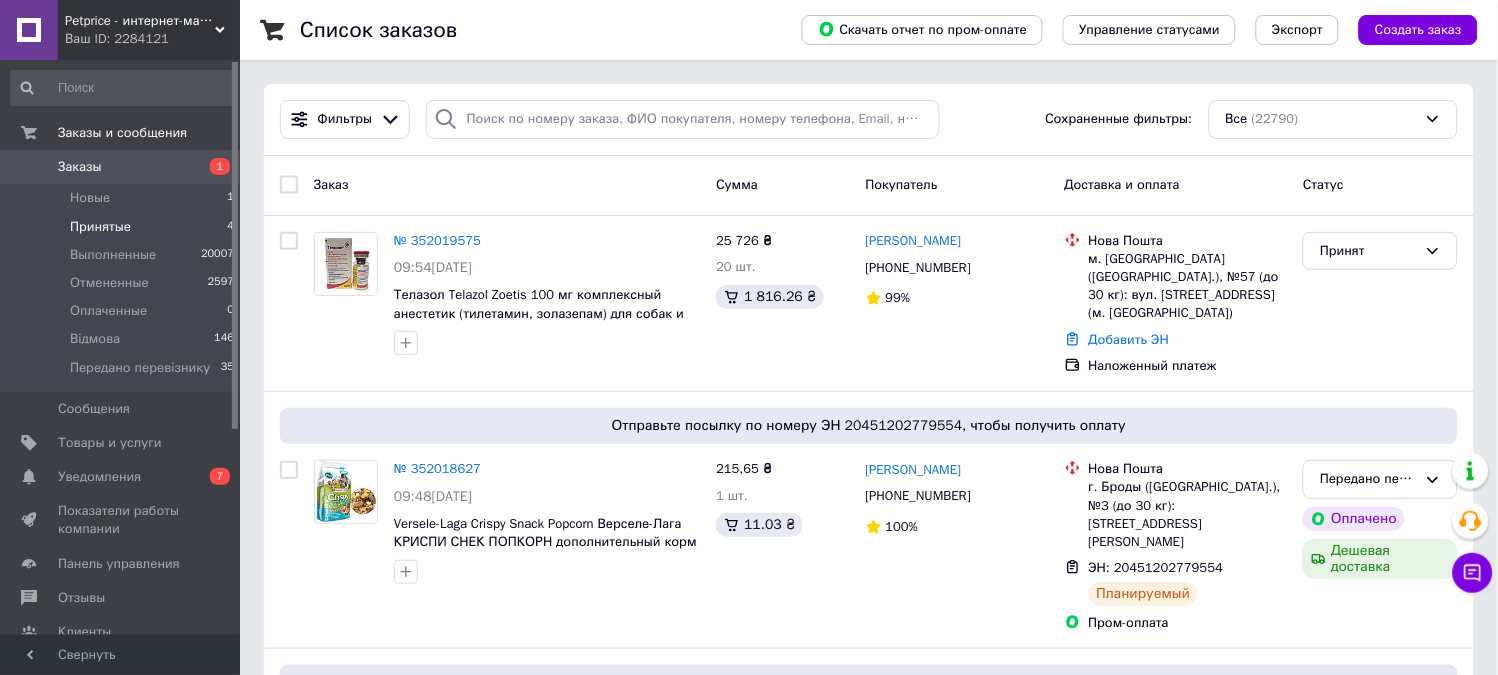 click on "Принятые" at bounding box center (100, 227) 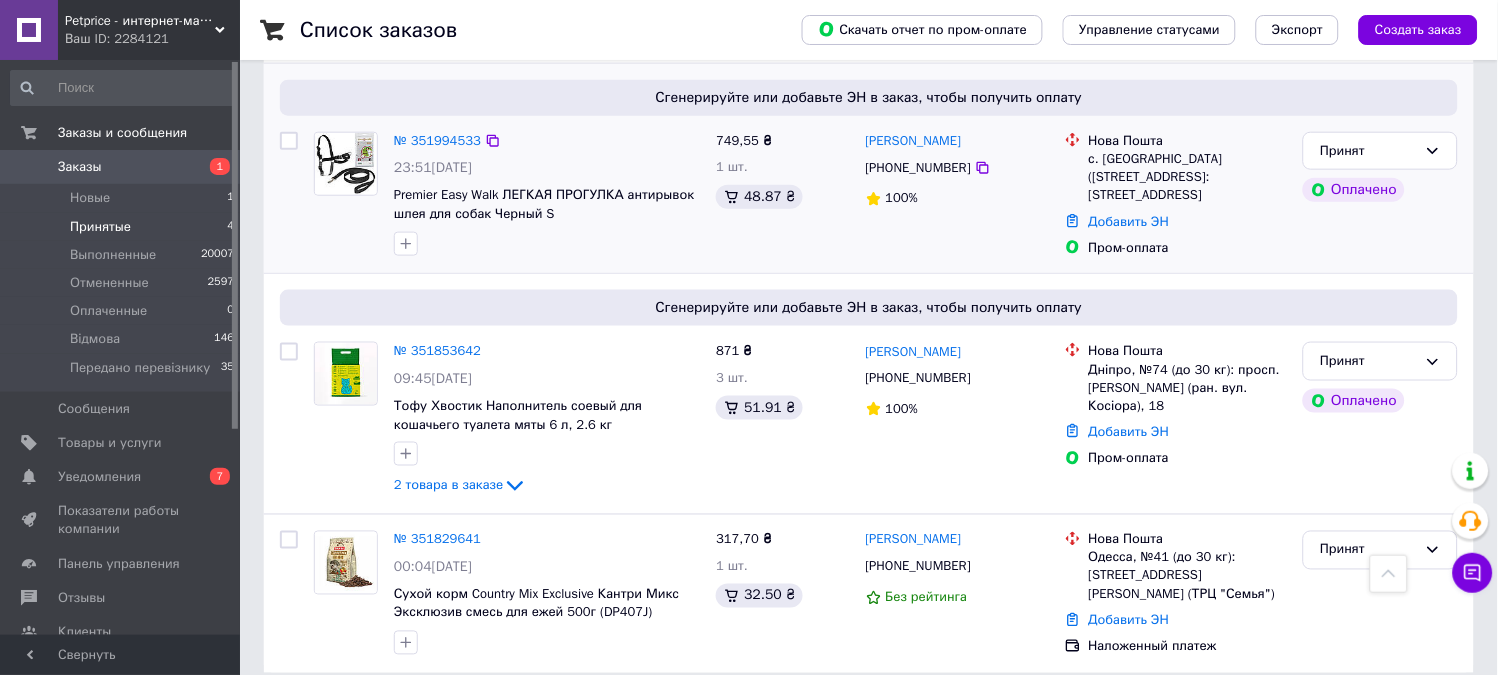 scroll, scrollTop: 402, scrollLeft: 0, axis: vertical 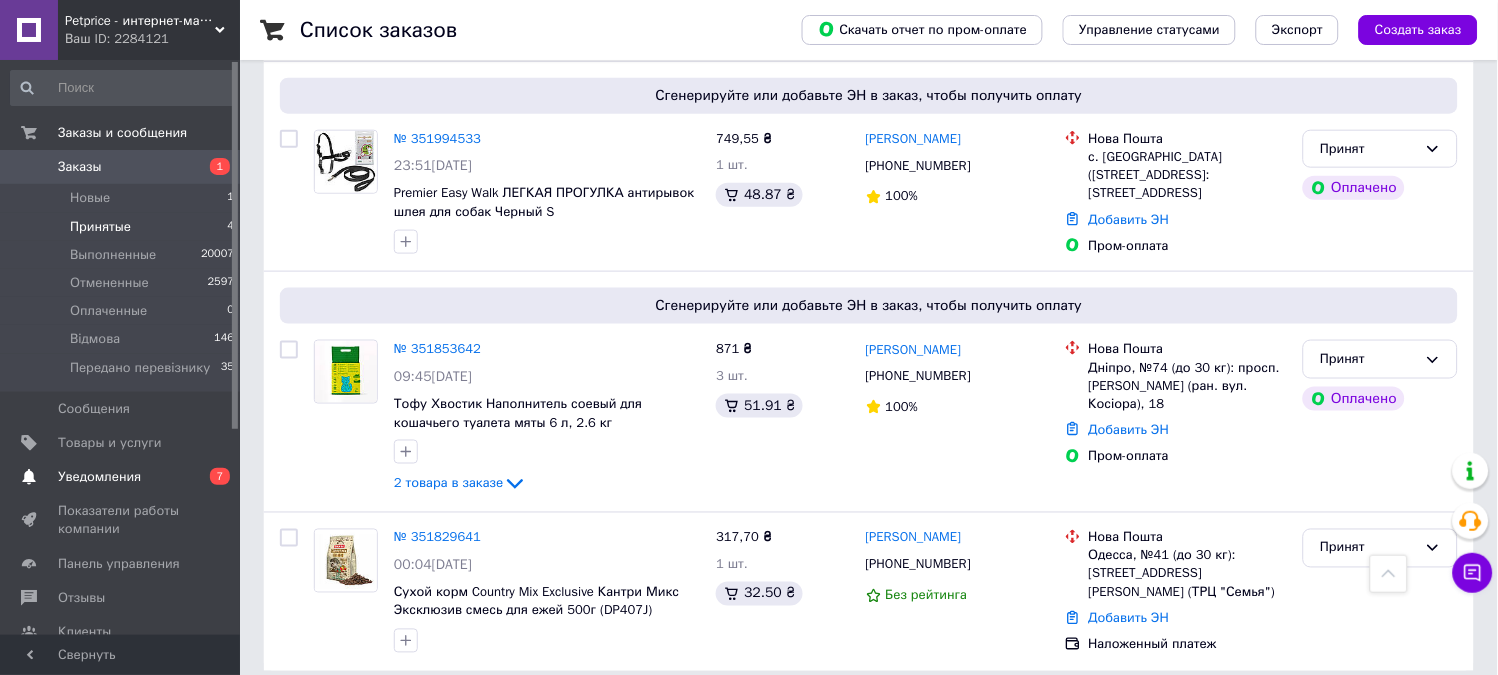 click on "Уведомления" at bounding box center [99, 477] 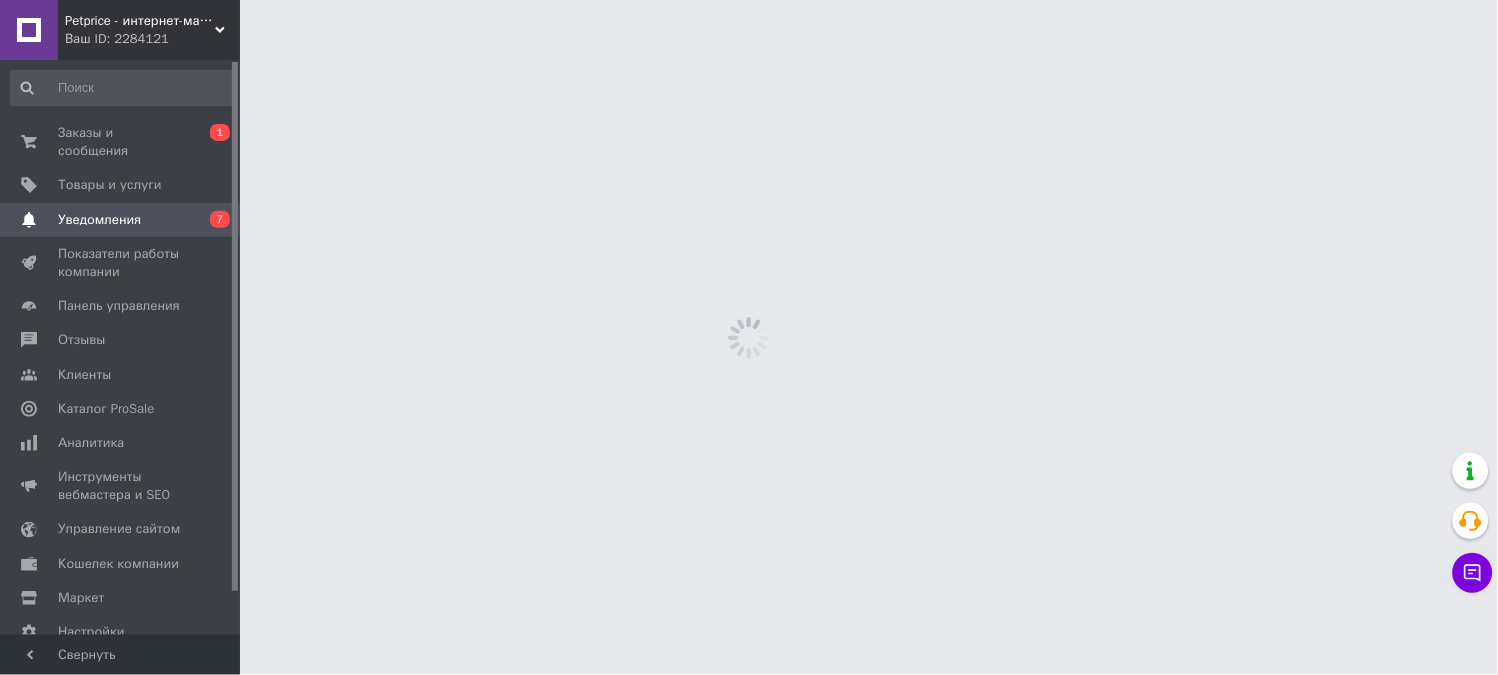 scroll, scrollTop: 0, scrollLeft: 0, axis: both 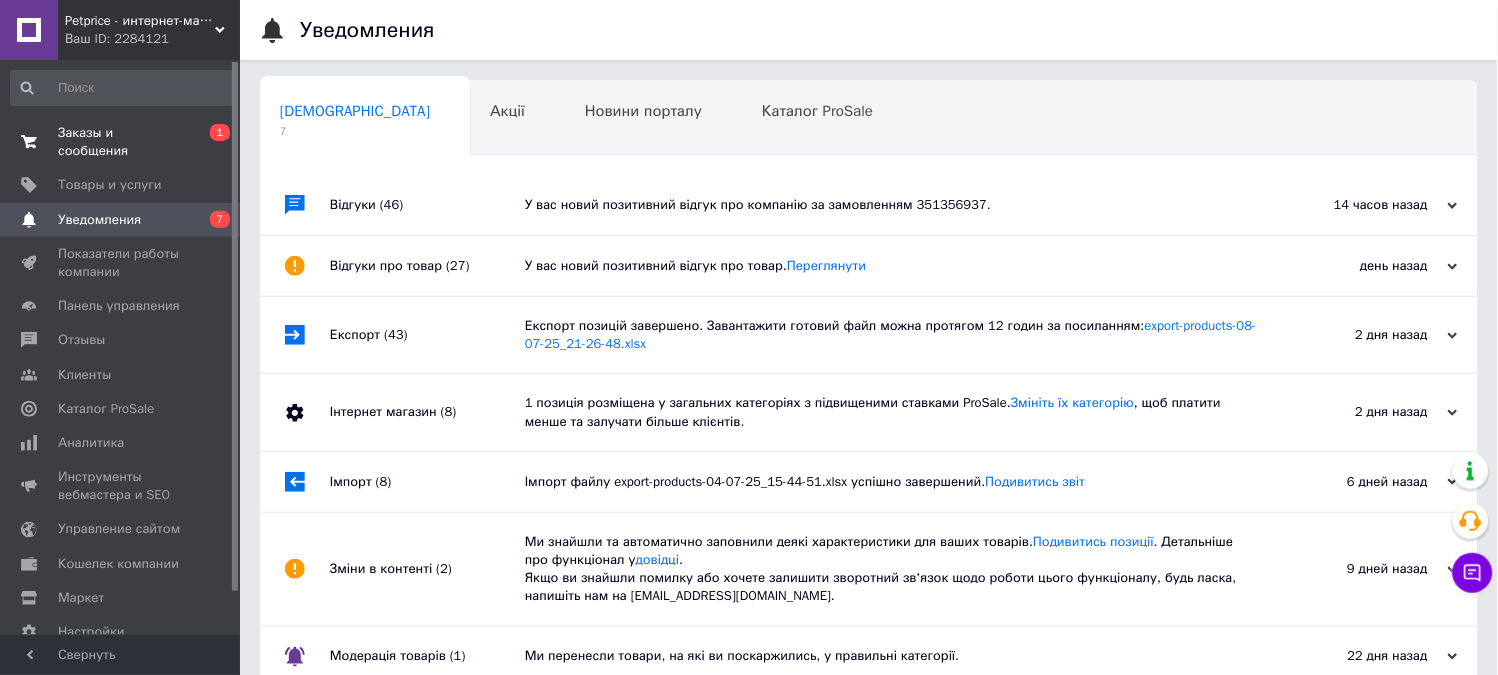 click on "Заказы и сообщения" at bounding box center [121, 142] 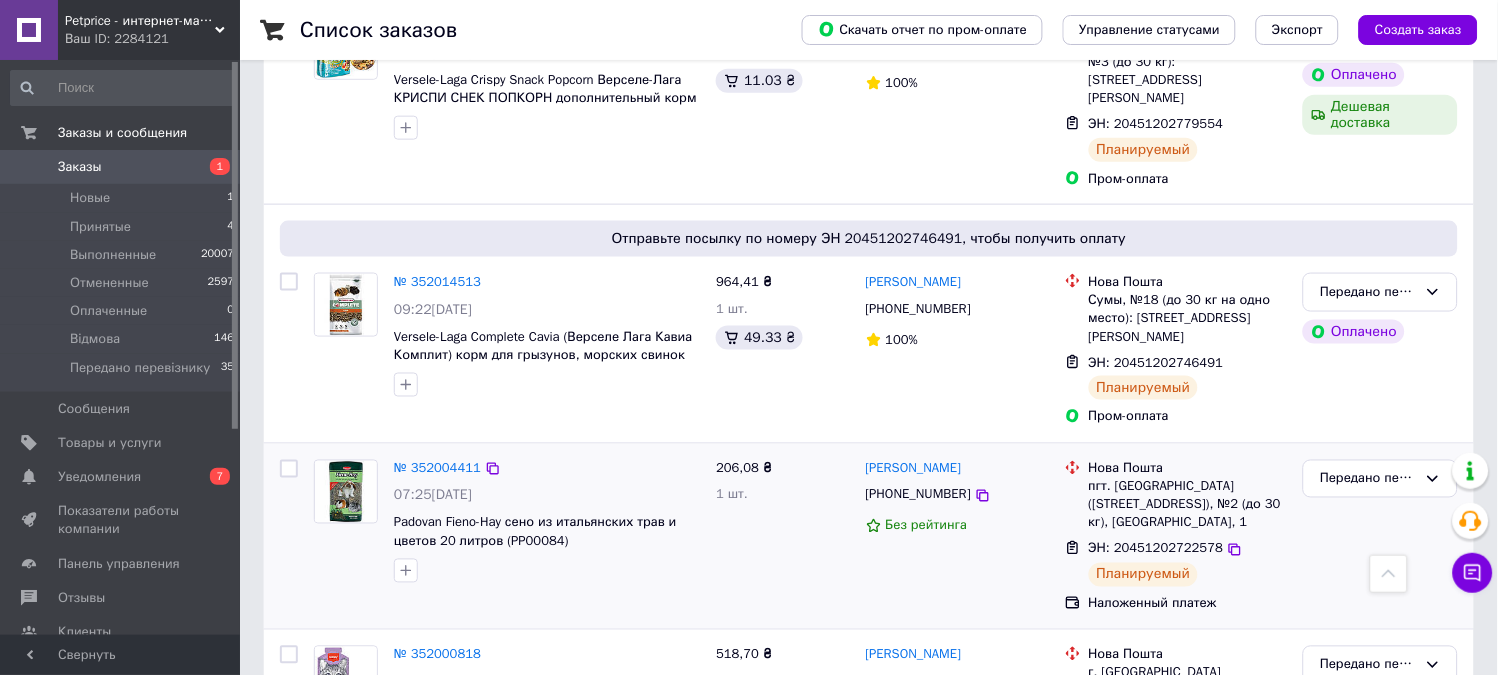 scroll, scrollTop: 666, scrollLeft: 0, axis: vertical 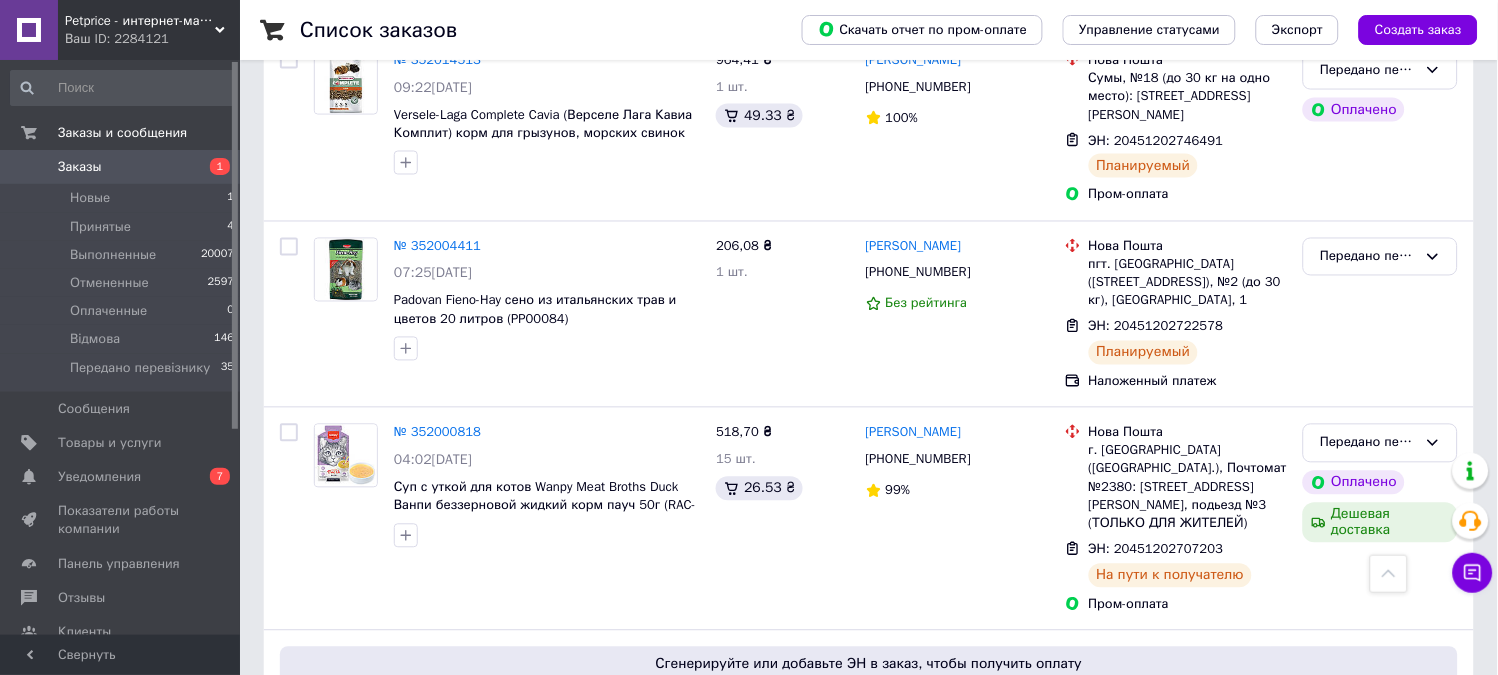 click on "Заказы 1" at bounding box center (123, 167) 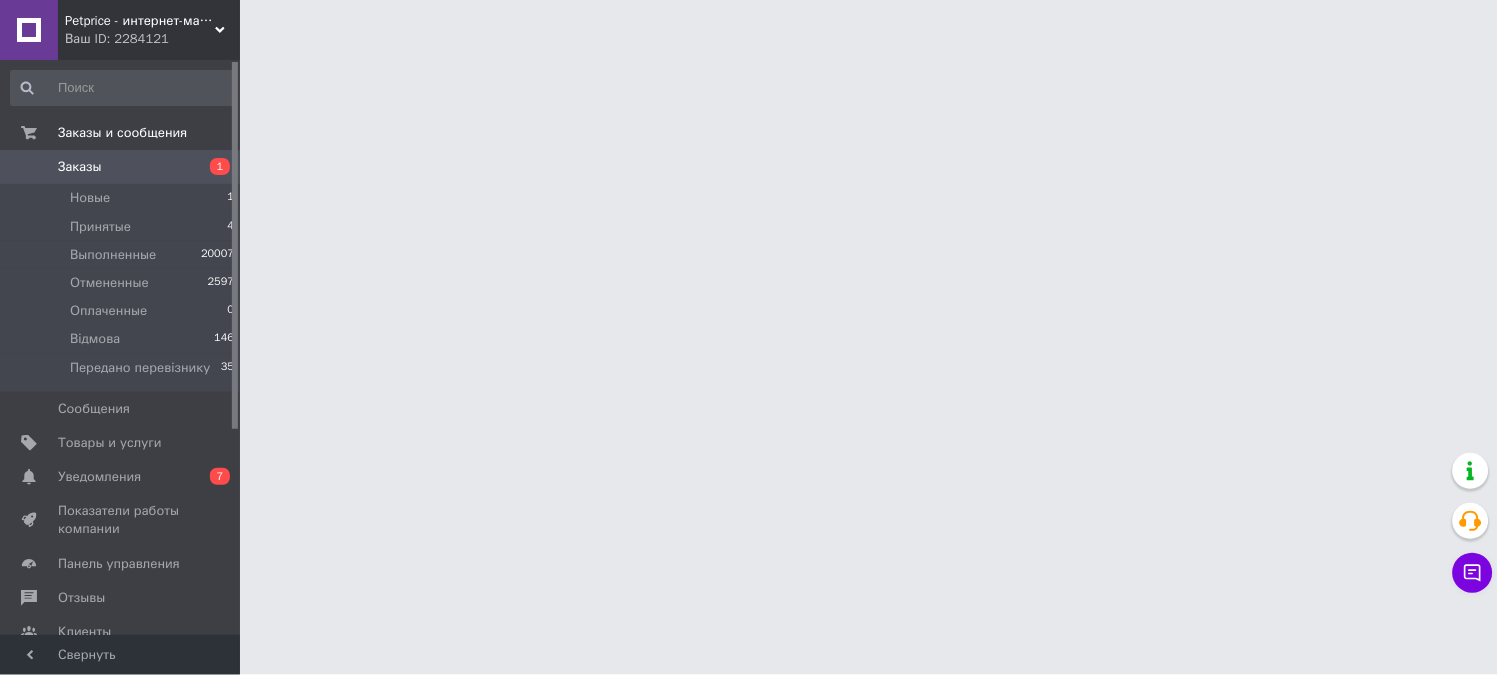 scroll, scrollTop: 0, scrollLeft: 0, axis: both 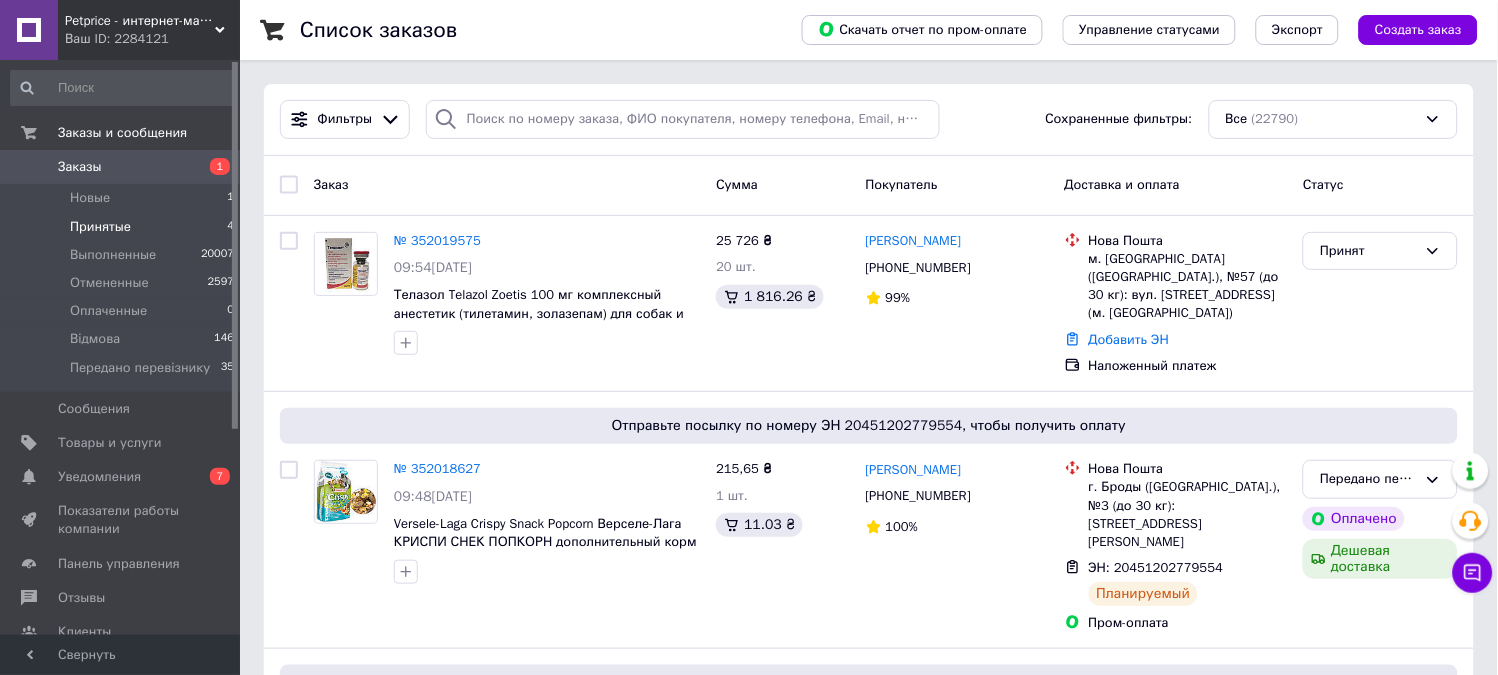 click on "Принятые" at bounding box center [100, 227] 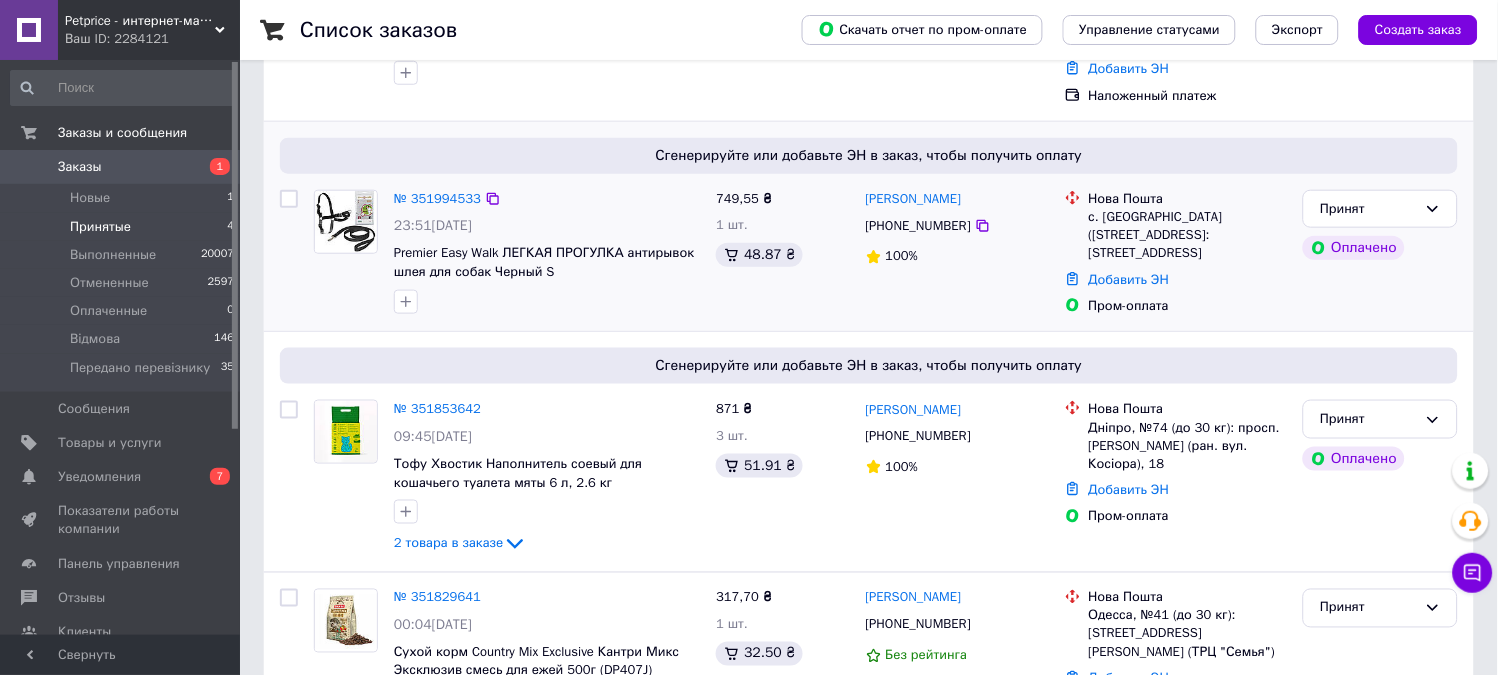 scroll, scrollTop: 402, scrollLeft: 0, axis: vertical 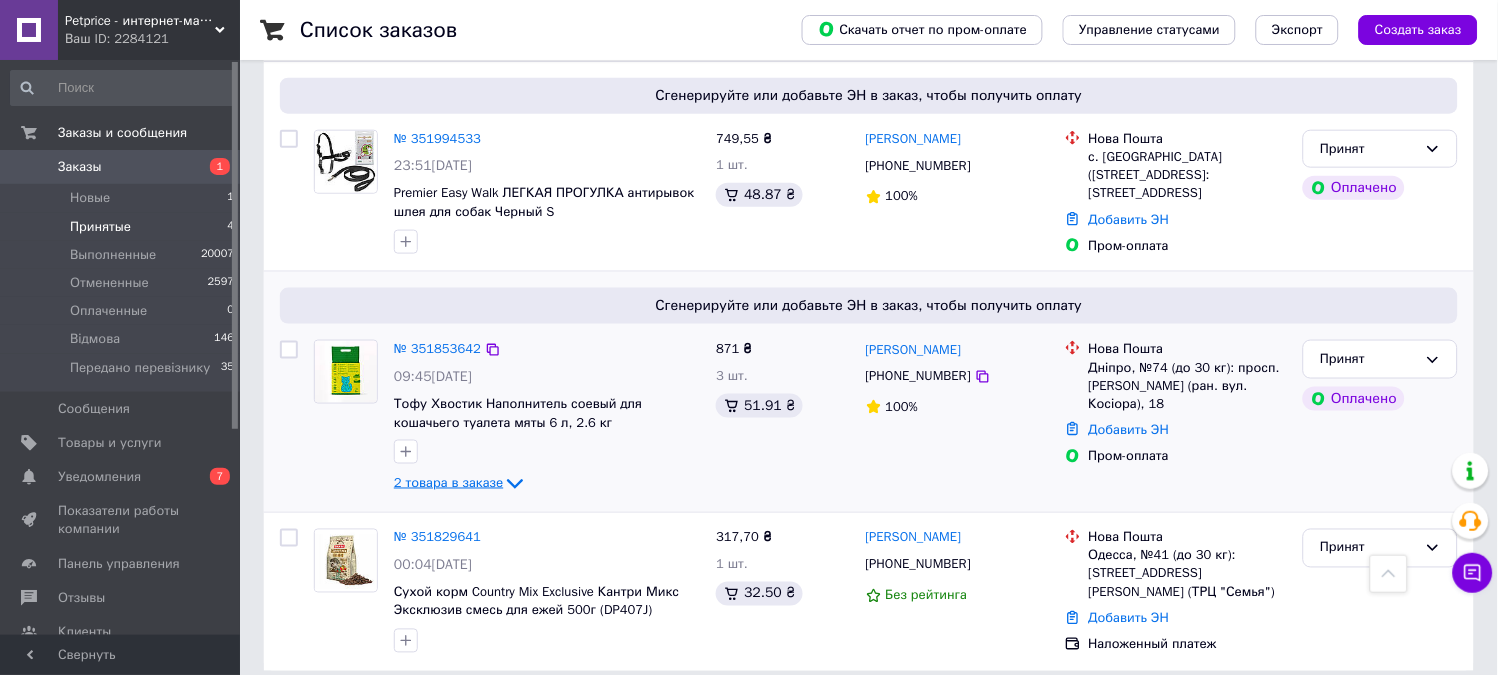 click on "2 товара в заказе" at bounding box center [448, 483] 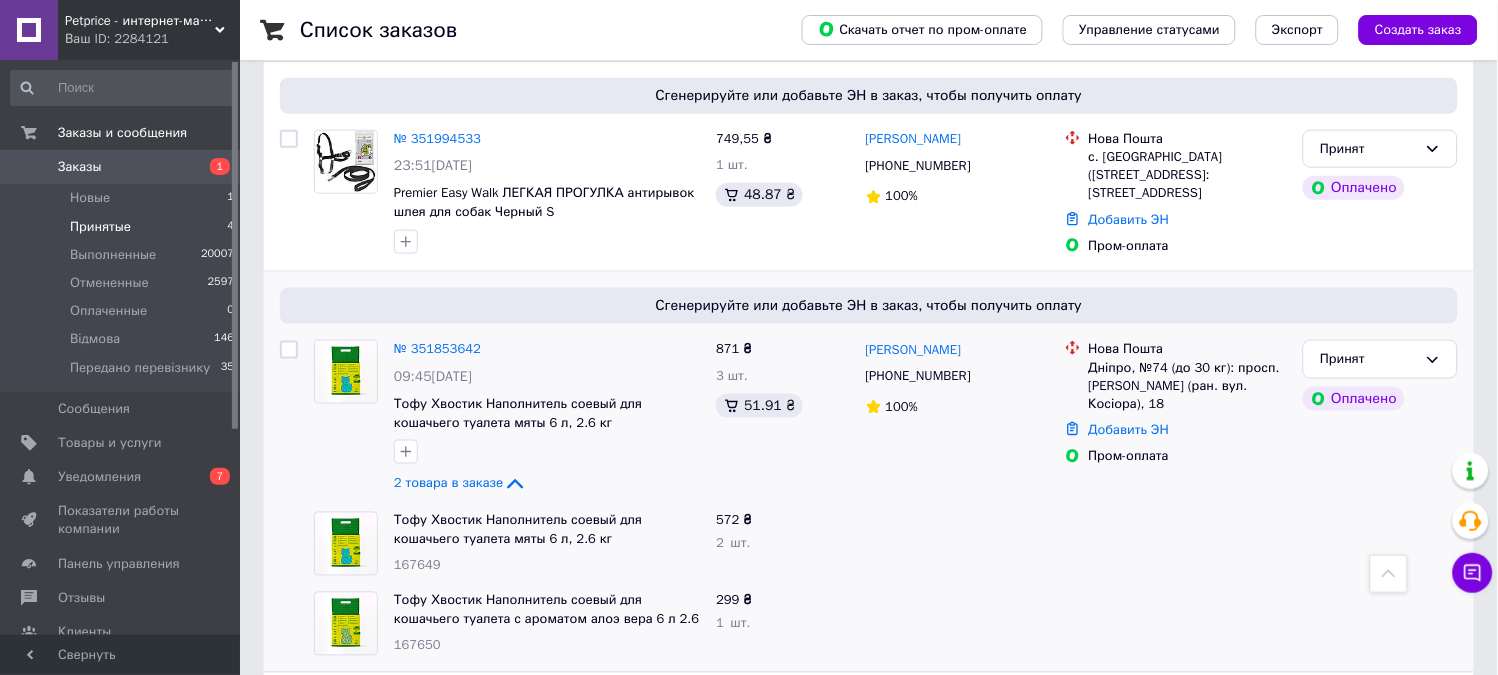 click on "Заказы" at bounding box center [121, 167] 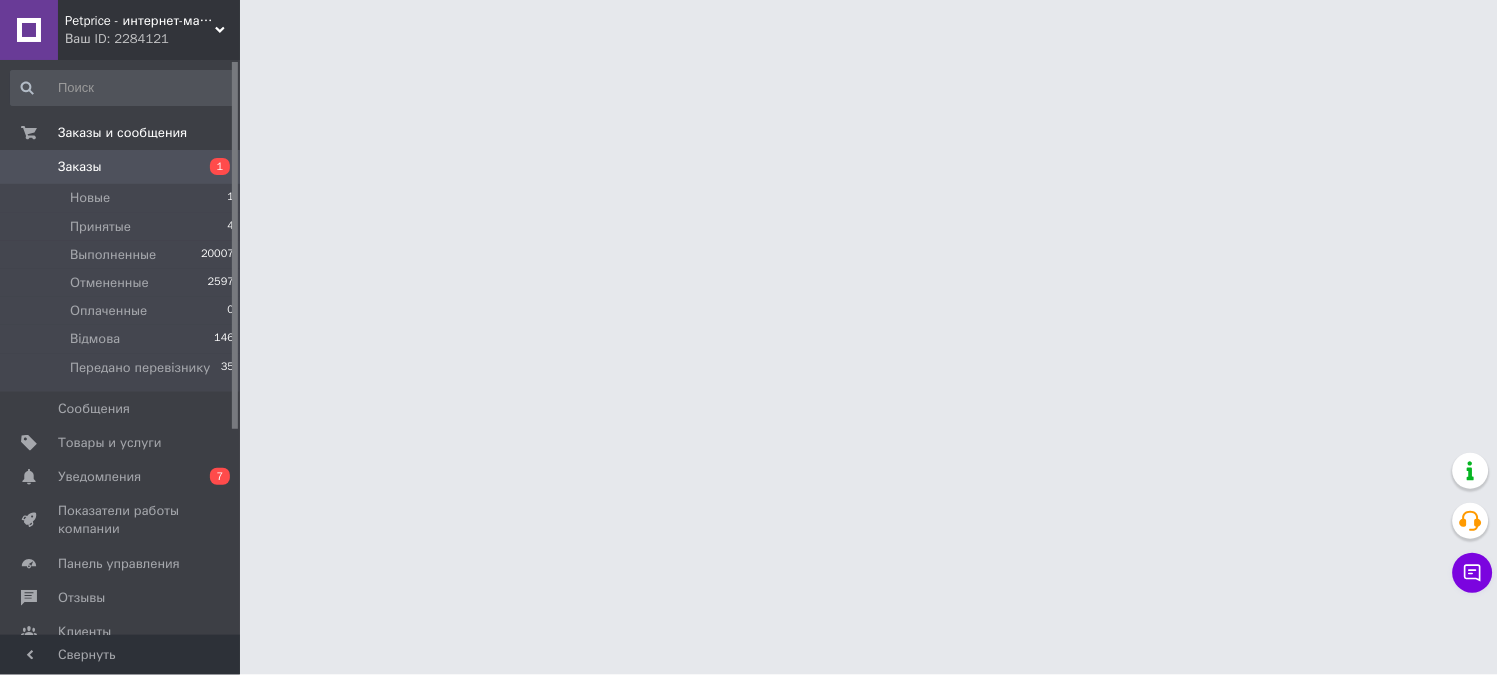 scroll, scrollTop: 0, scrollLeft: 0, axis: both 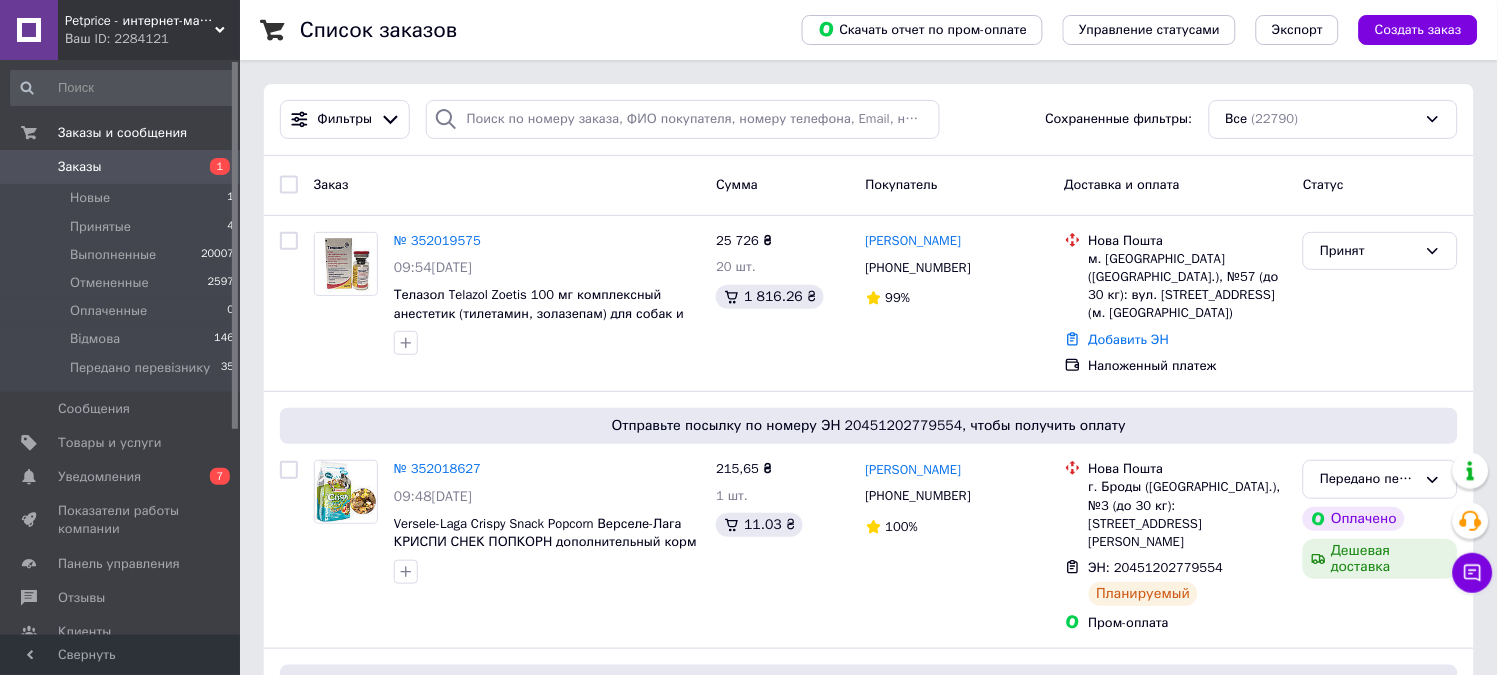 click on "Заказы" at bounding box center (121, 167) 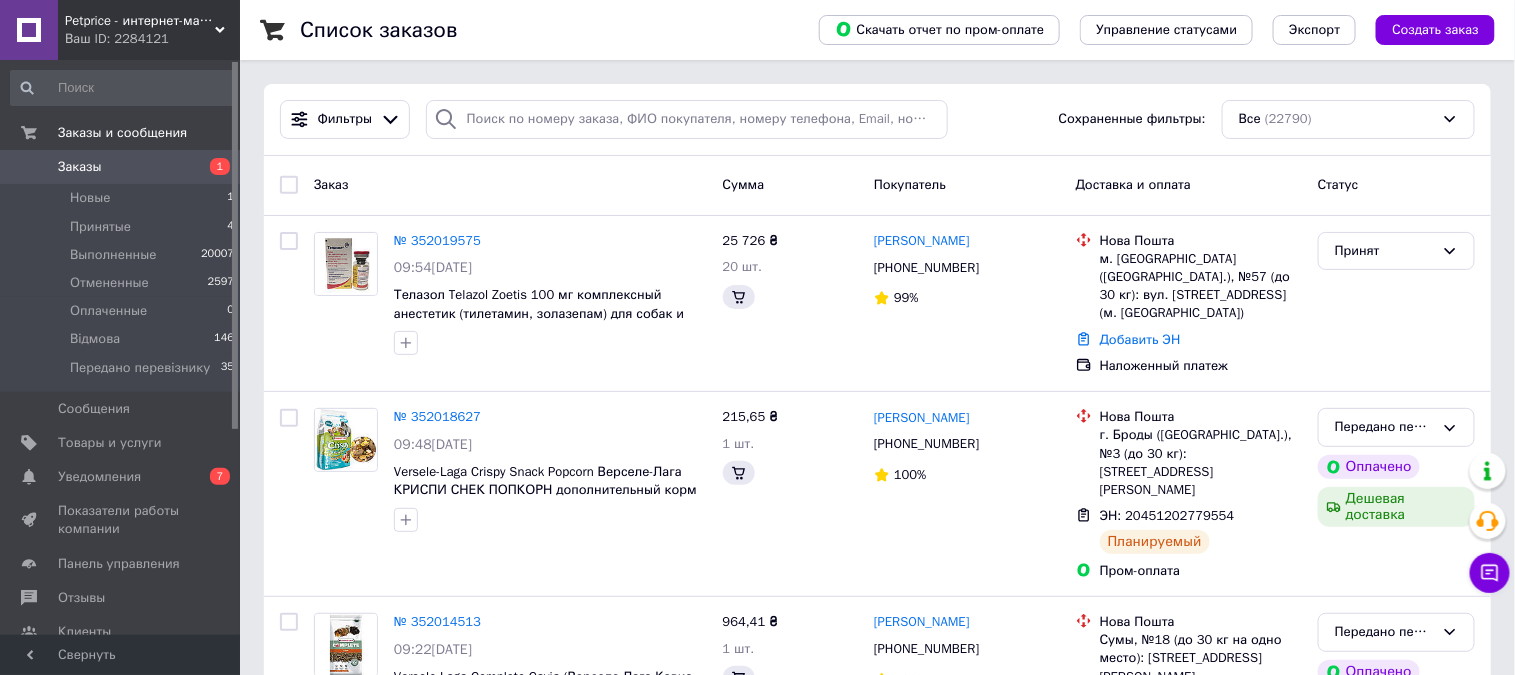 click on "Заказы" at bounding box center (121, 167) 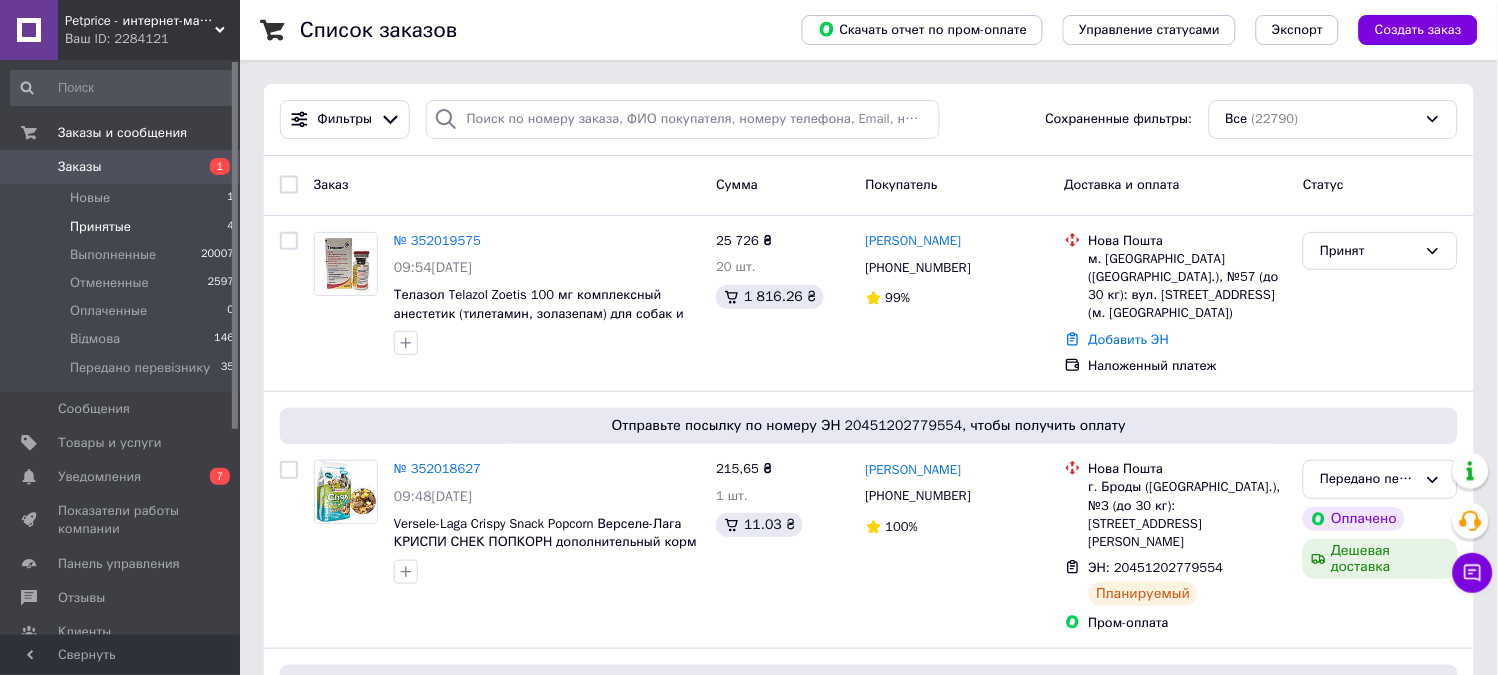 click on "Принятые" at bounding box center (100, 227) 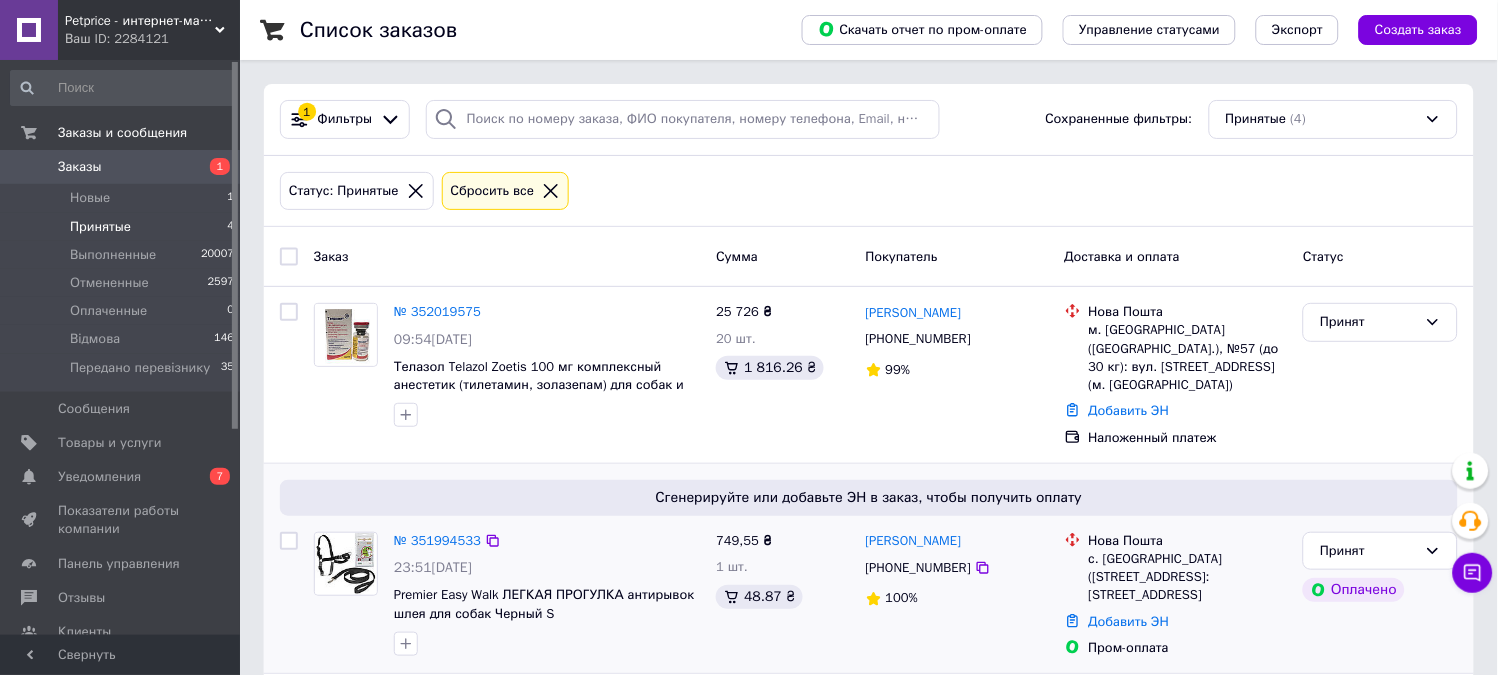 click at bounding box center [346, 564] 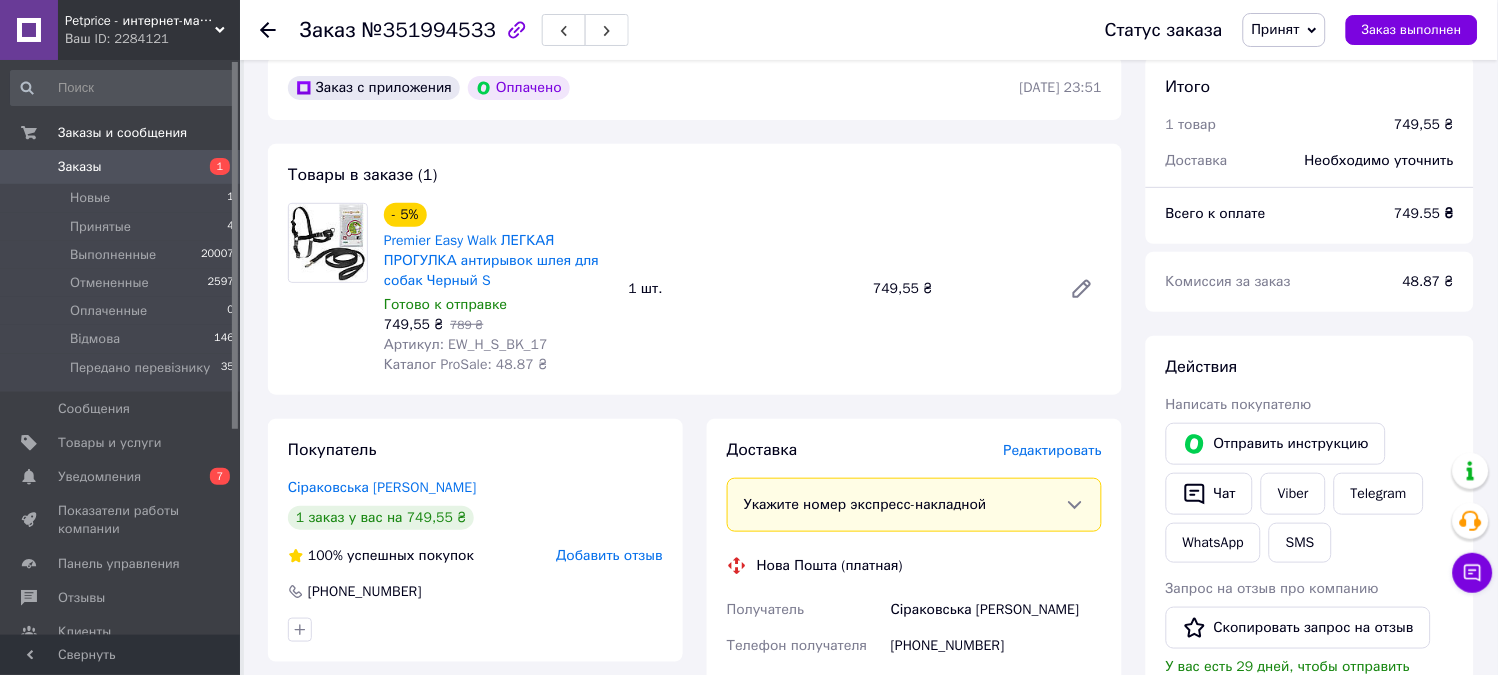 scroll, scrollTop: 0, scrollLeft: 0, axis: both 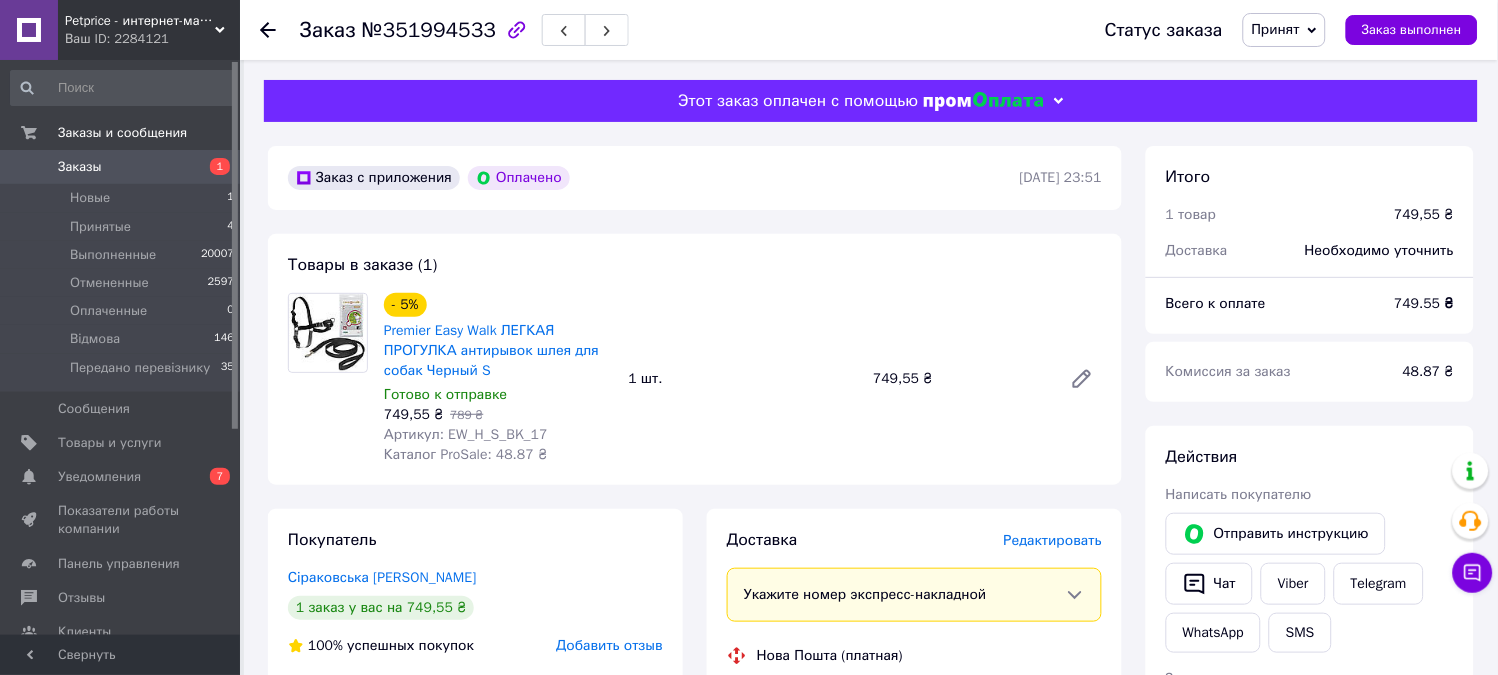 click on "Заказы" at bounding box center (121, 167) 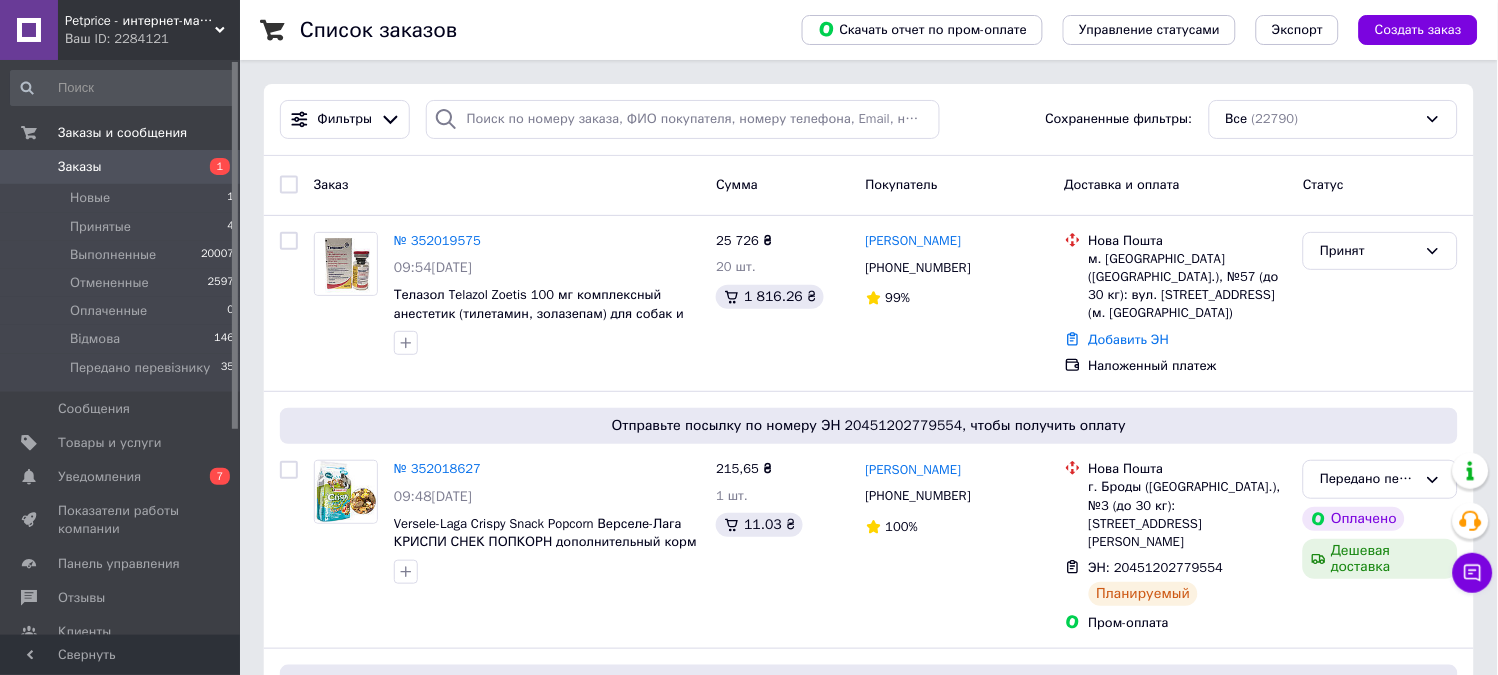 click on "Заказы" at bounding box center (121, 167) 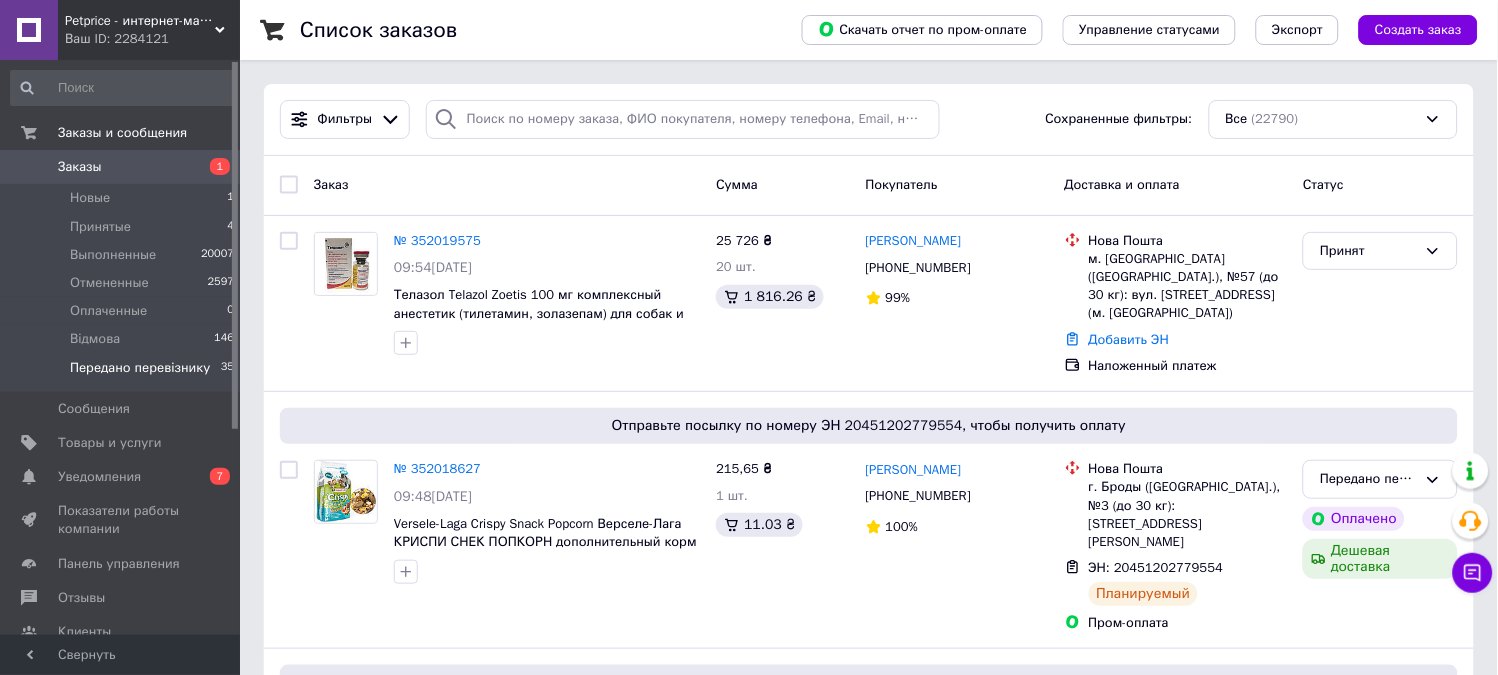click on "Передано перевізнику" at bounding box center [140, 368] 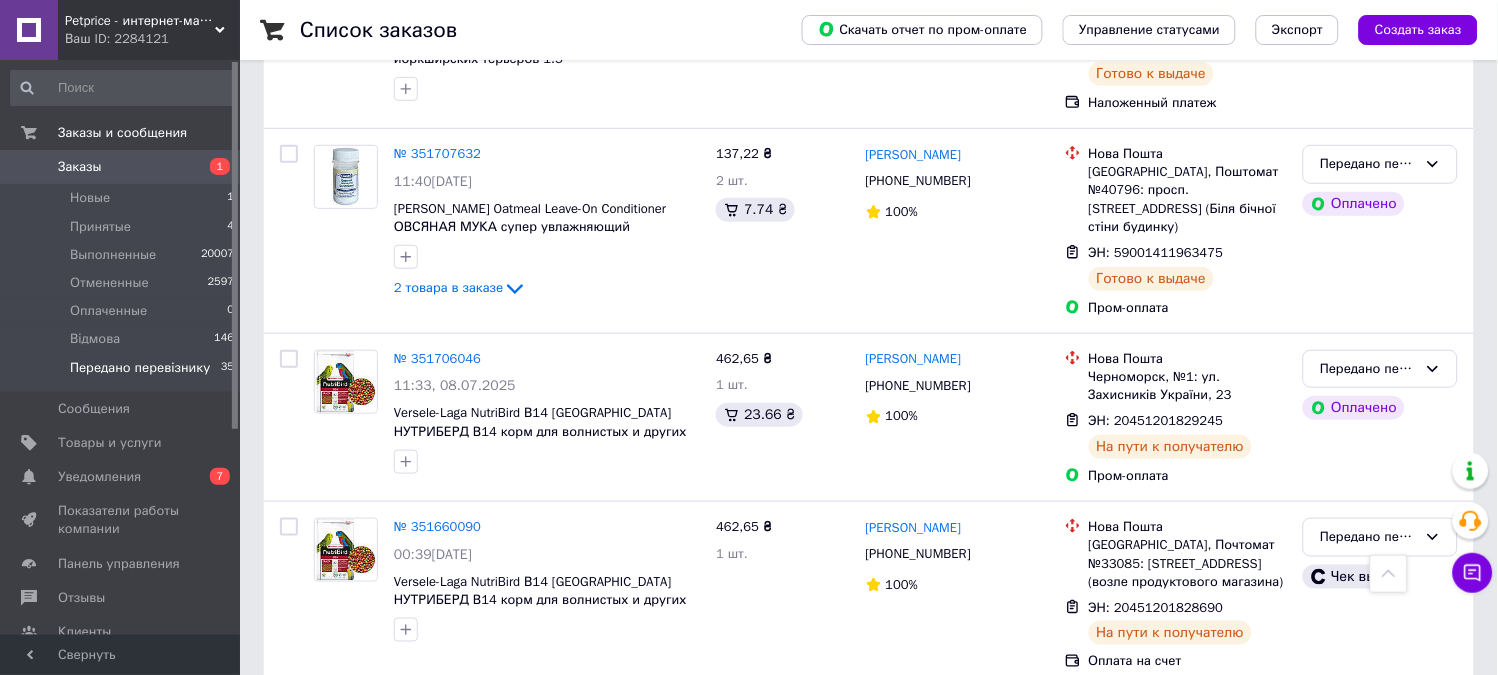 scroll, scrollTop: 5252, scrollLeft: 0, axis: vertical 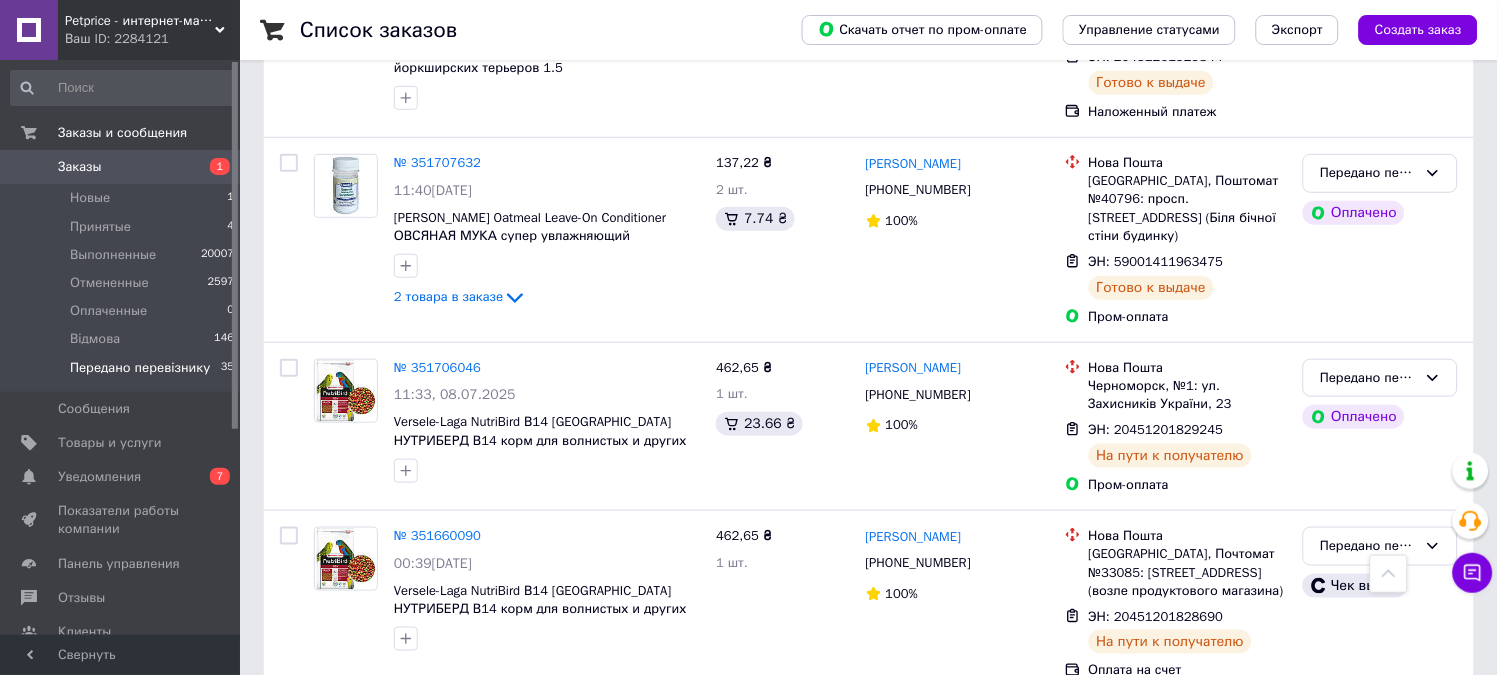 click on "Заказы" at bounding box center (121, 167) 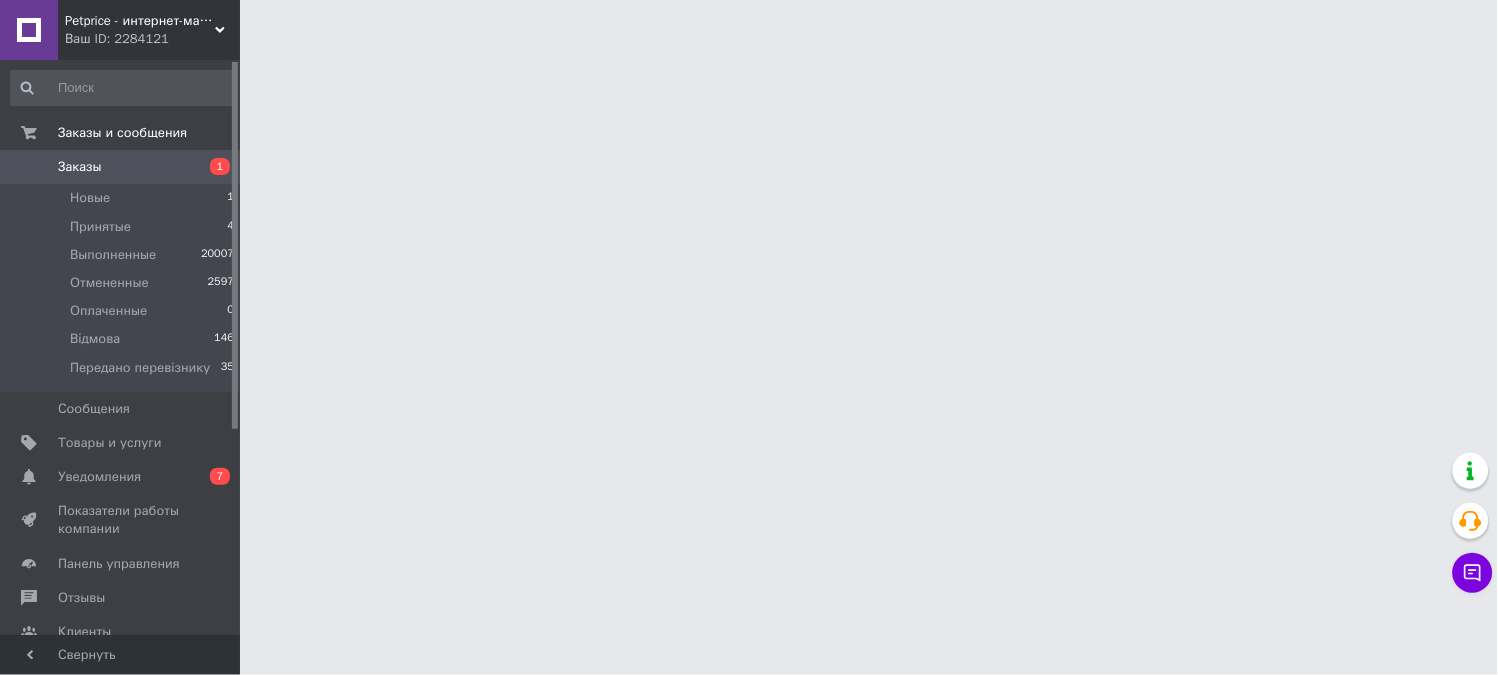 scroll, scrollTop: 0, scrollLeft: 0, axis: both 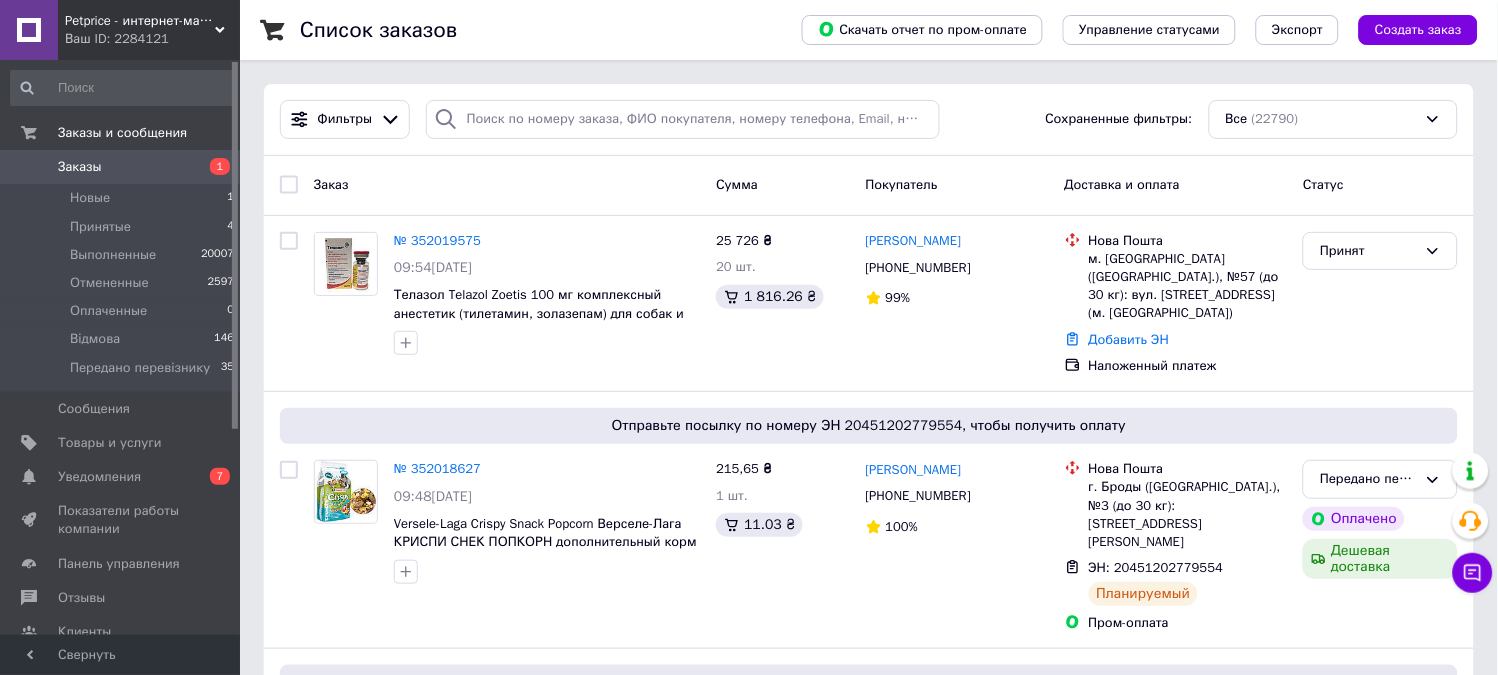 click on "Заказы 1" at bounding box center (123, 167) 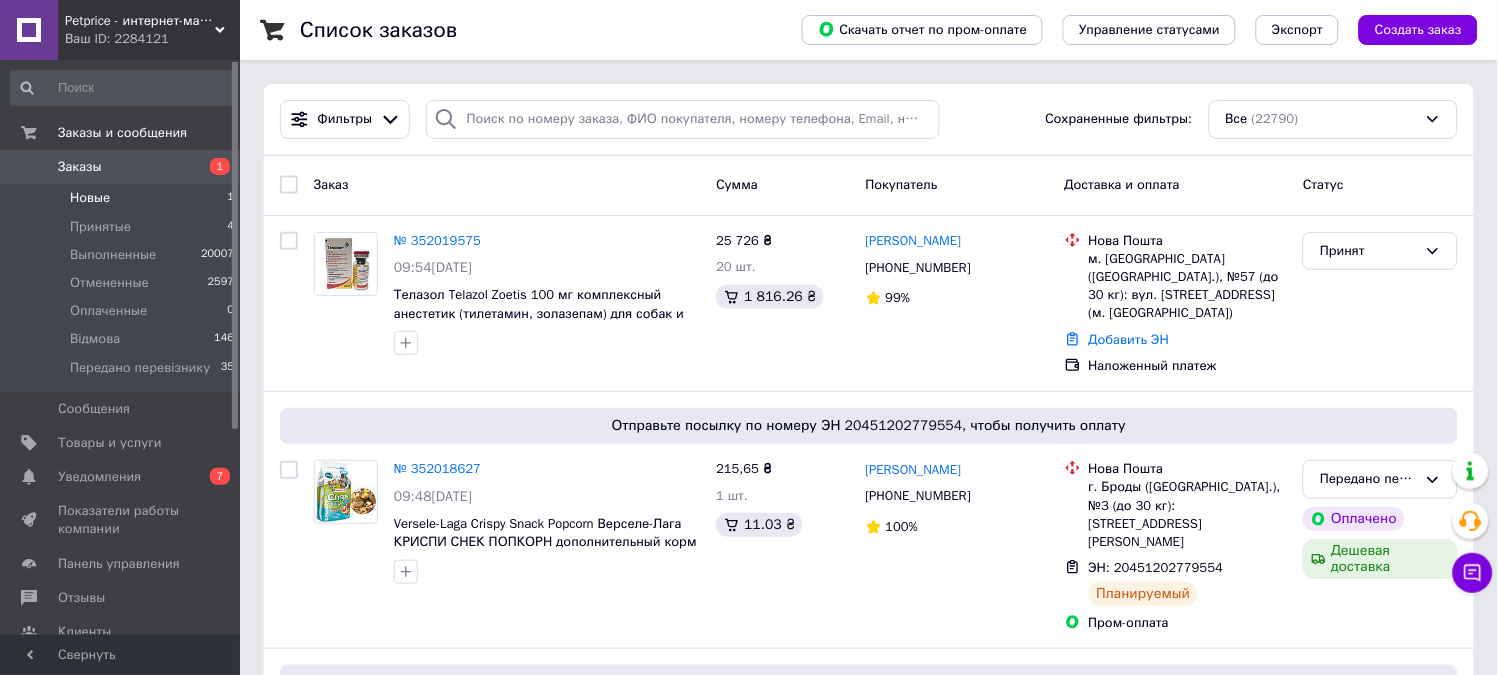 click on "Новые" at bounding box center (90, 198) 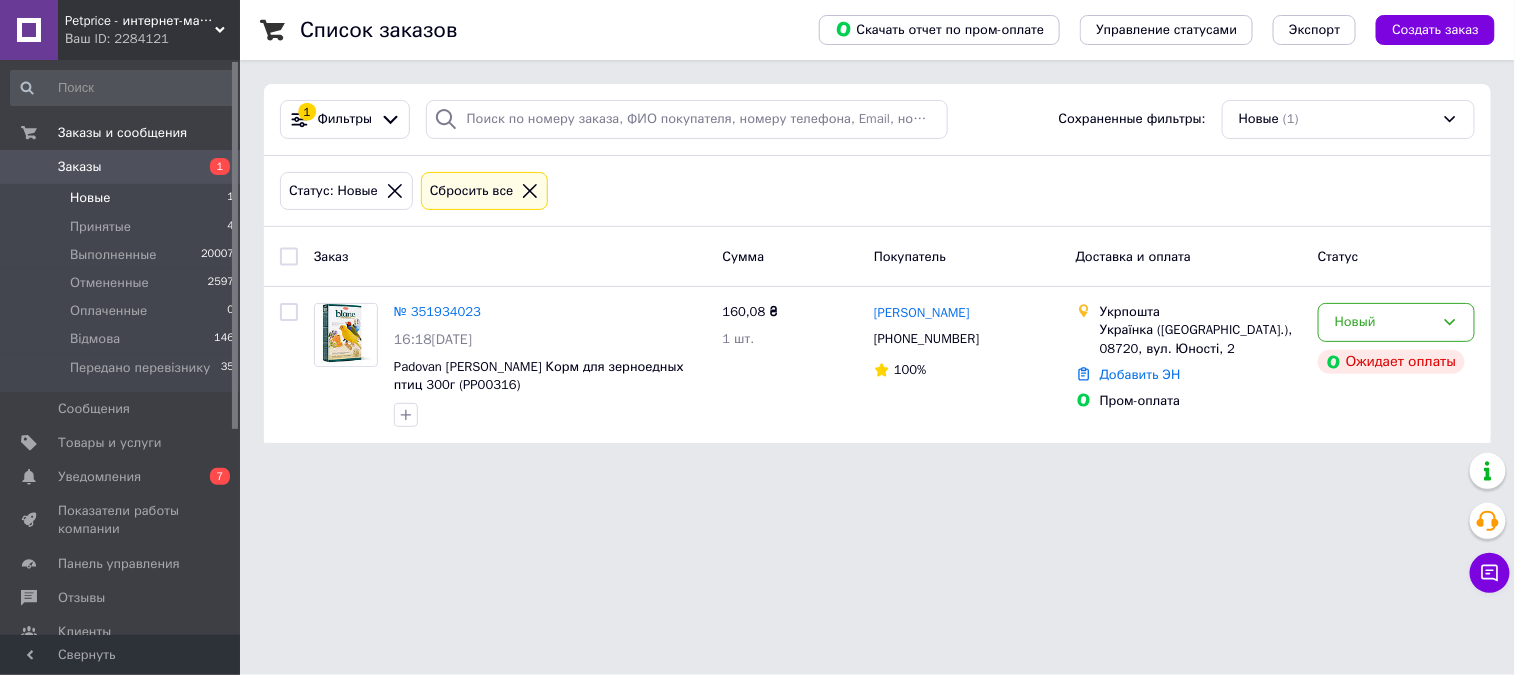 click on "Заказы" at bounding box center (121, 167) 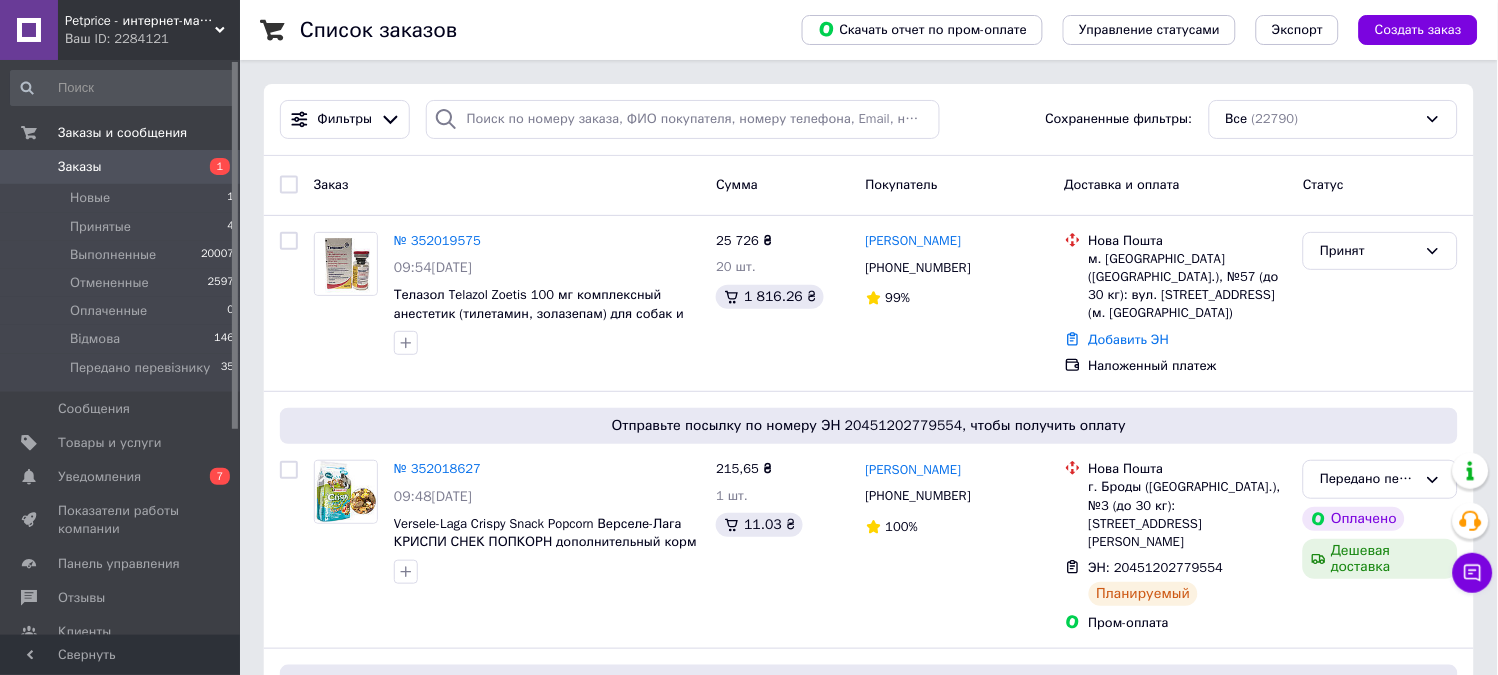 click on "Заказы" at bounding box center [121, 167] 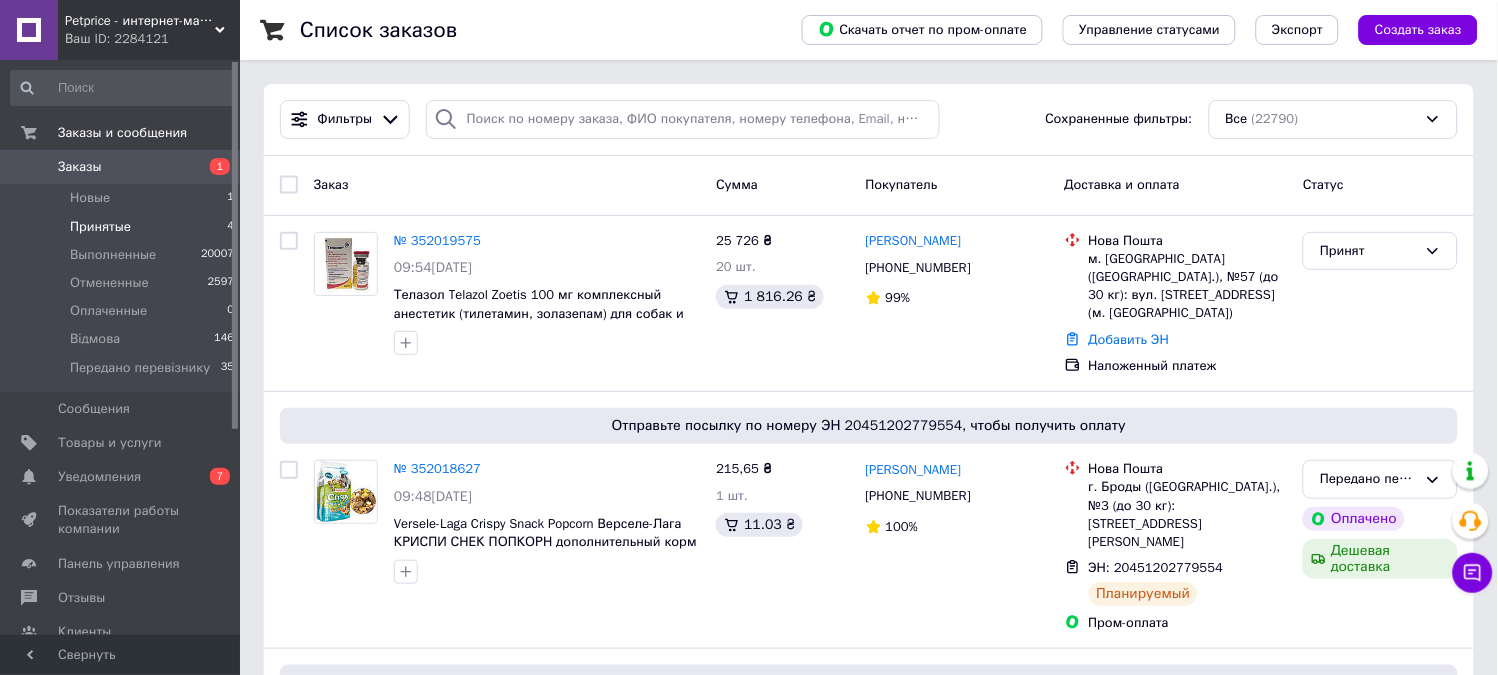 click on "Принятые" at bounding box center (100, 227) 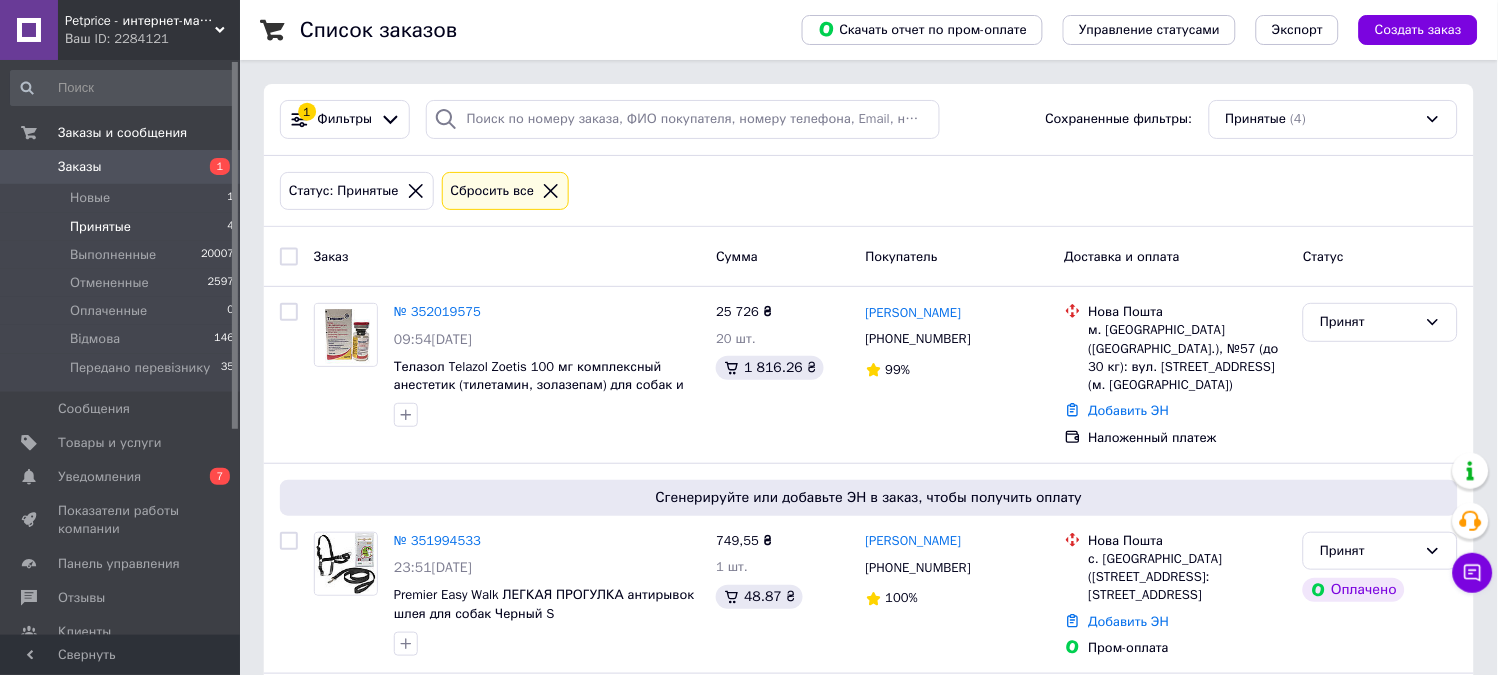 click on "Заказы" at bounding box center [121, 167] 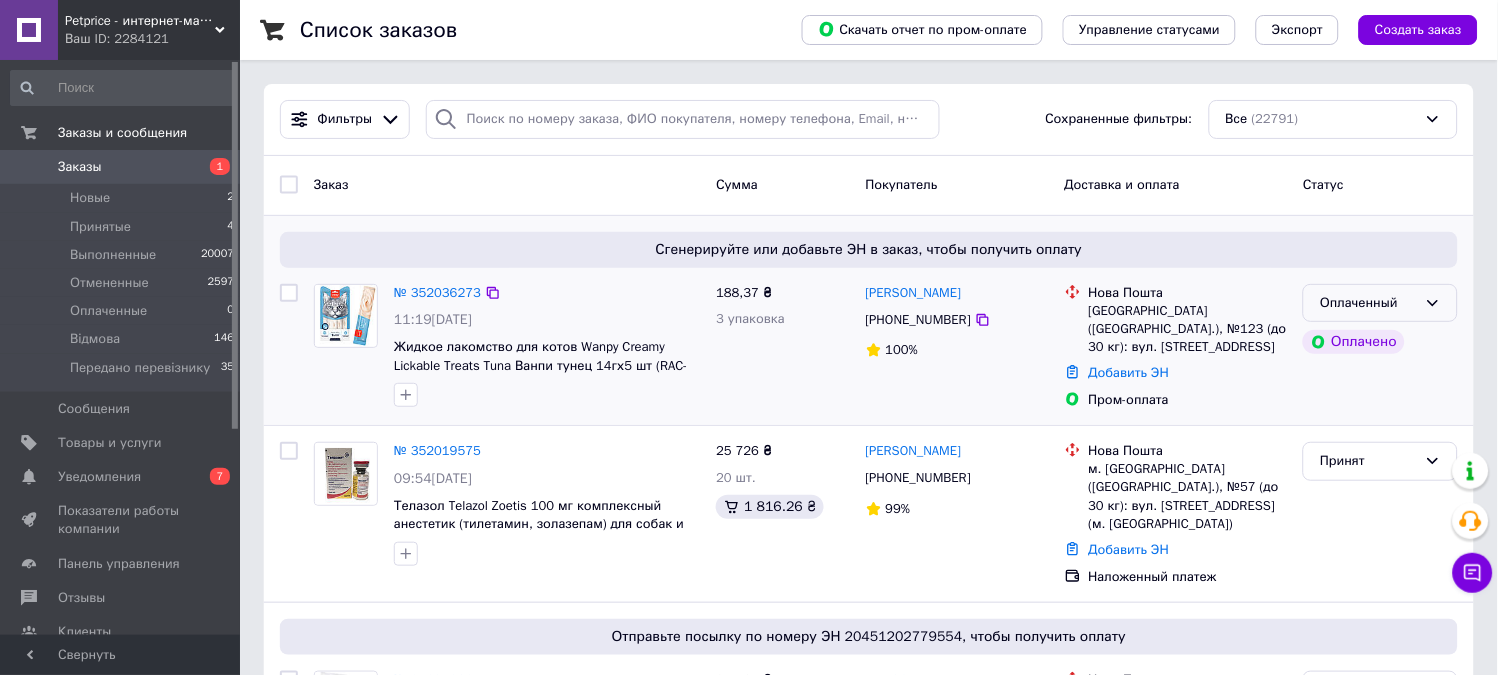 click on "Оплаченный" at bounding box center [1368, 303] 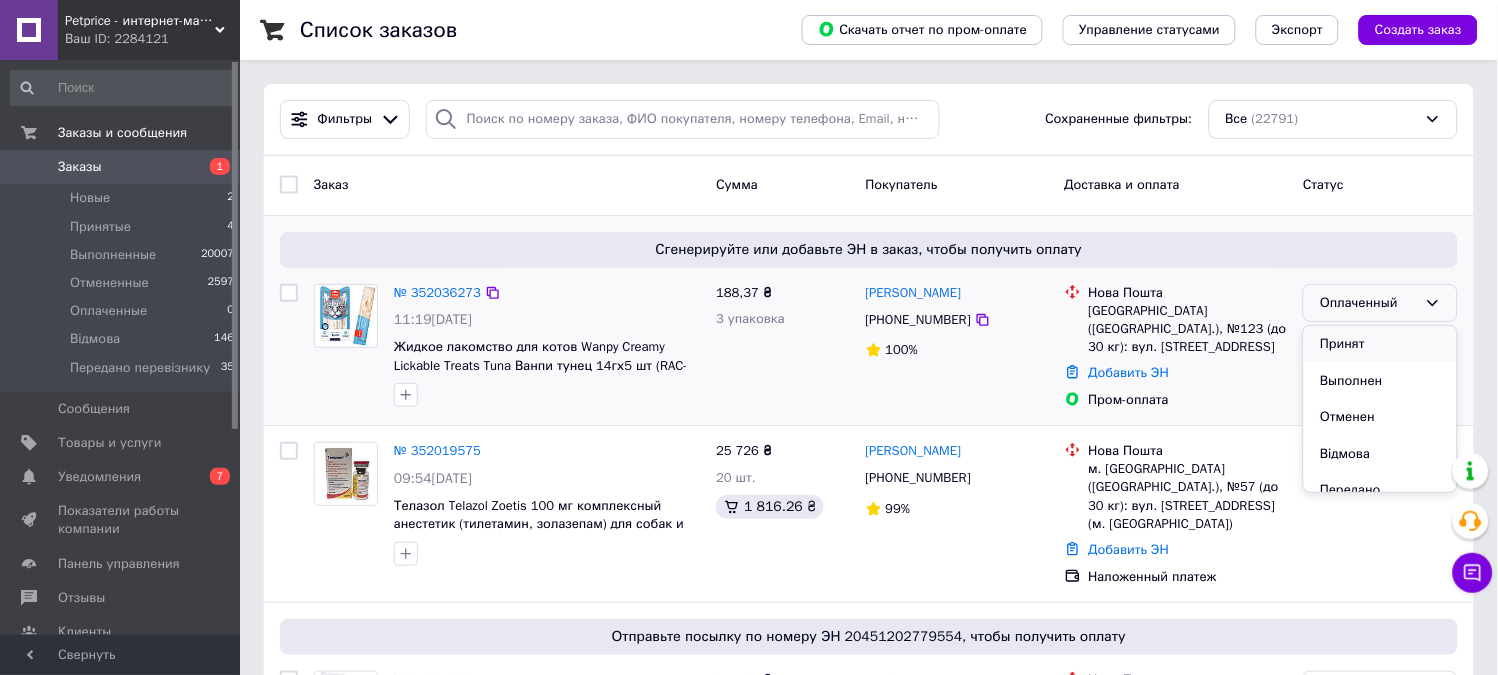 click on "Принят" at bounding box center [1380, 344] 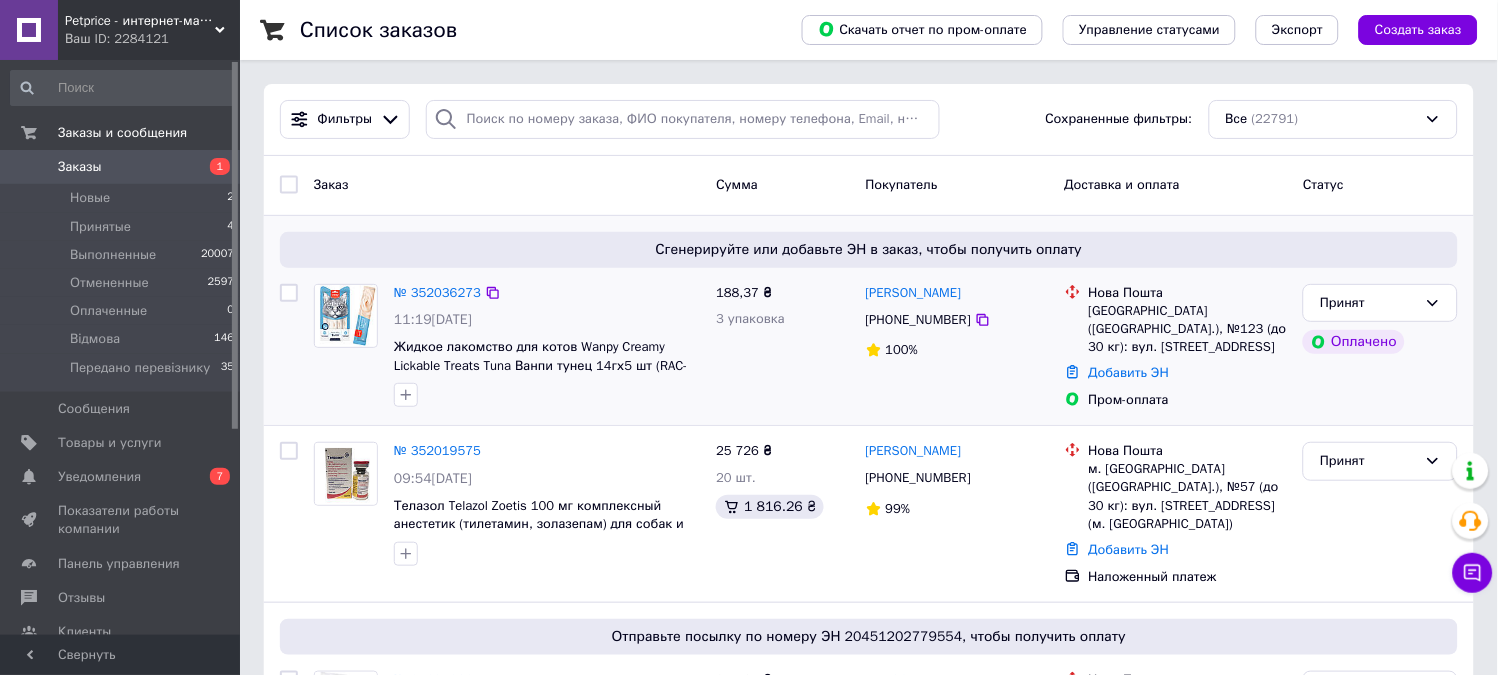 click at bounding box center [346, 316] 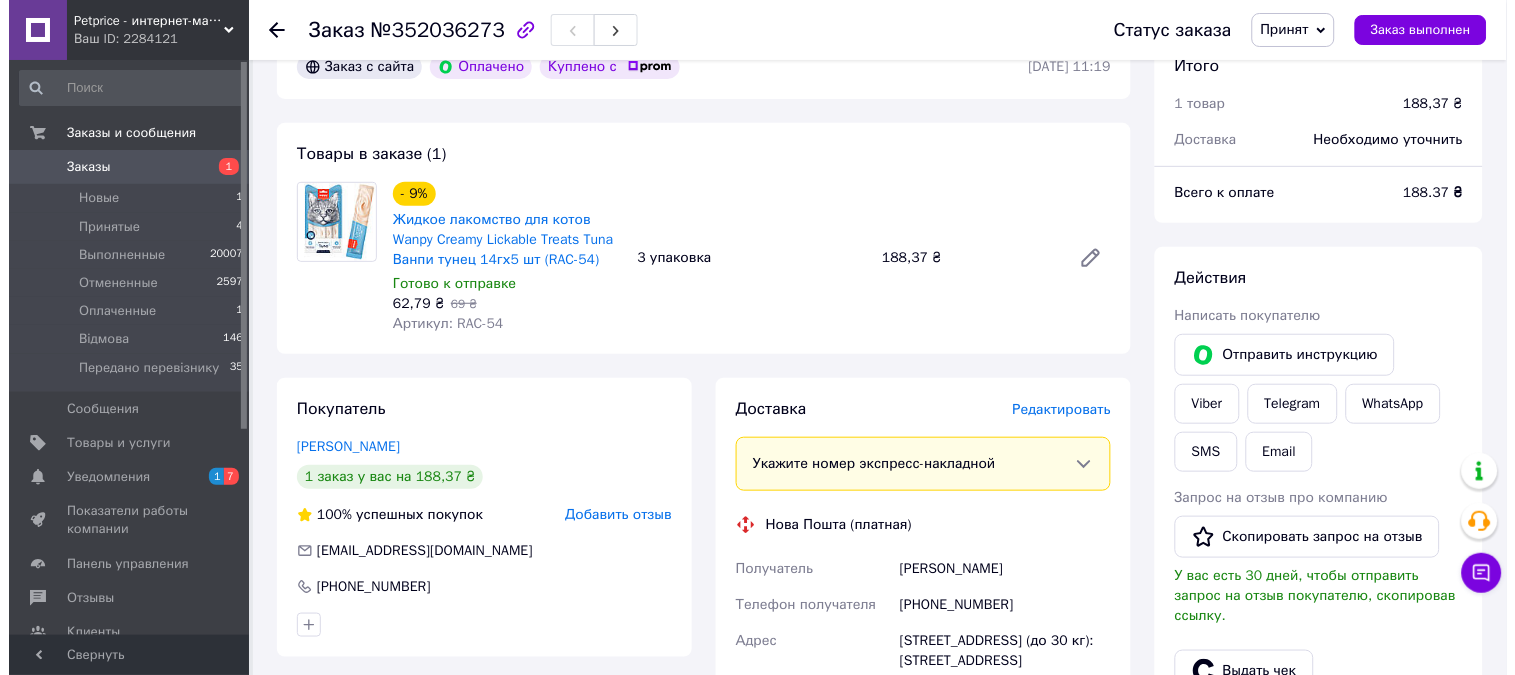 scroll, scrollTop: 222, scrollLeft: 0, axis: vertical 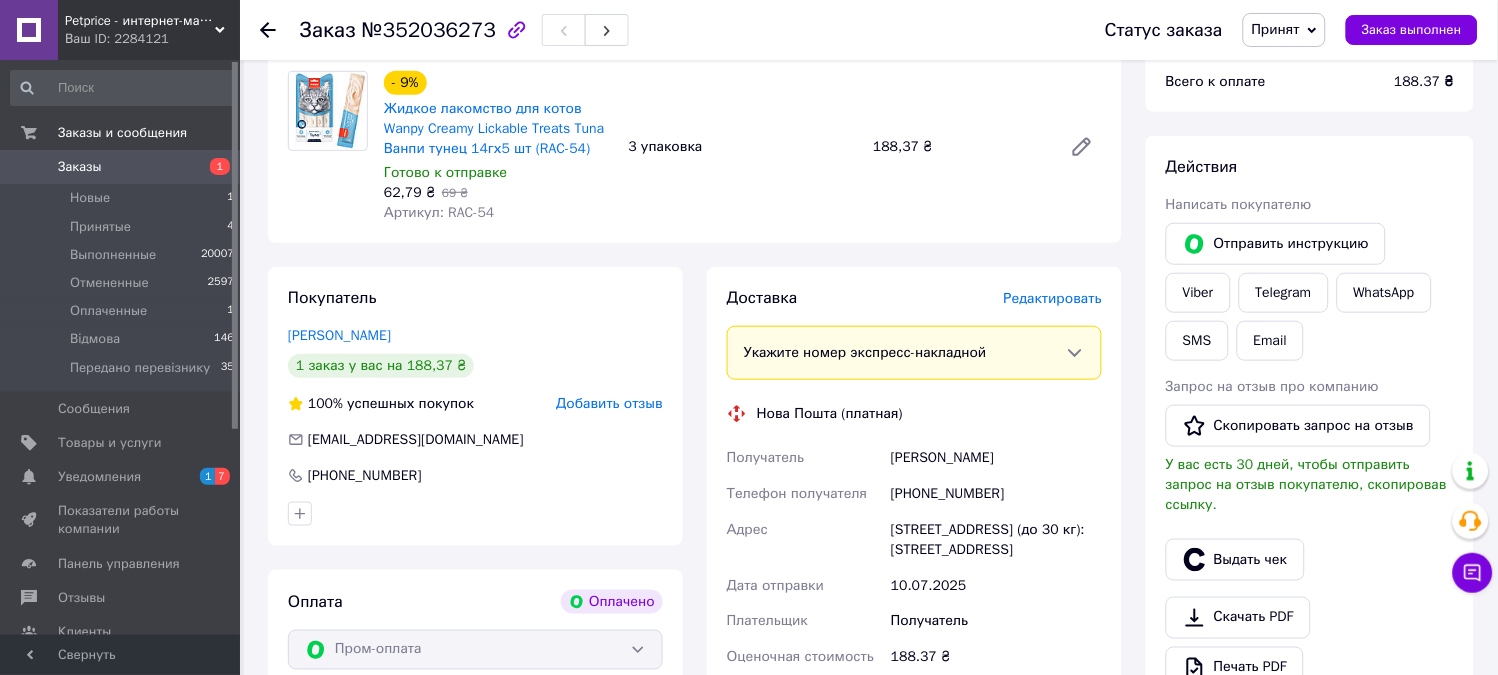 click on "Редактировать" at bounding box center (1053, 298) 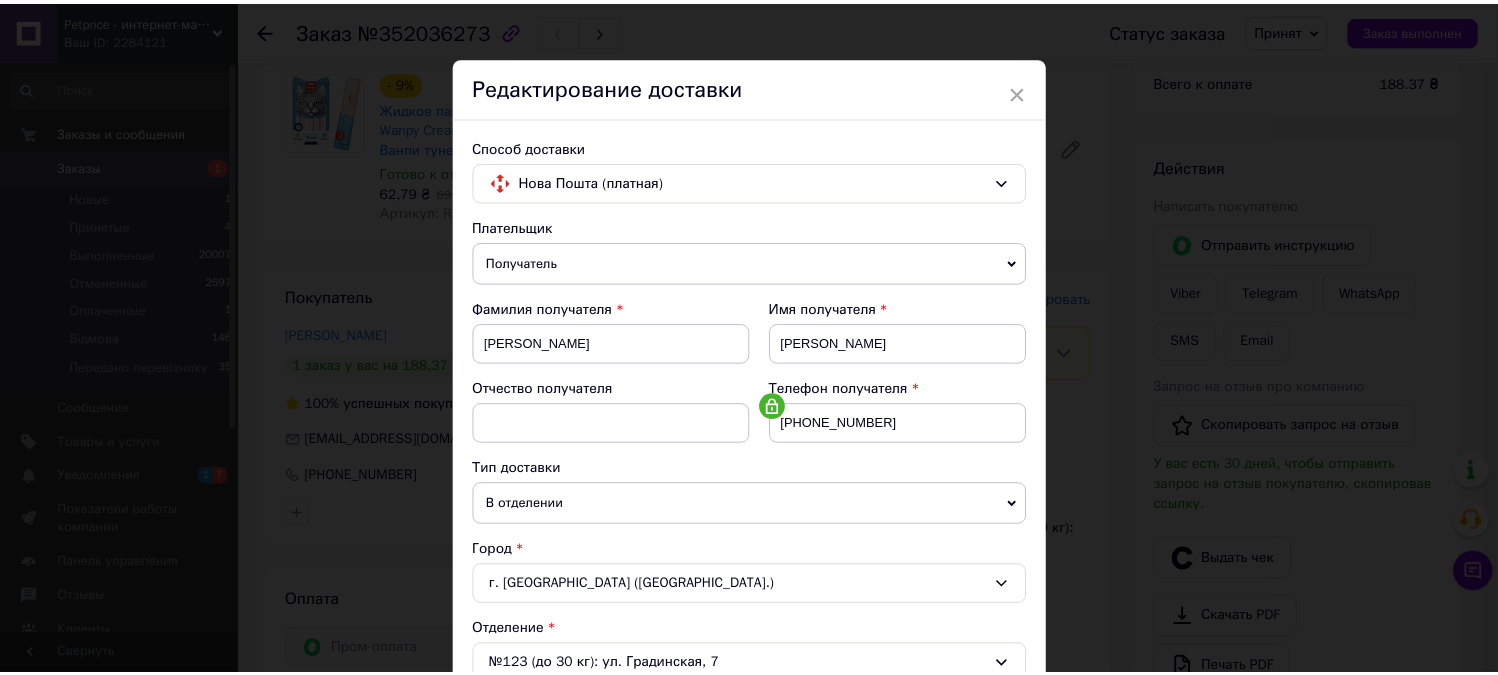 scroll, scrollTop: 0, scrollLeft: 0, axis: both 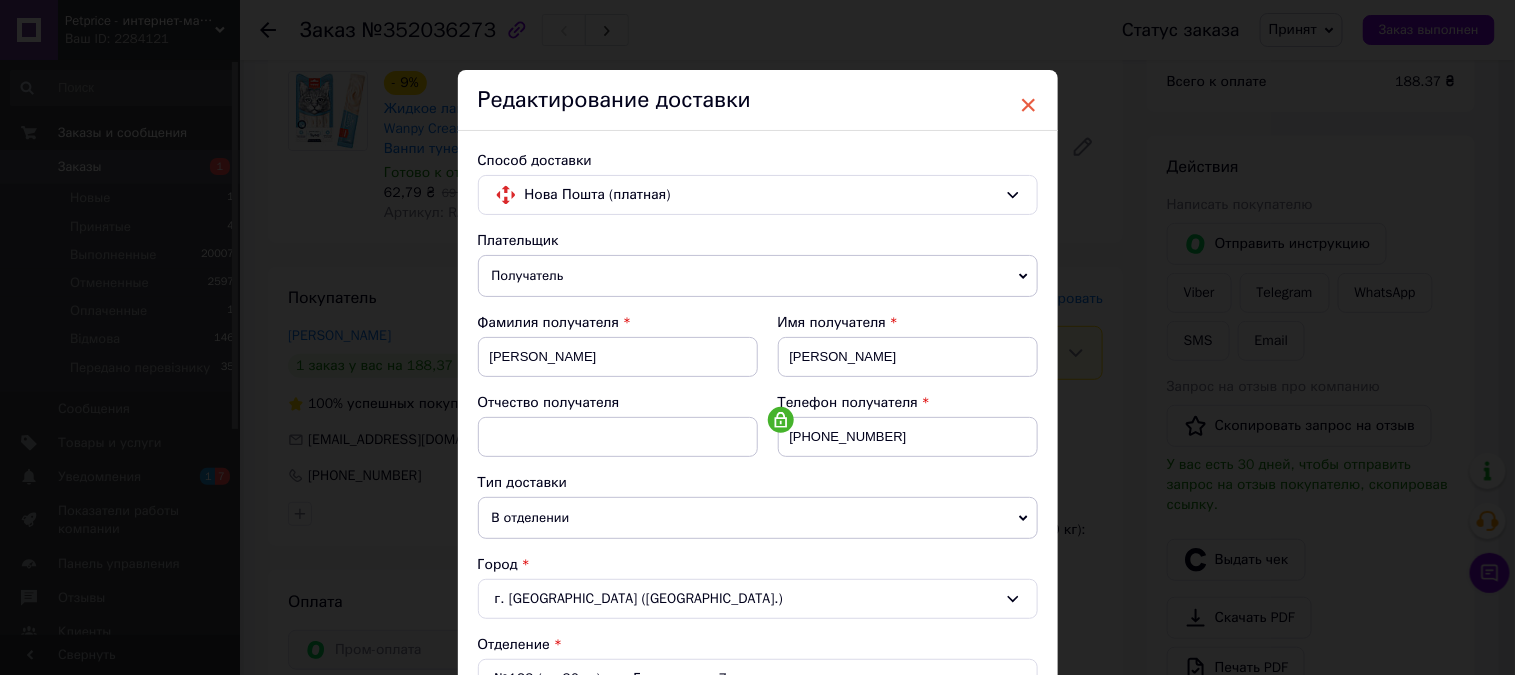 click on "×" at bounding box center [1029, 105] 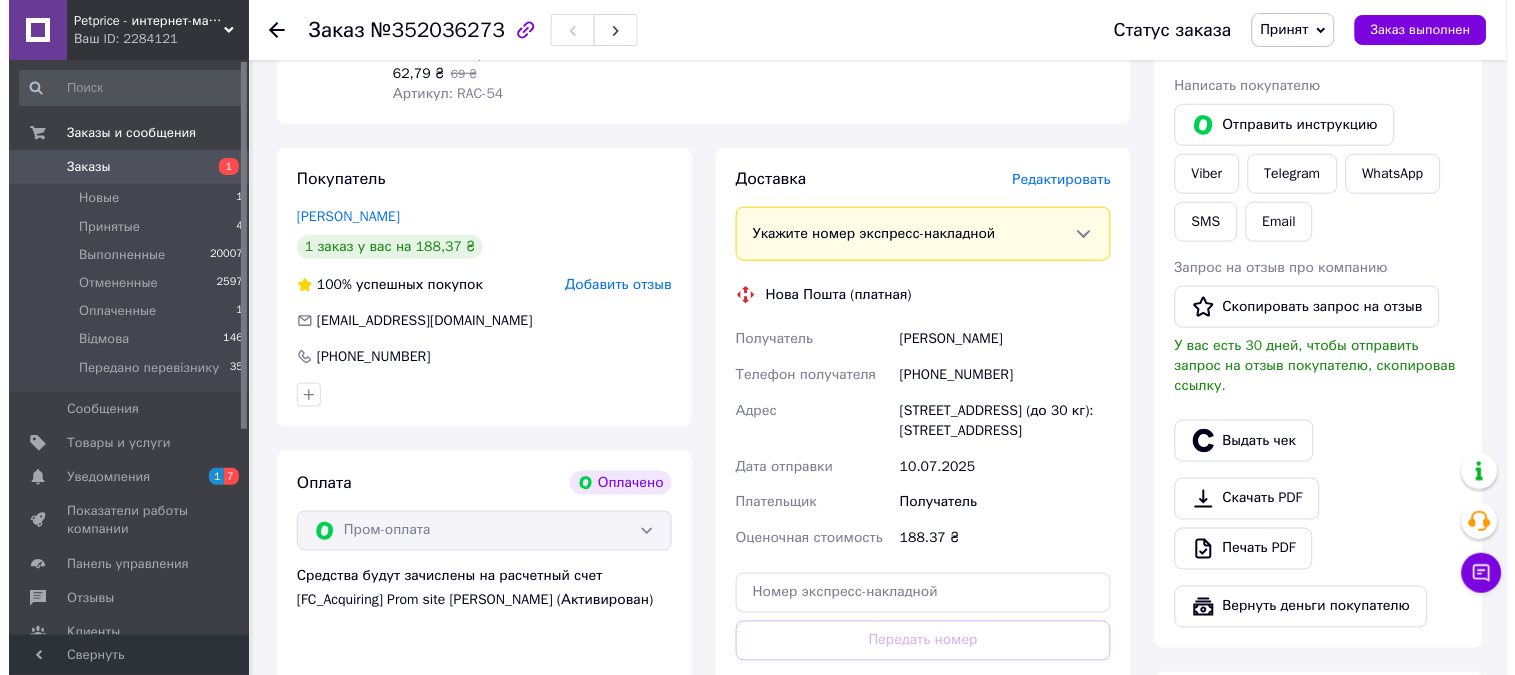 scroll, scrollTop: 444, scrollLeft: 0, axis: vertical 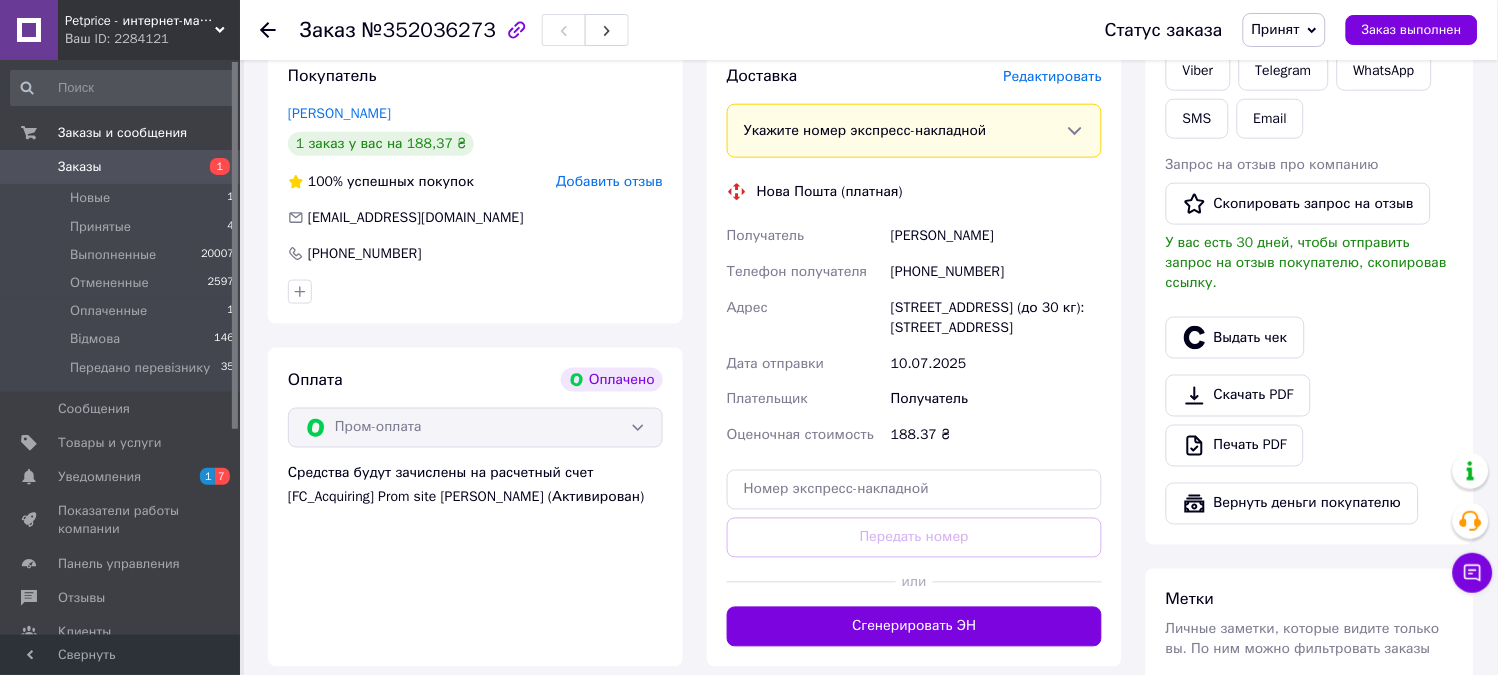 click on "Редактировать" at bounding box center (1053, 76) 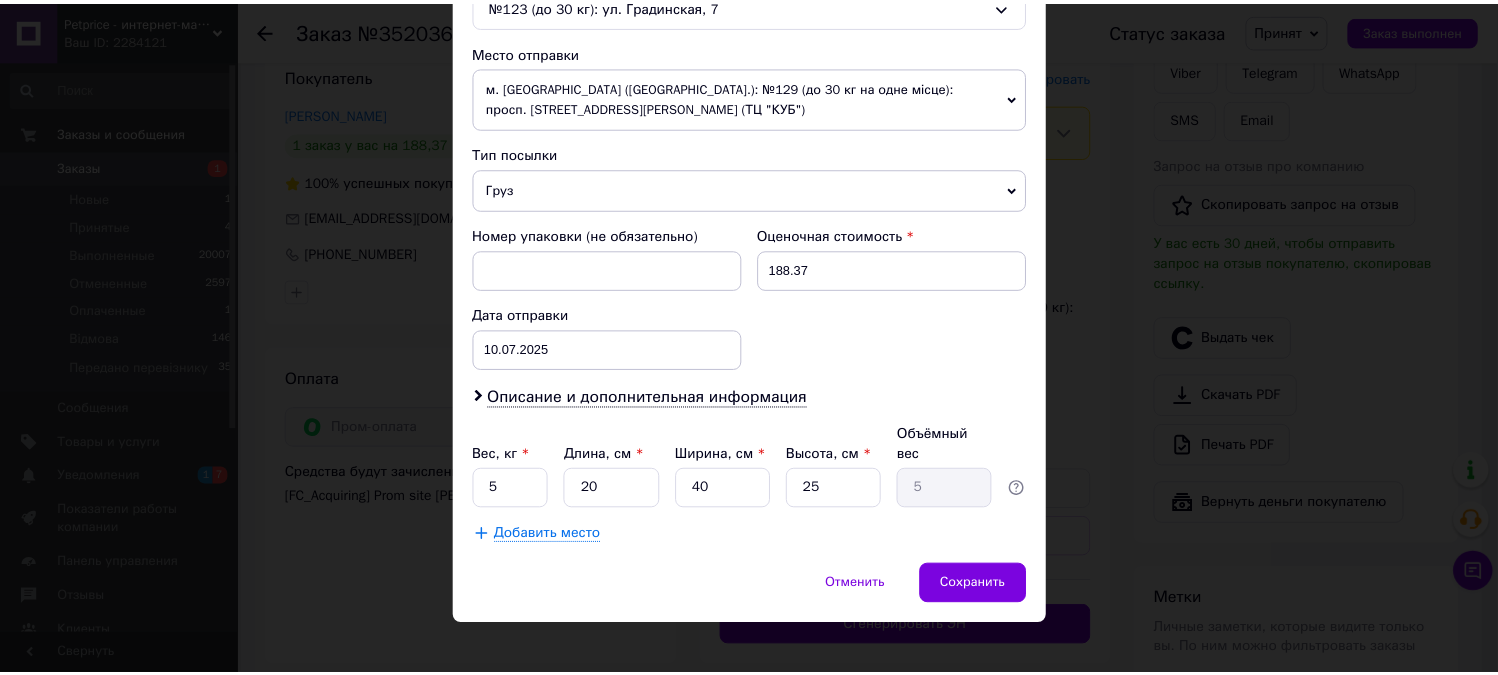 scroll, scrollTop: 674, scrollLeft: 0, axis: vertical 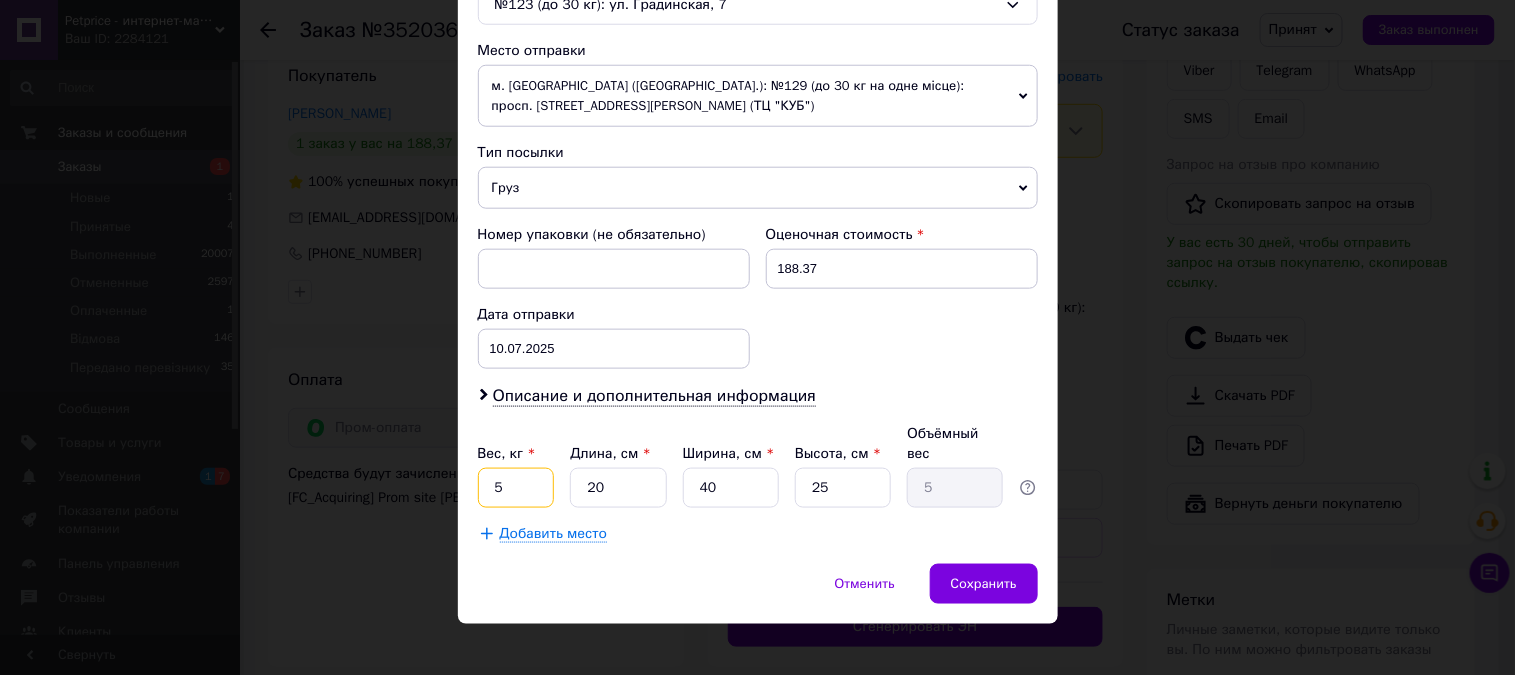 click on "5" at bounding box center (516, 488) 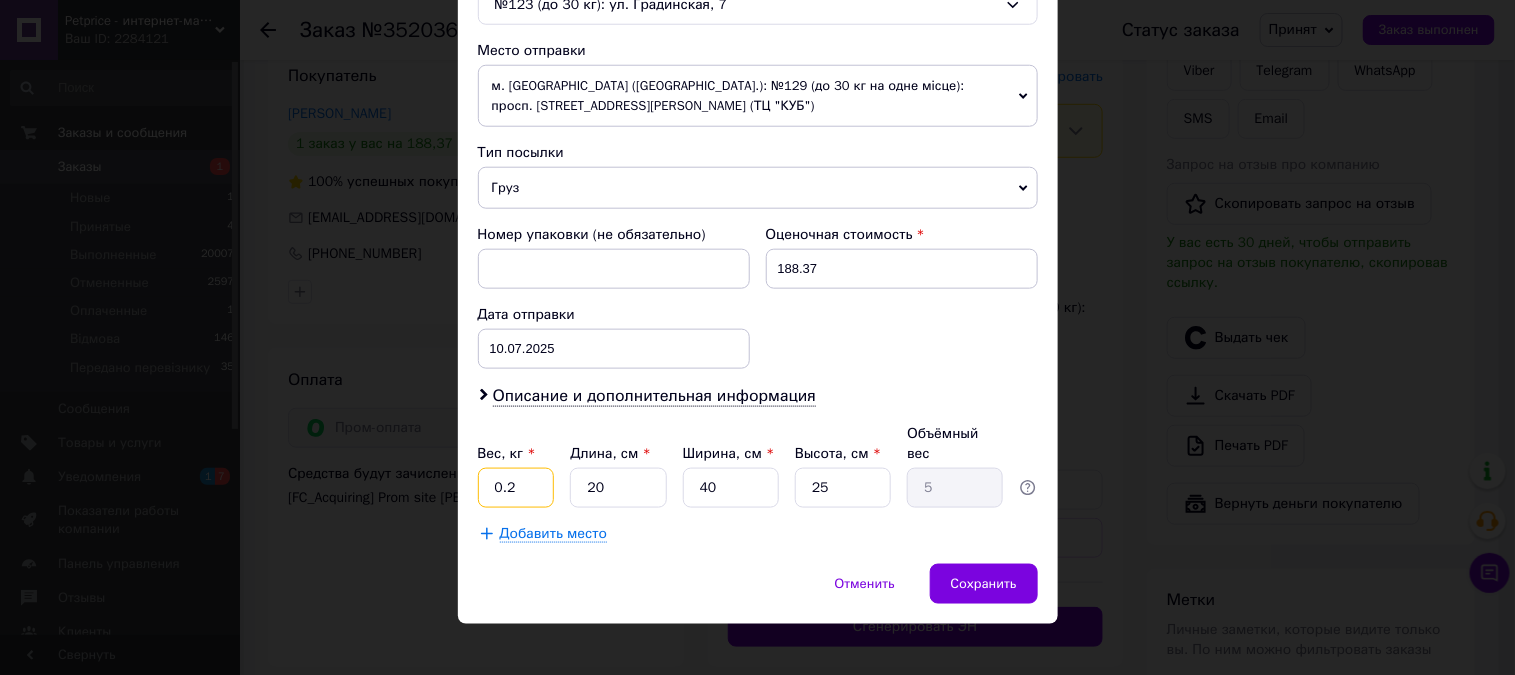 type on "0.2" 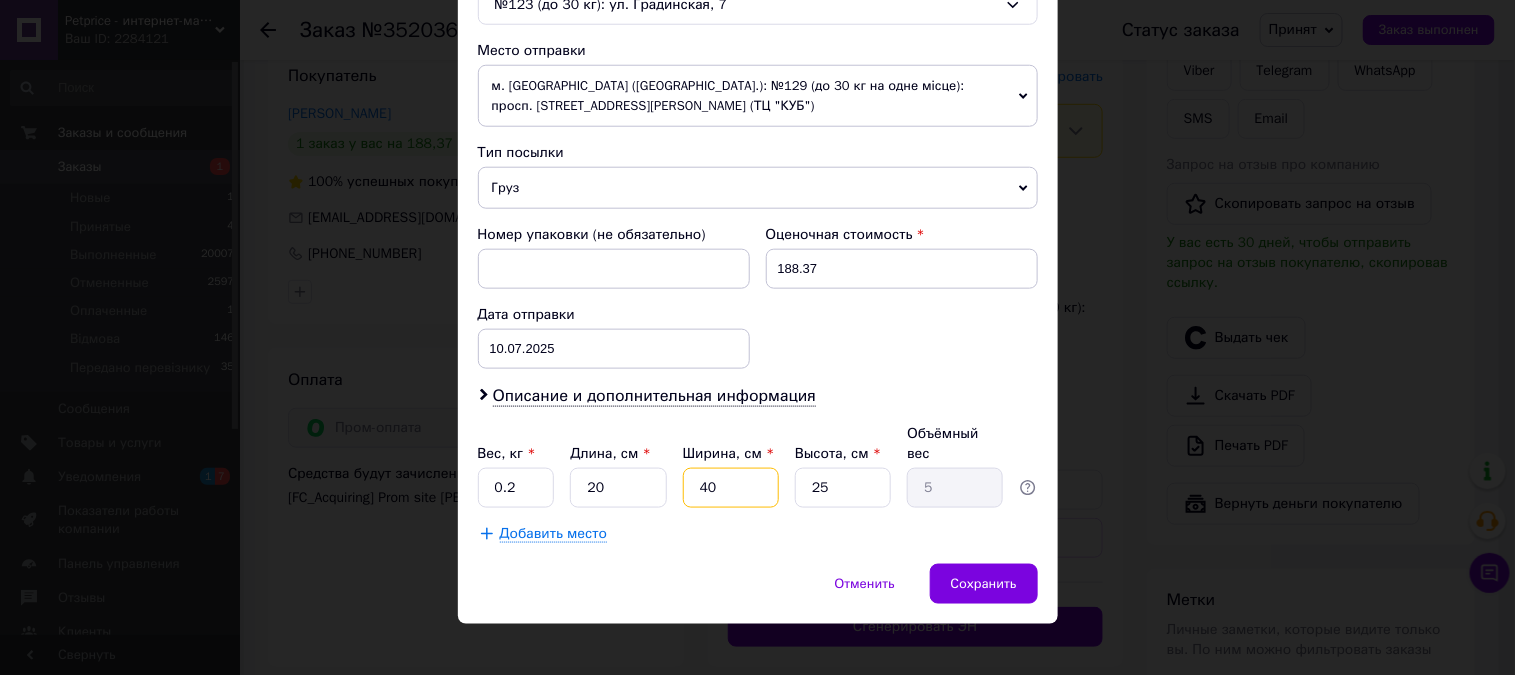 click on "40" at bounding box center (731, 488) 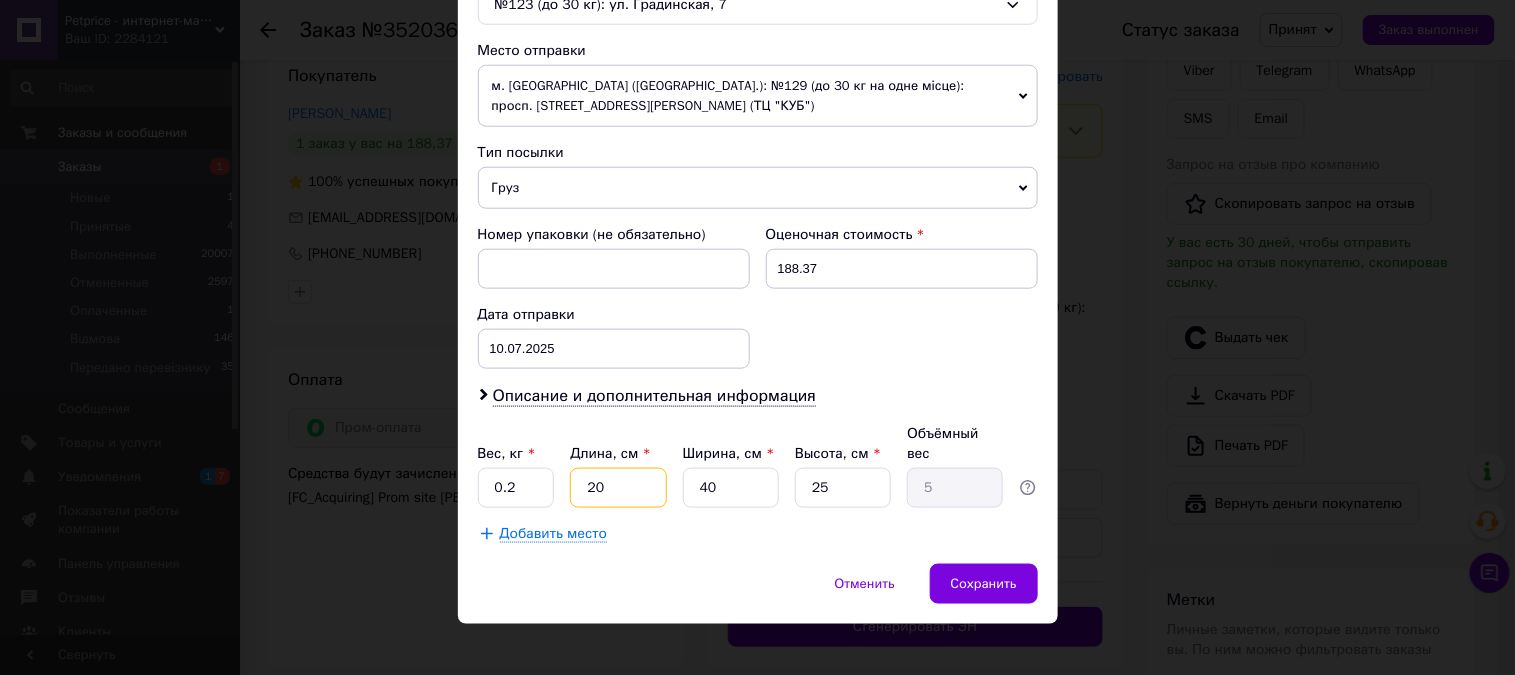 click on "20" at bounding box center (618, 488) 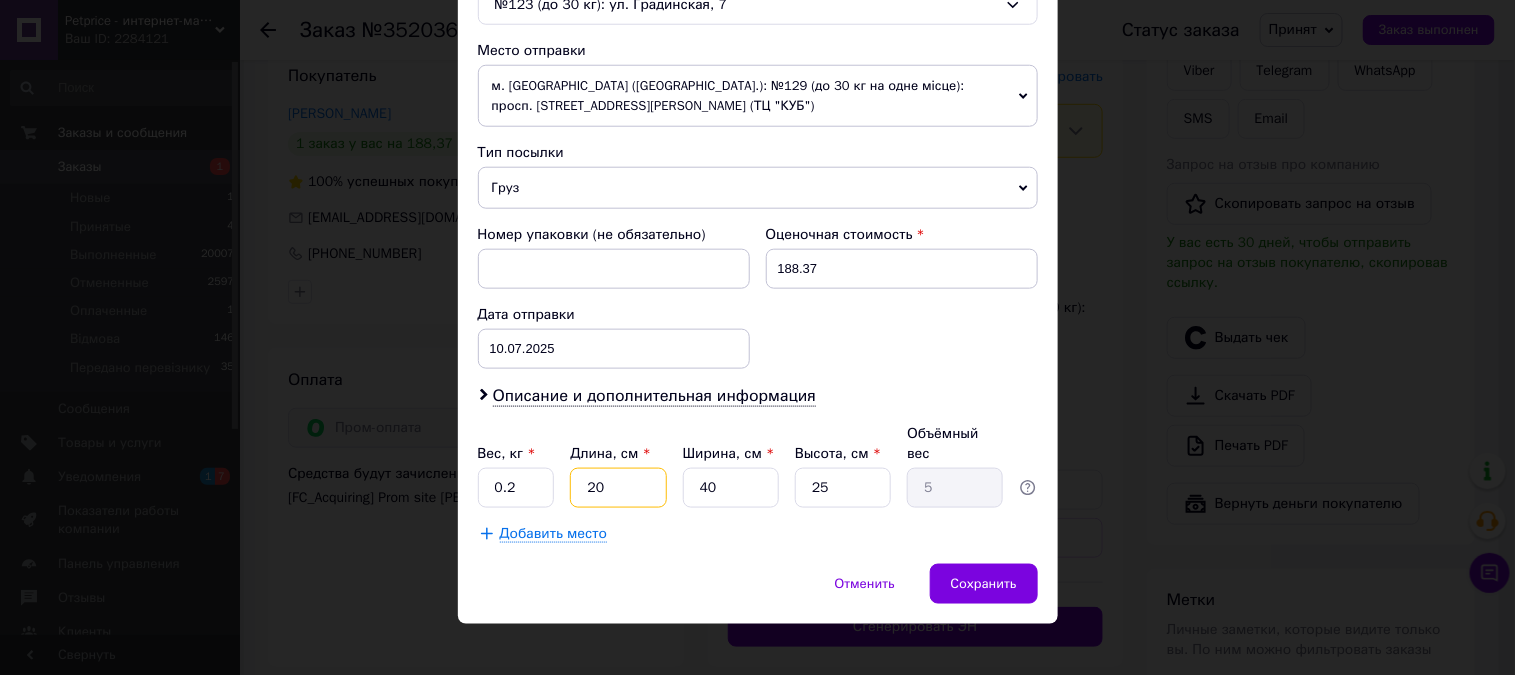 type on "2" 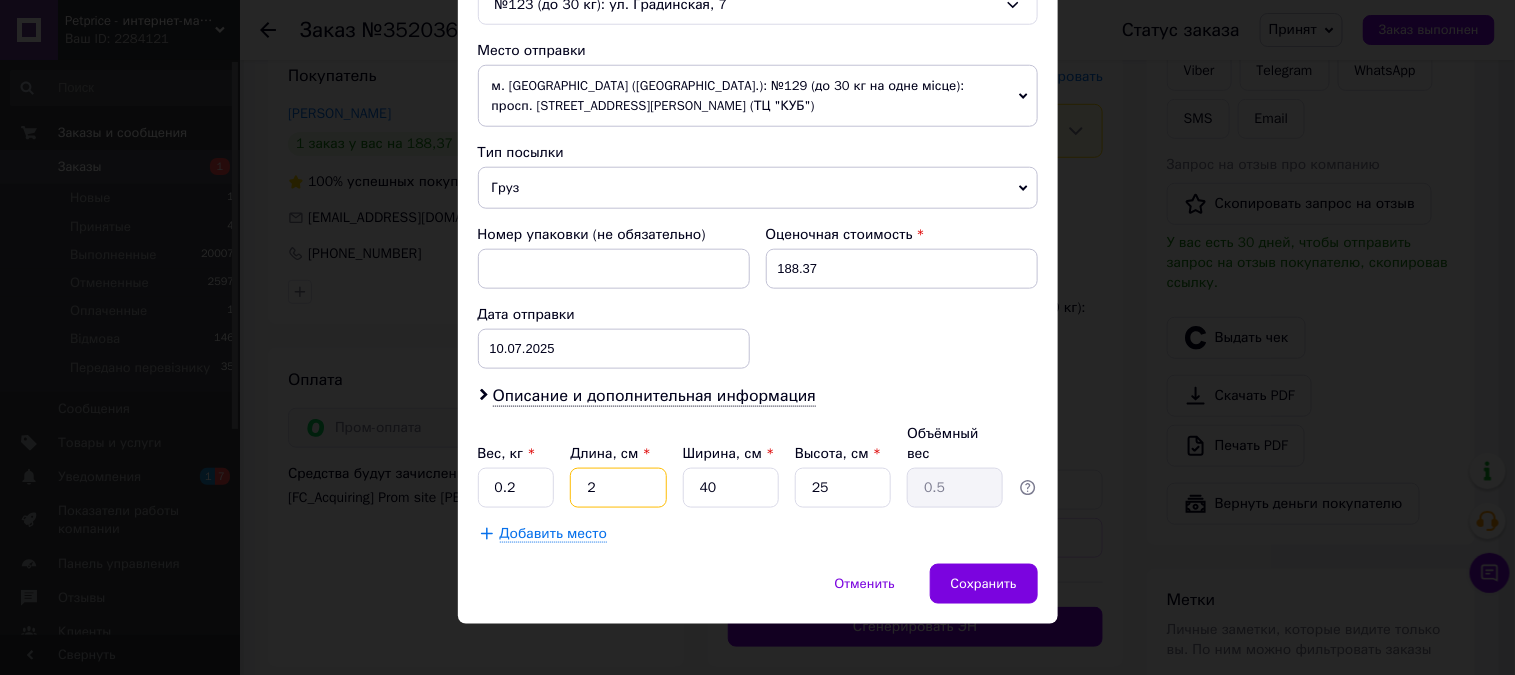 type on "21" 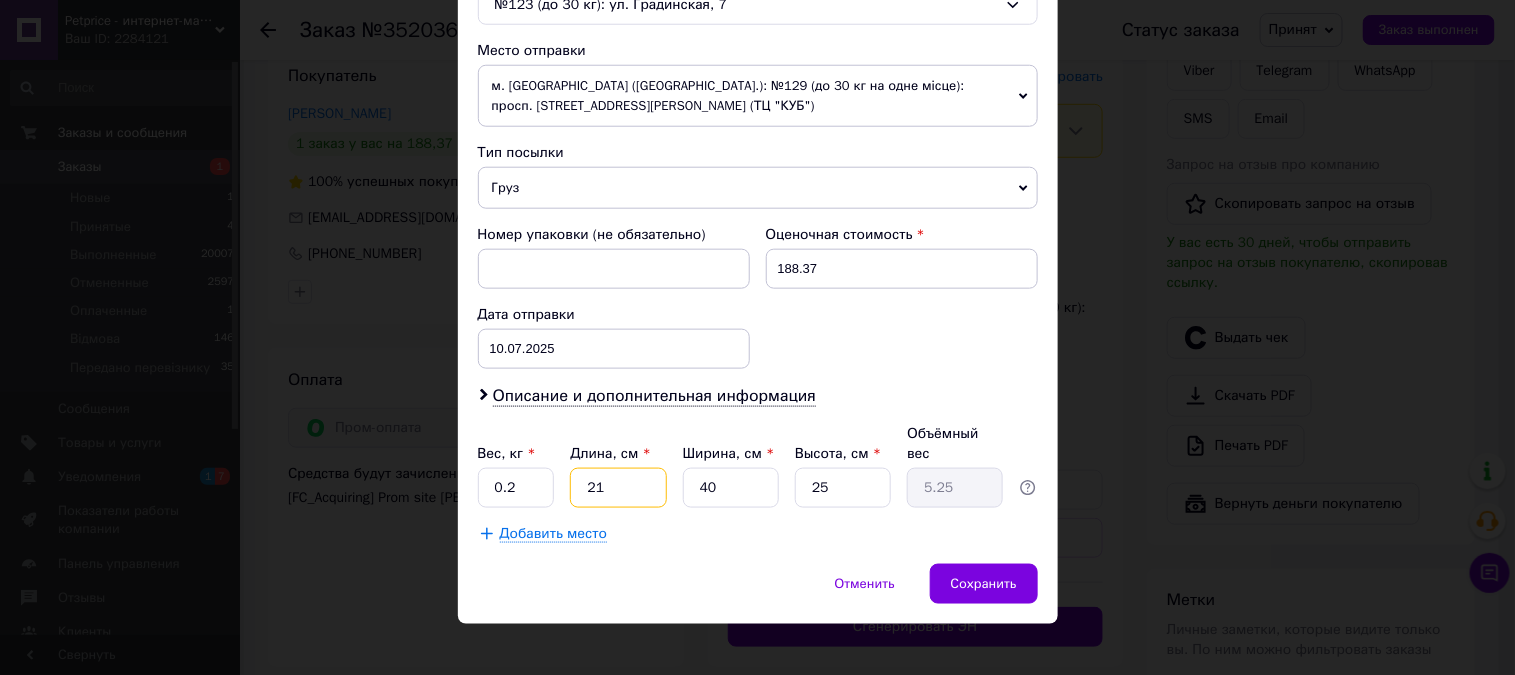 type on "21" 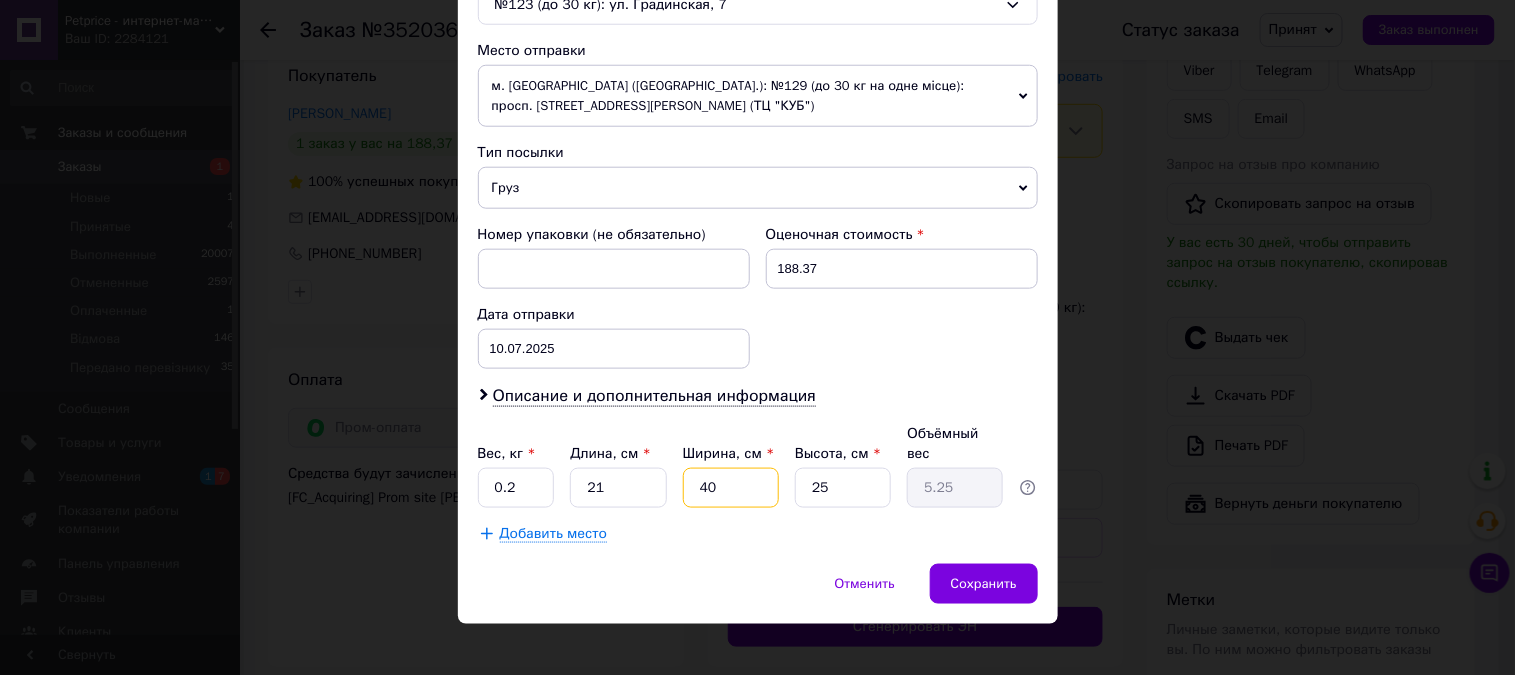 click on "40" at bounding box center [731, 488] 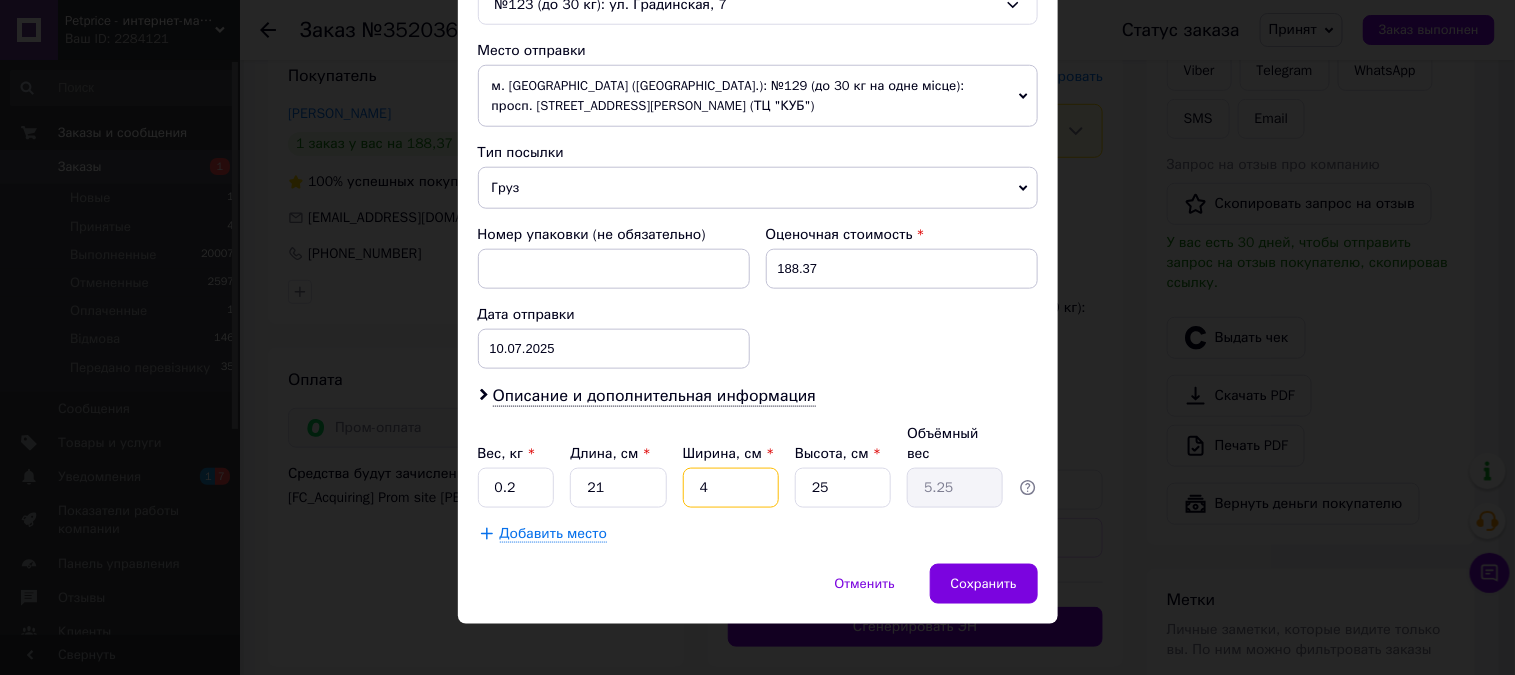 type on "0.53" 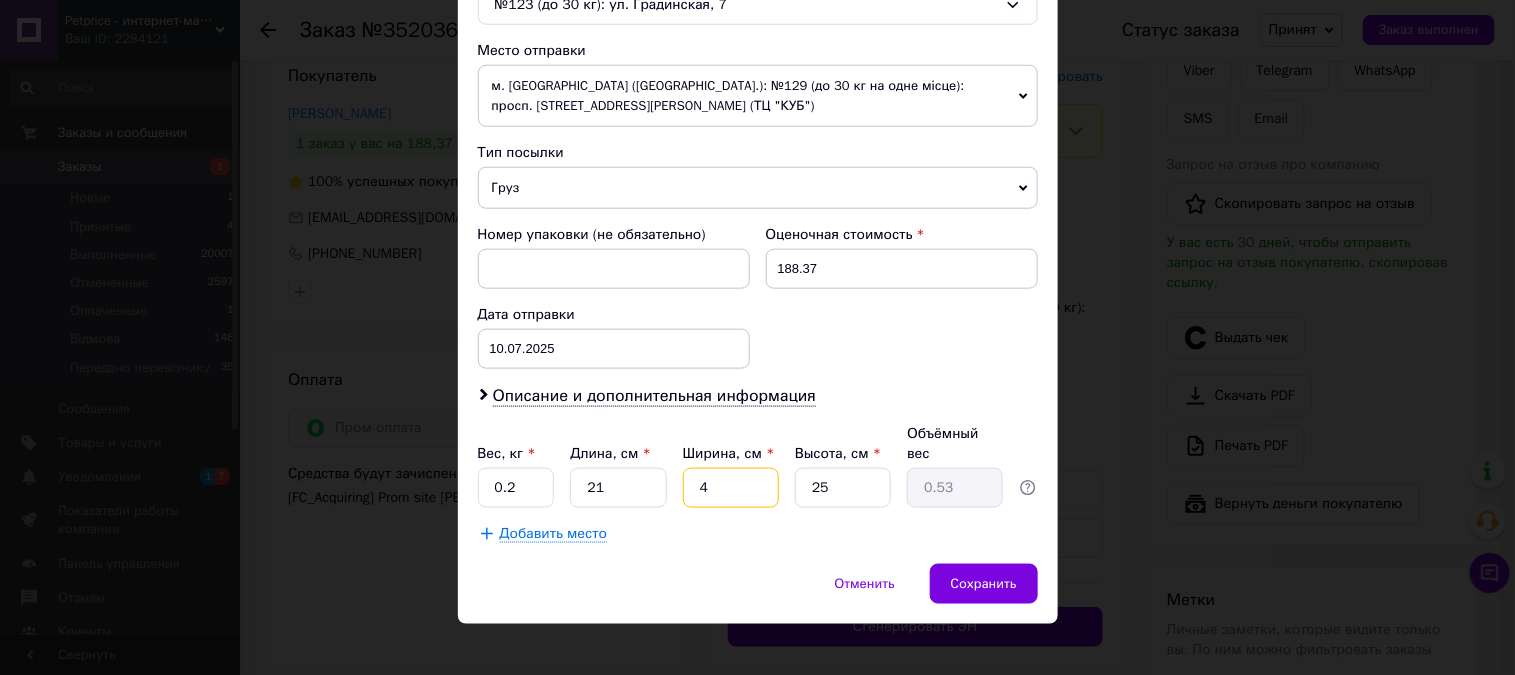 type 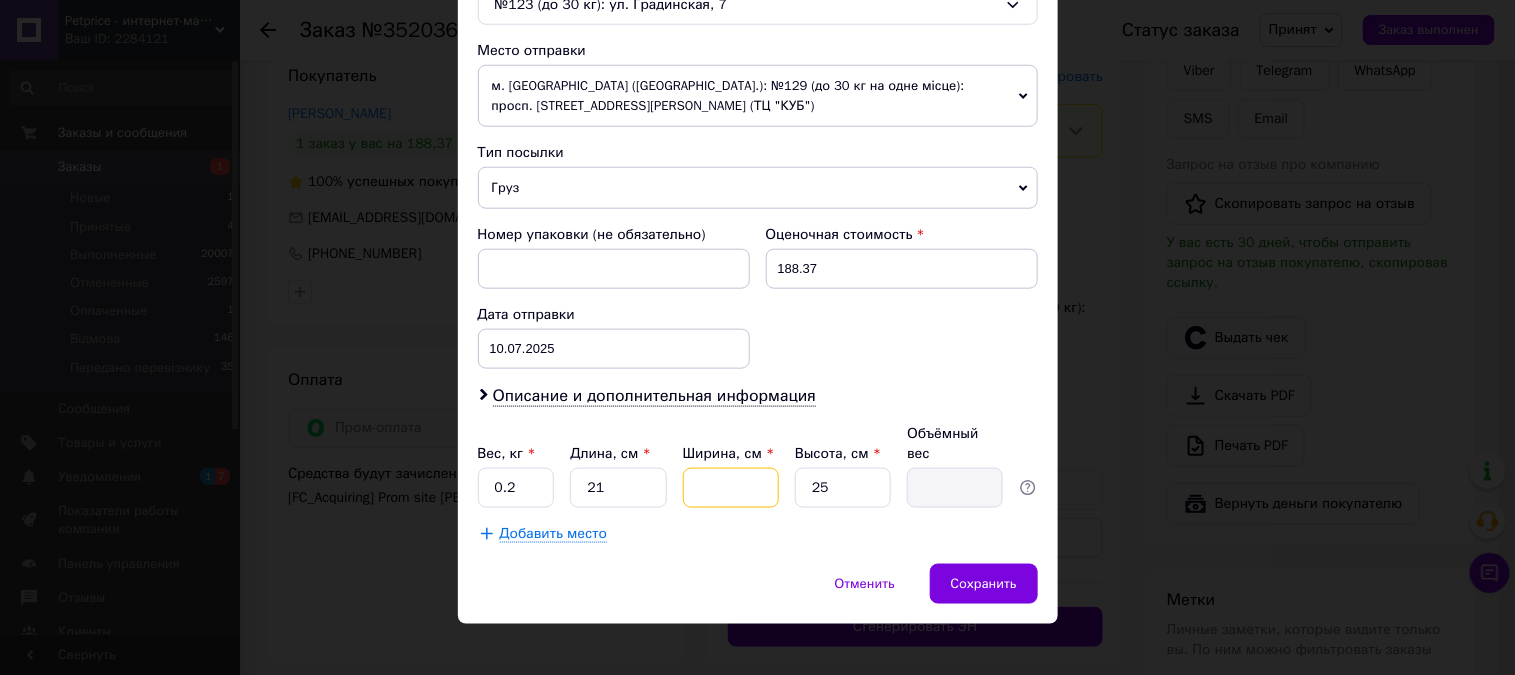 type on "2" 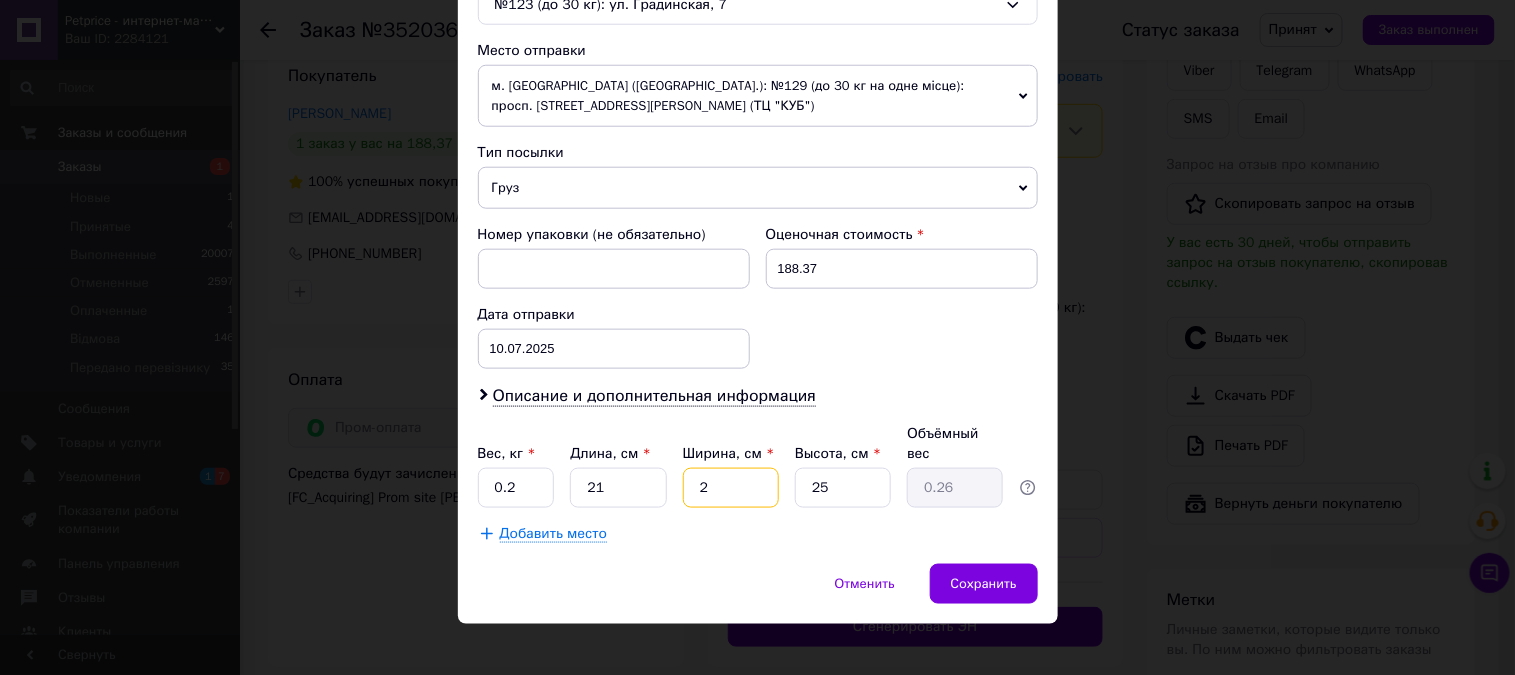 type on "21" 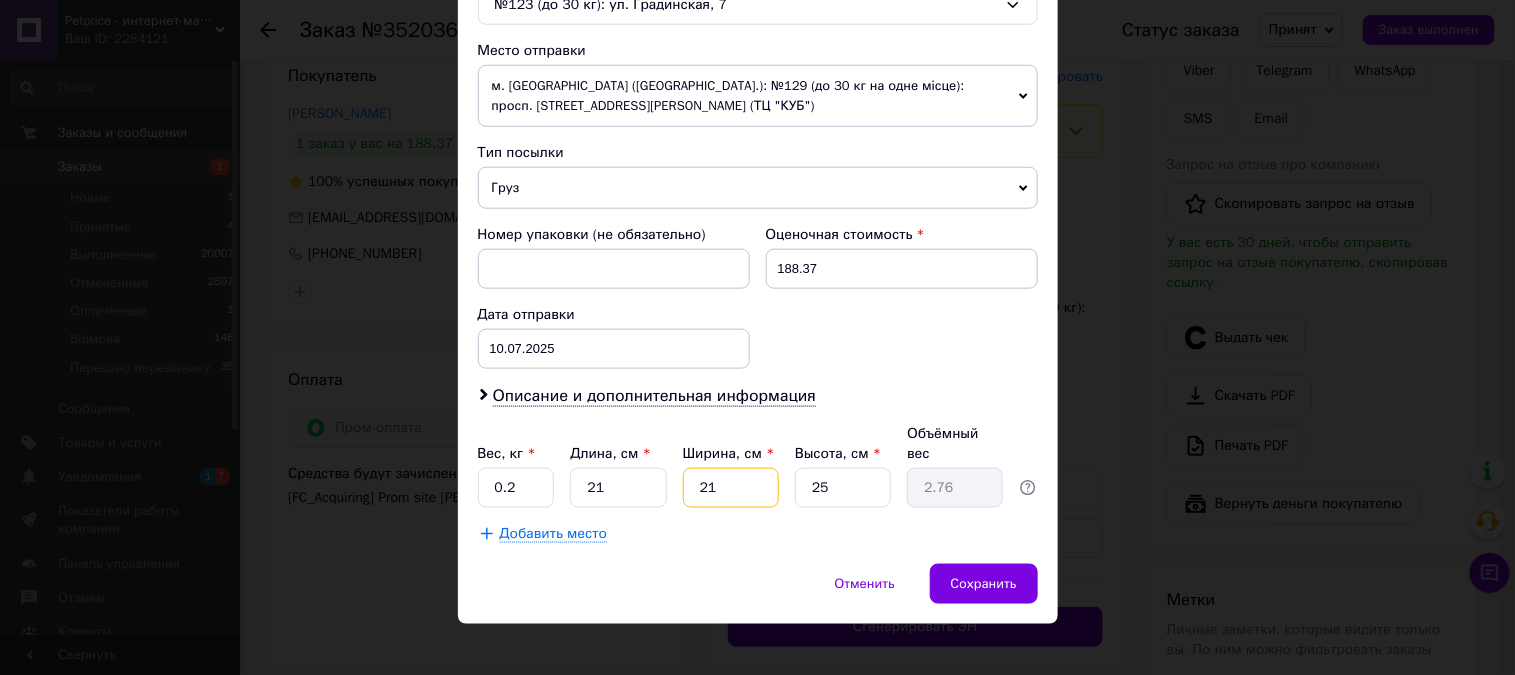type on "21" 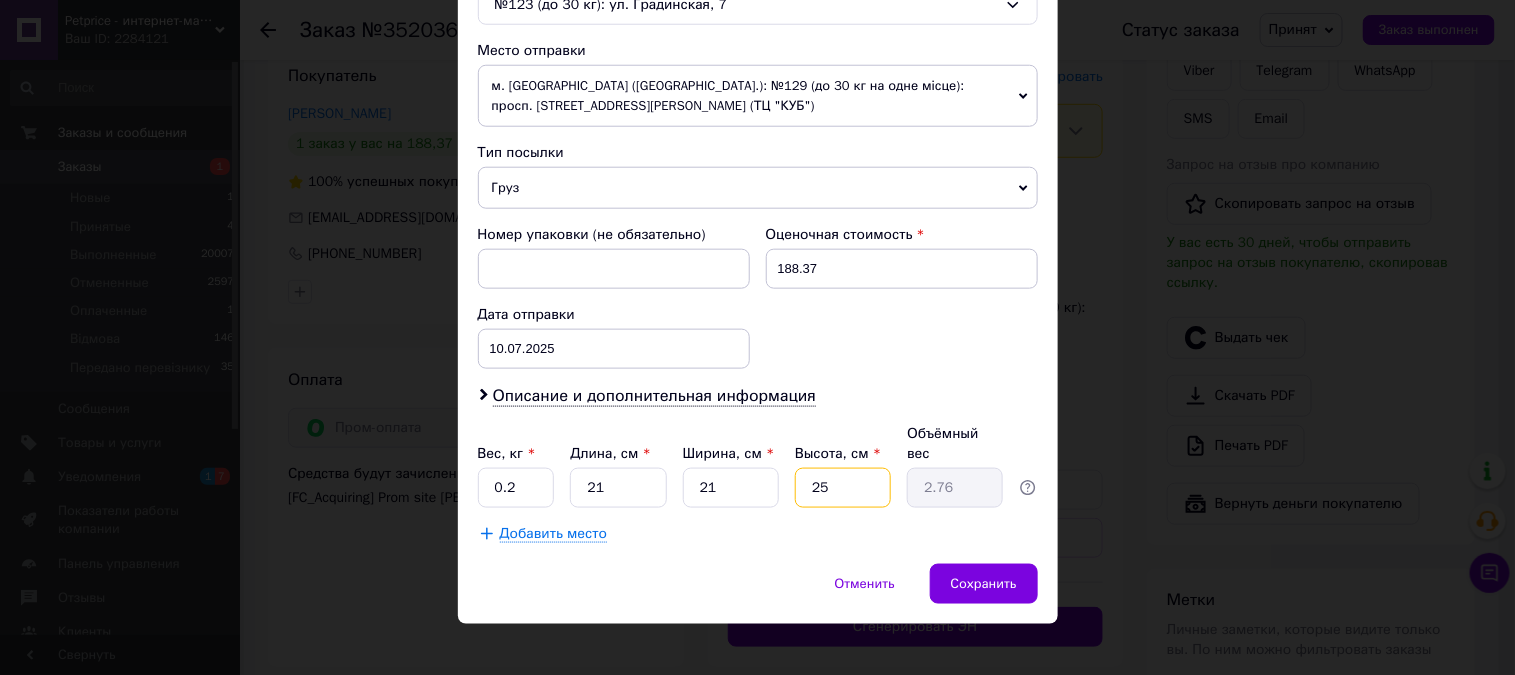 click on "25" at bounding box center [843, 488] 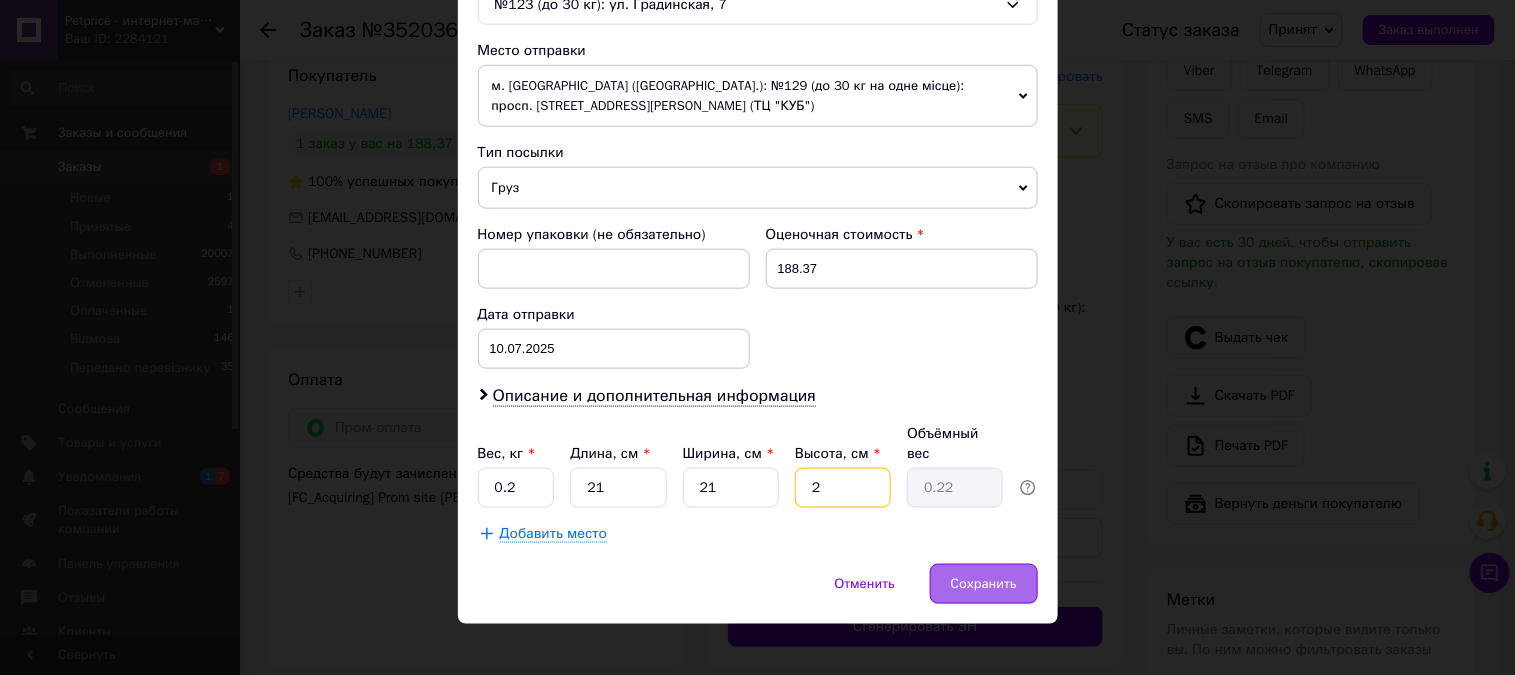 type on "2" 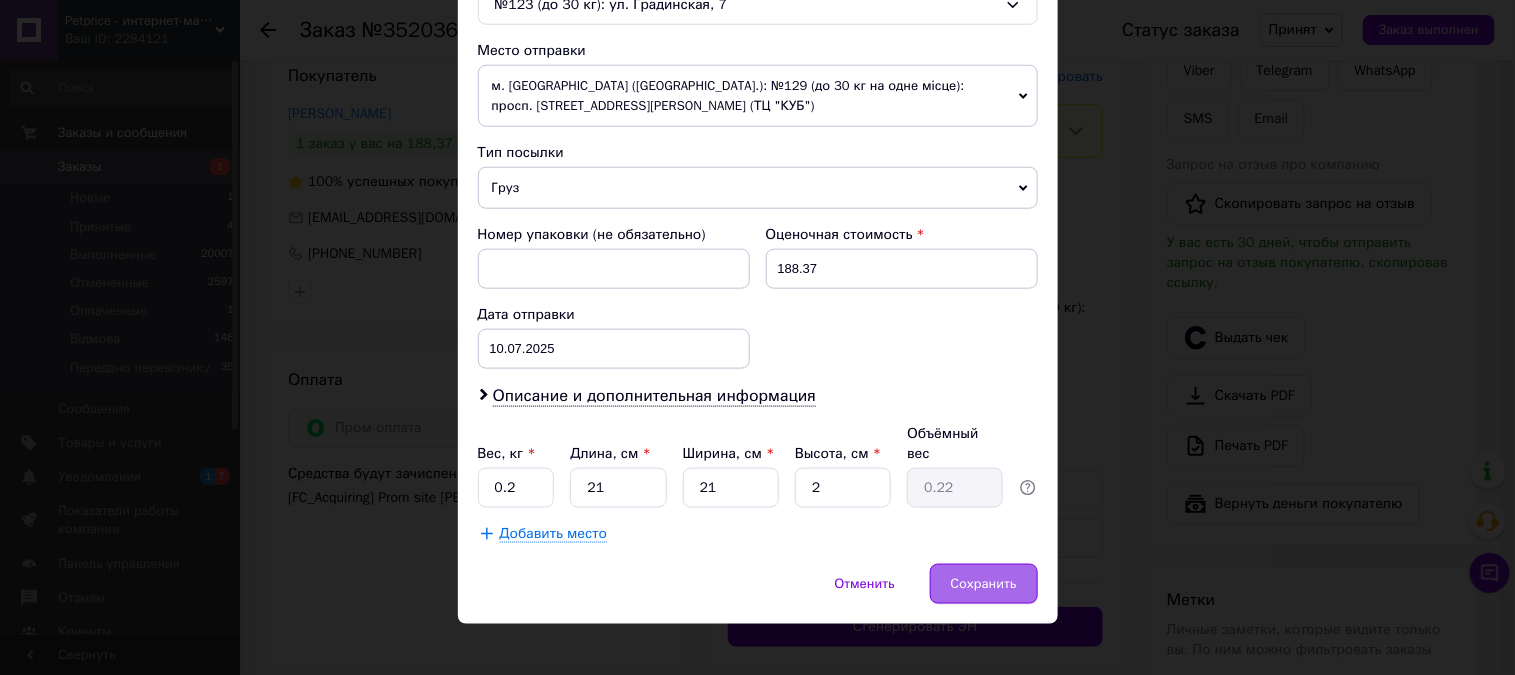click on "Сохранить" at bounding box center [984, 584] 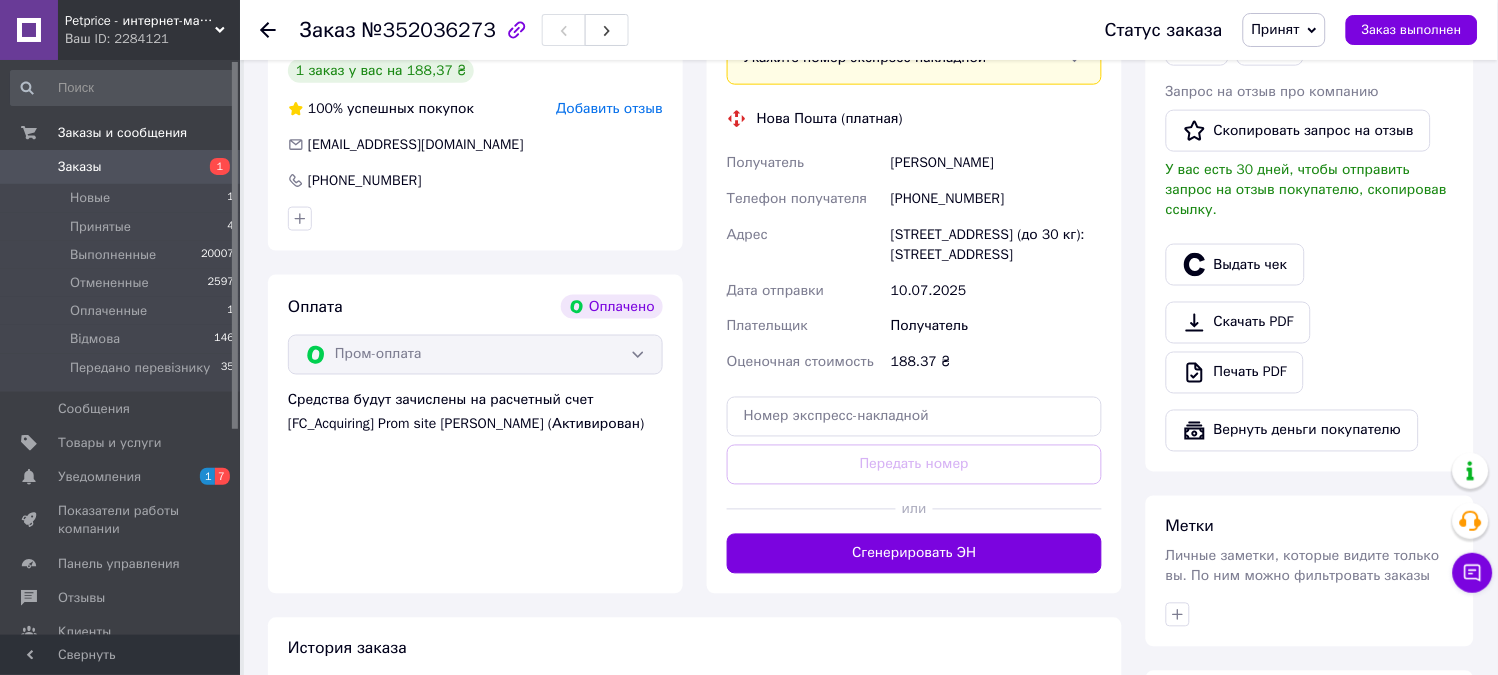 scroll, scrollTop: 555, scrollLeft: 0, axis: vertical 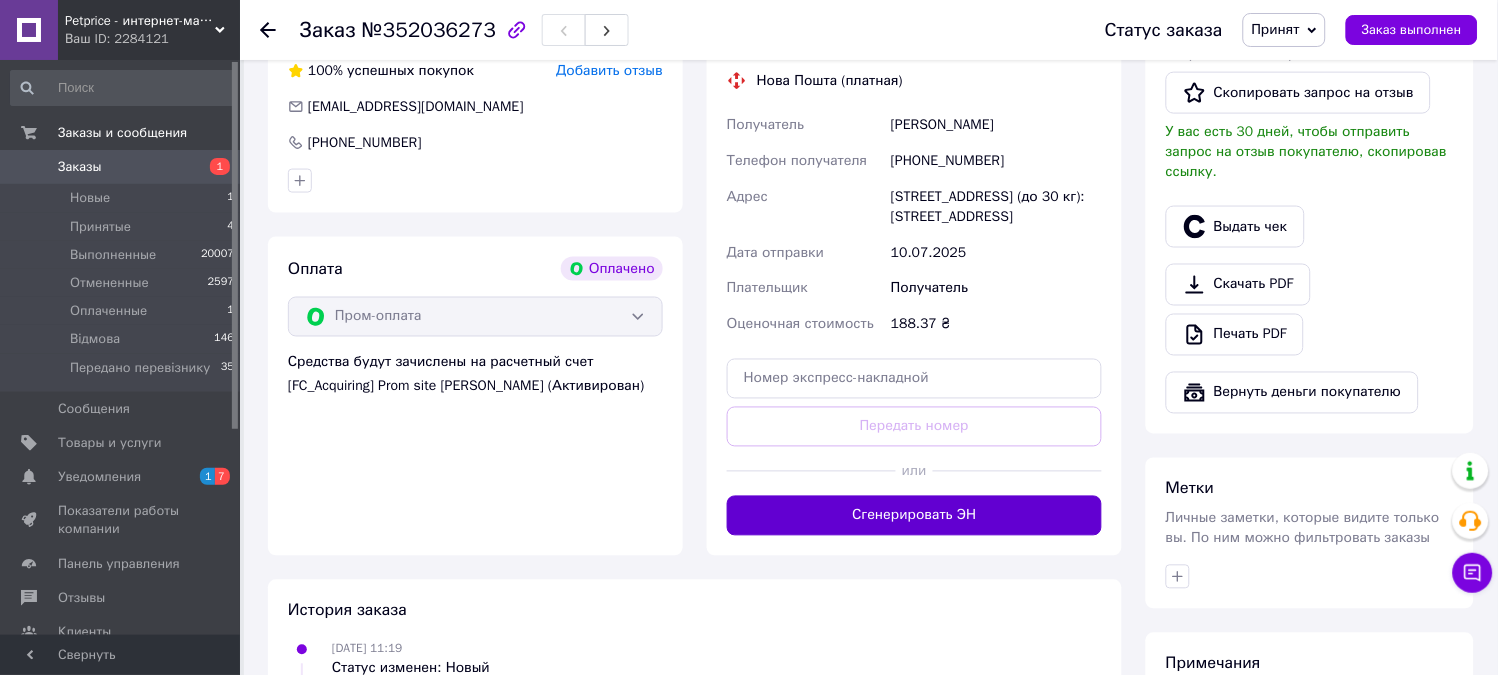 click on "Сгенерировать ЭН" at bounding box center (914, 516) 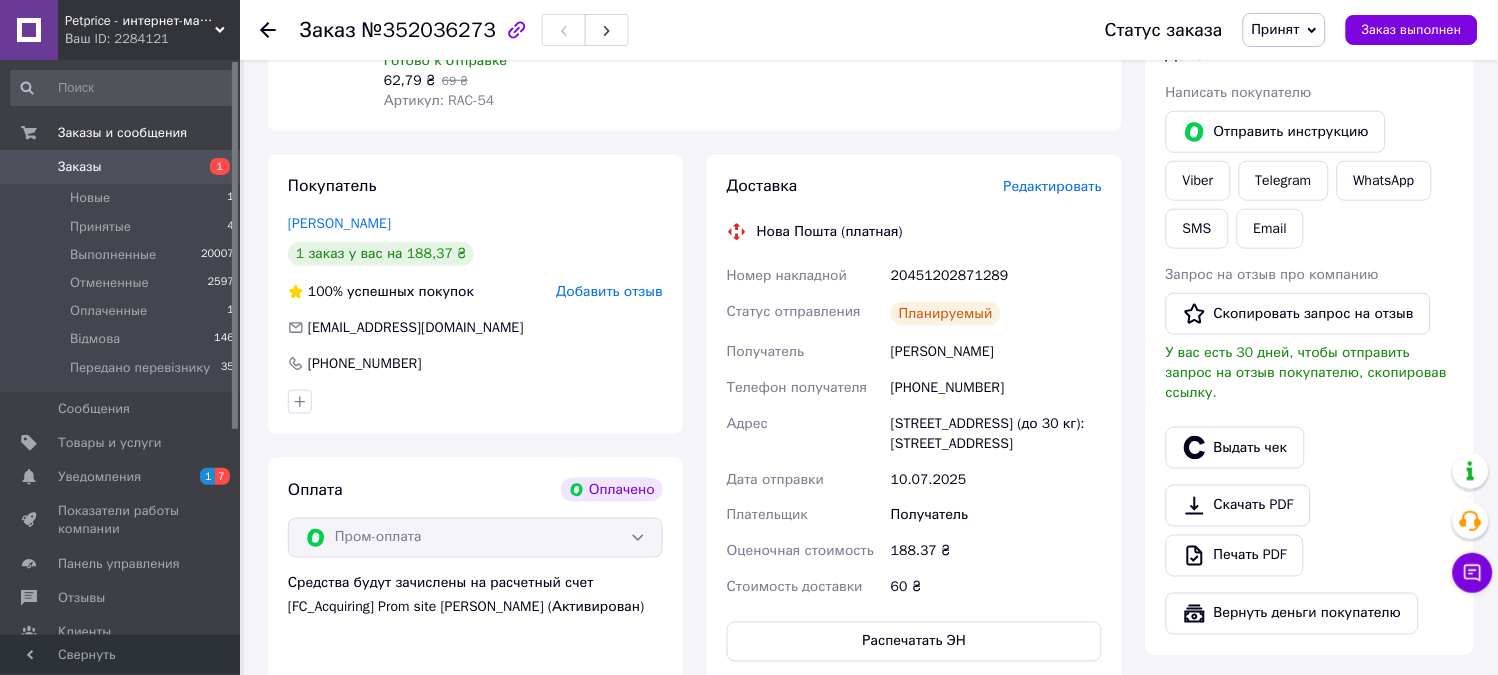 scroll, scrollTop: 333, scrollLeft: 0, axis: vertical 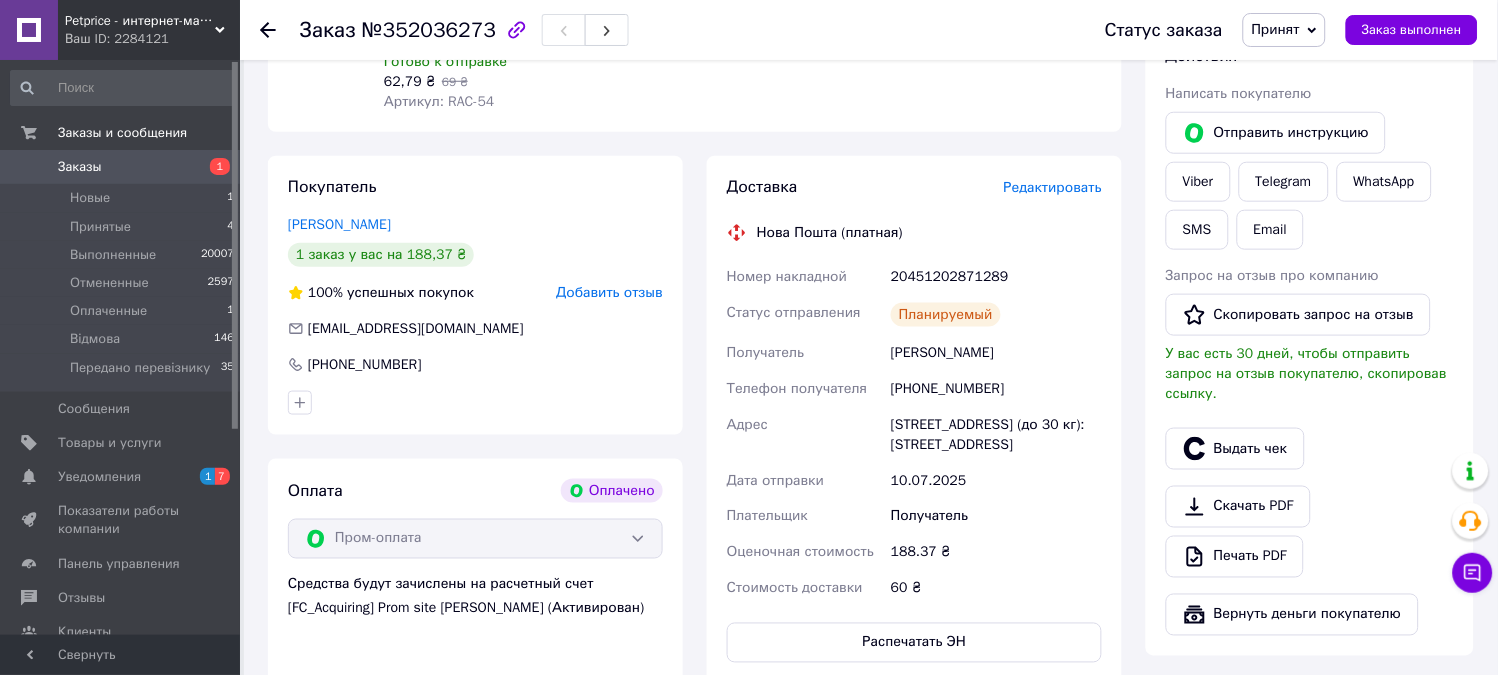 click on "Принят" at bounding box center (1276, 29) 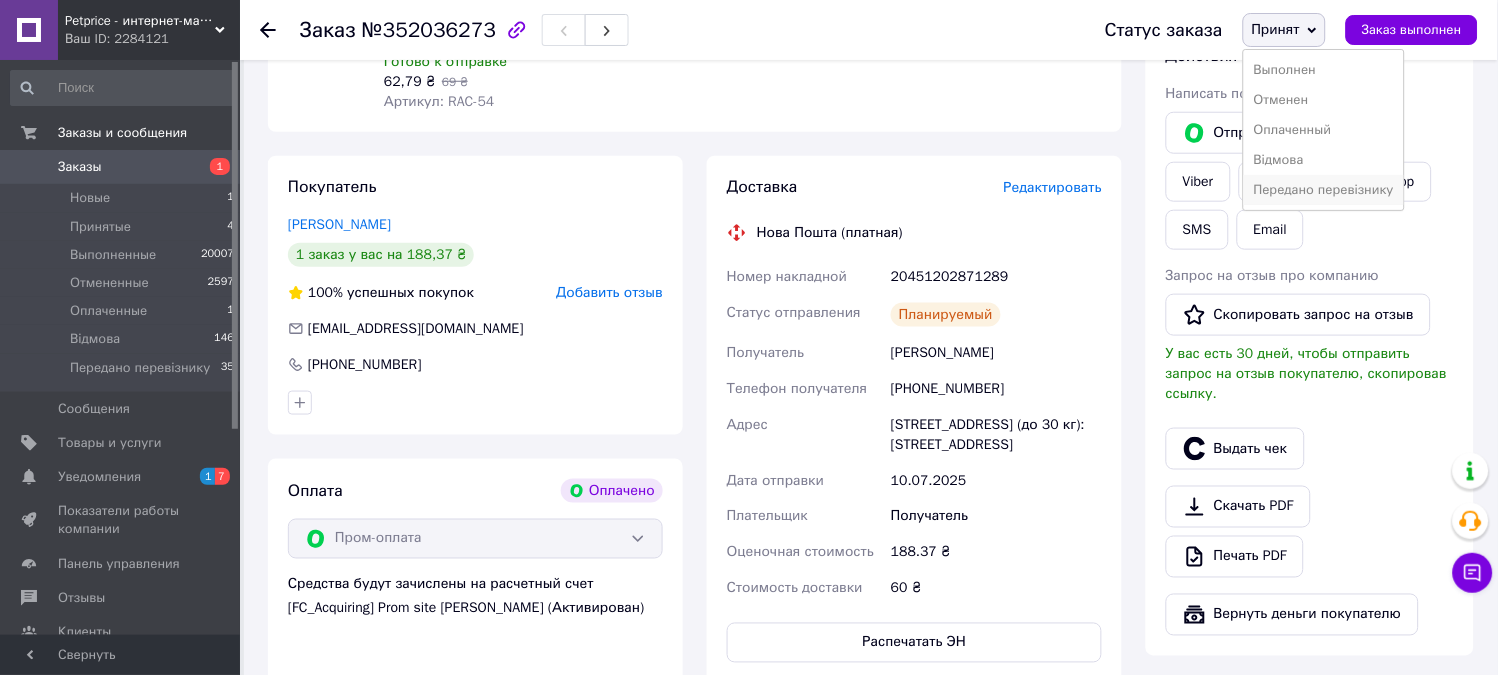 click on "Передано перевізнику" at bounding box center [1324, 190] 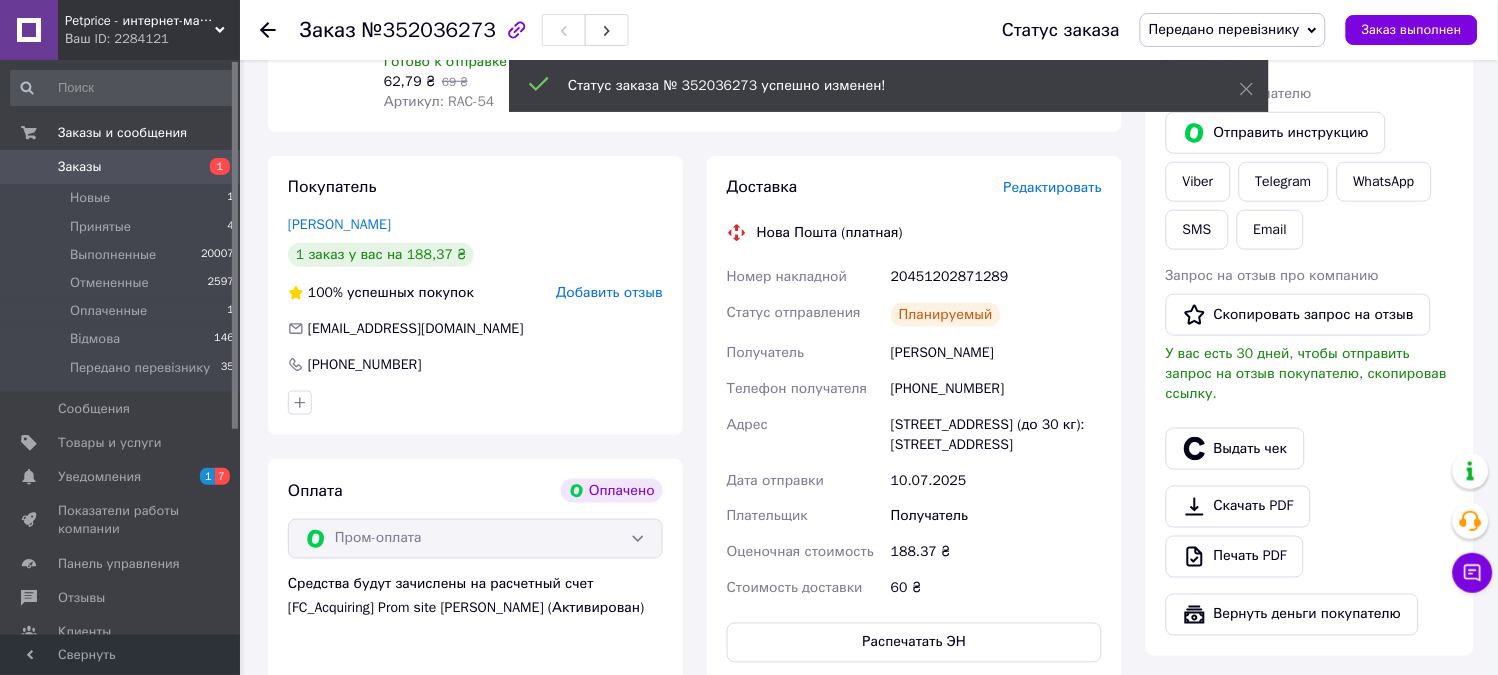 click on "Заказы" at bounding box center [121, 167] 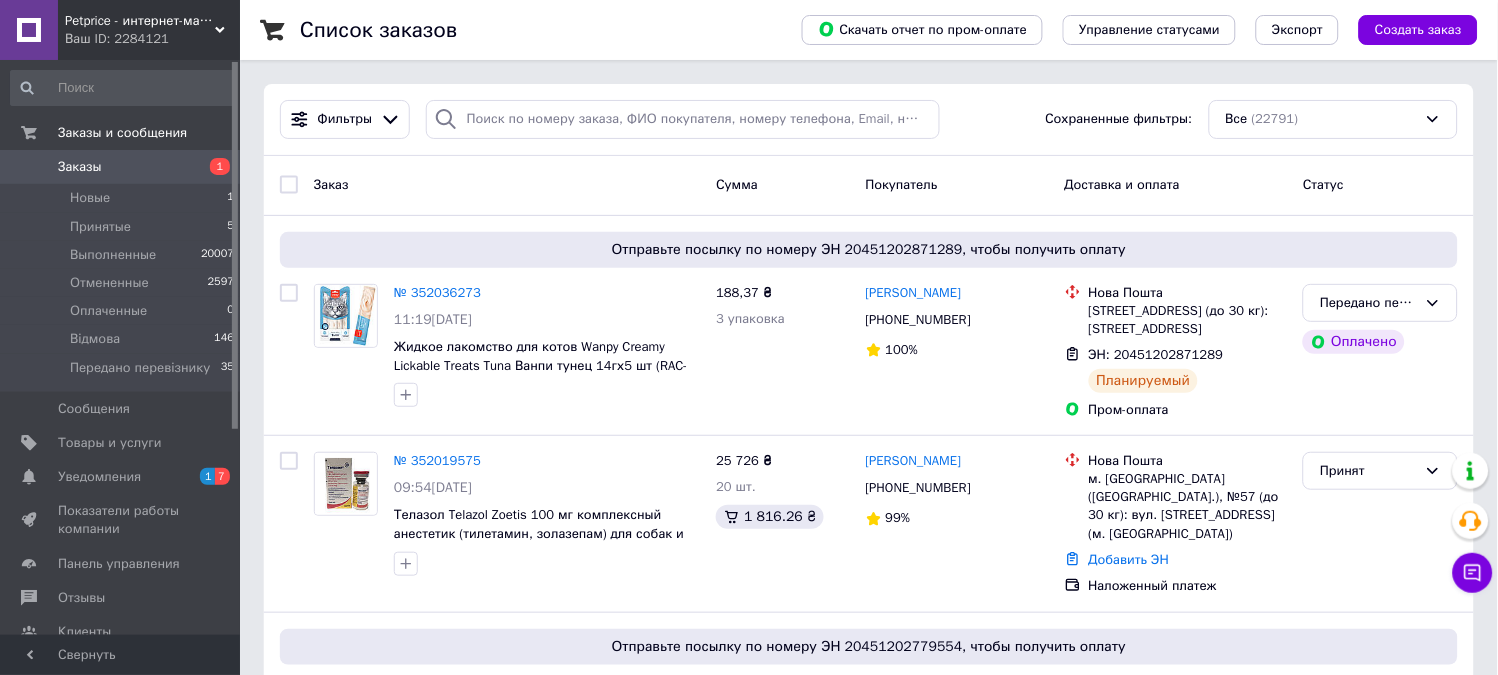 click on "Заказы" at bounding box center [121, 167] 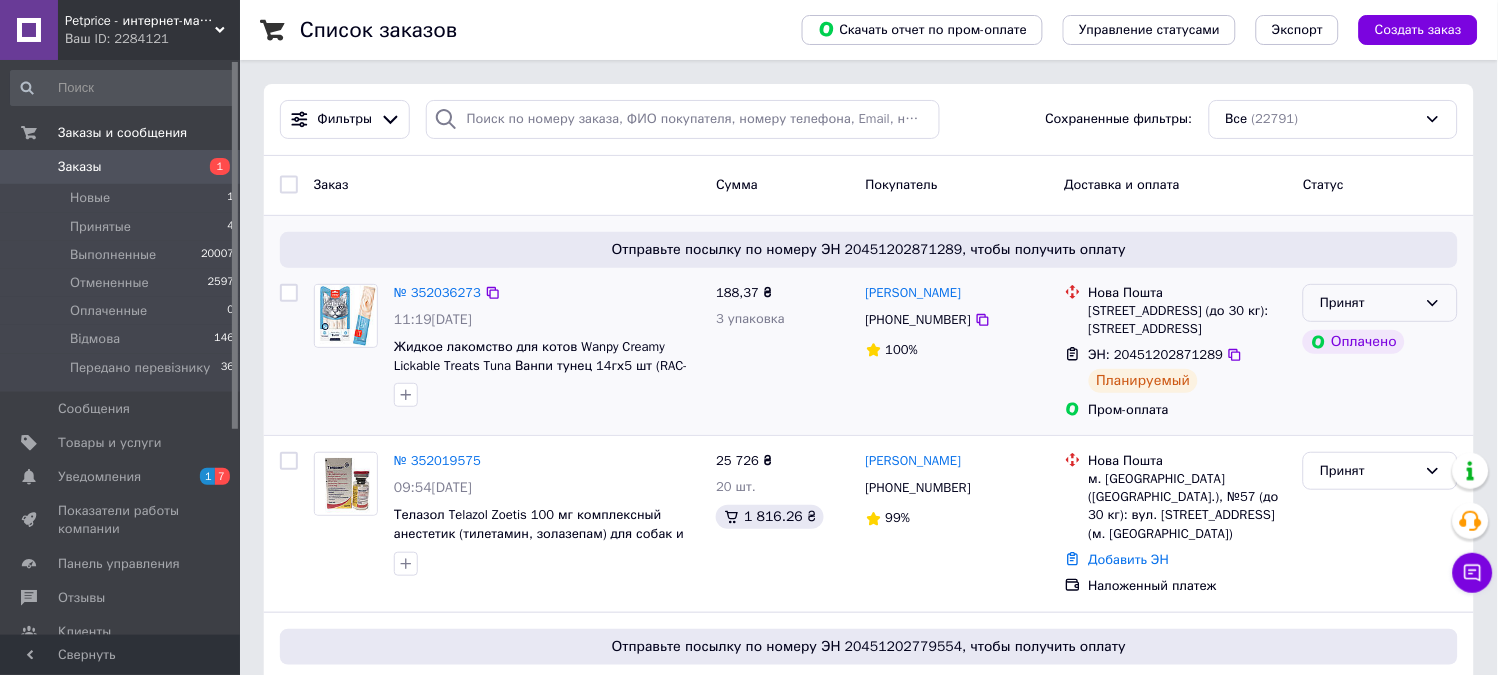 click on "Принят" at bounding box center [1368, 303] 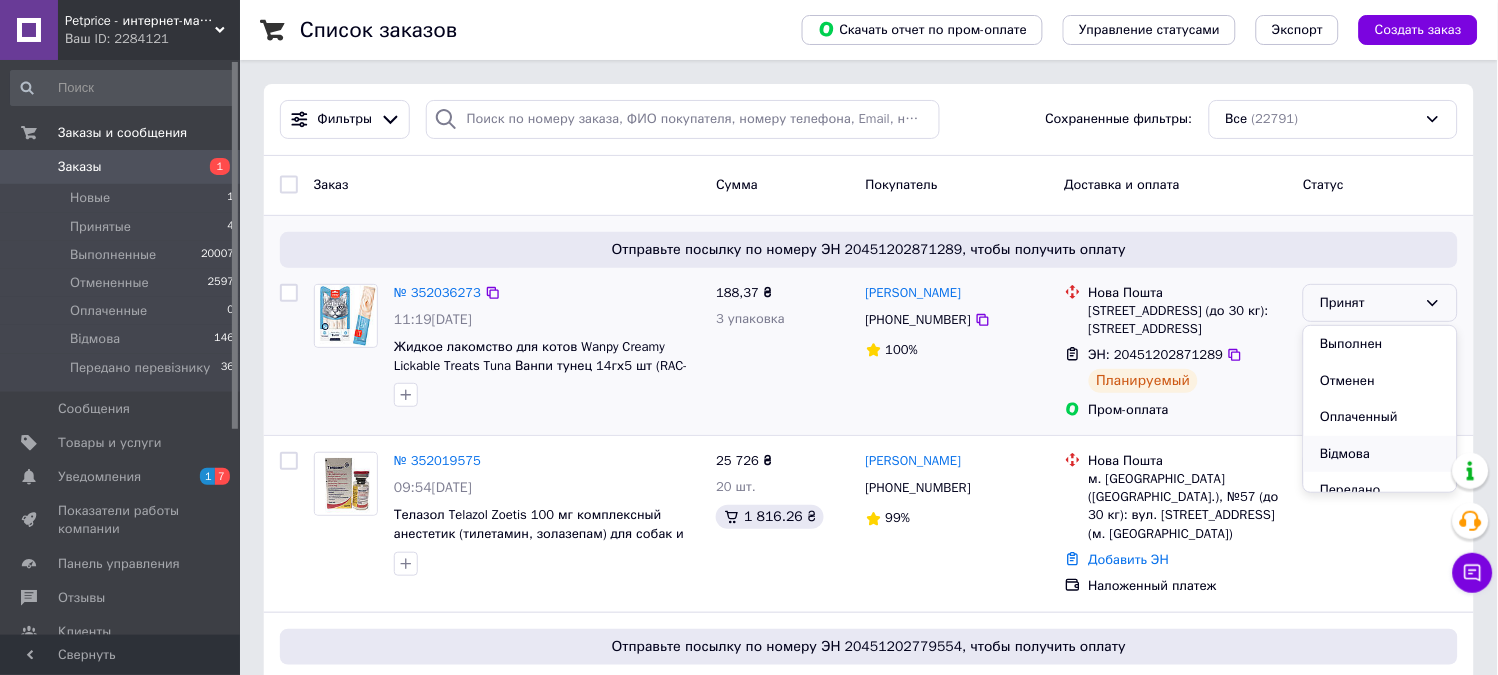 scroll, scrollTop: 37, scrollLeft: 0, axis: vertical 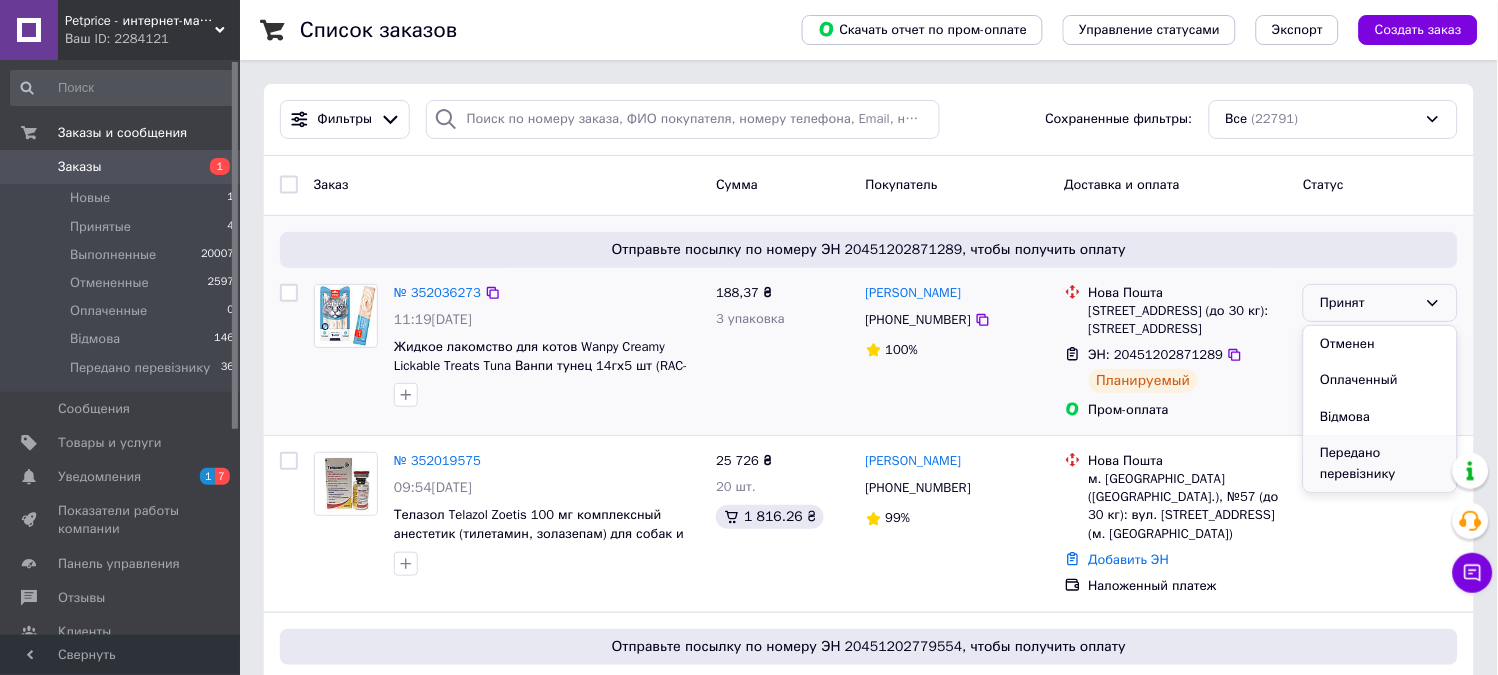 click on "Передано перевізнику" at bounding box center (1380, 463) 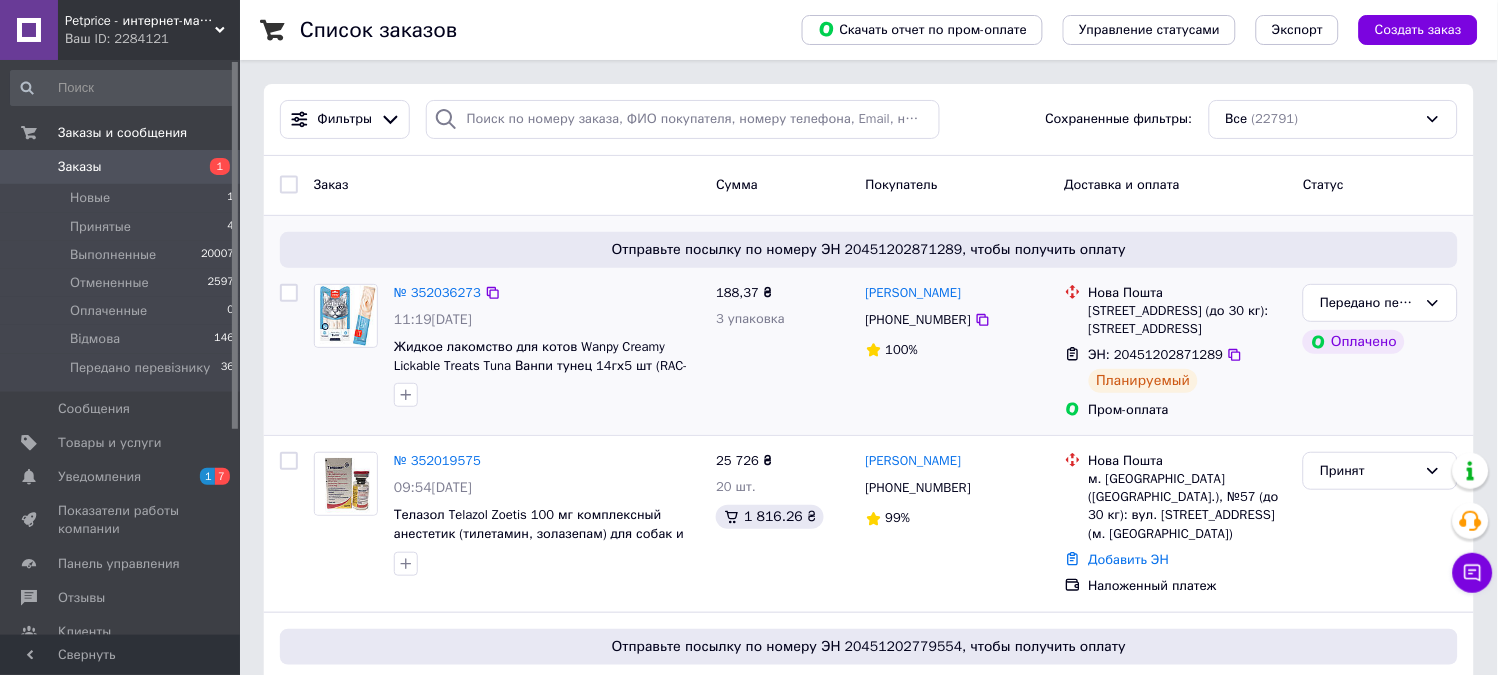 click on "Заказы" at bounding box center (121, 167) 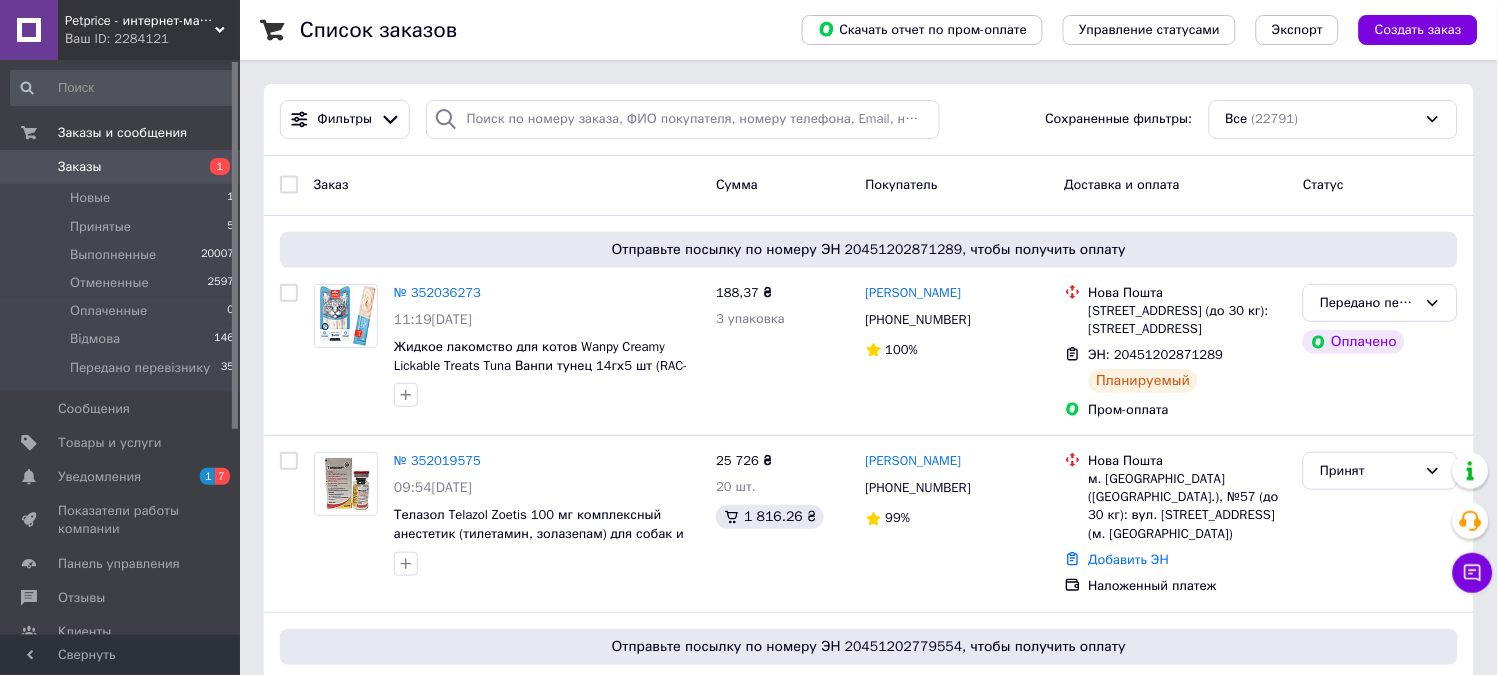 click on "Заказы" at bounding box center (121, 167) 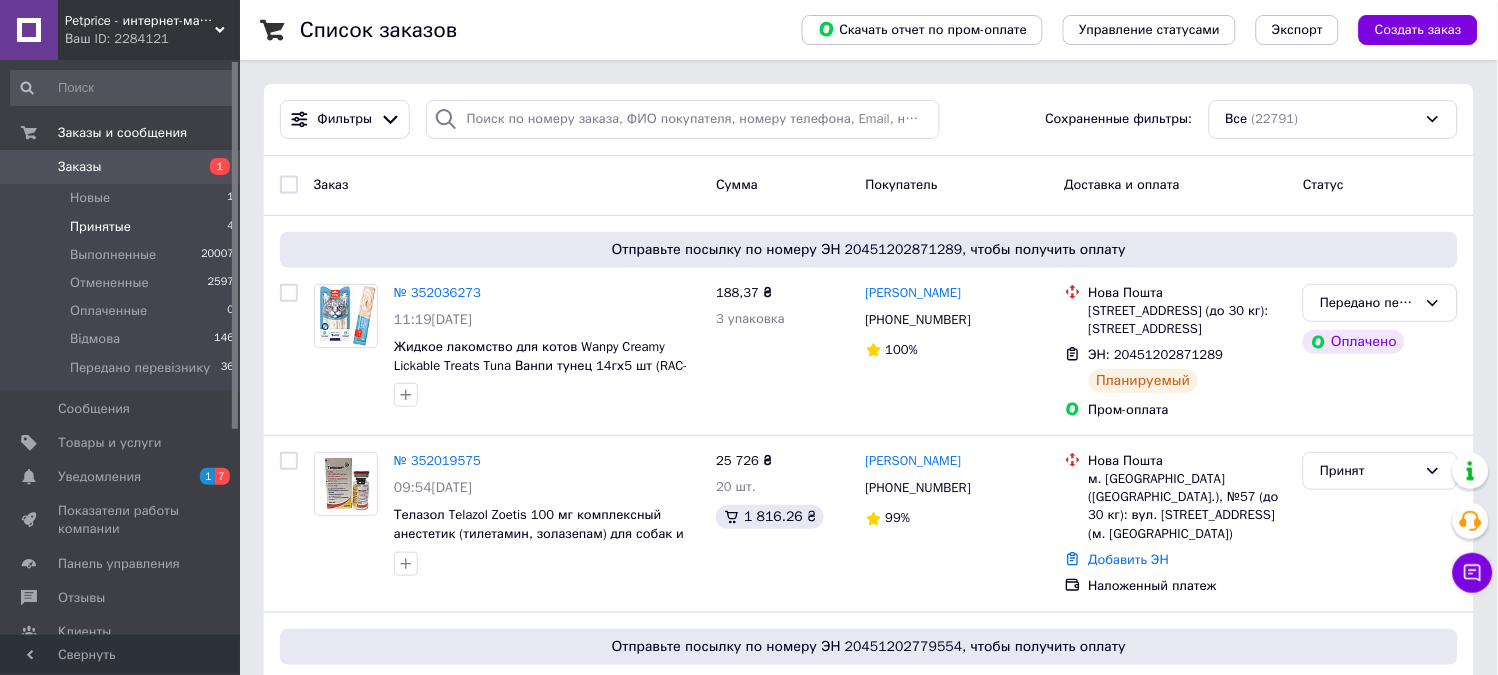click on "Принятые" at bounding box center (100, 227) 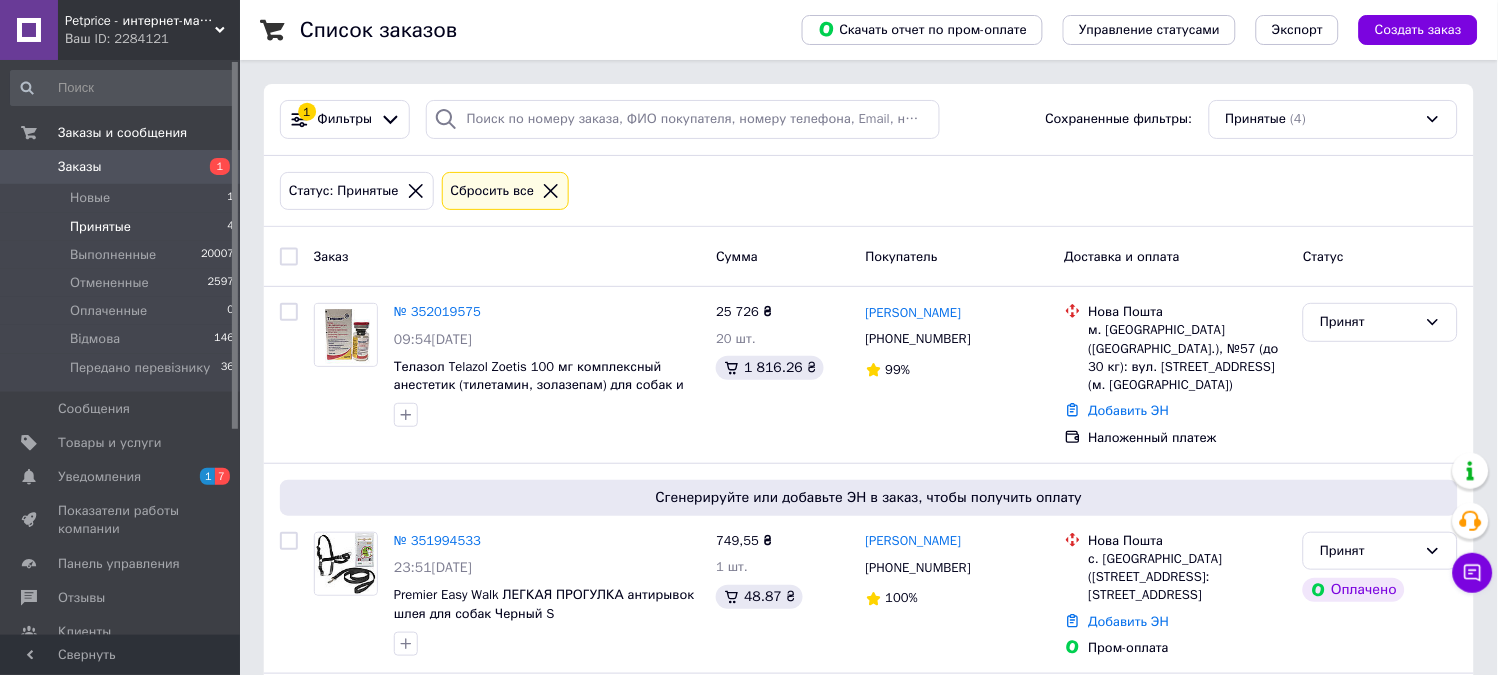 click on "Заказы" at bounding box center (121, 167) 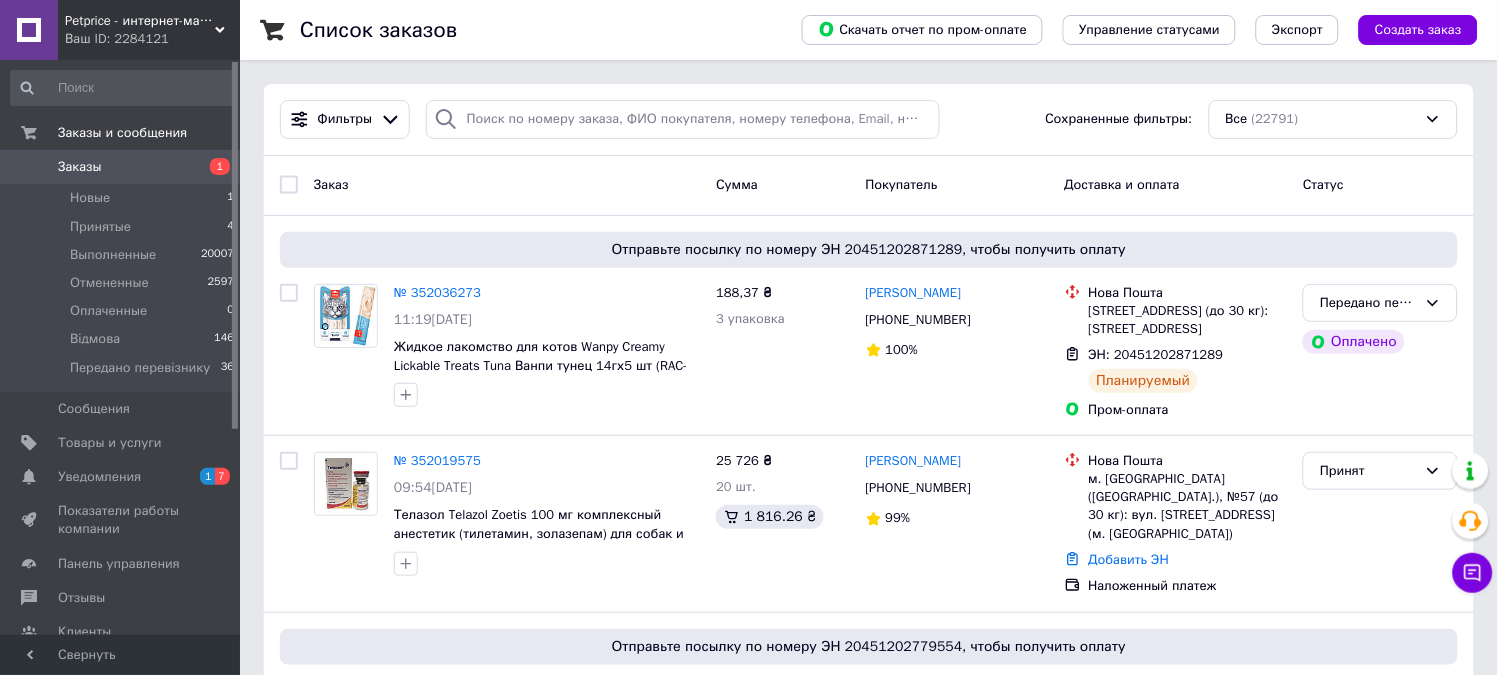 click on "Заказы" at bounding box center (121, 167) 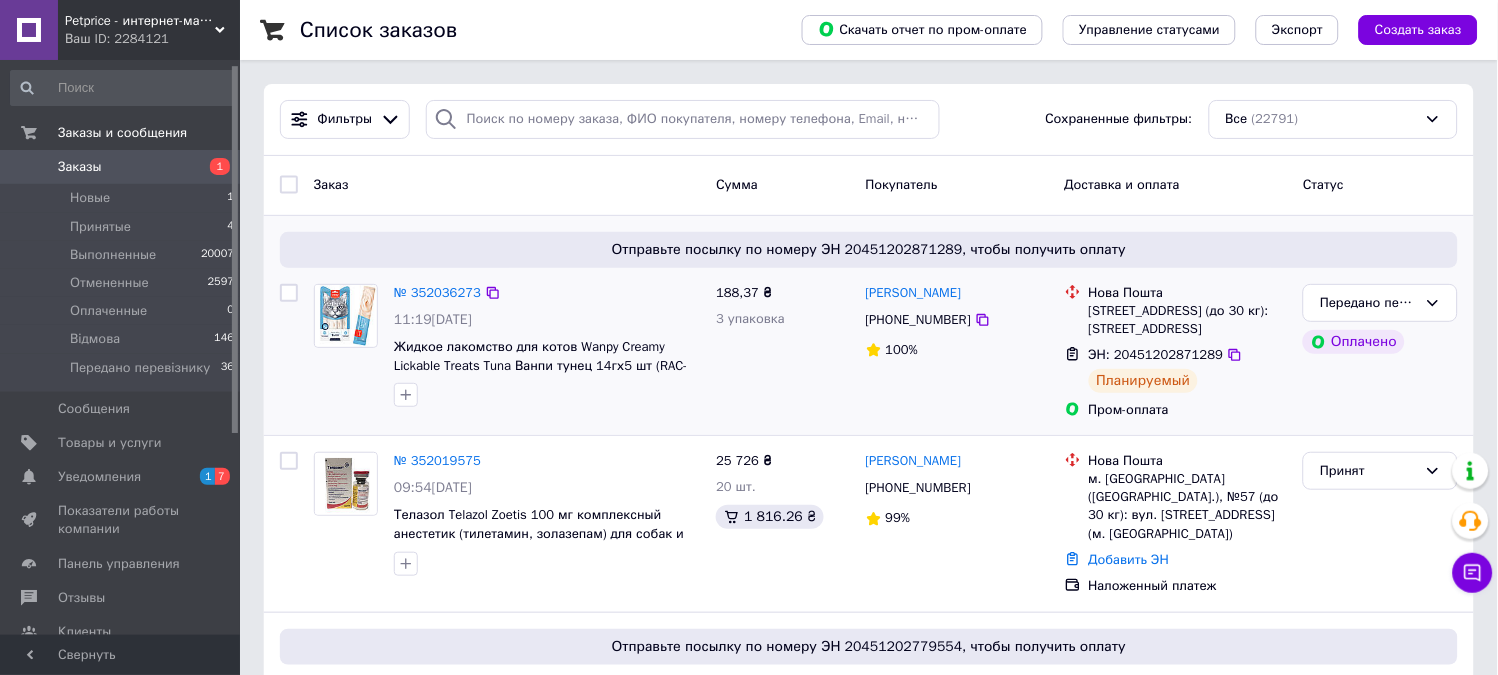 scroll, scrollTop: 323, scrollLeft: 0, axis: vertical 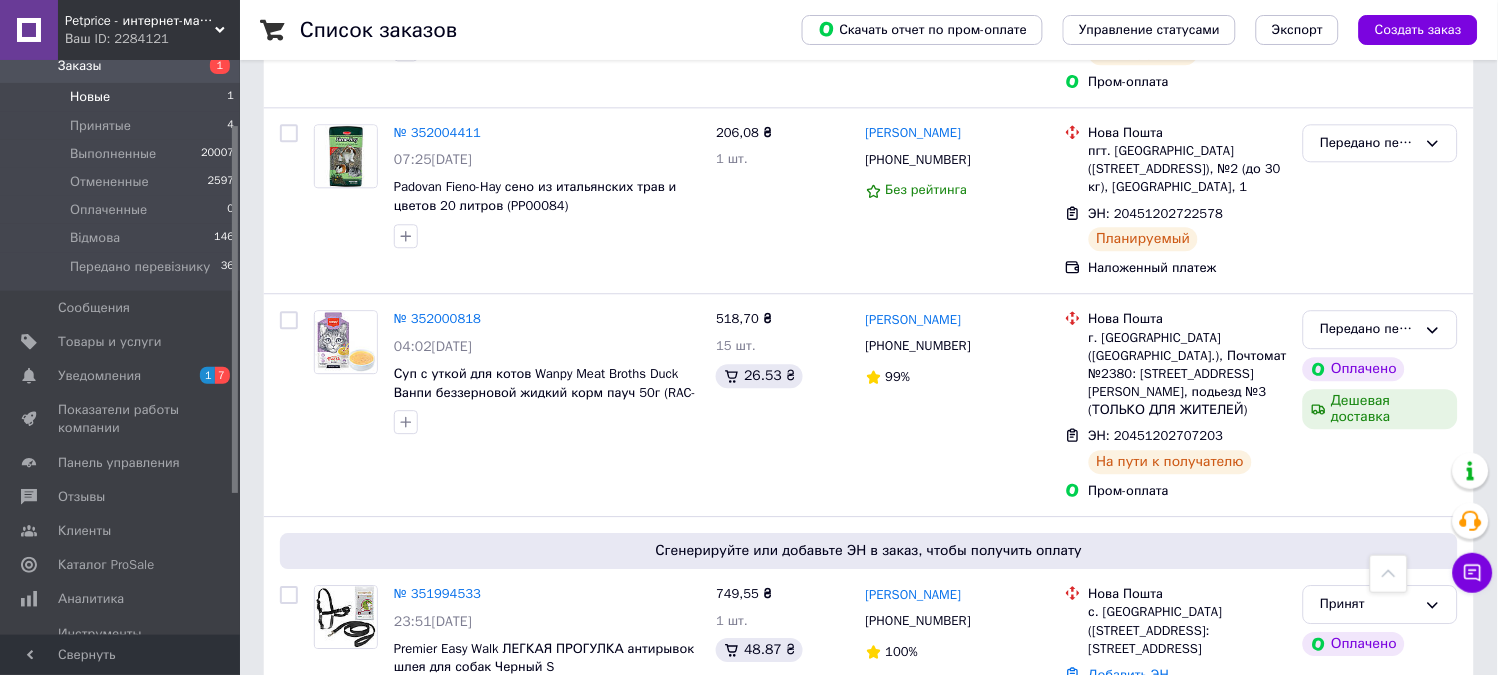 click on "Новые" at bounding box center (90, 97) 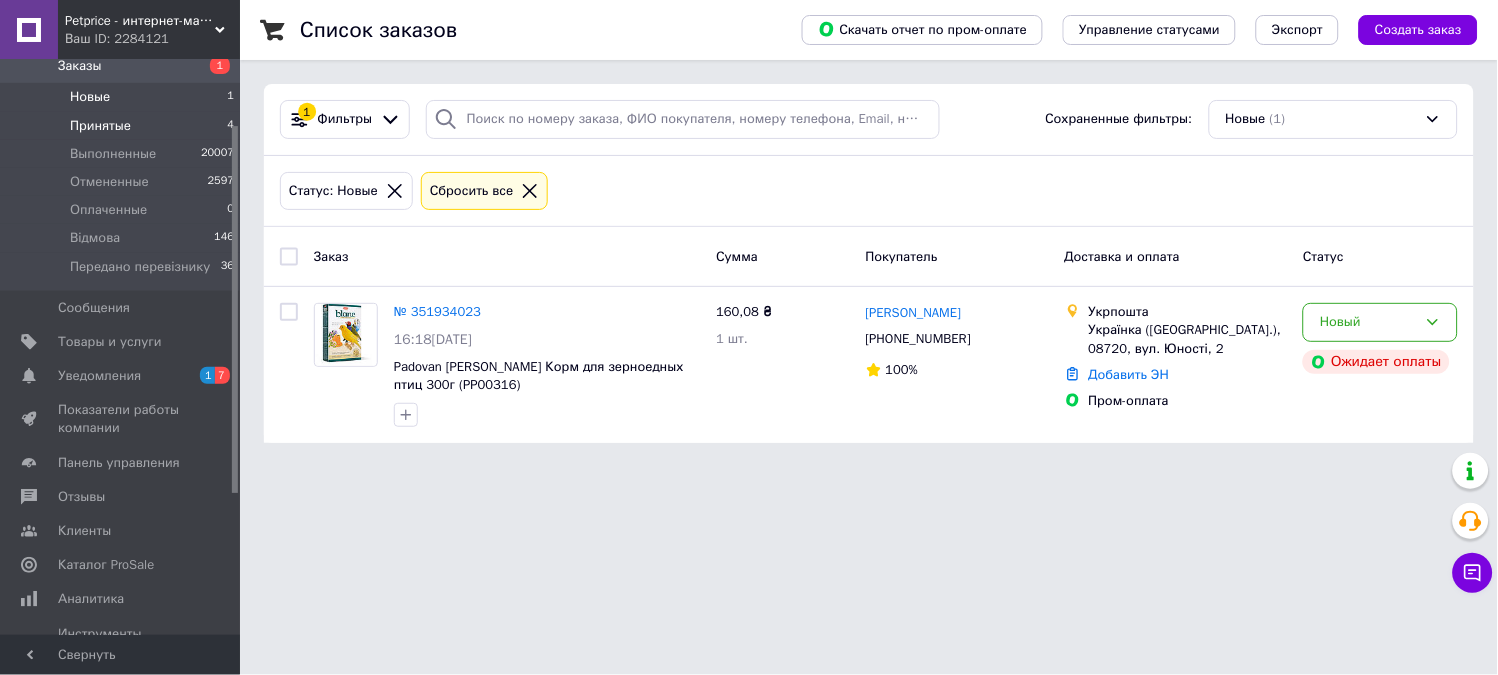 scroll, scrollTop: 0, scrollLeft: 0, axis: both 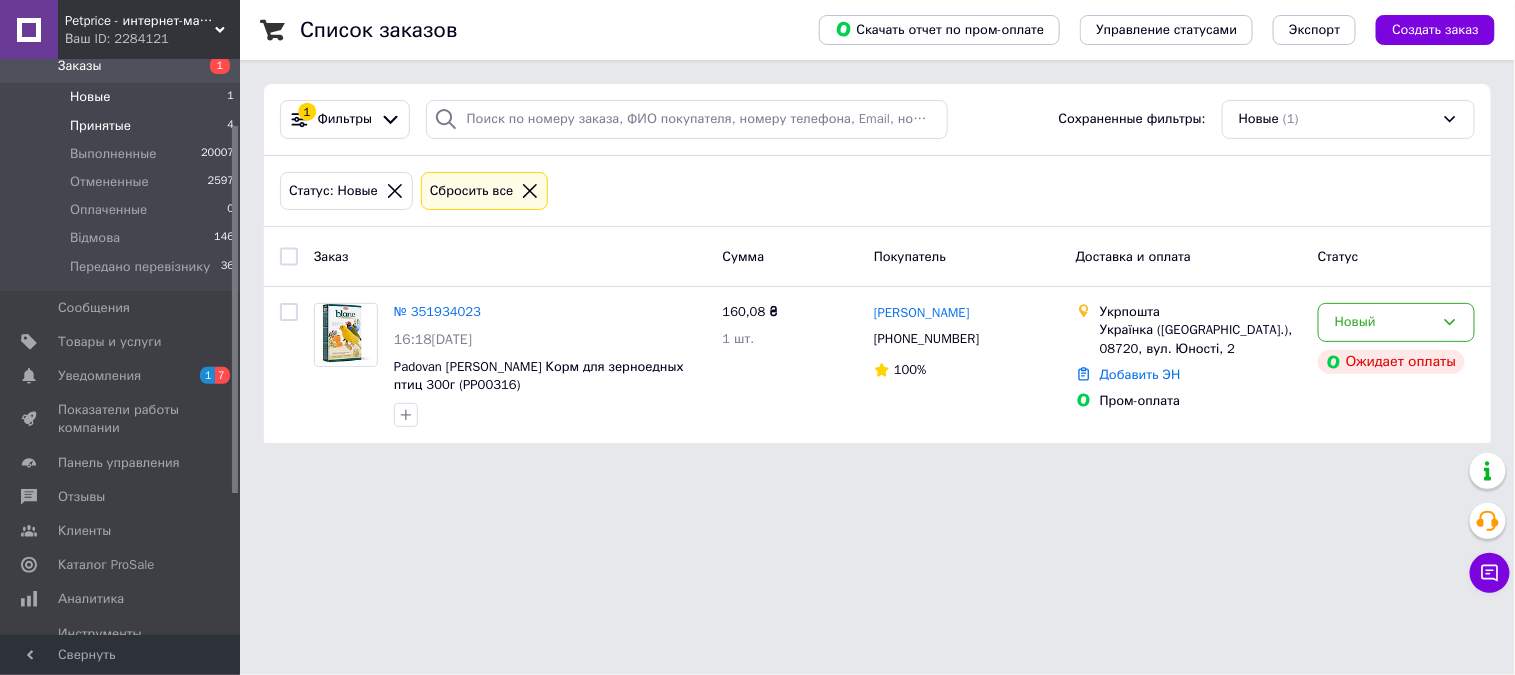 click on "Принятые" at bounding box center (100, 126) 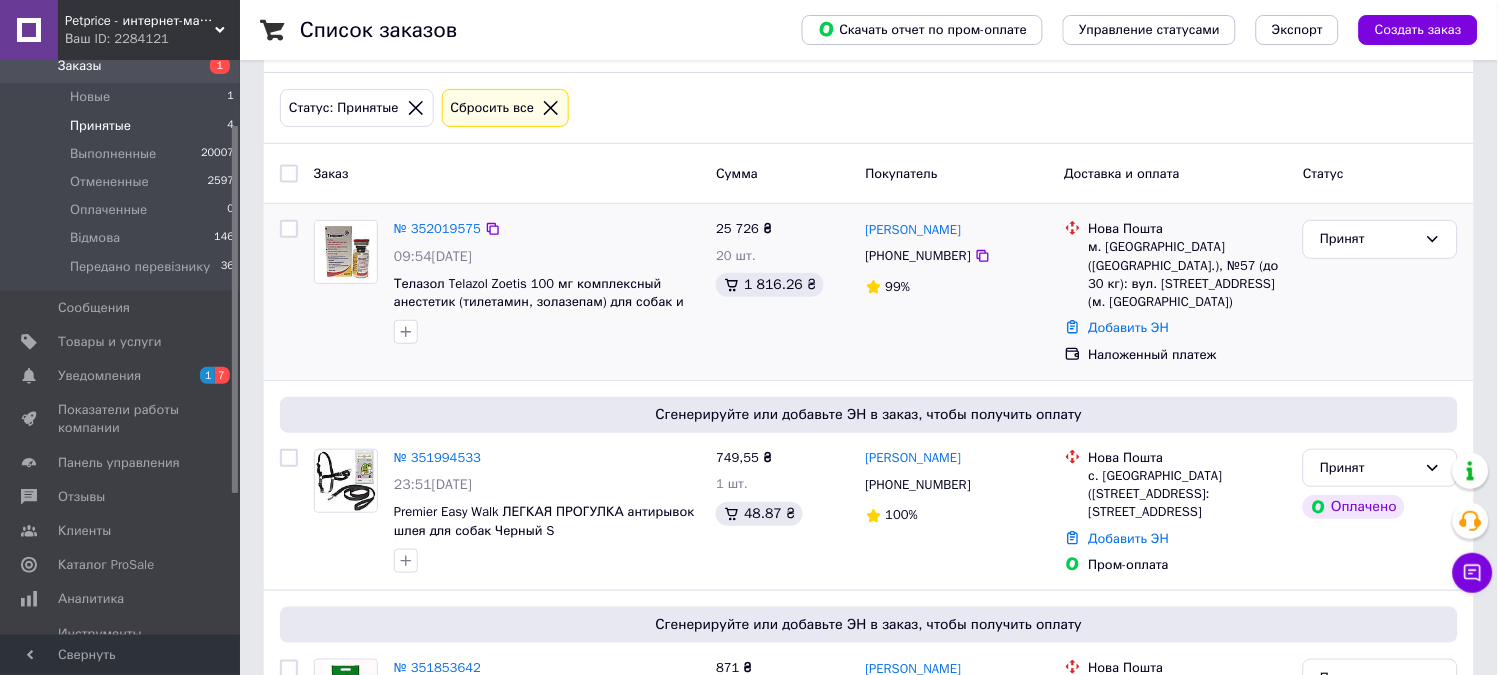 scroll, scrollTop: 222, scrollLeft: 0, axis: vertical 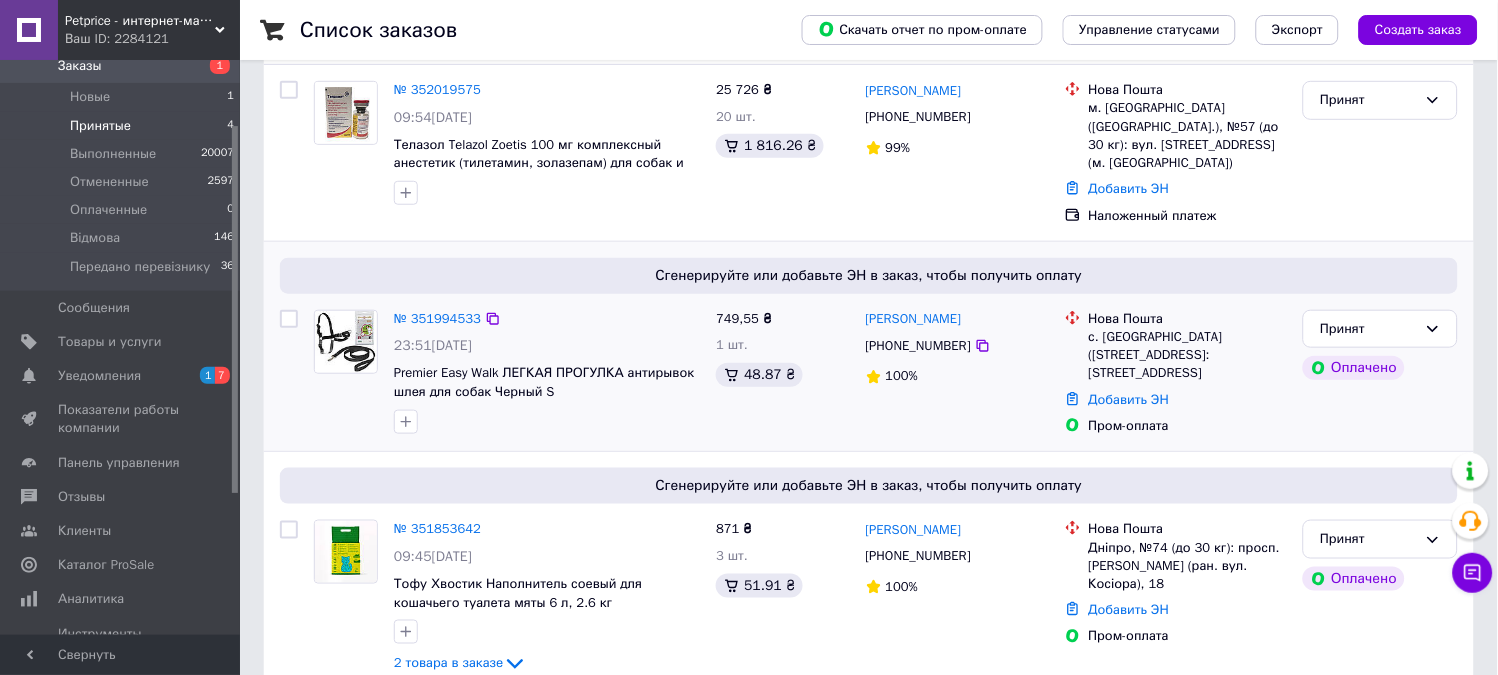 click at bounding box center [346, 342] 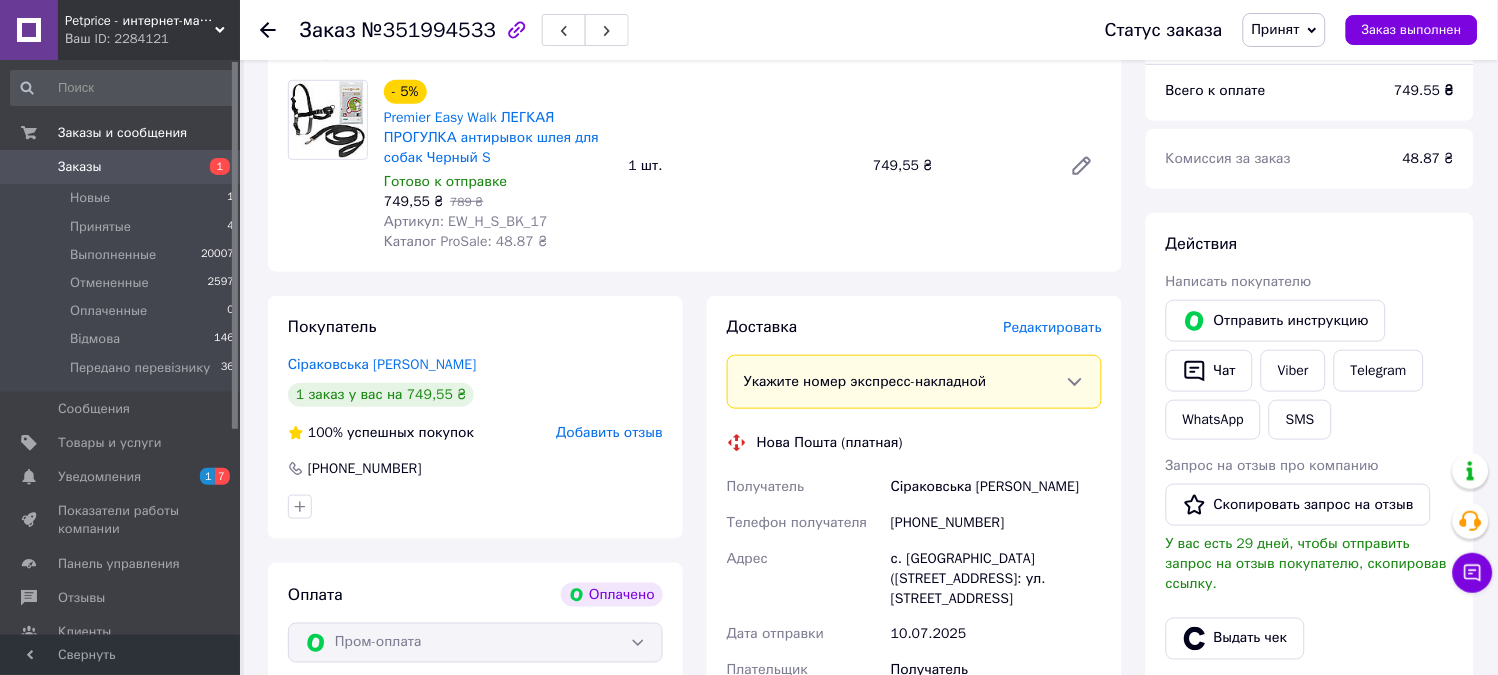 scroll, scrollTop: 222, scrollLeft: 0, axis: vertical 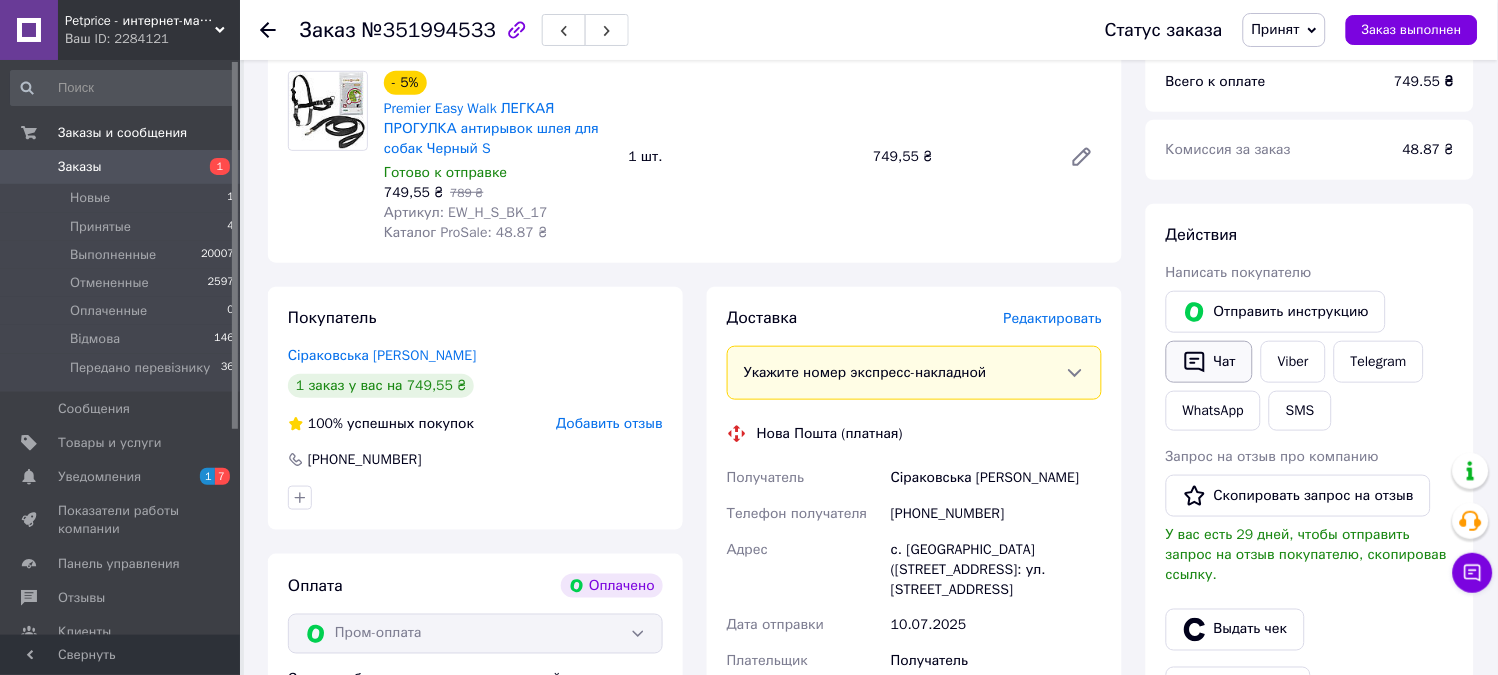click on "Чат" at bounding box center (1209, 362) 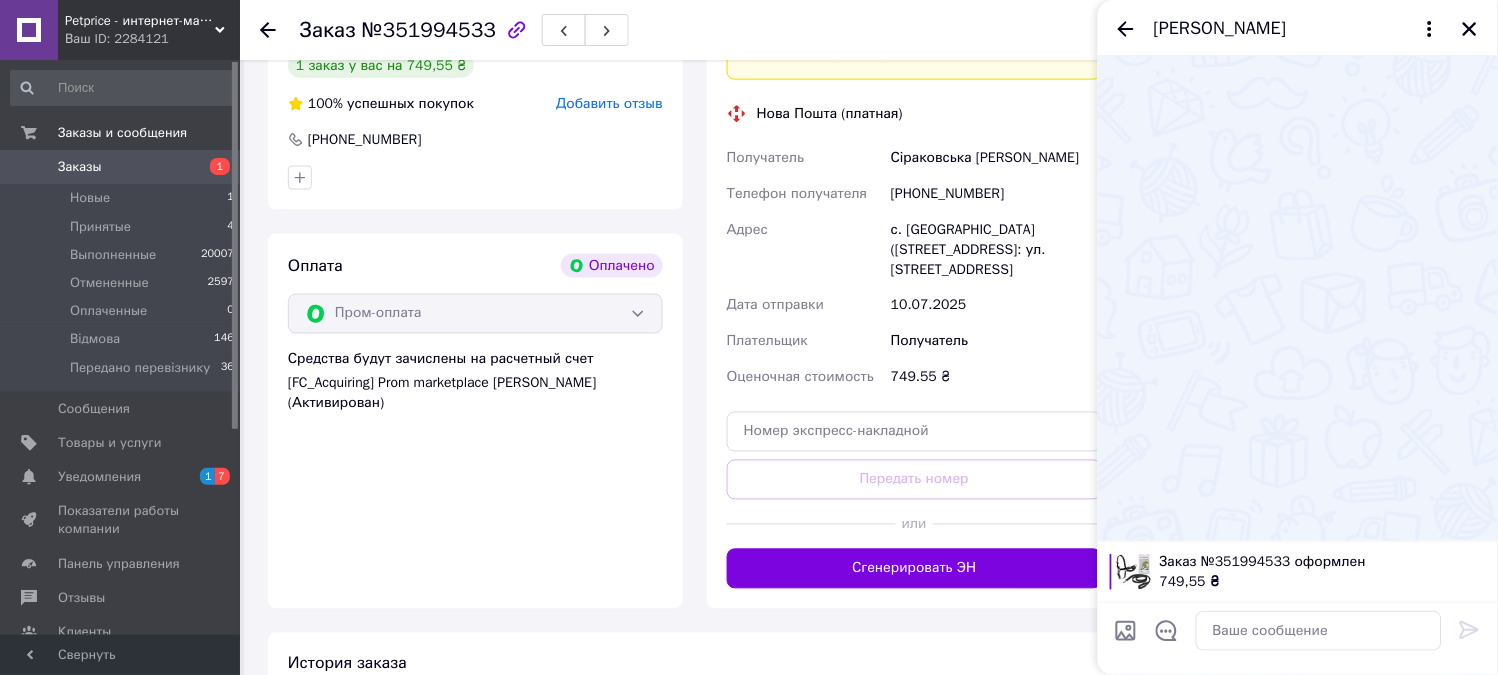 scroll, scrollTop: 555, scrollLeft: 0, axis: vertical 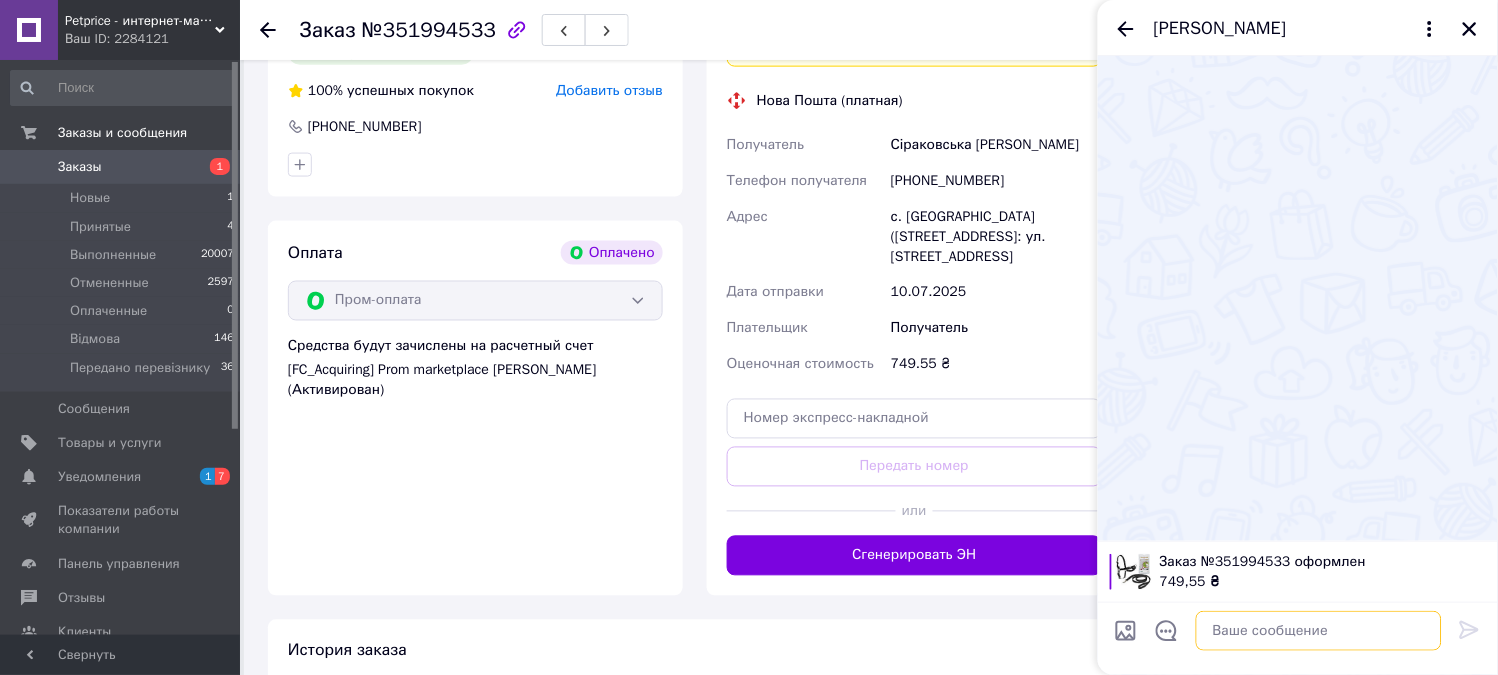 click at bounding box center [1319, 631] 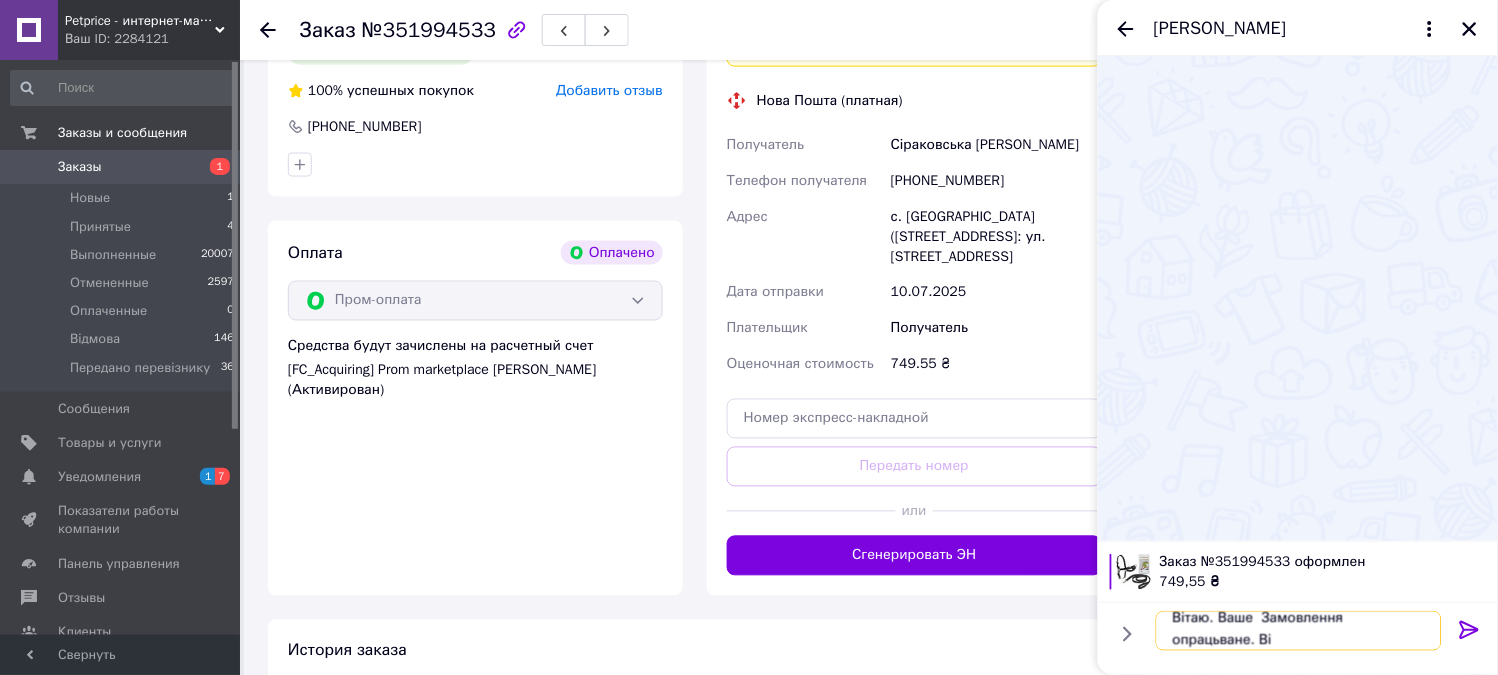 scroll, scrollTop: 2, scrollLeft: 0, axis: vertical 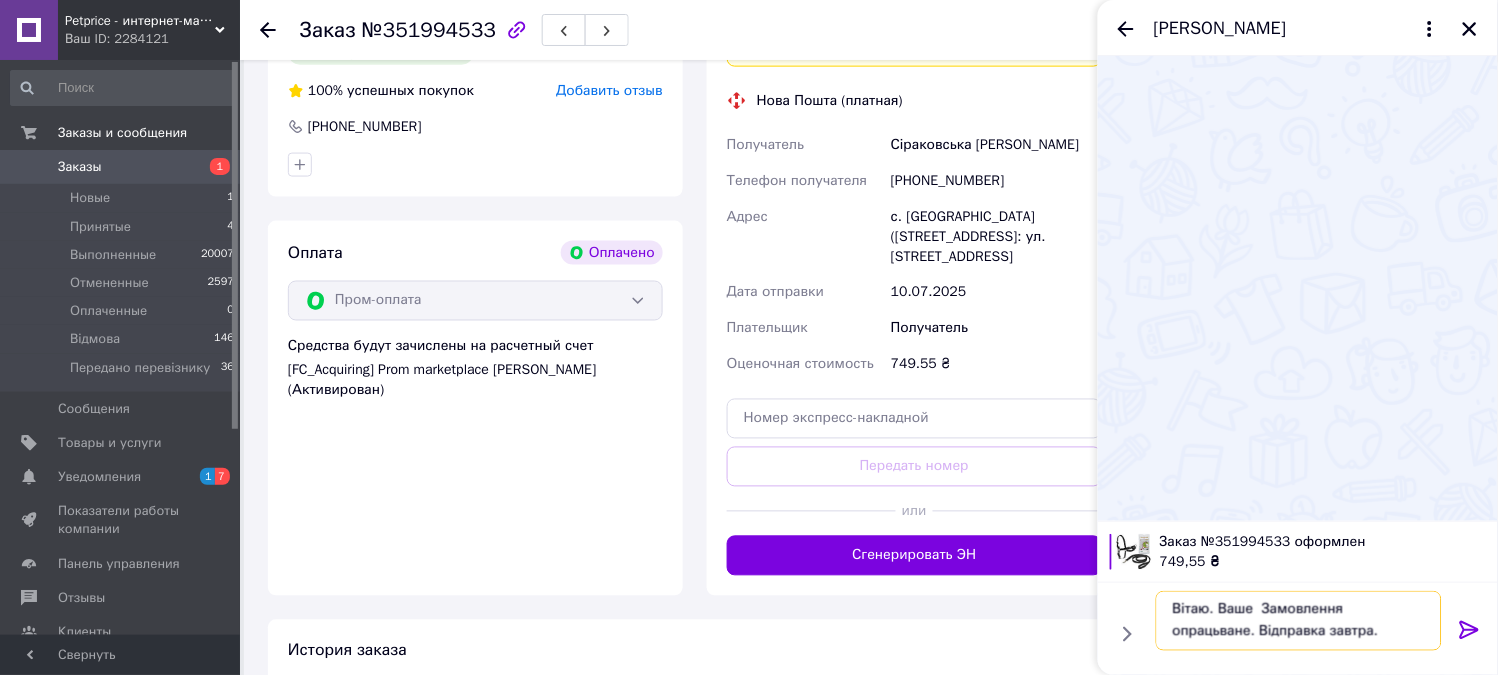 type on "Вітаю. Ваше  Замовлення опрацьване. Відправка завтра." 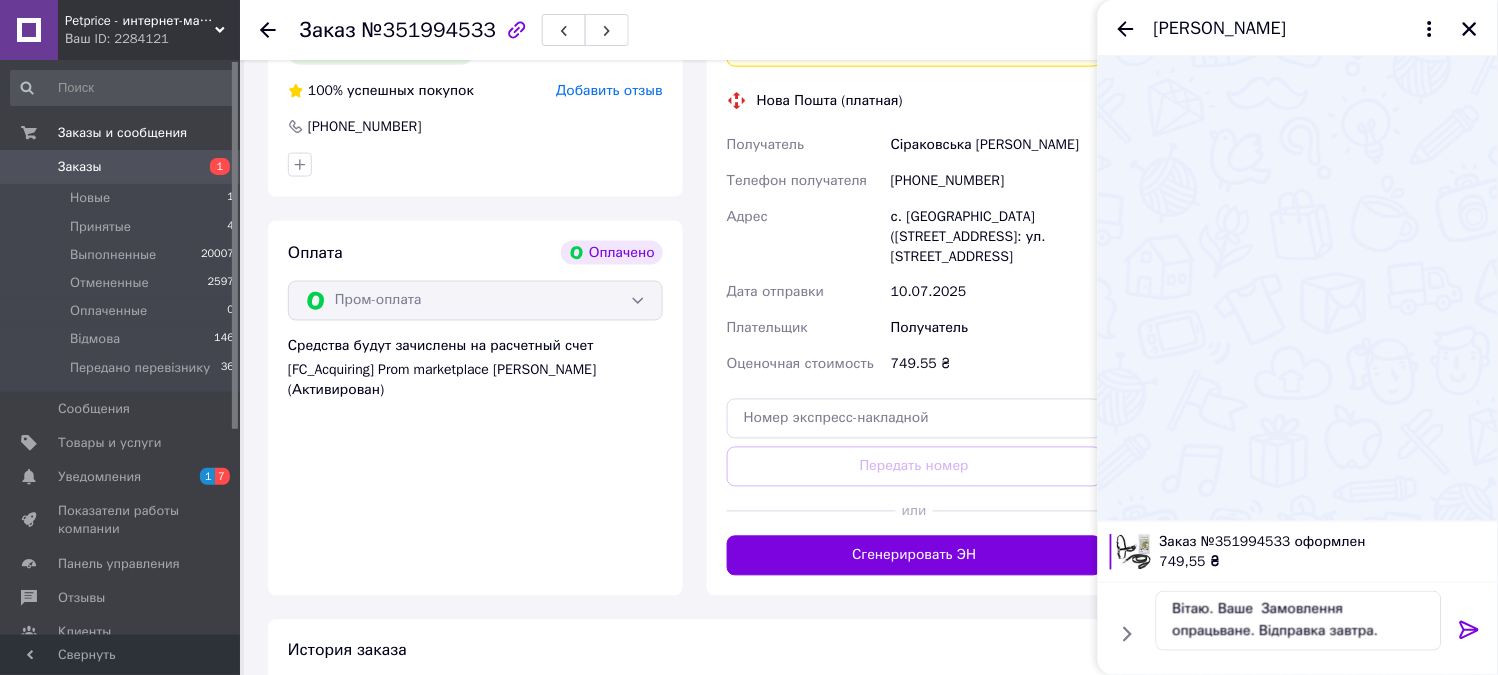 click 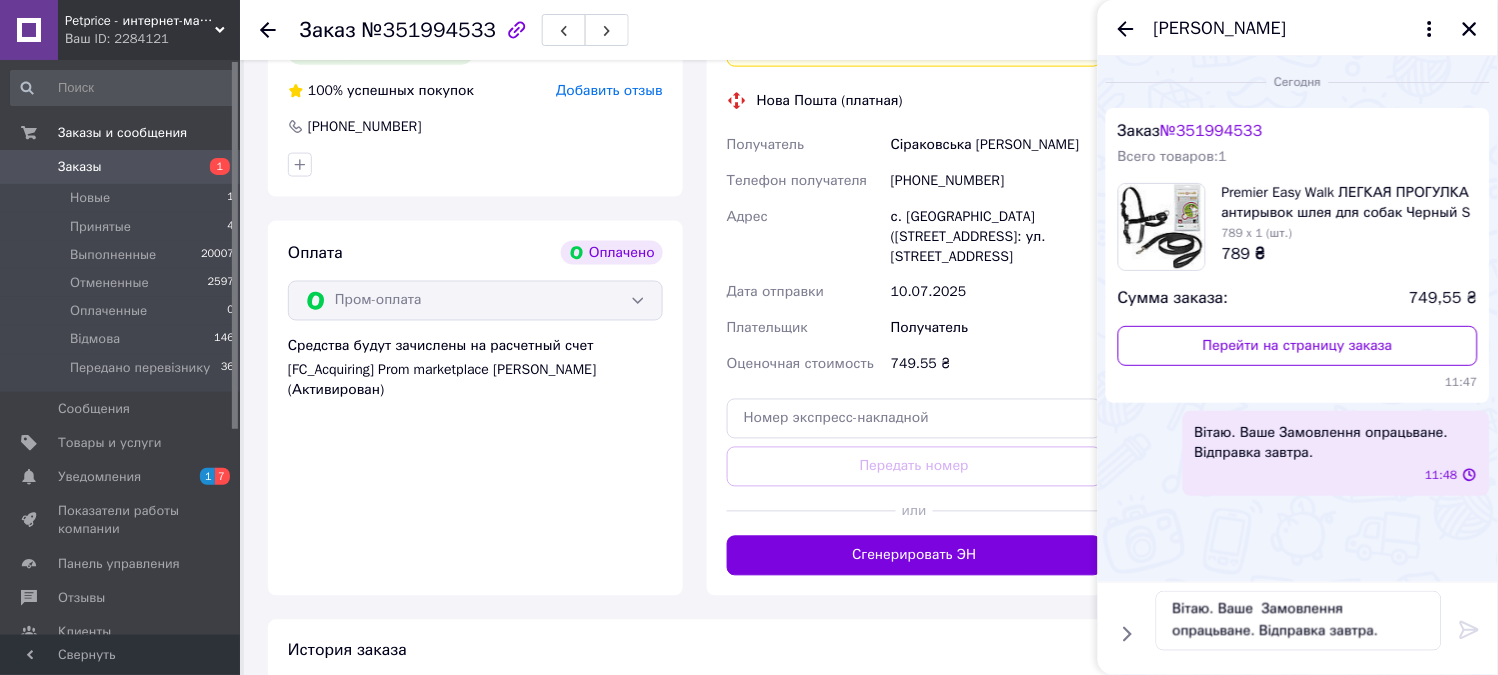 type 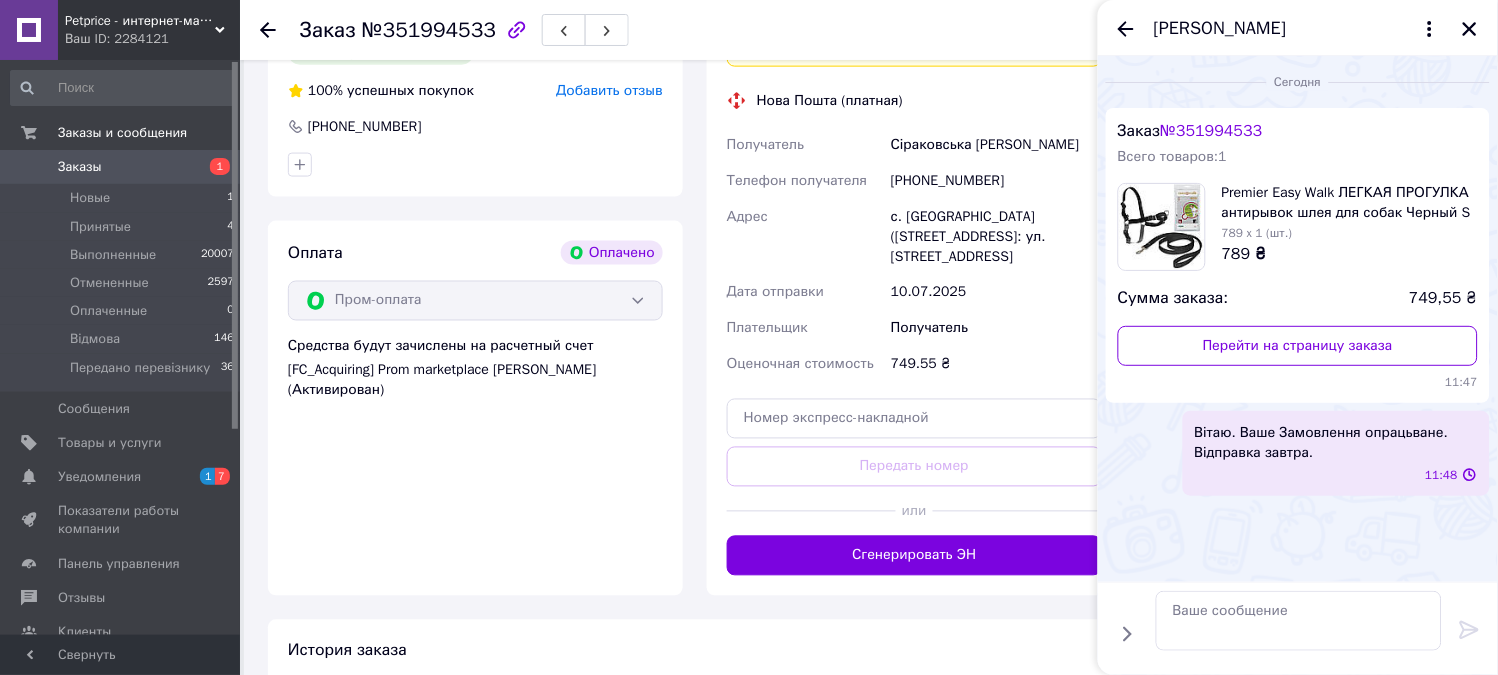 scroll, scrollTop: 0, scrollLeft: 0, axis: both 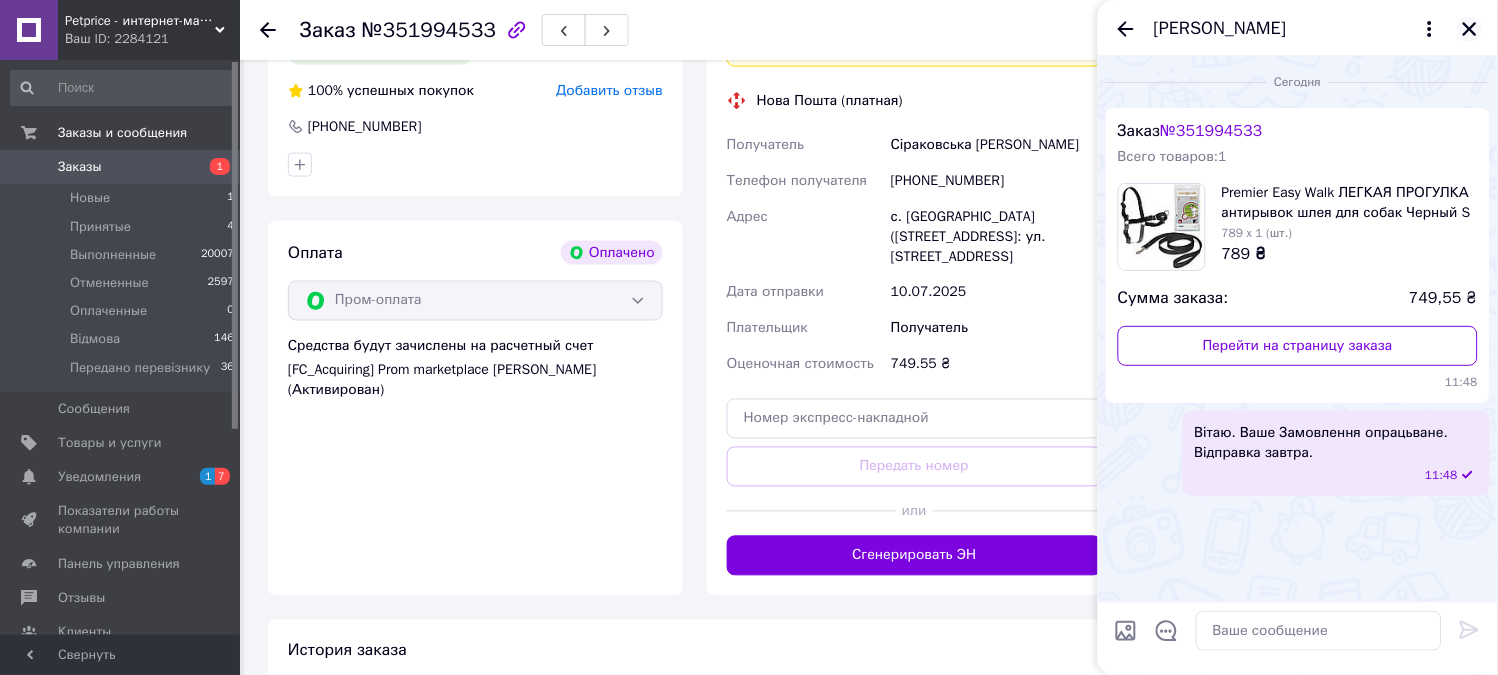 click 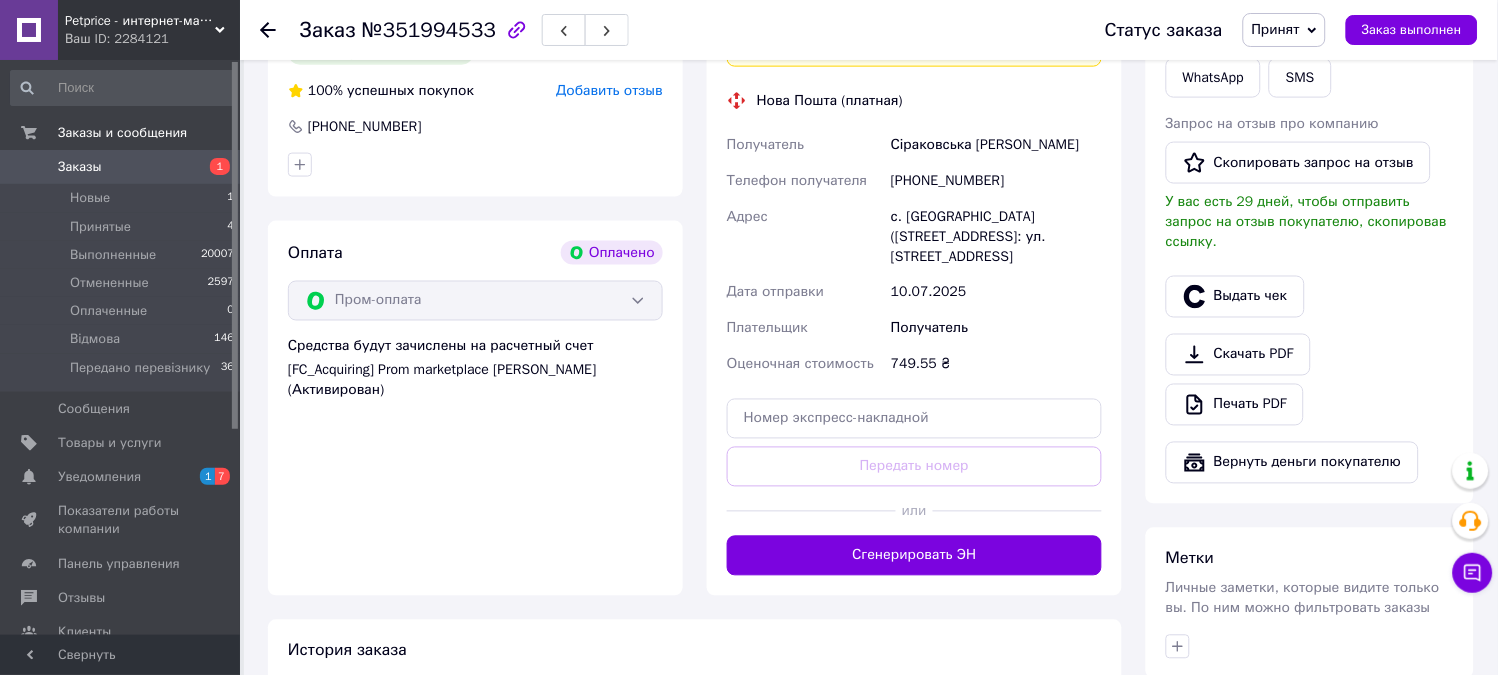 click on "Заказы 1" at bounding box center (123, 167) 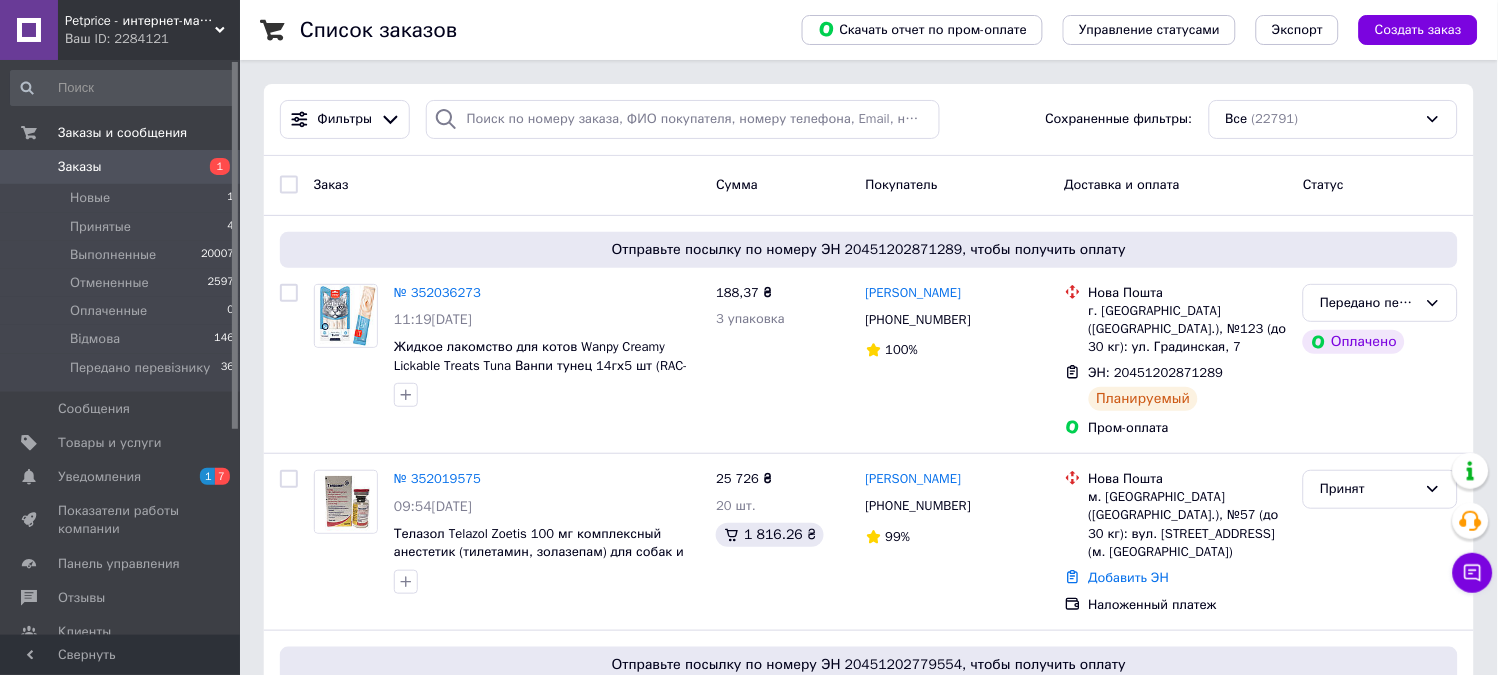 click on "Заказы" at bounding box center [121, 167] 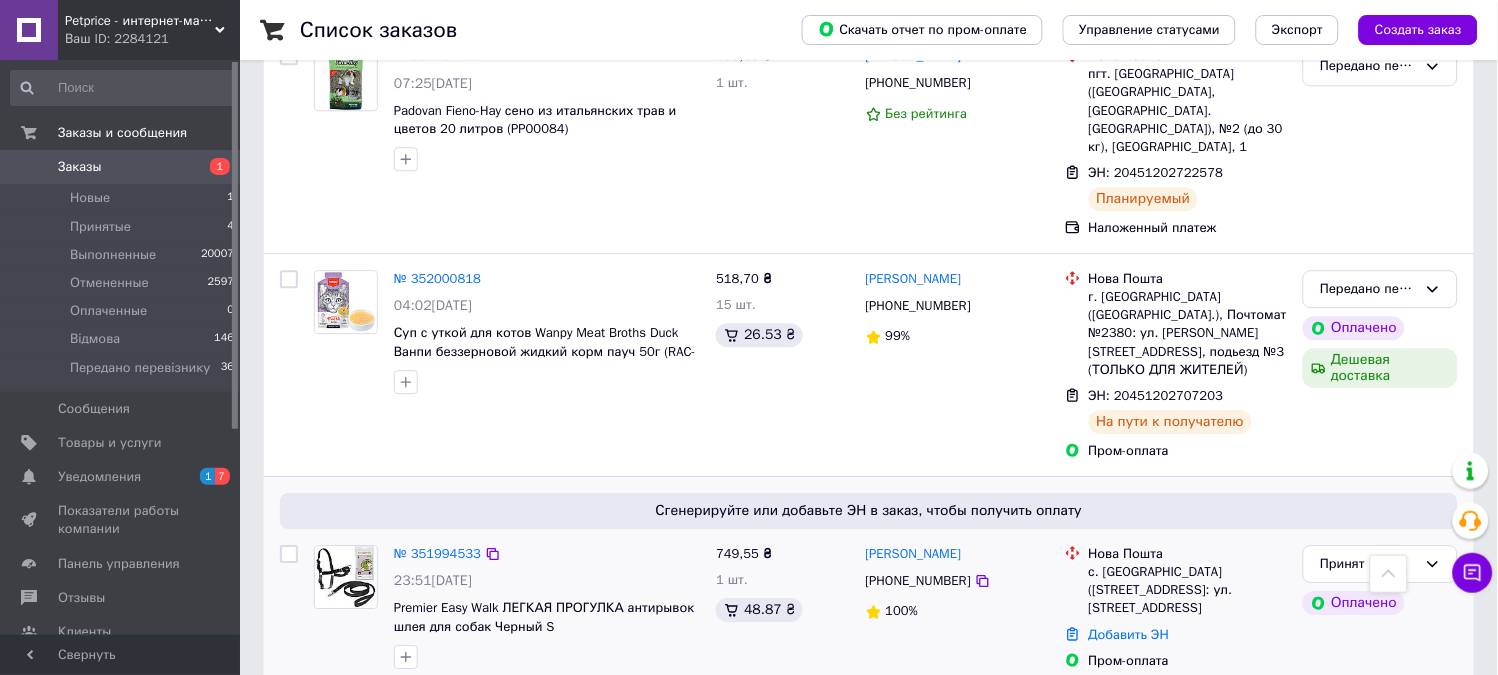 scroll, scrollTop: 1222, scrollLeft: 0, axis: vertical 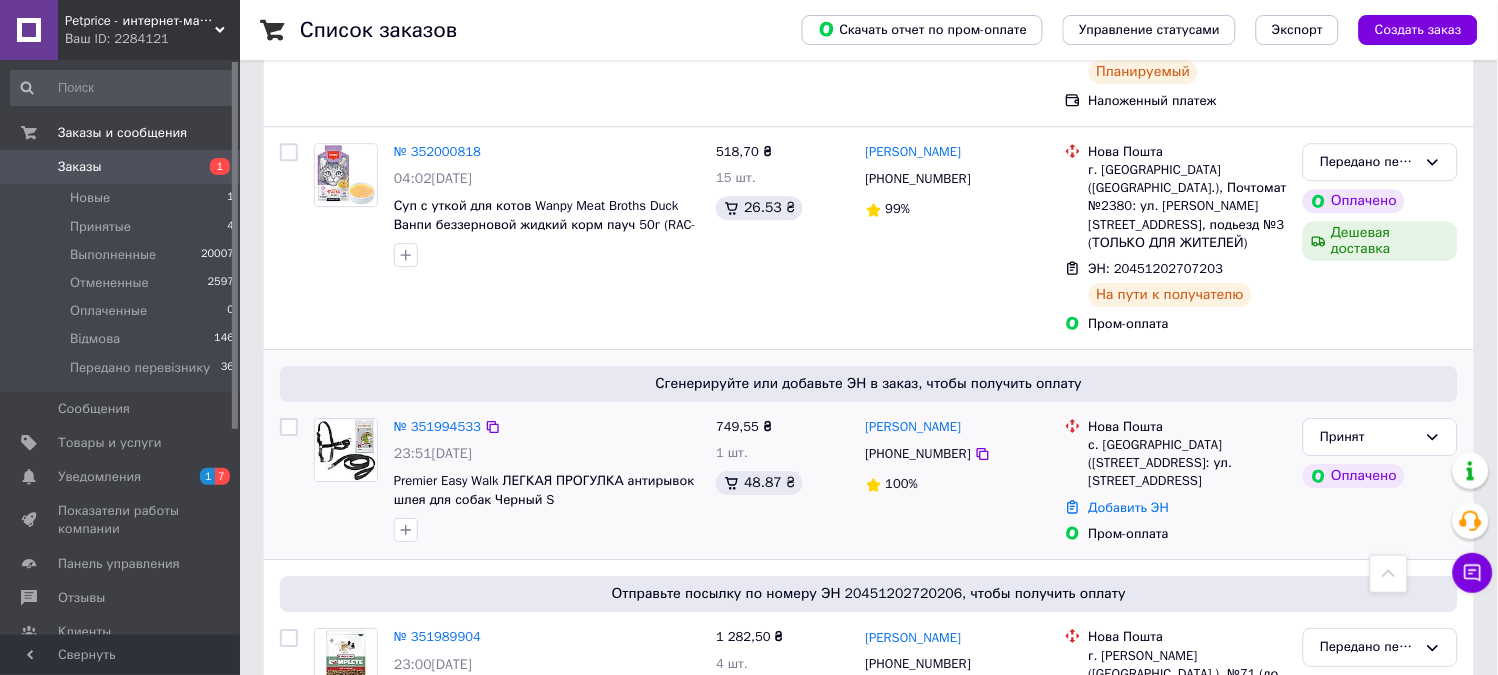 click at bounding box center (346, 450) 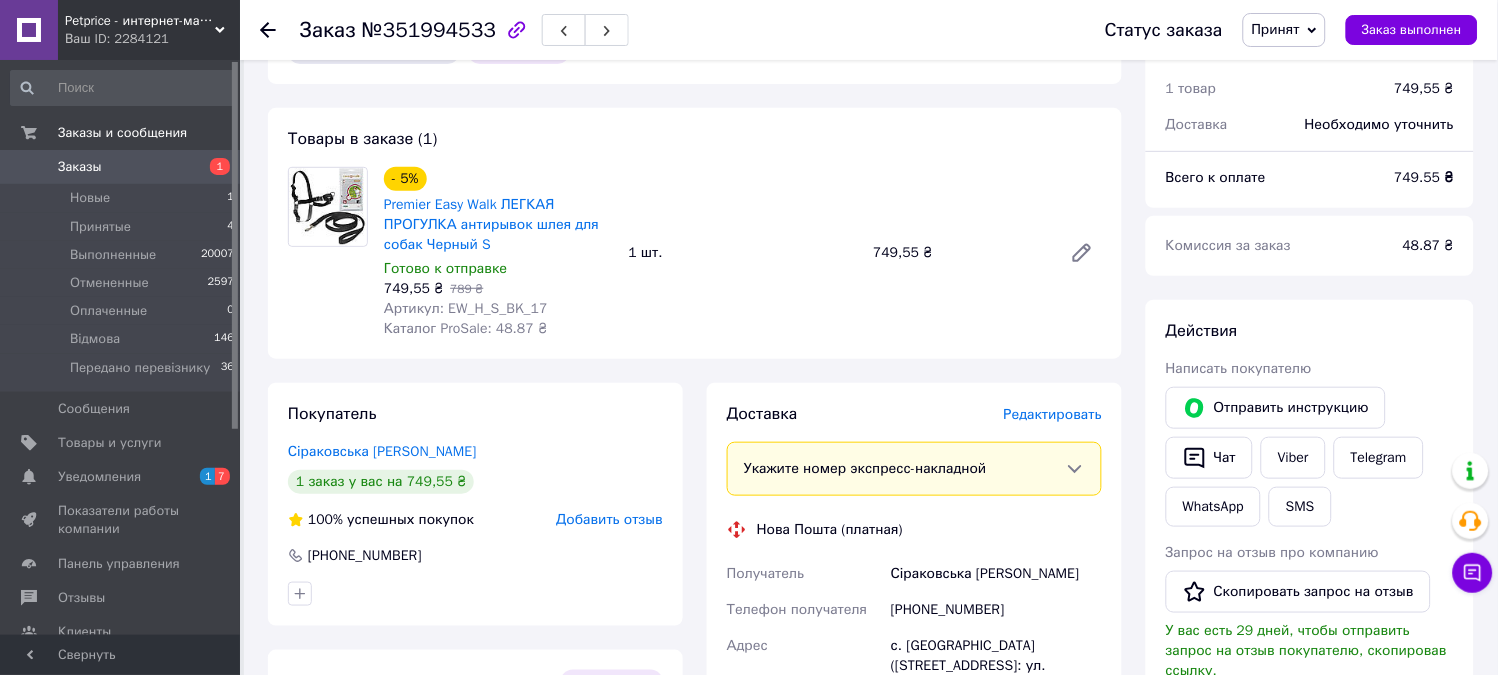scroll, scrollTop: 222, scrollLeft: 0, axis: vertical 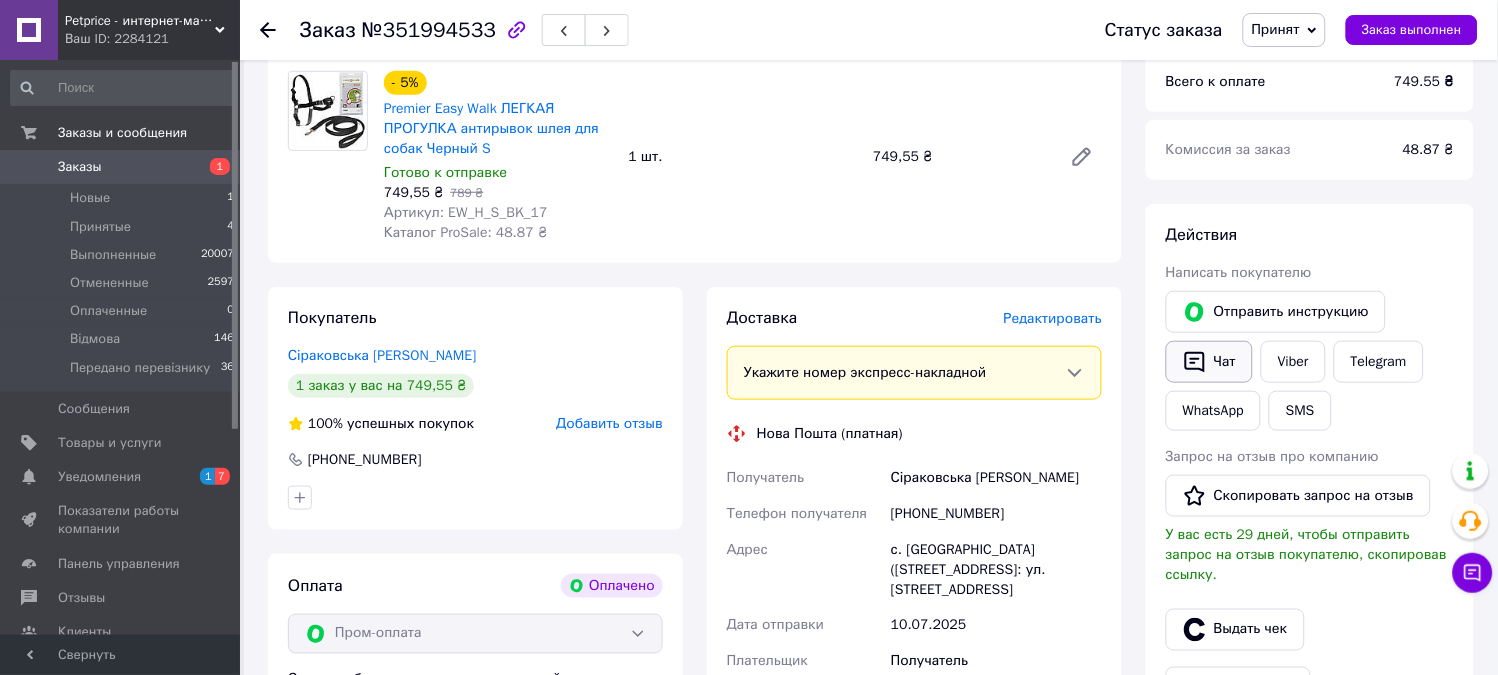 click on "Чат" at bounding box center [1209, 362] 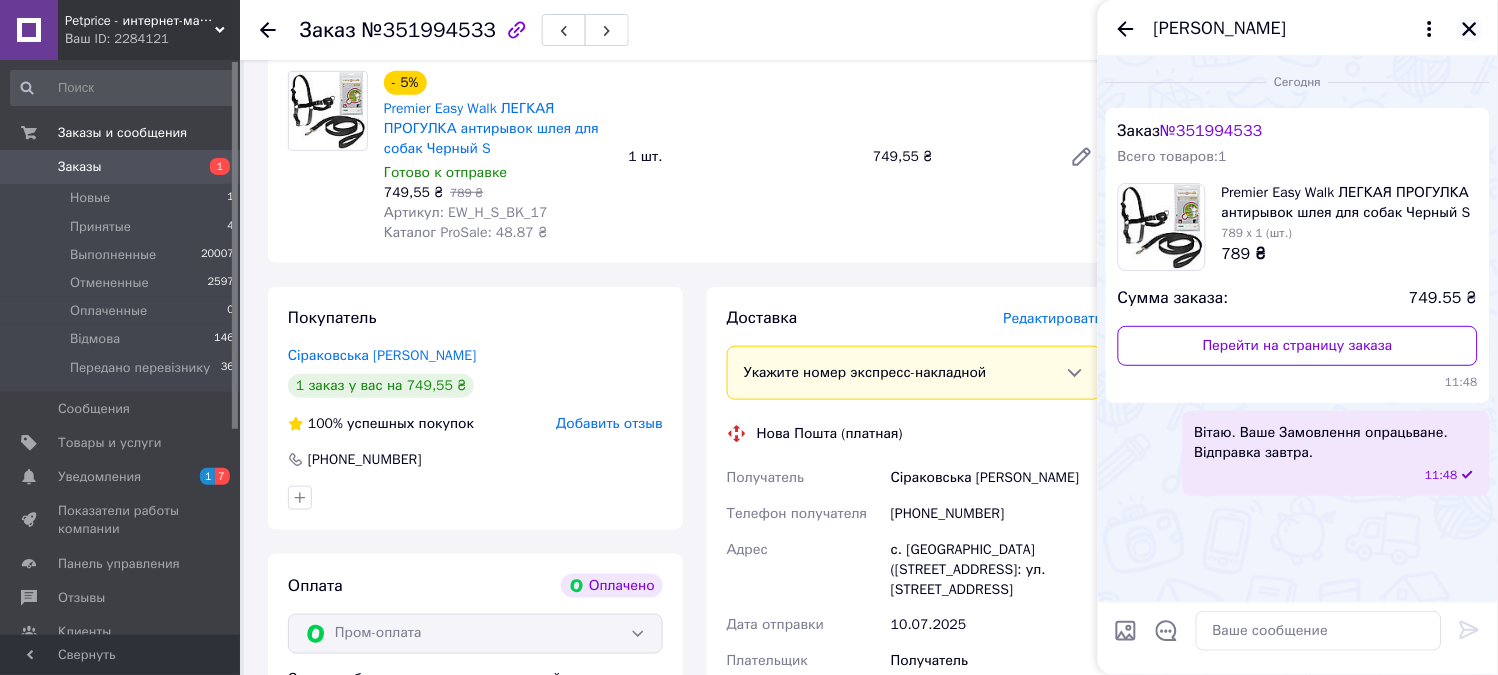 click 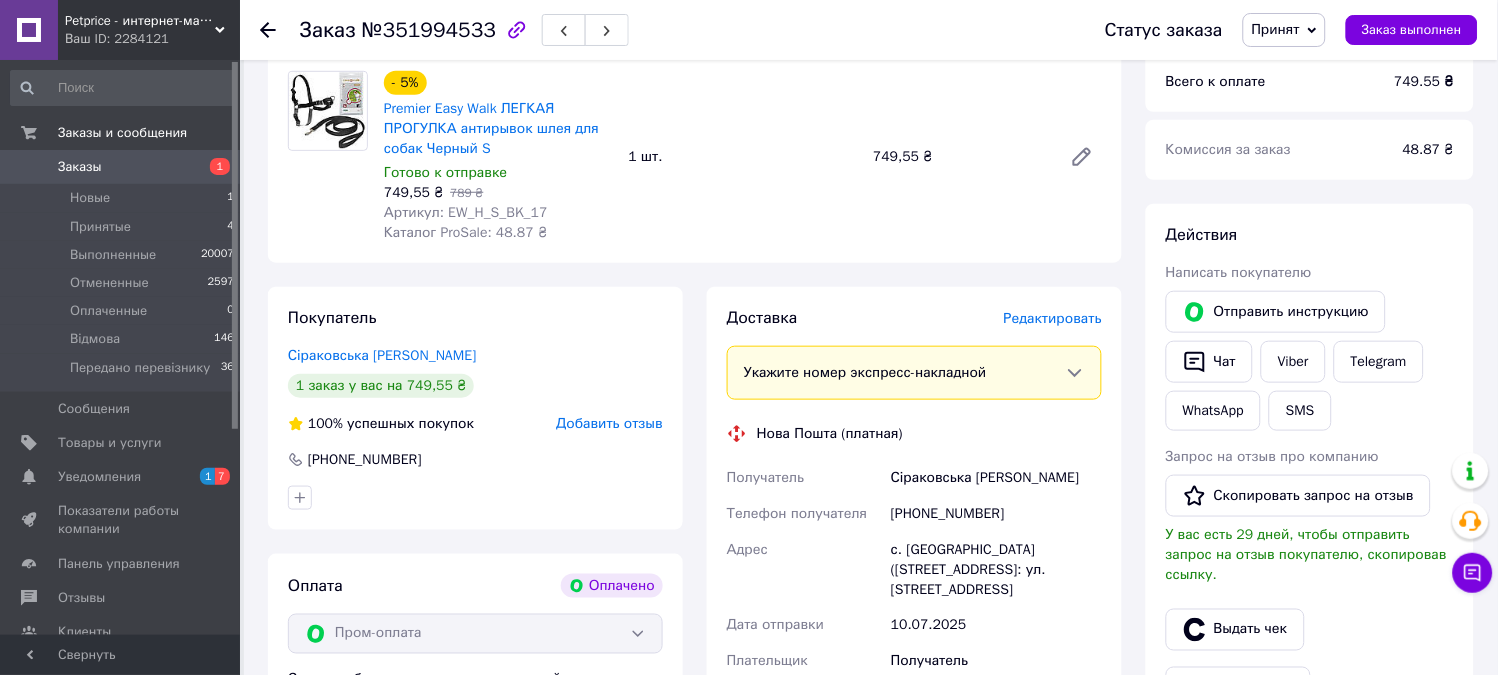 click on "Заказы" at bounding box center (121, 167) 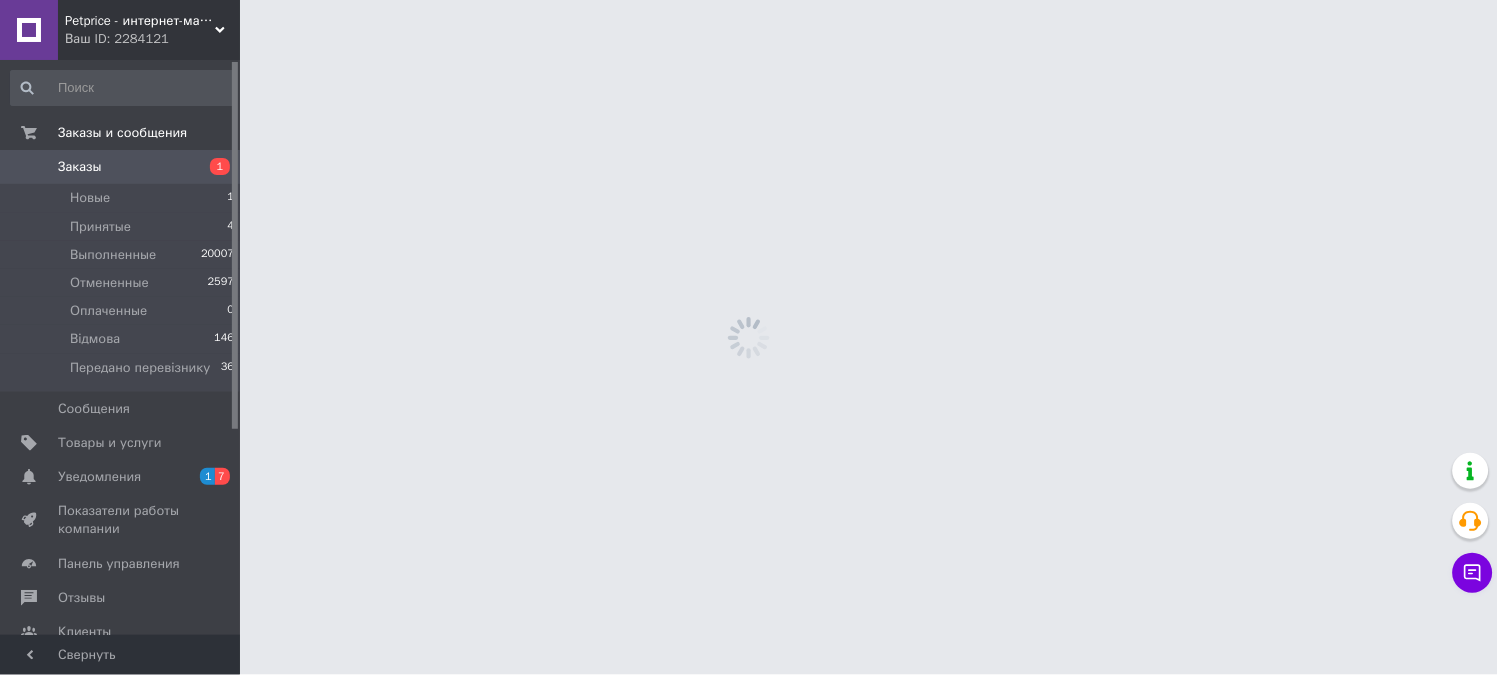 scroll, scrollTop: 0, scrollLeft: 0, axis: both 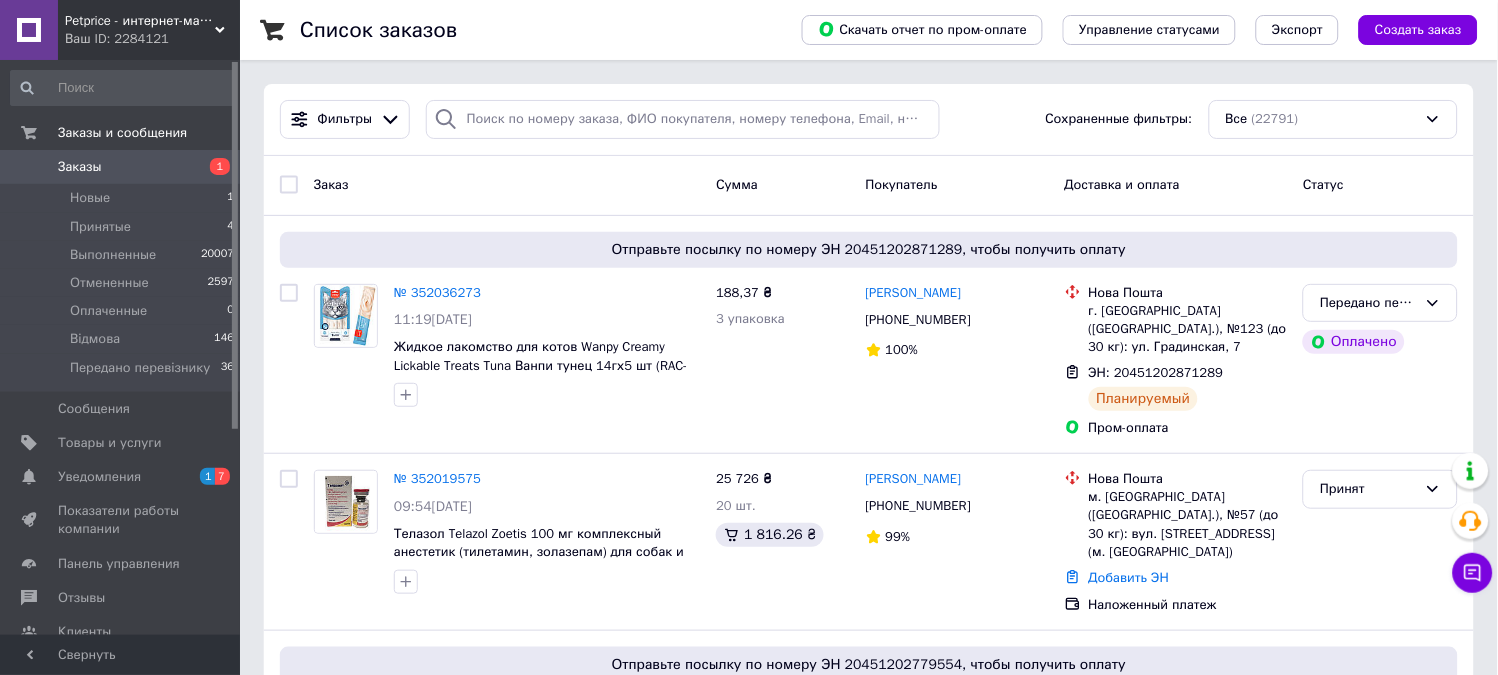 click on "Заказы" at bounding box center [121, 167] 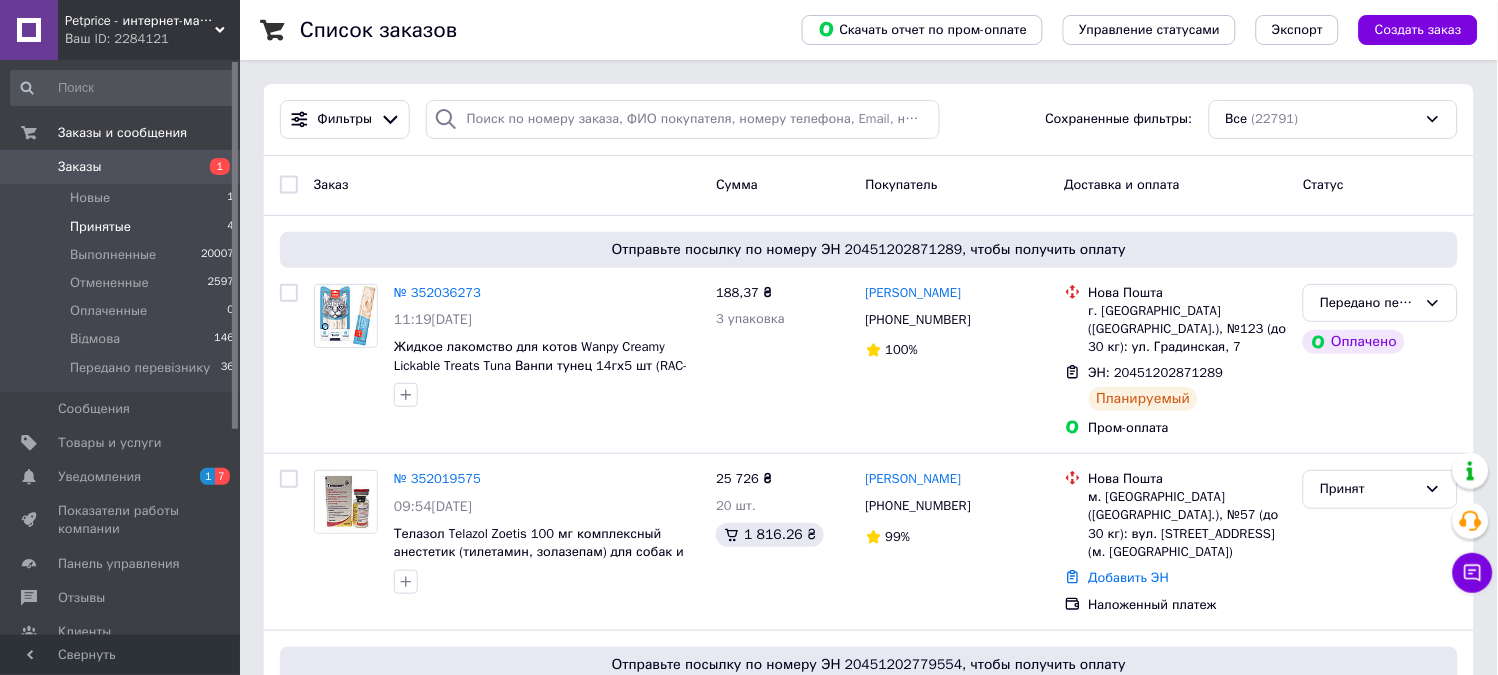 click on "Принятые" at bounding box center (100, 227) 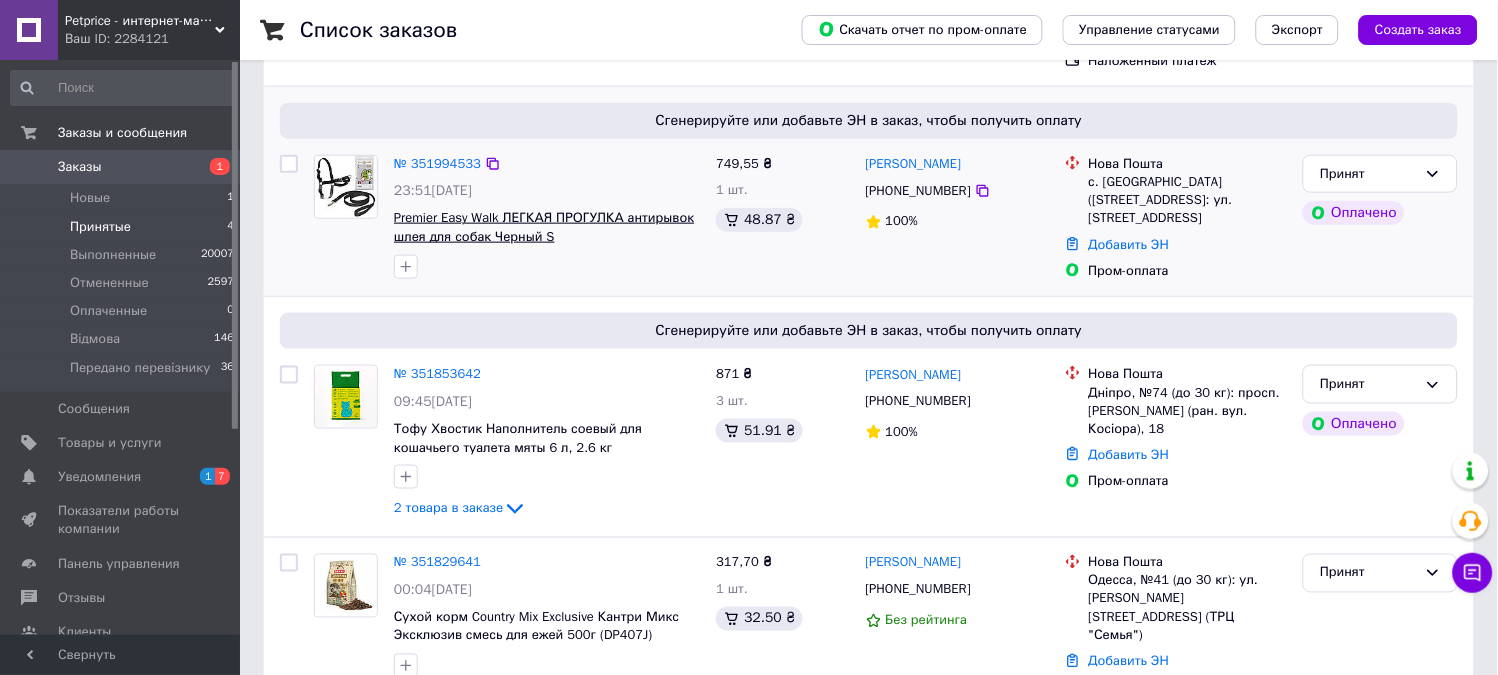 scroll, scrollTop: 402, scrollLeft: 0, axis: vertical 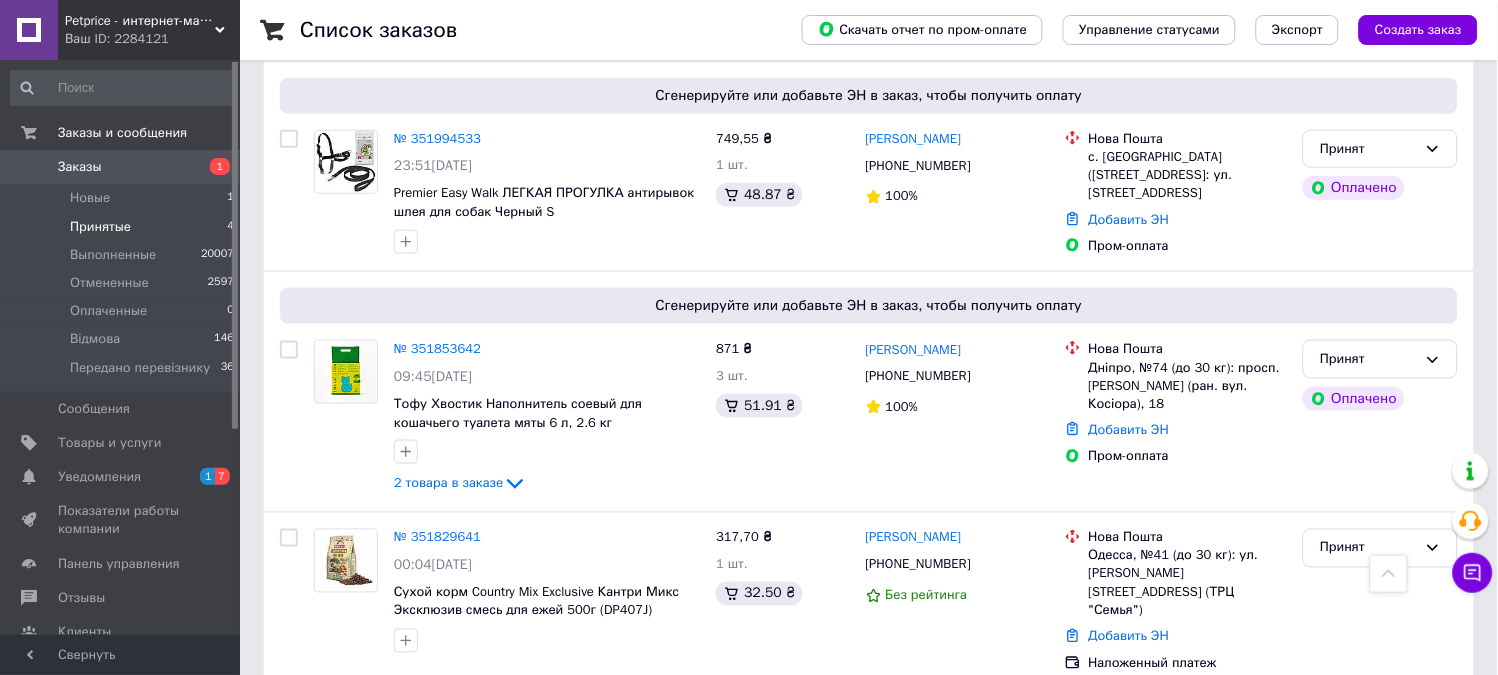 click on "Заказы" at bounding box center [121, 167] 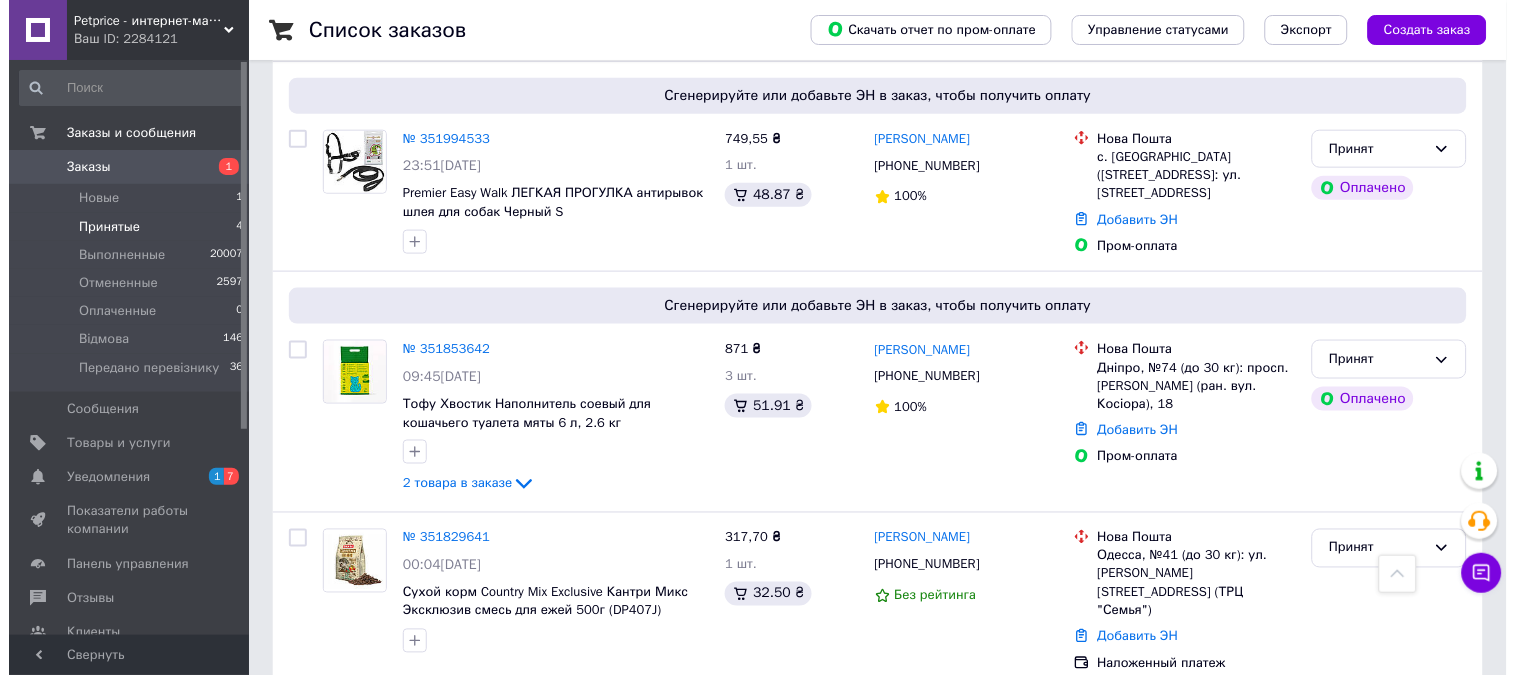 scroll, scrollTop: 0, scrollLeft: 0, axis: both 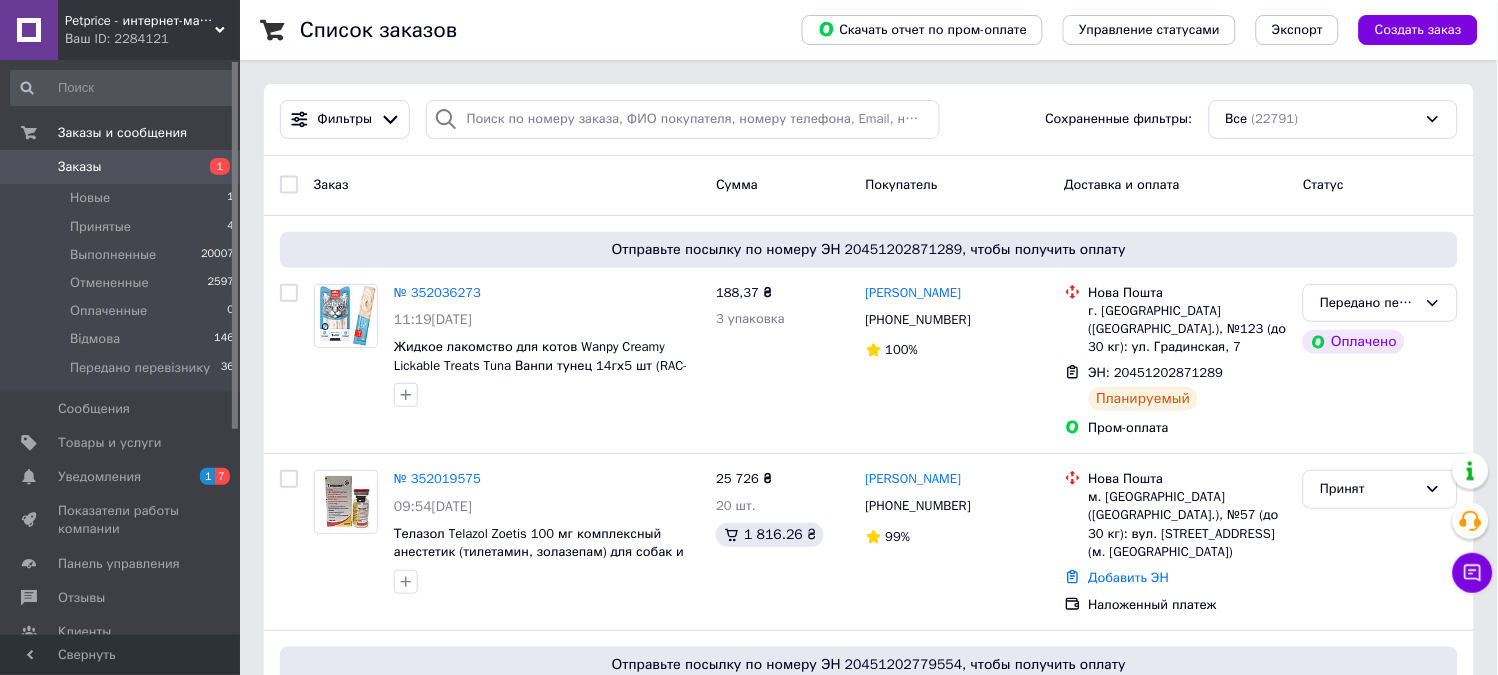 click on "Заказы" at bounding box center (80, 167) 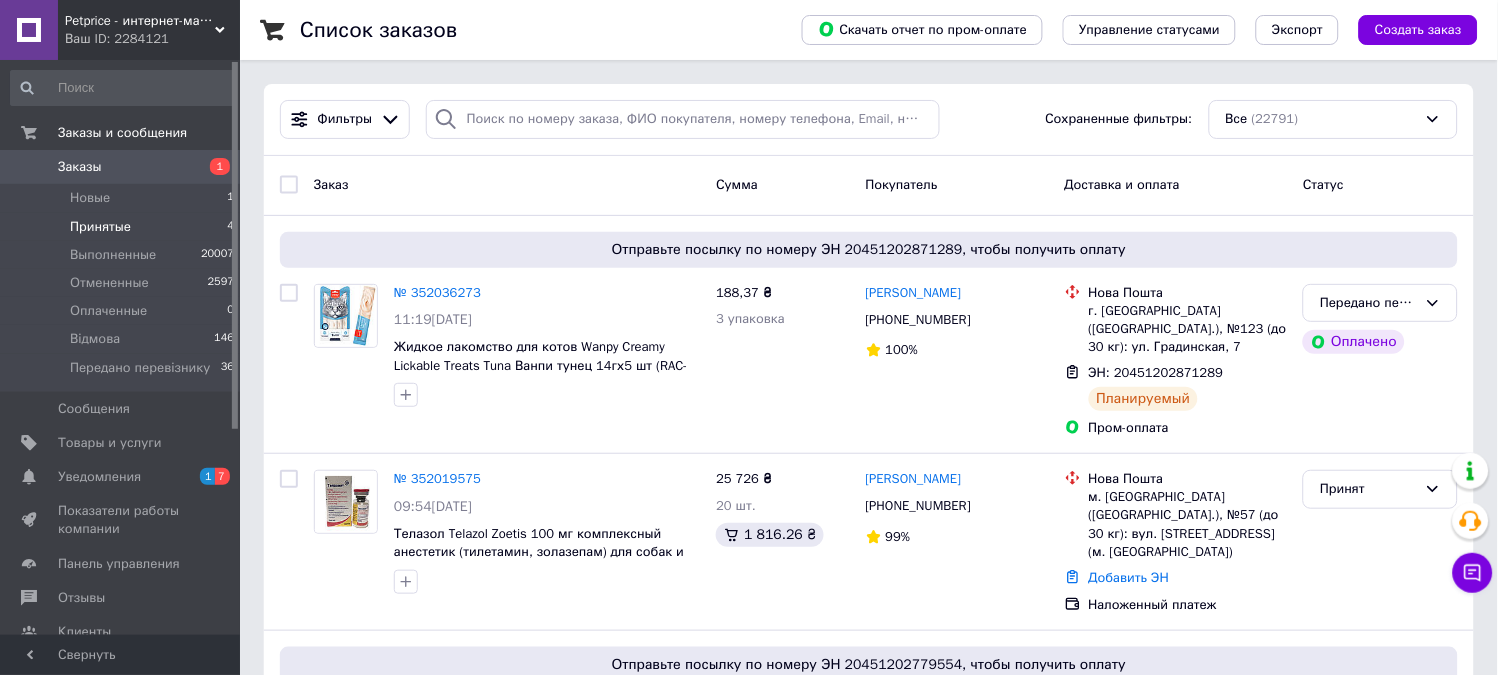 click on "Принятые" at bounding box center [100, 227] 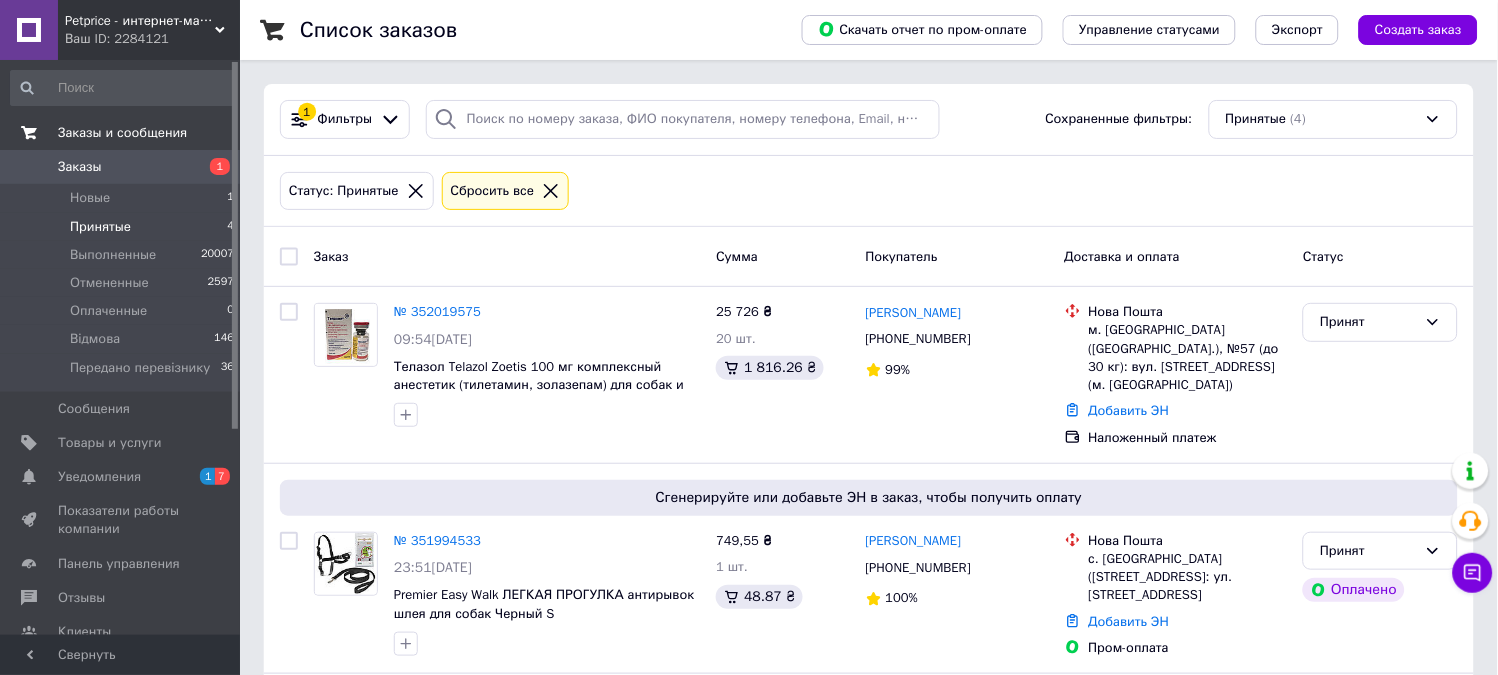 click on "Заказы и сообщения" at bounding box center (122, 133) 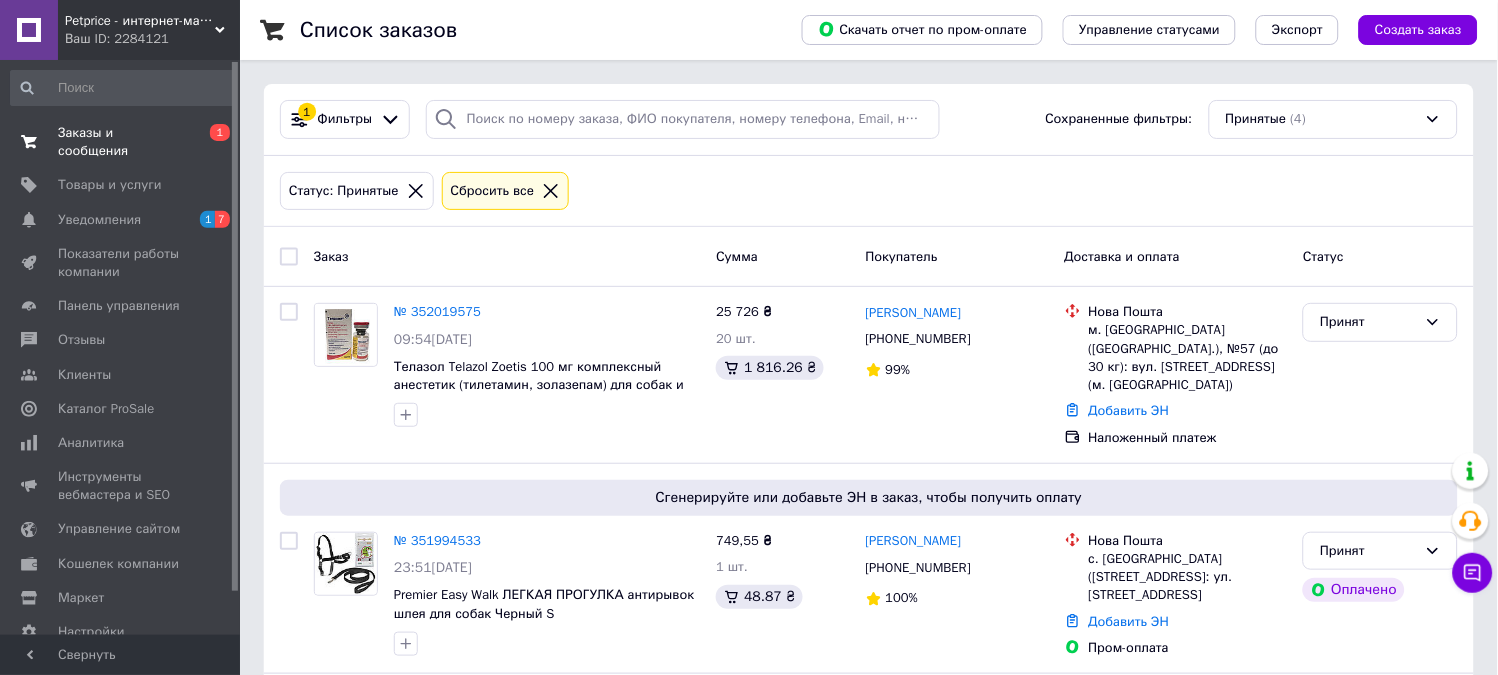 click on "Заказы и сообщения" at bounding box center (121, 142) 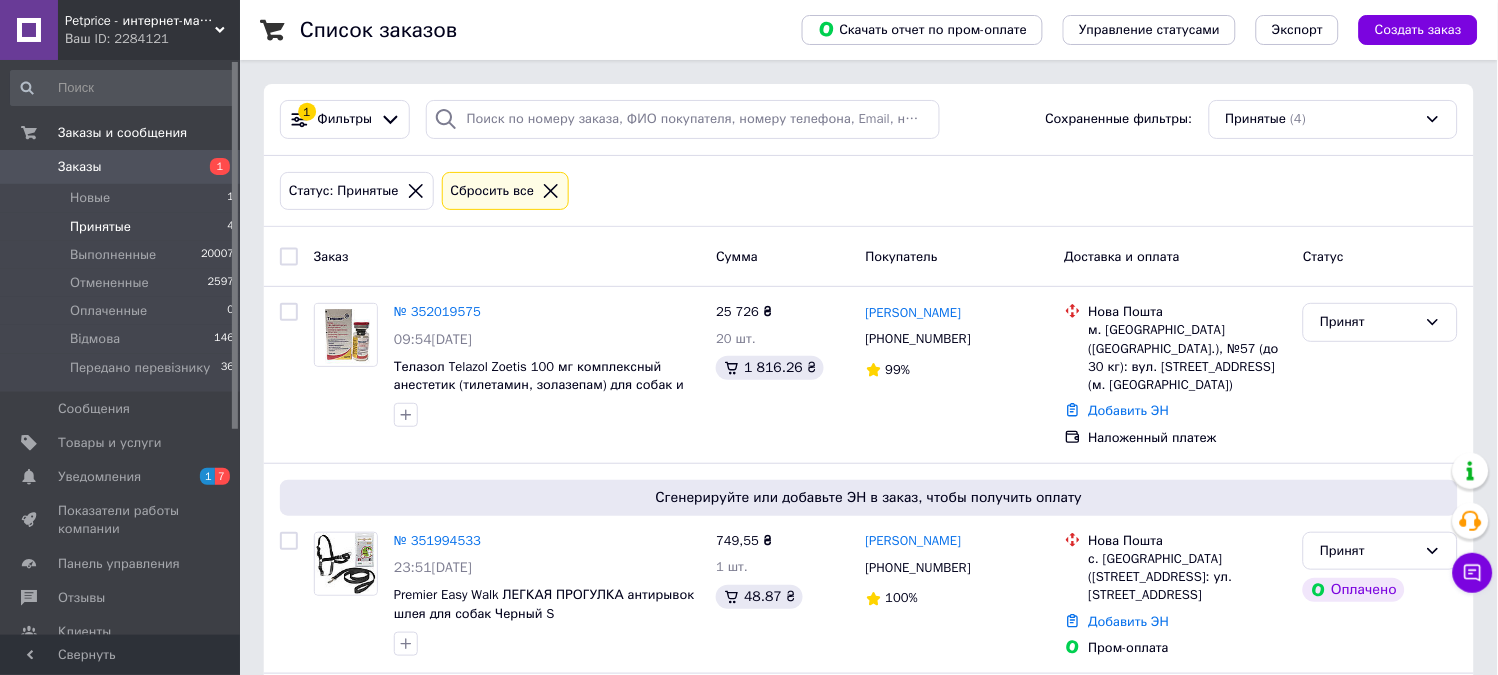 click on "Заказы 1" at bounding box center (123, 167) 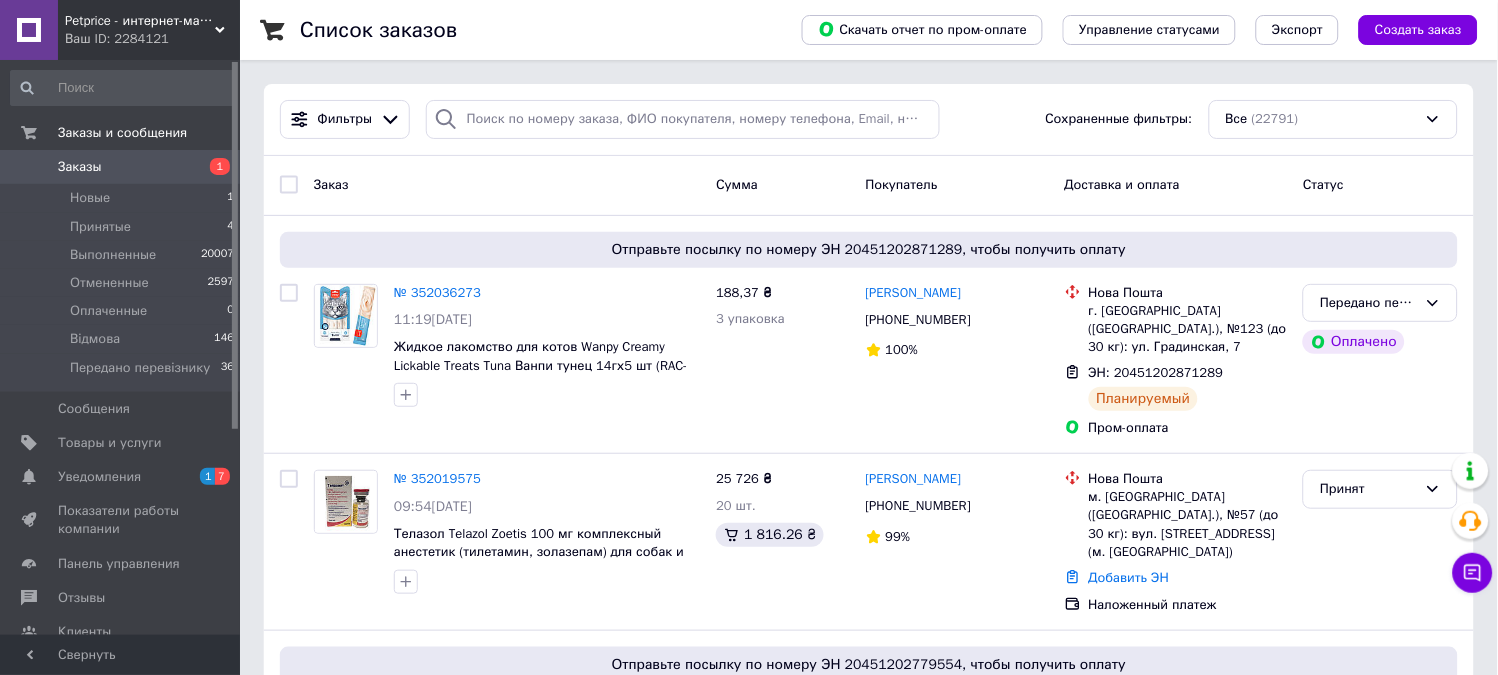 click on "Заказы 1" at bounding box center (123, 167) 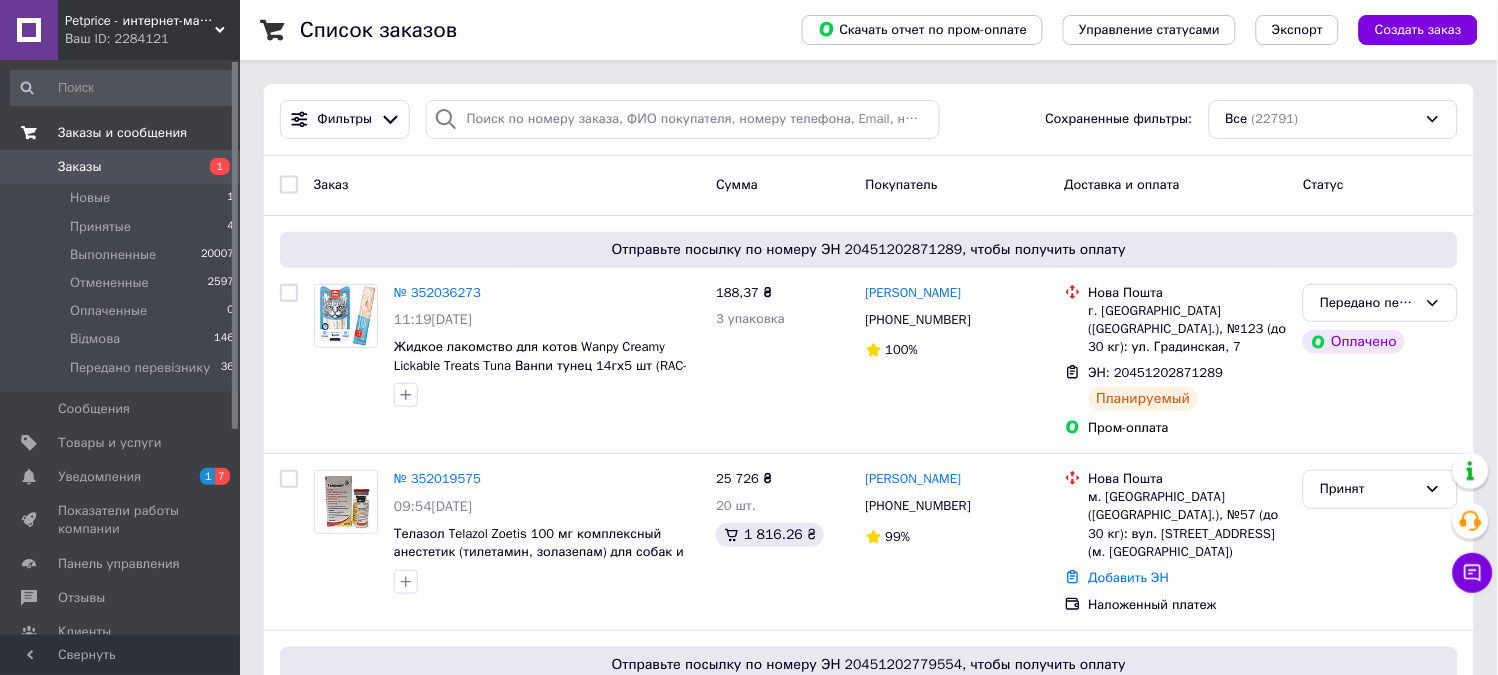 click on "Заказы и сообщения" at bounding box center [122, 133] 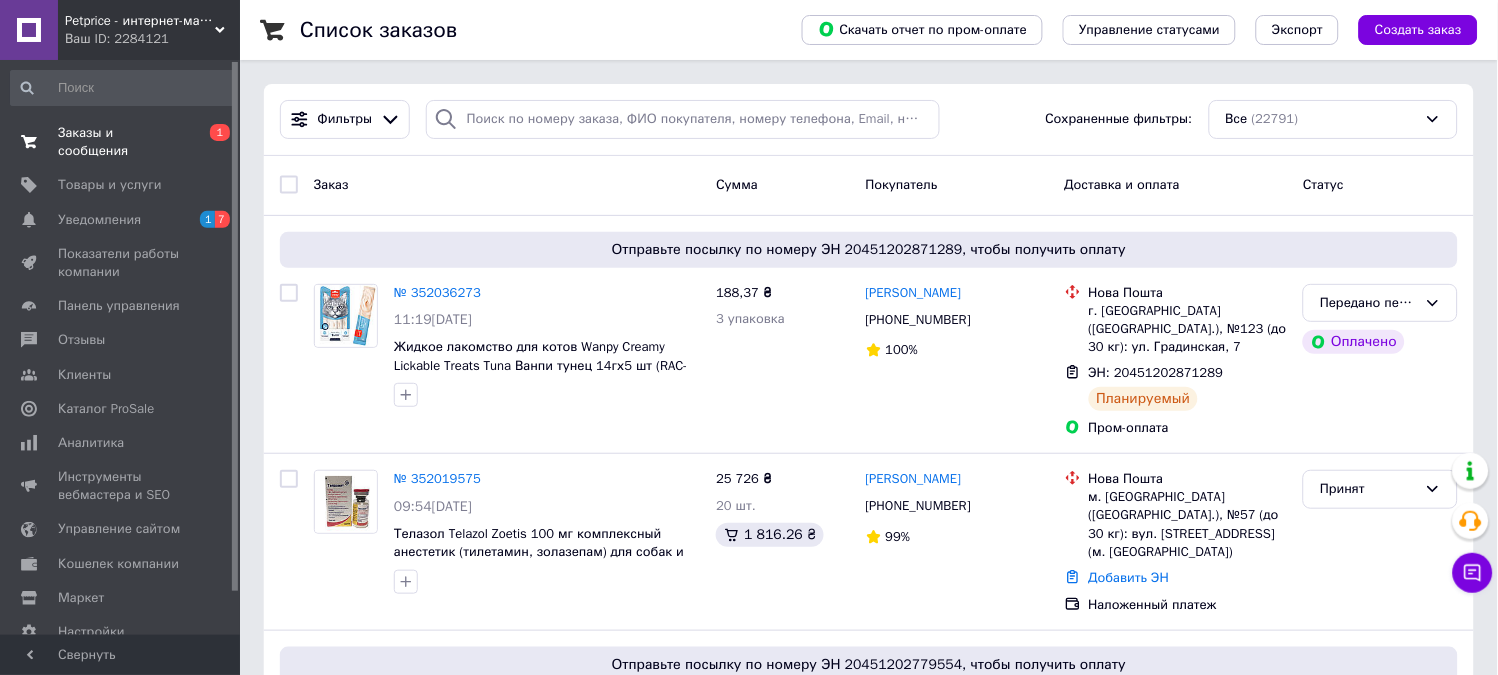 click on "Заказы и сообщения" at bounding box center (121, 142) 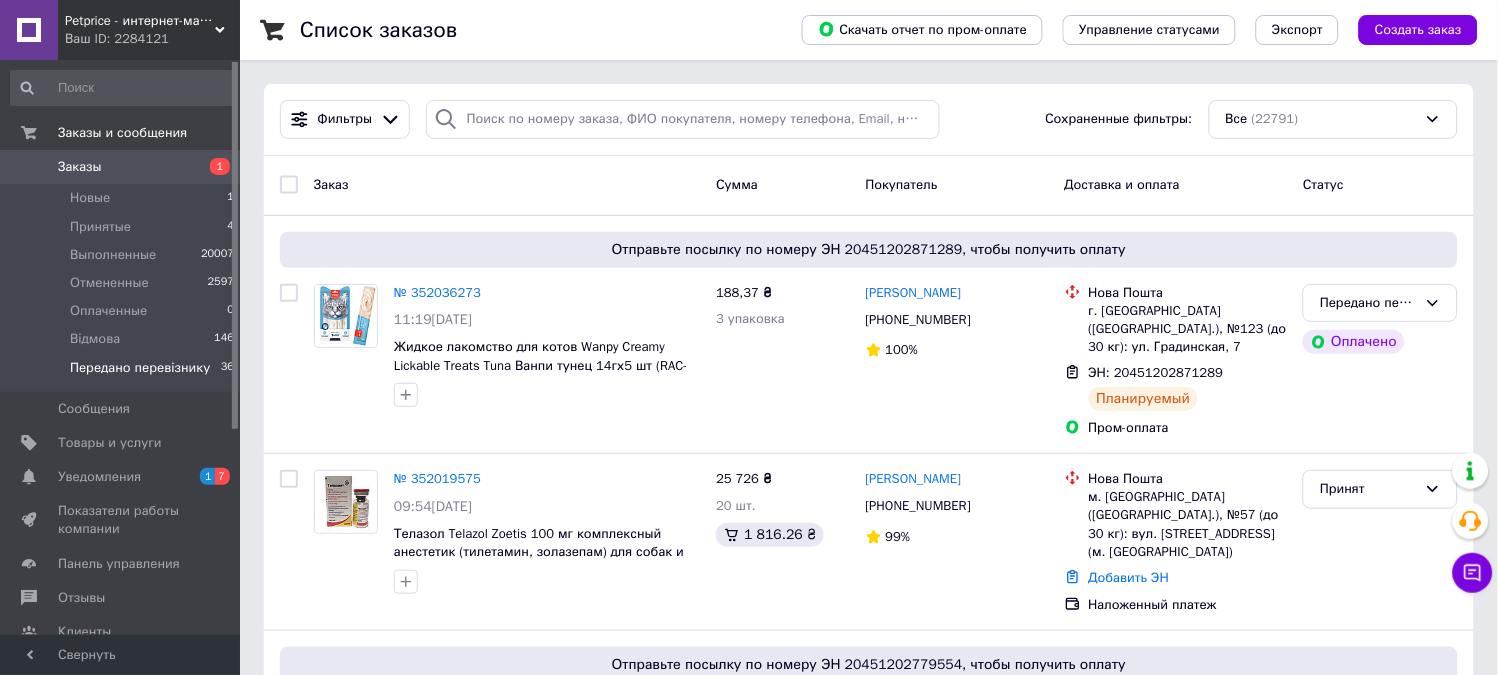 click on "Передано перевізнику" at bounding box center (140, 368) 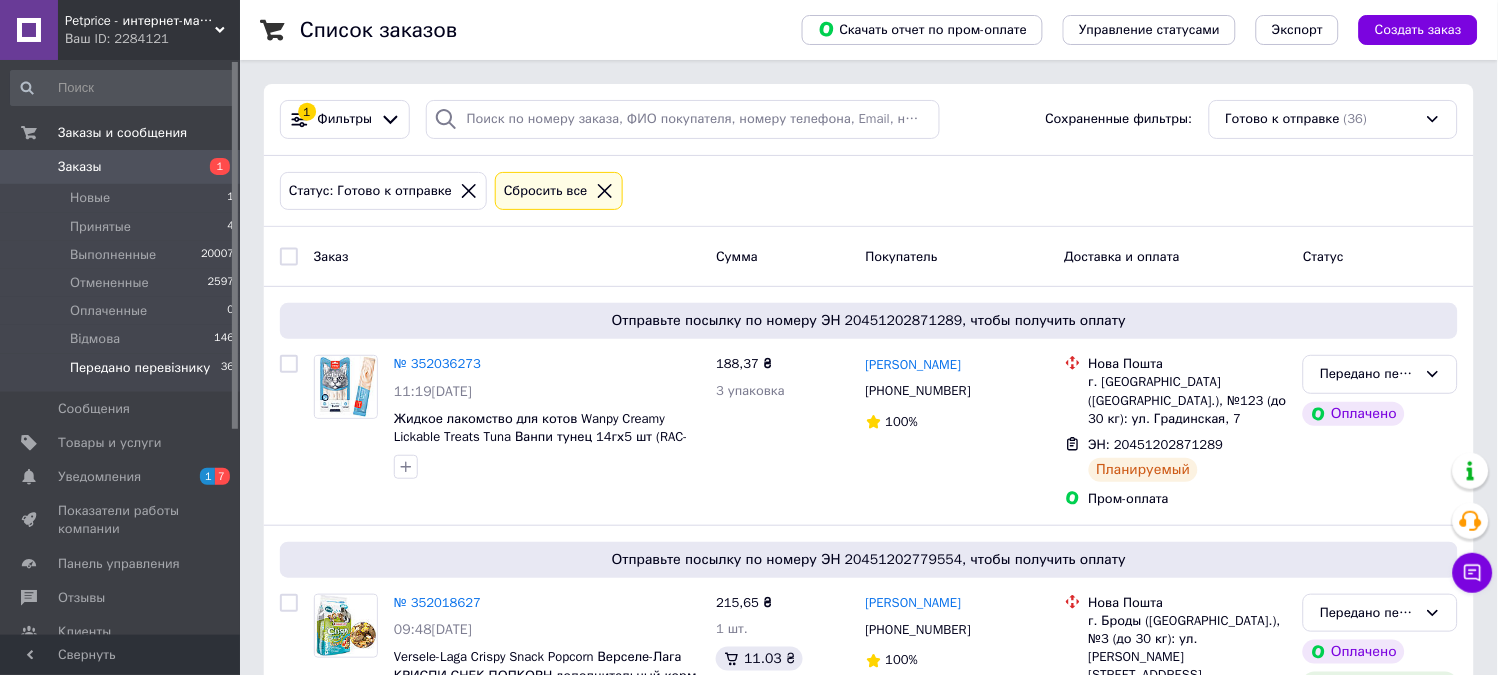 click on "Заказы" at bounding box center (121, 167) 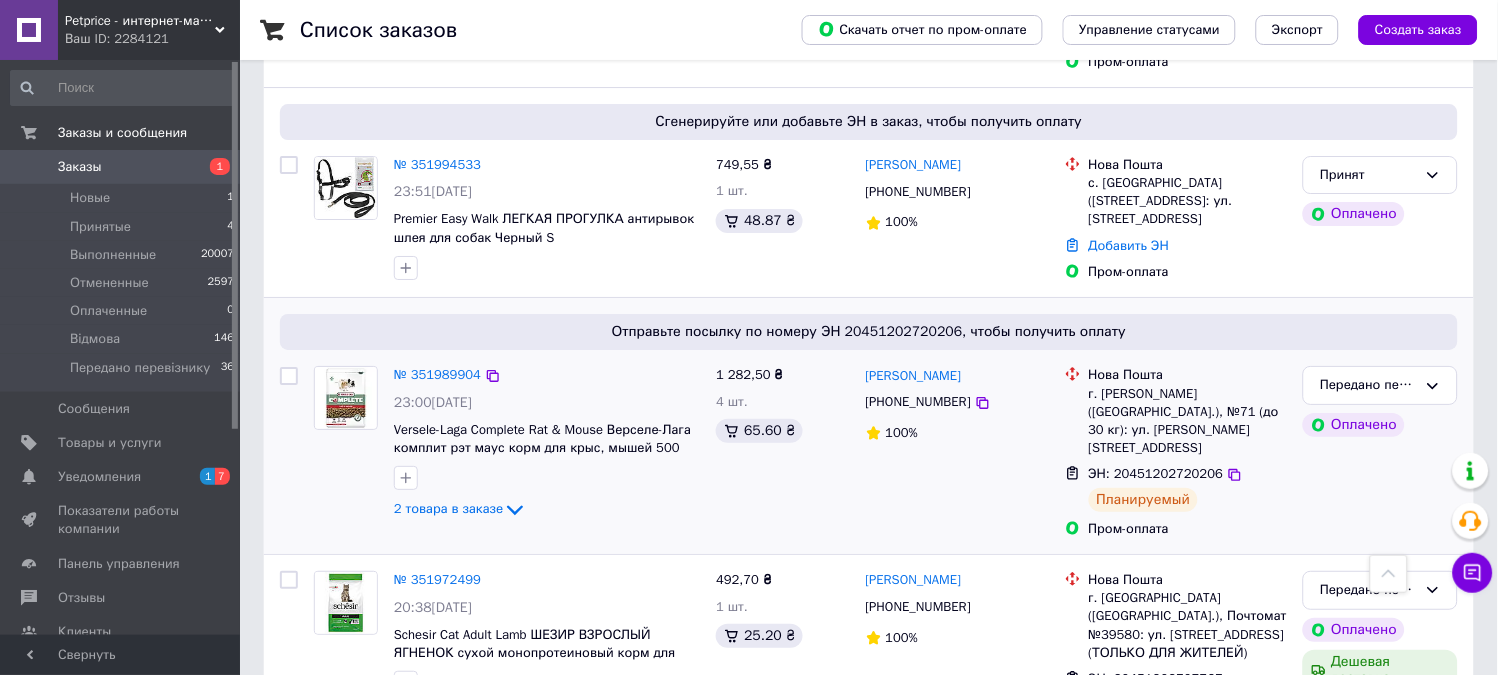 scroll, scrollTop: 1607, scrollLeft: 0, axis: vertical 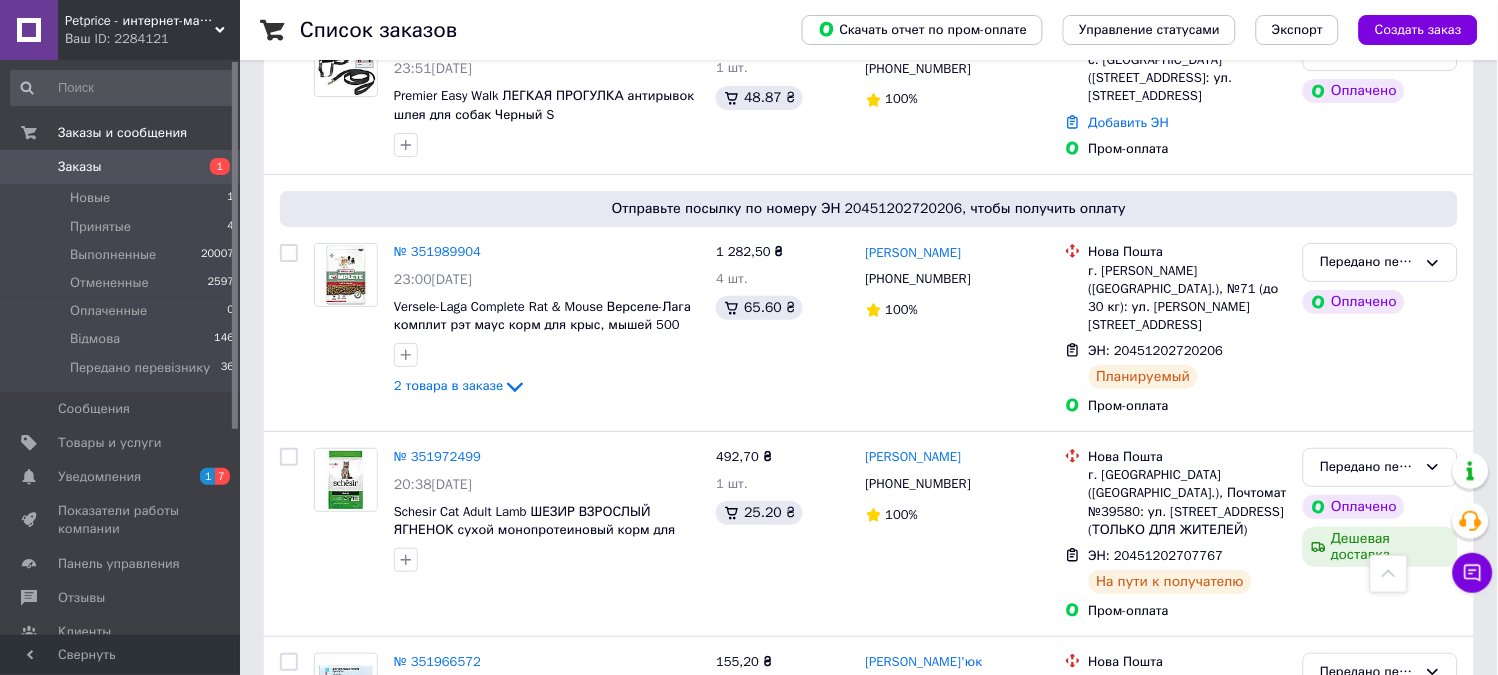 click on "Заказы" at bounding box center [121, 167] 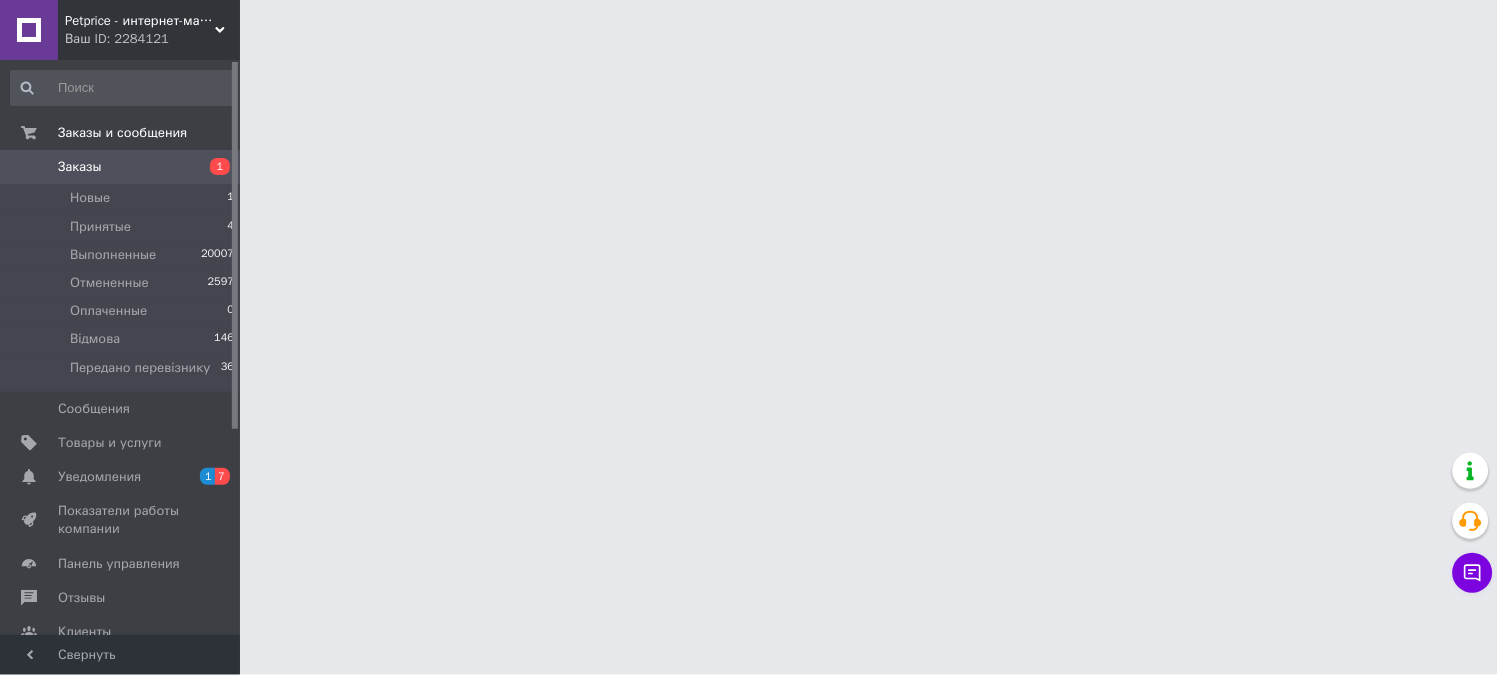 scroll, scrollTop: 0, scrollLeft: 0, axis: both 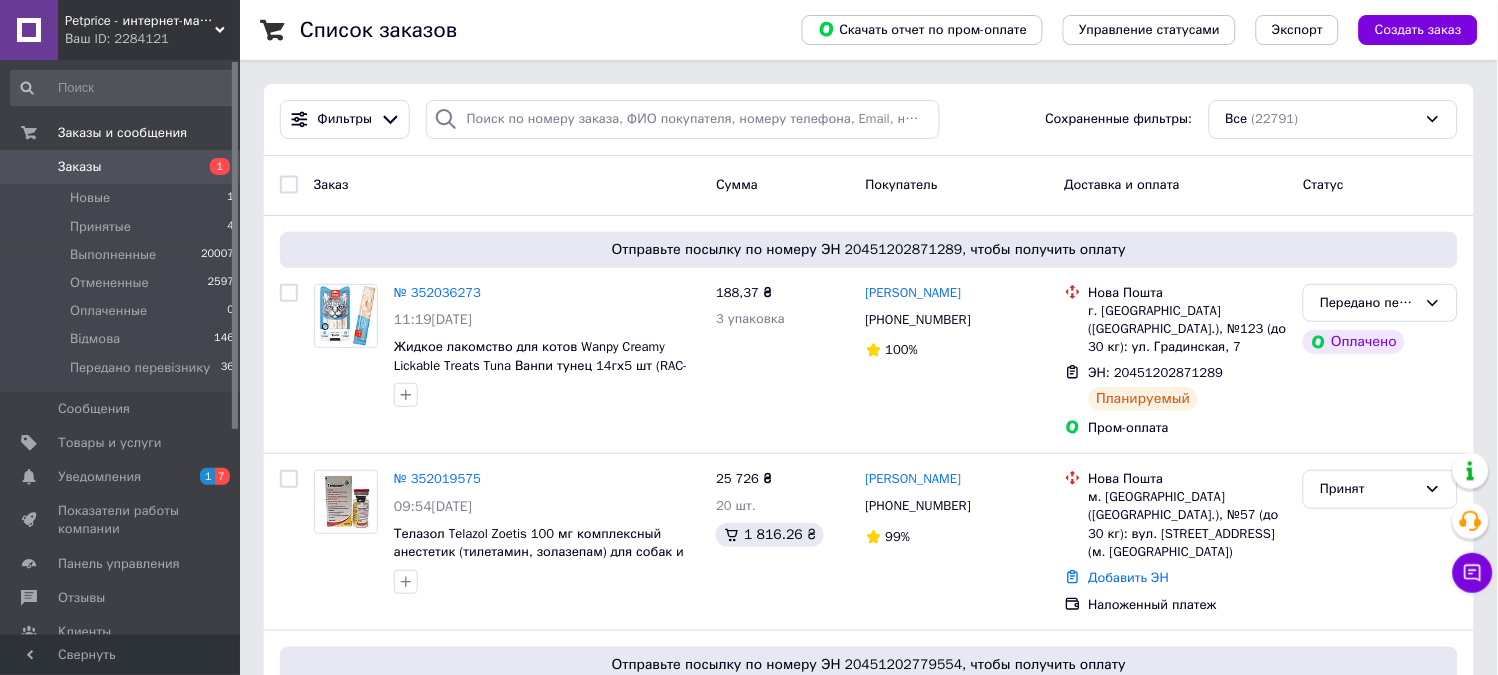 click on "Заказы" at bounding box center [121, 167] 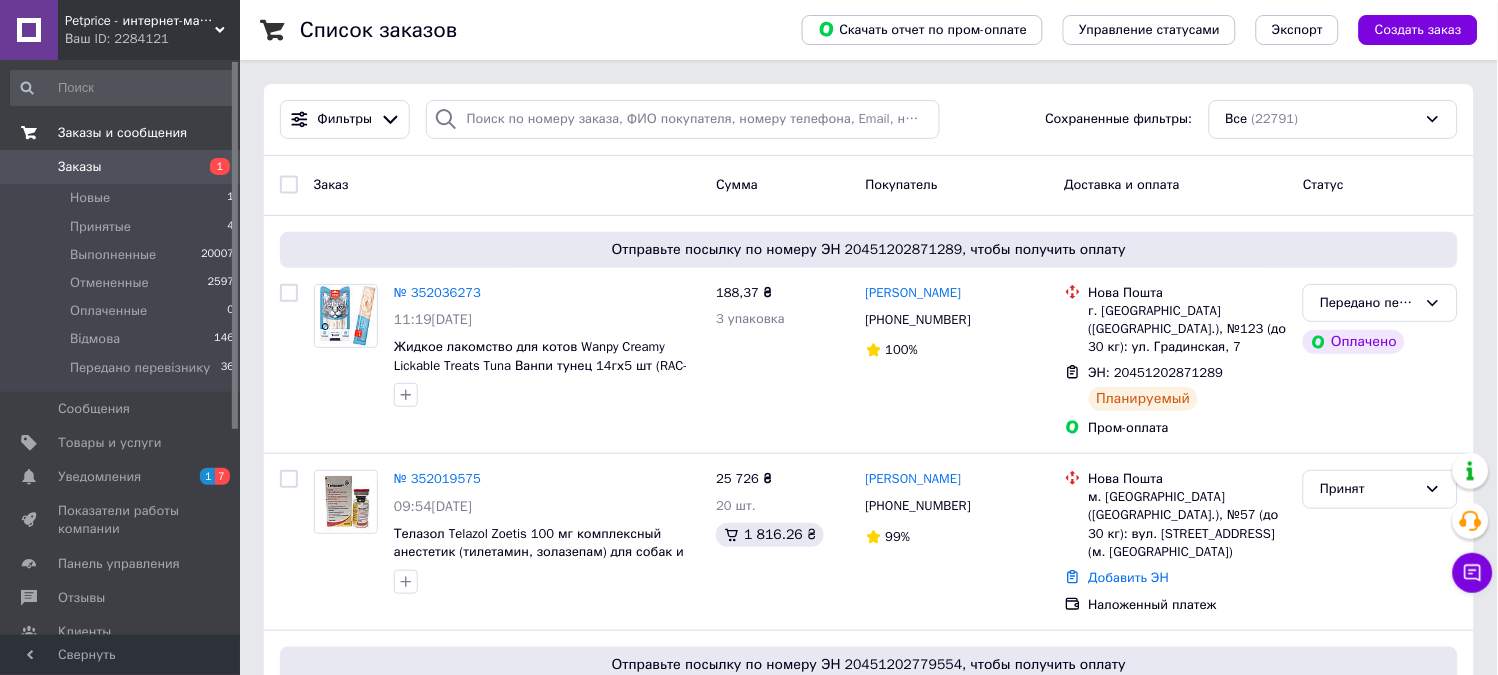 click on "Заказы и сообщения" at bounding box center [122, 133] 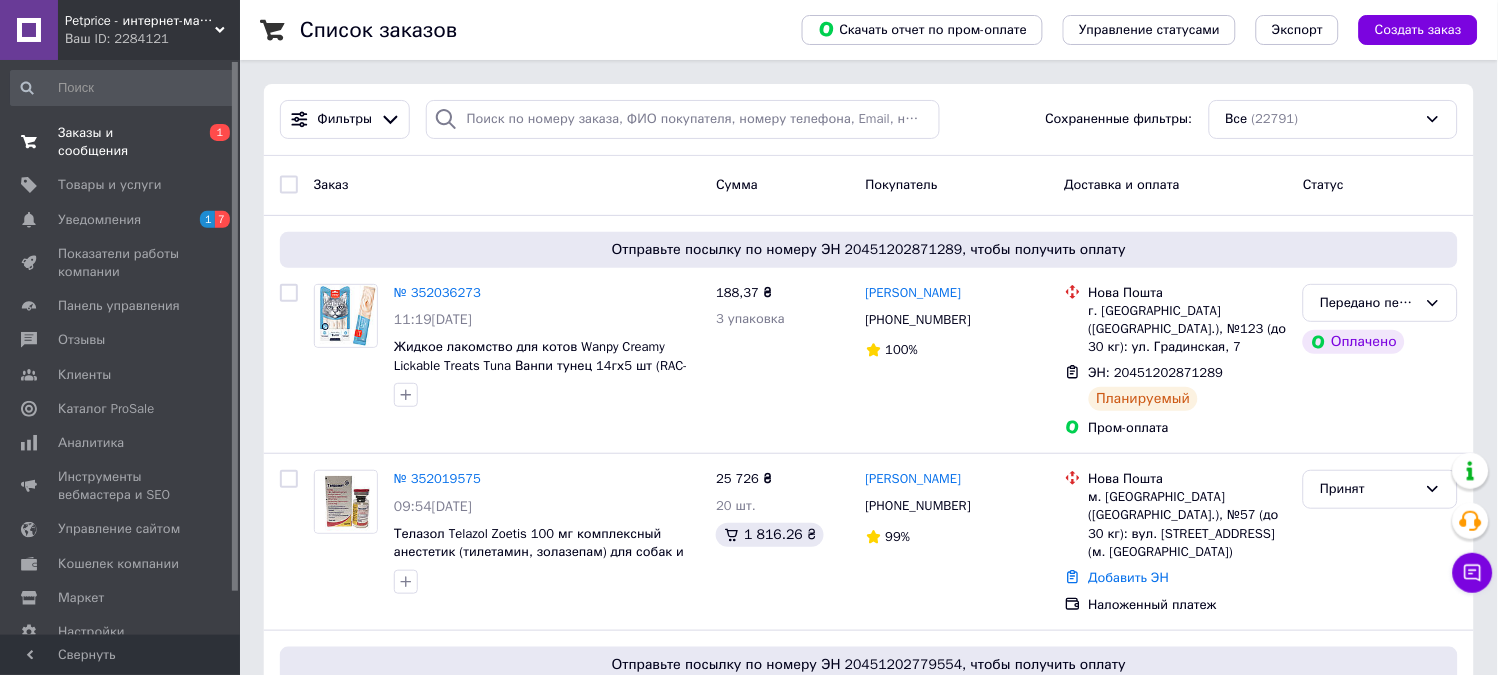 click on "Заказы и сообщения" at bounding box center (121, 142) 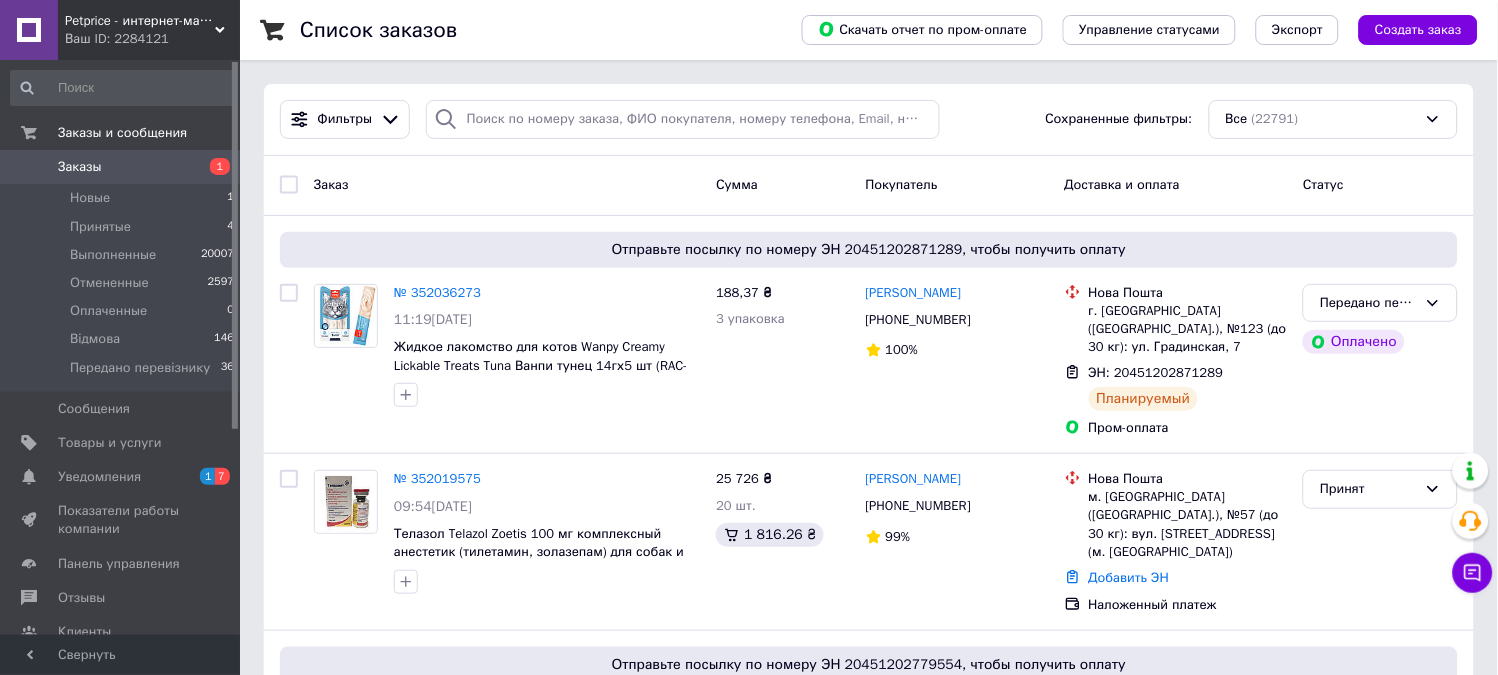 click on "Заказы 1" at bounding box center (123, 167) 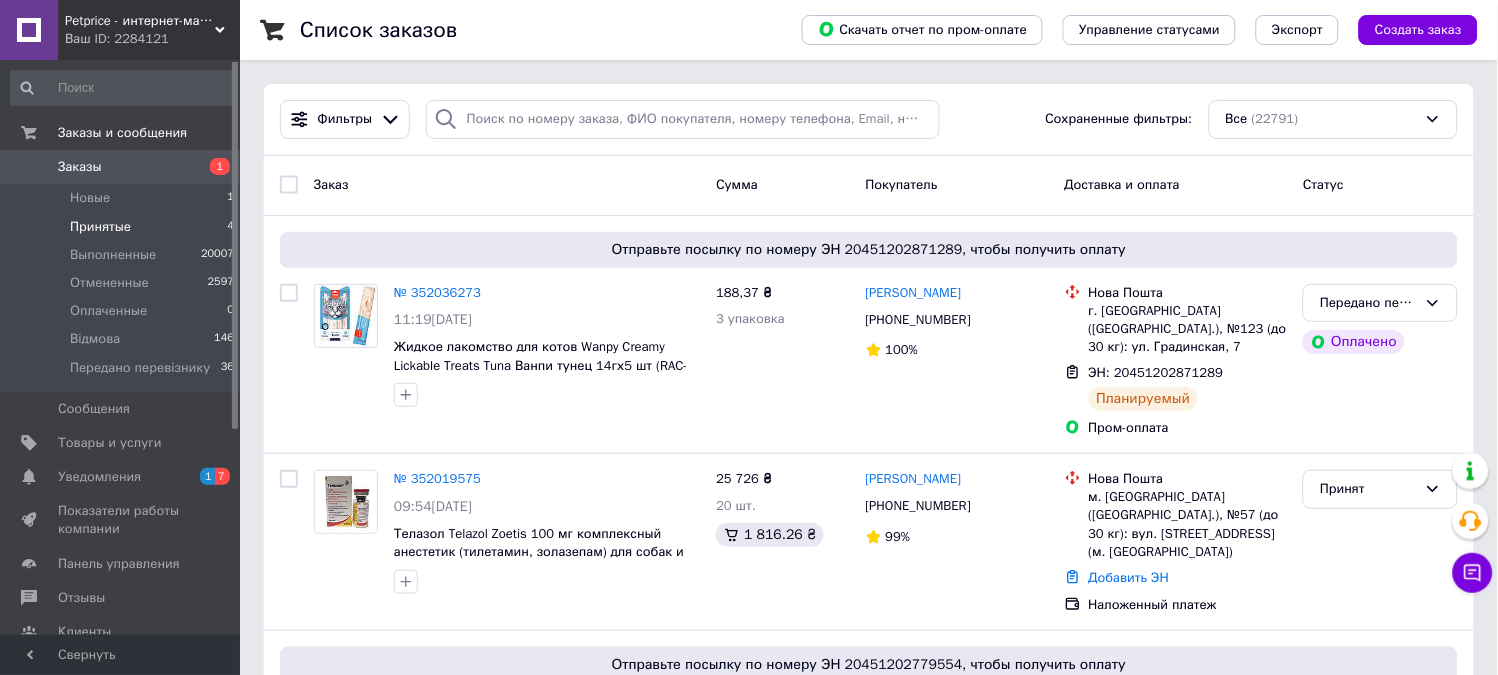 click on "Принятые" at bounding box center [100, 227] 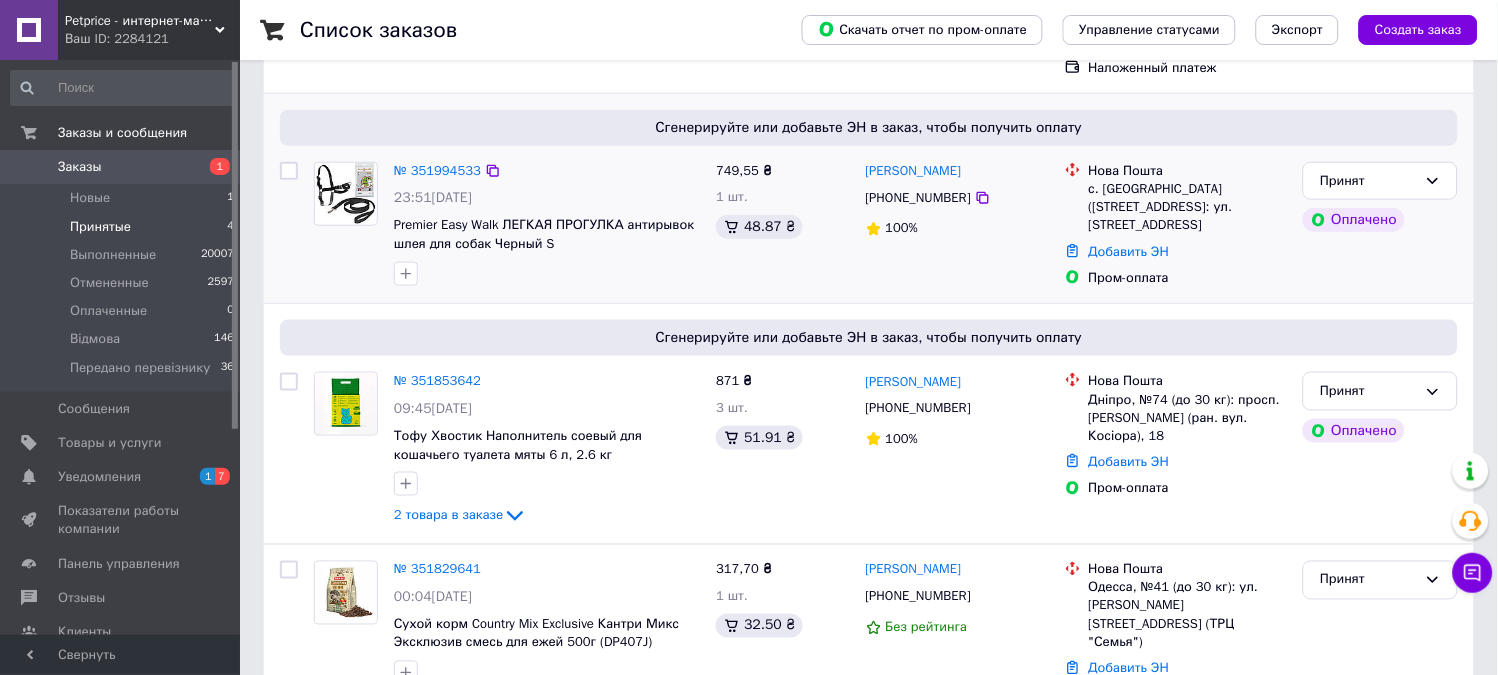 scroll, scrollTop: 402, scrollLeft: 0, axis: vertical 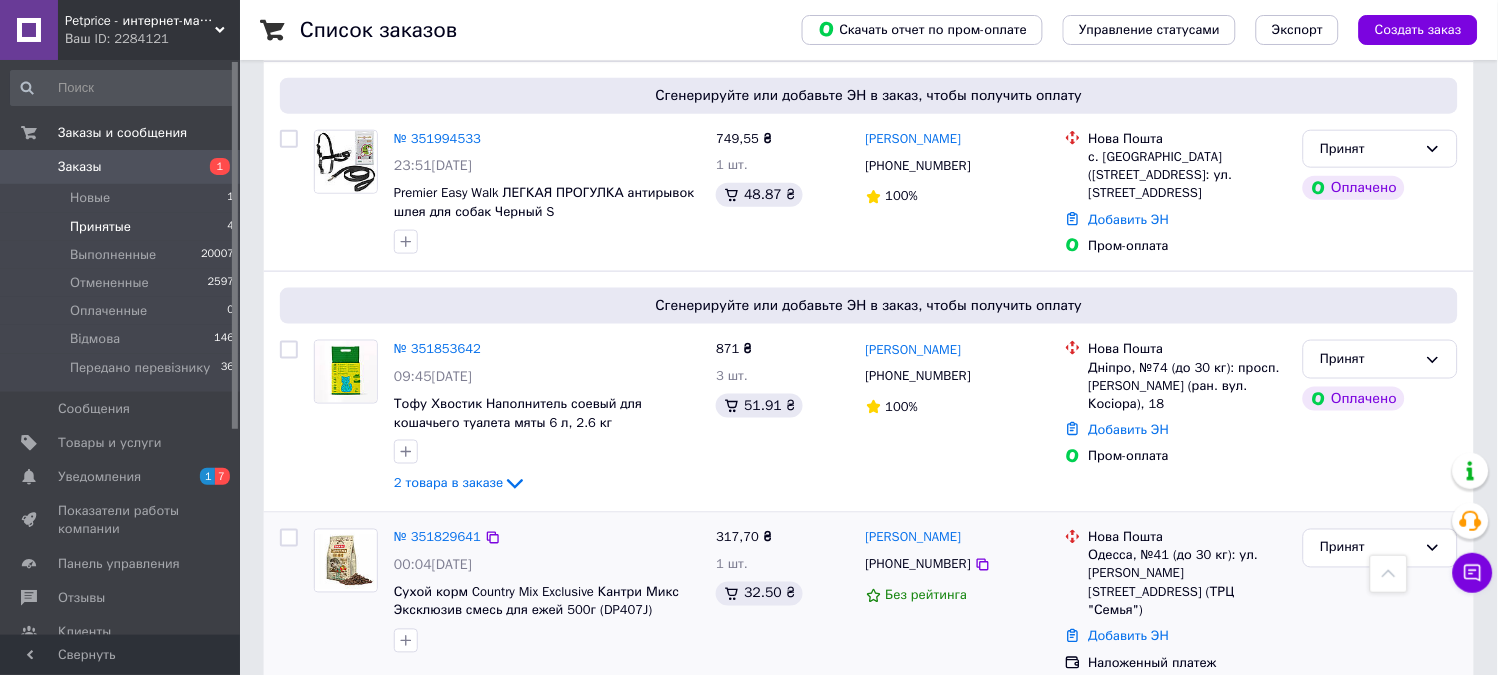 click at bounding box center (346, 561) 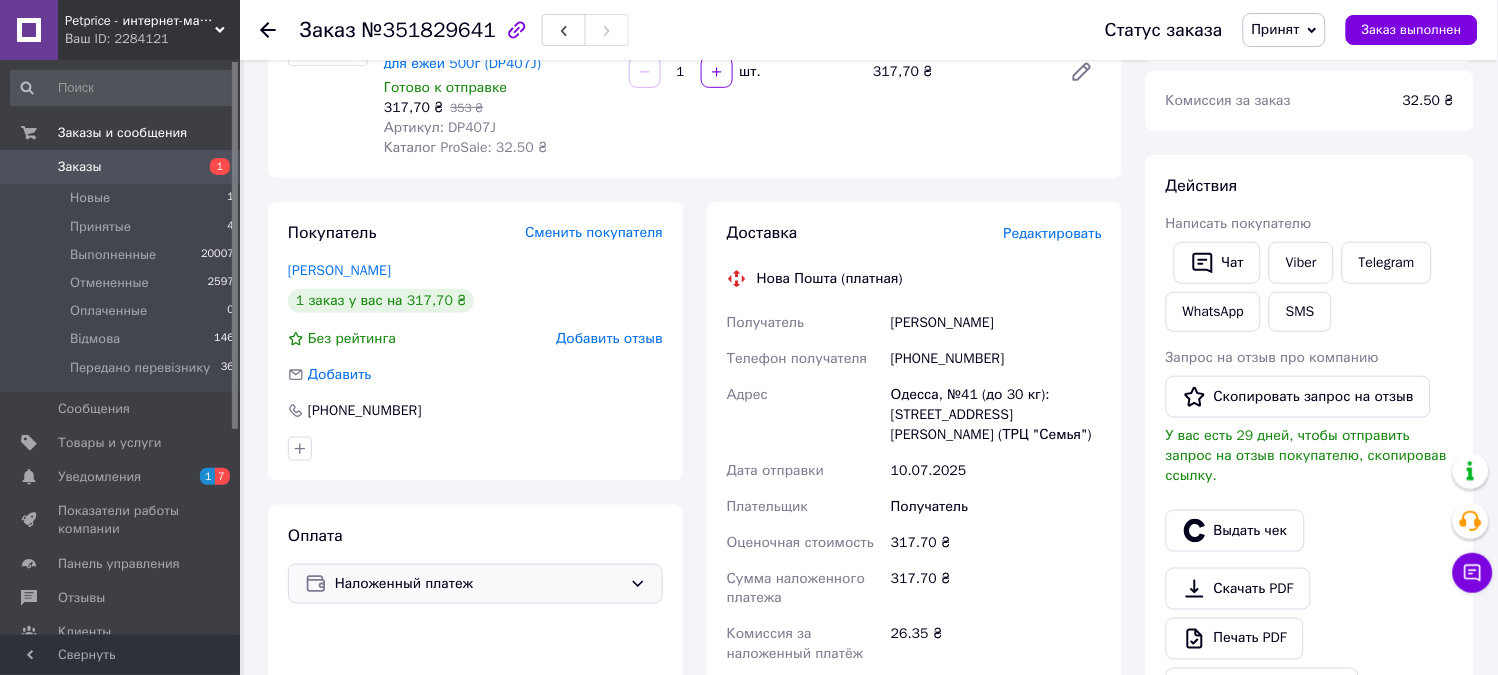 scroll, scrollTop: 333, scrollLeft: 0, axis: vertical 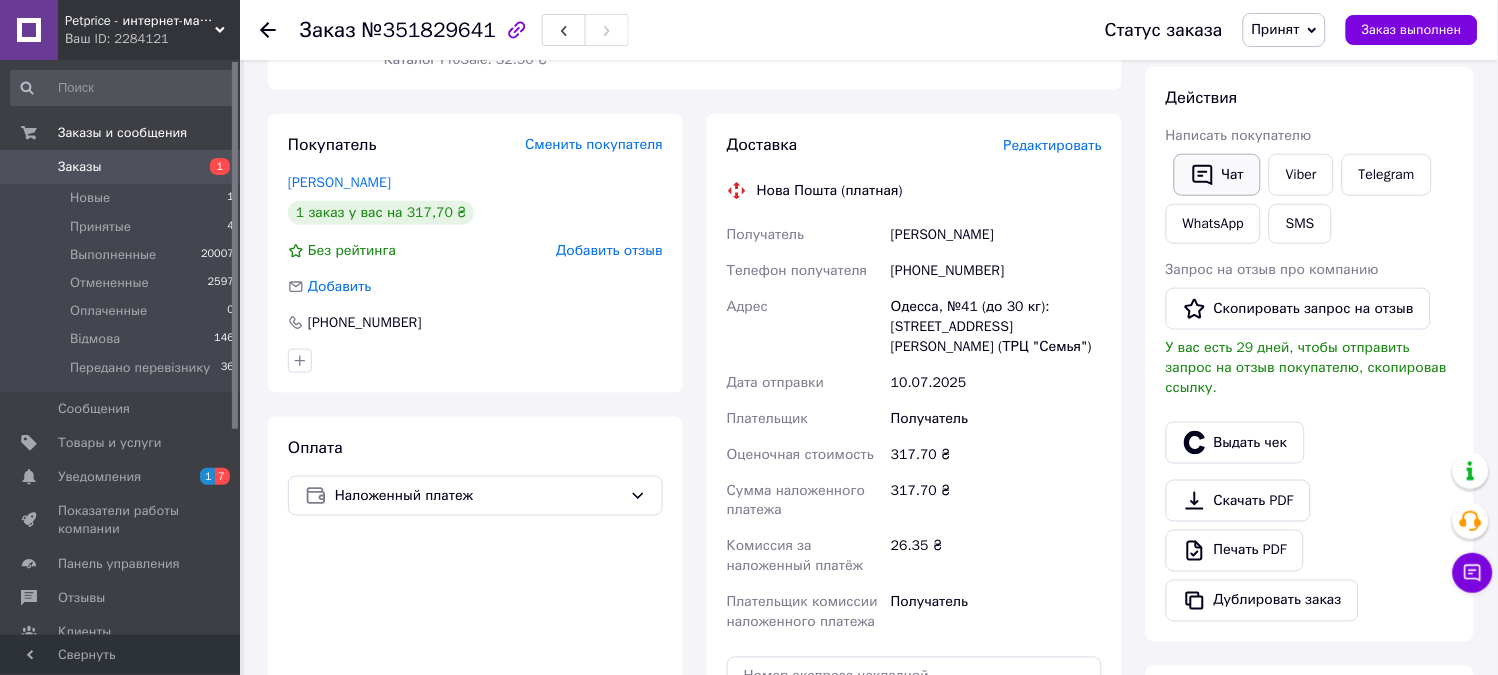 click on "Чат" at bounding box center [1217, 175] 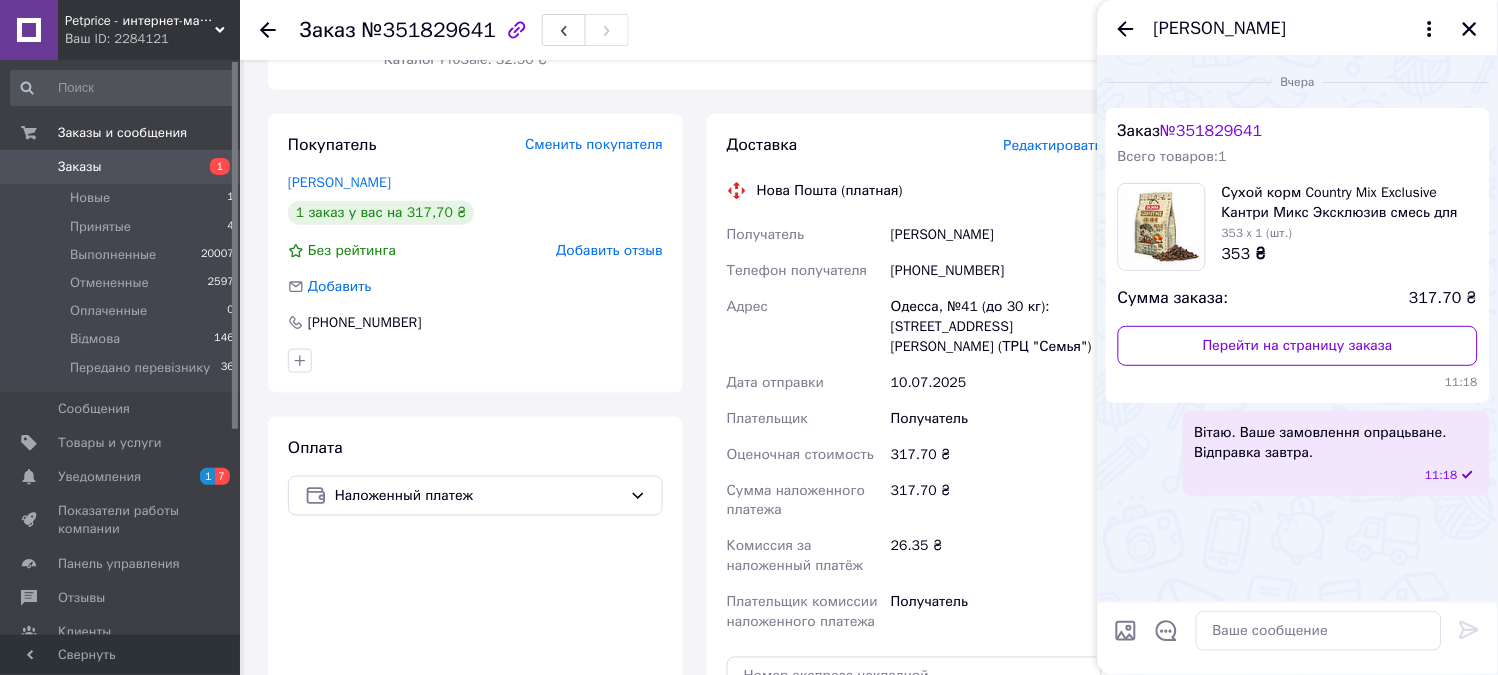 click on "Заказы 1" at bounding box center [123, 167] 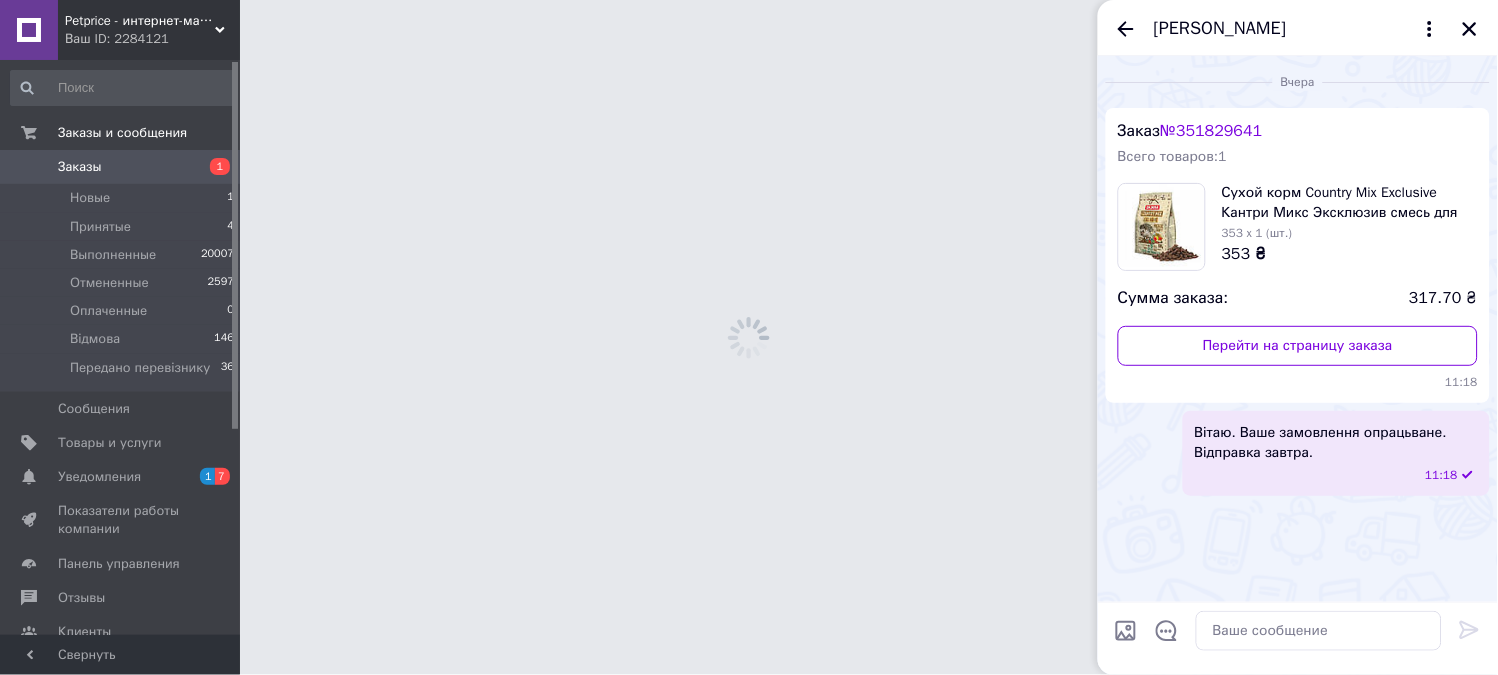 scroll, scrollTop: 0, scrollLeft: 0, axis: both 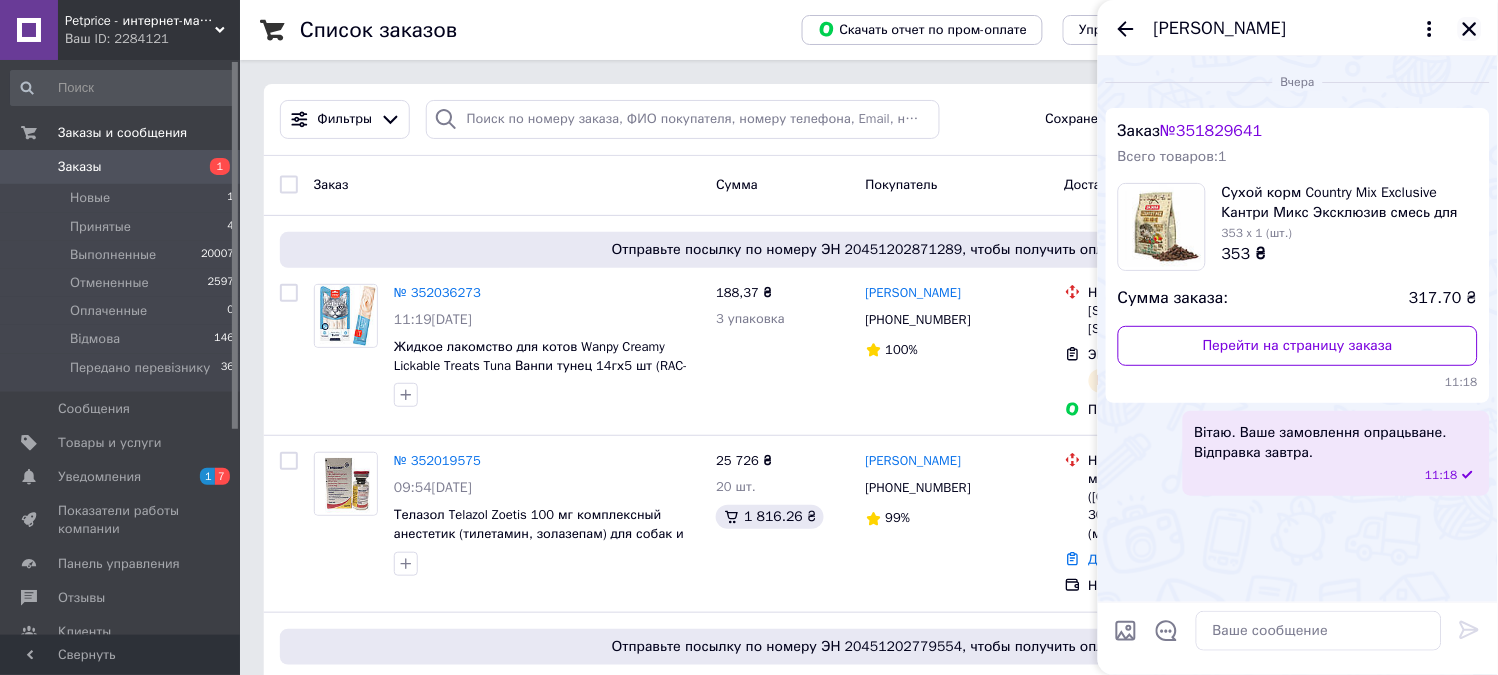 click 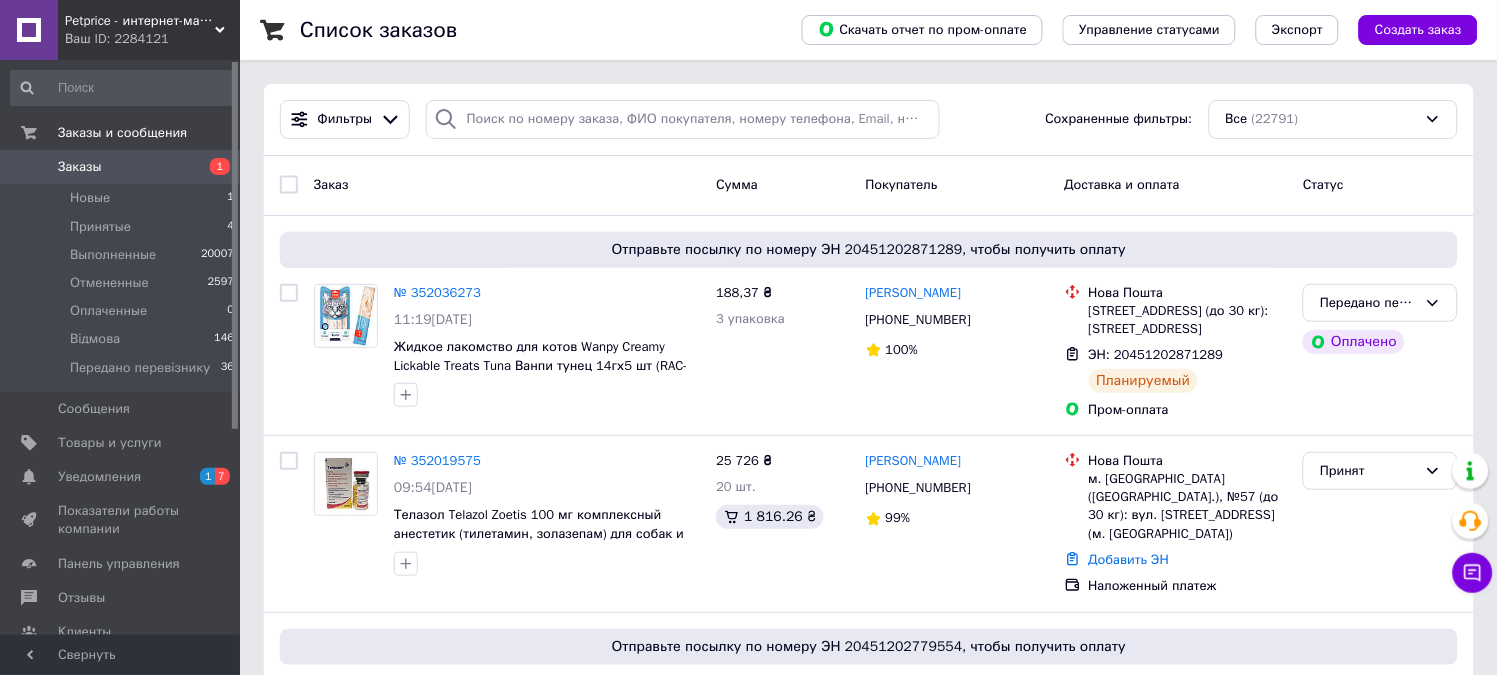 click on "Заказы" at bounding box center (121, 167) 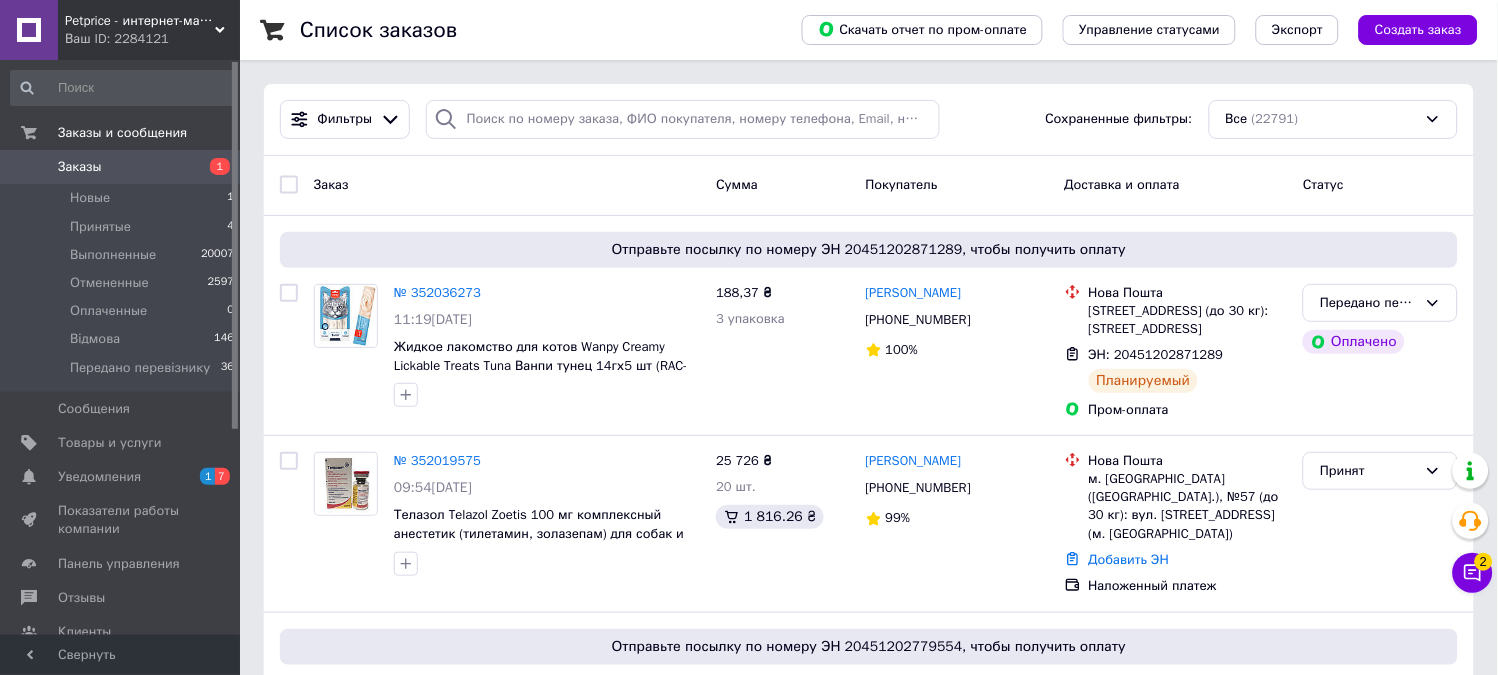 click on "Заказы" at bounding box center (121, 167) 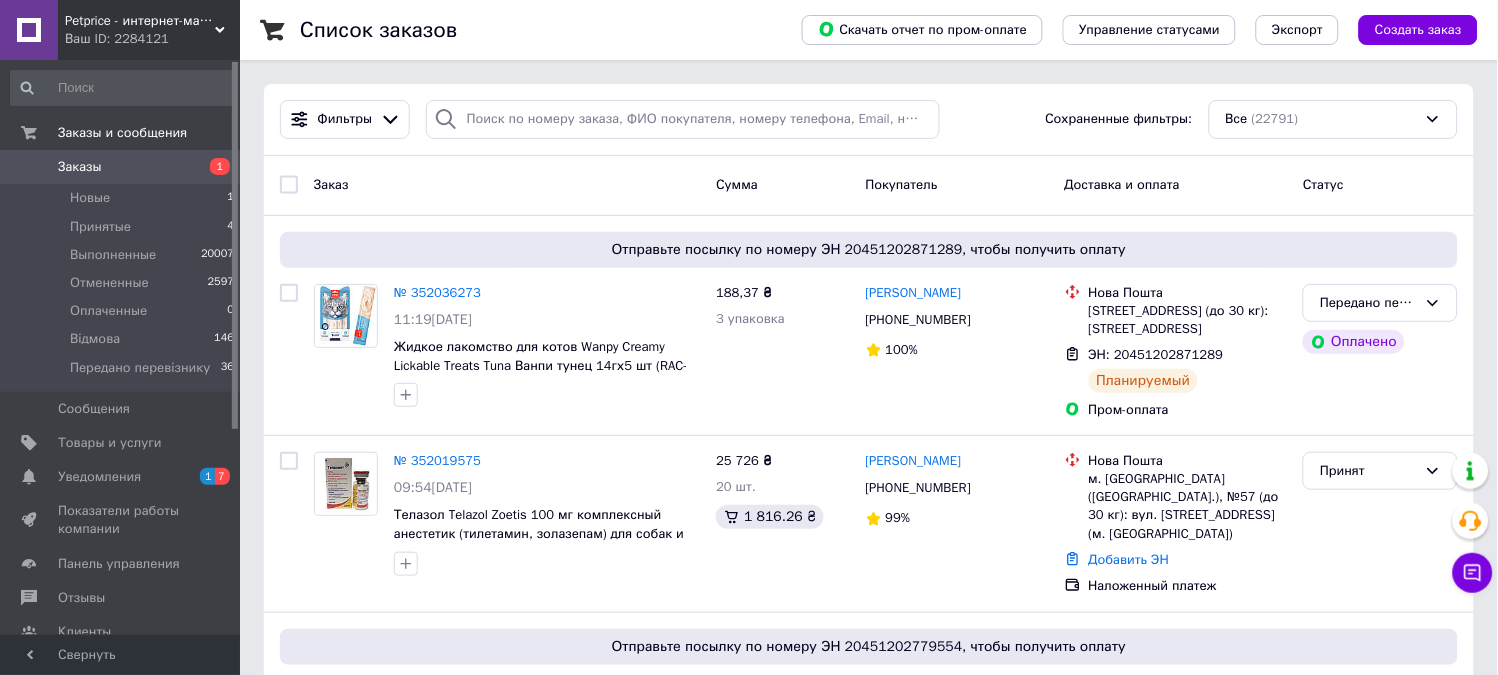 click on "Заказы" at bounding box center [121, 167] 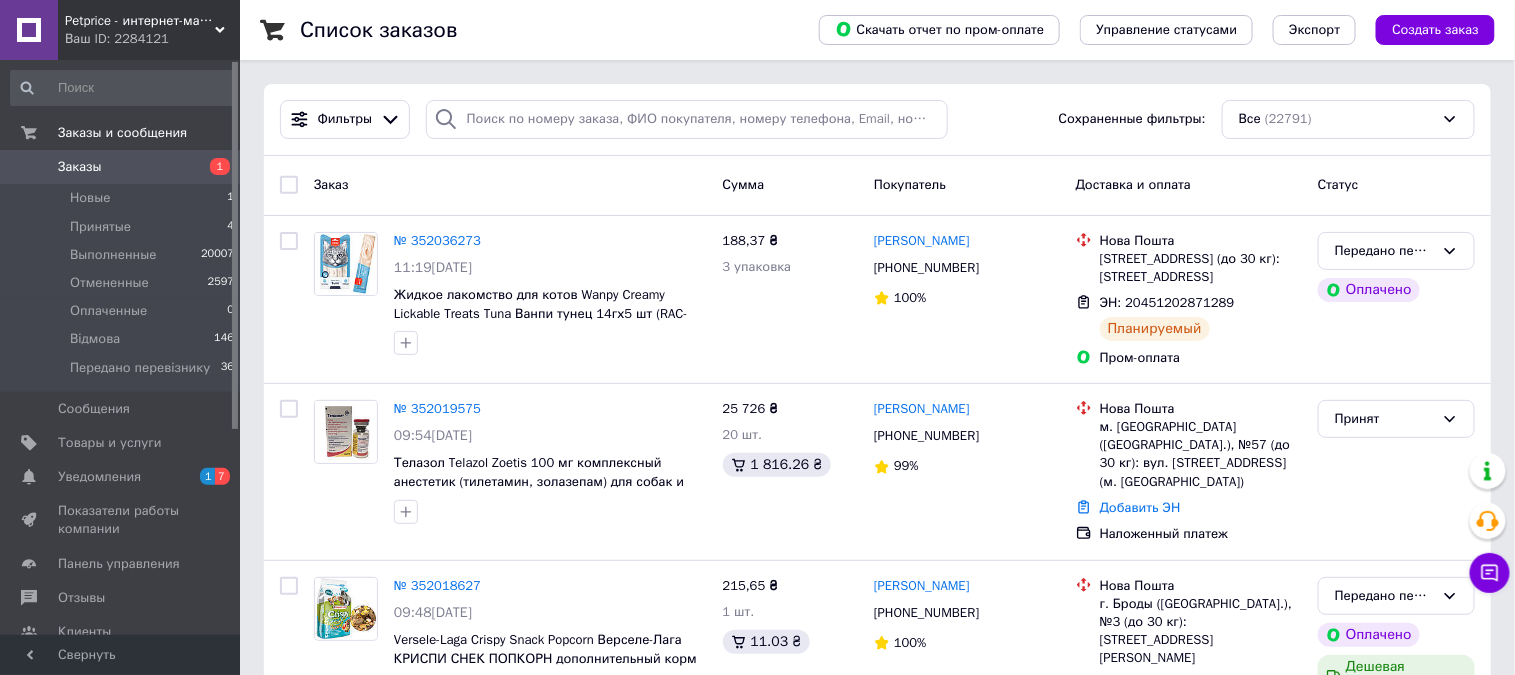click on "Заказы" at bounding box center [121, 167] 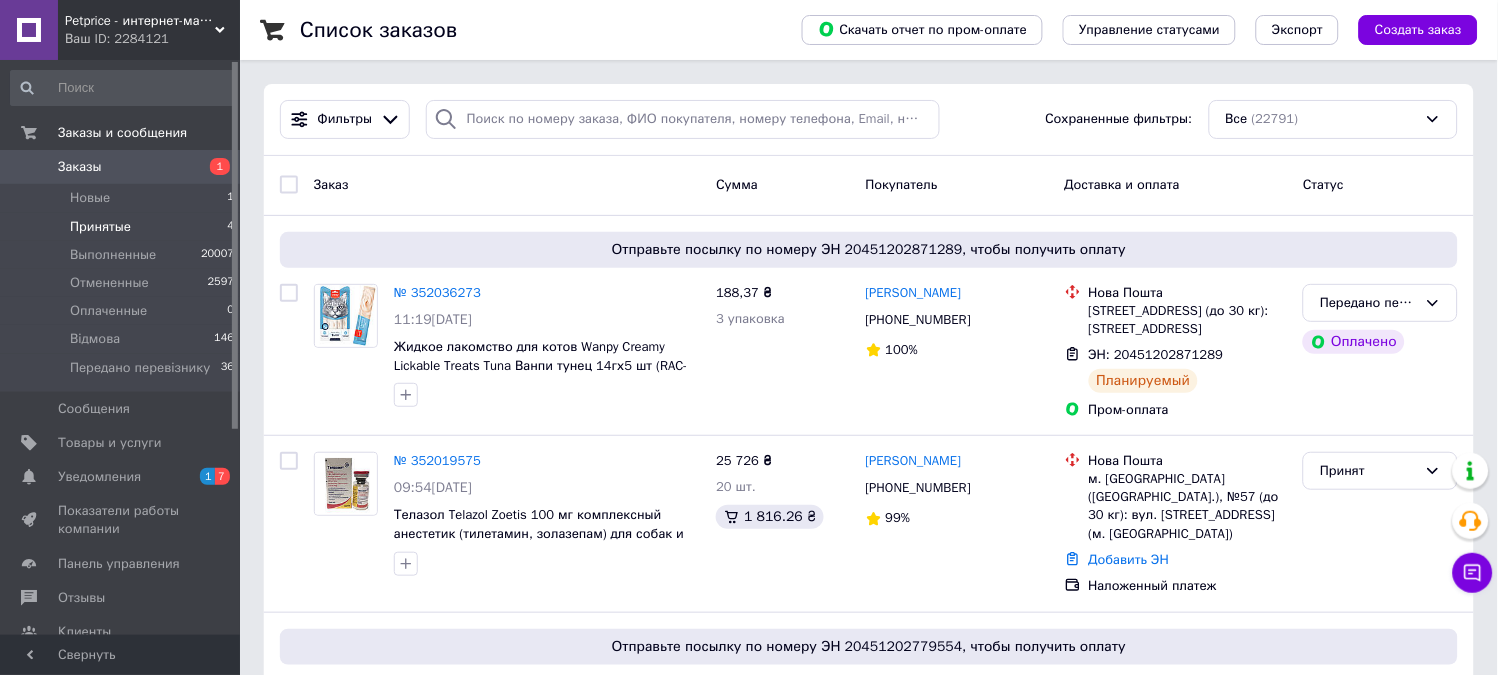 click on "Принятые" at bounding box center (100, 227) 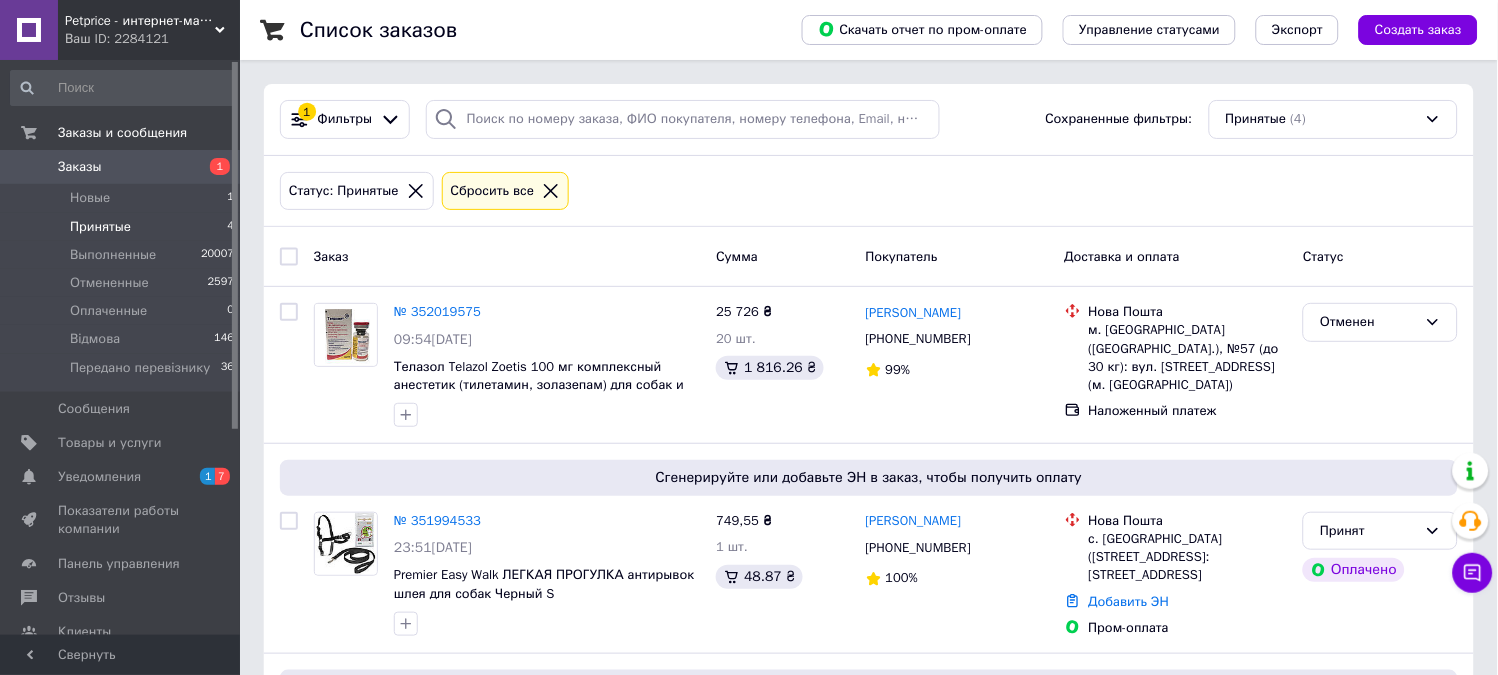 click on "Принятые" at bounding box center (100, 227) 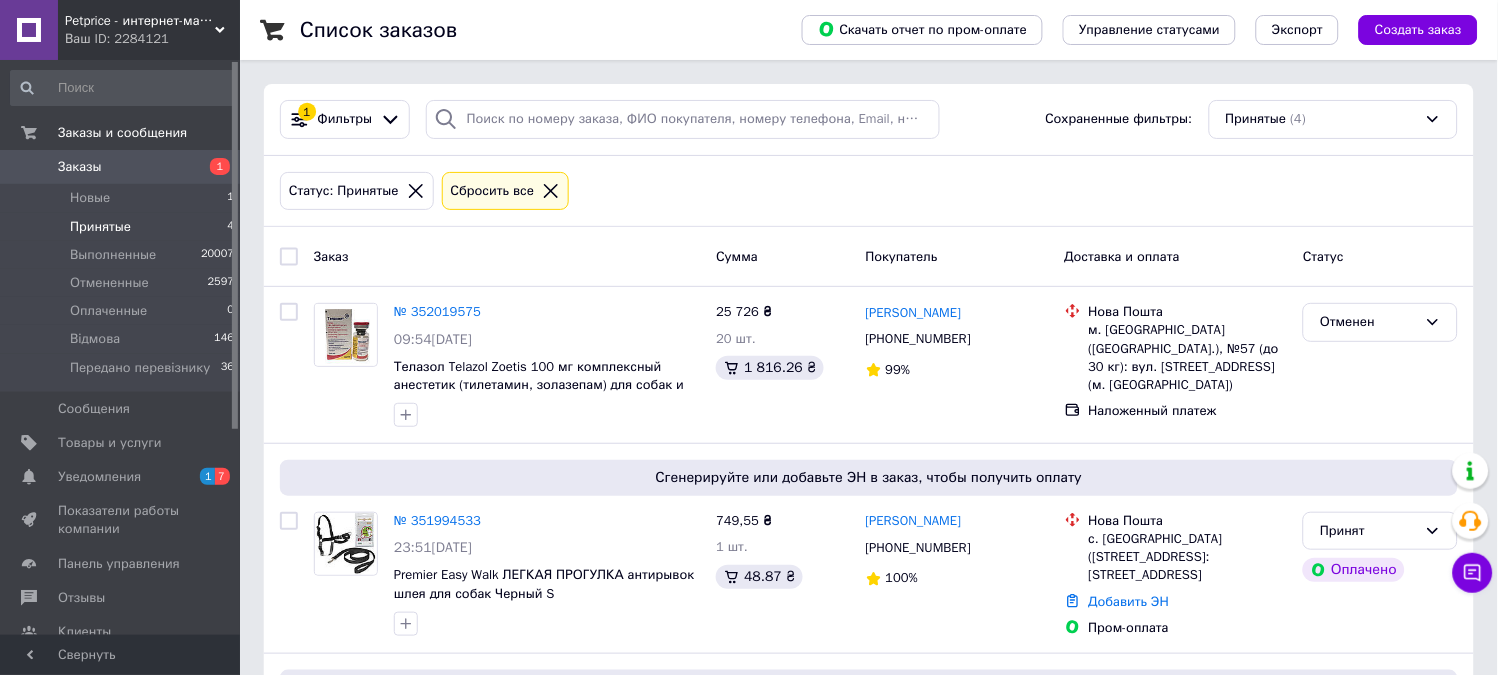 click on "Принятые" at bounding box center [100, 227] 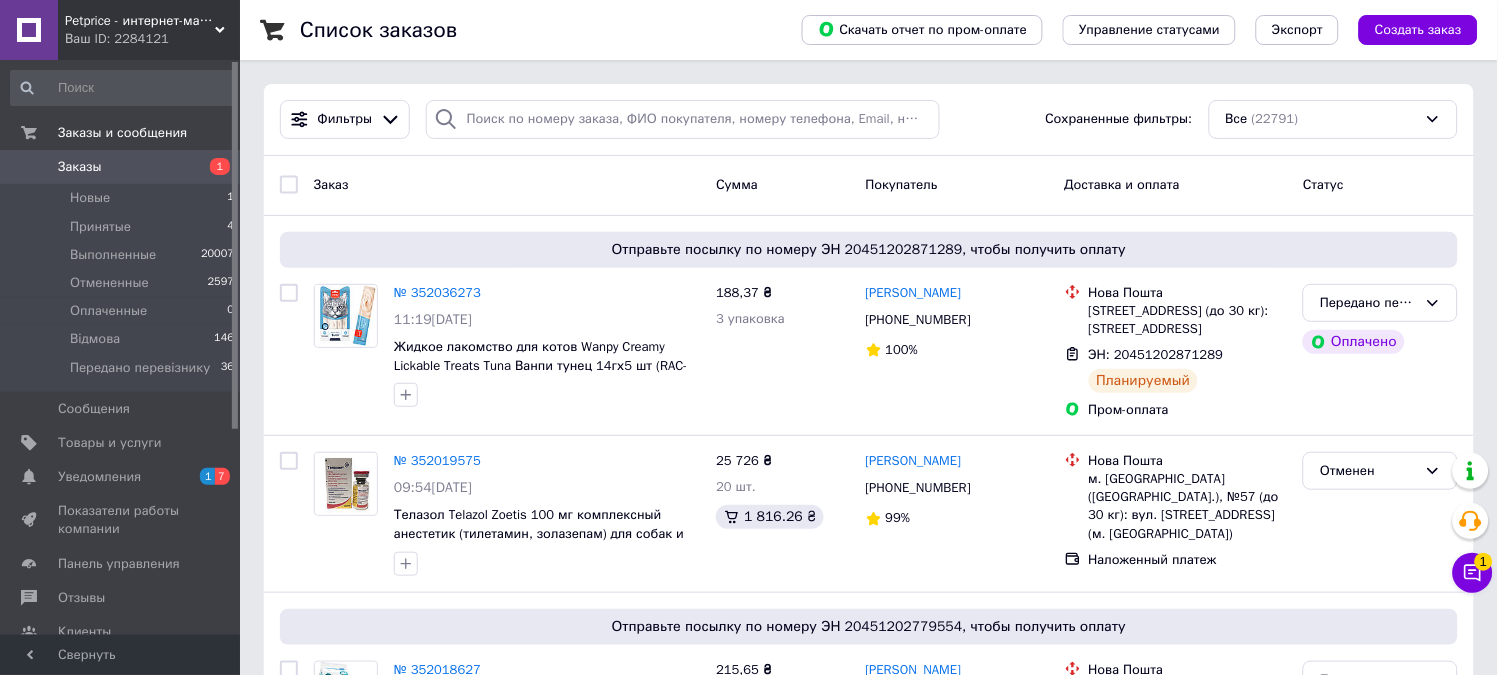 click on "Заказы 1" at bounding box center (123, 167) 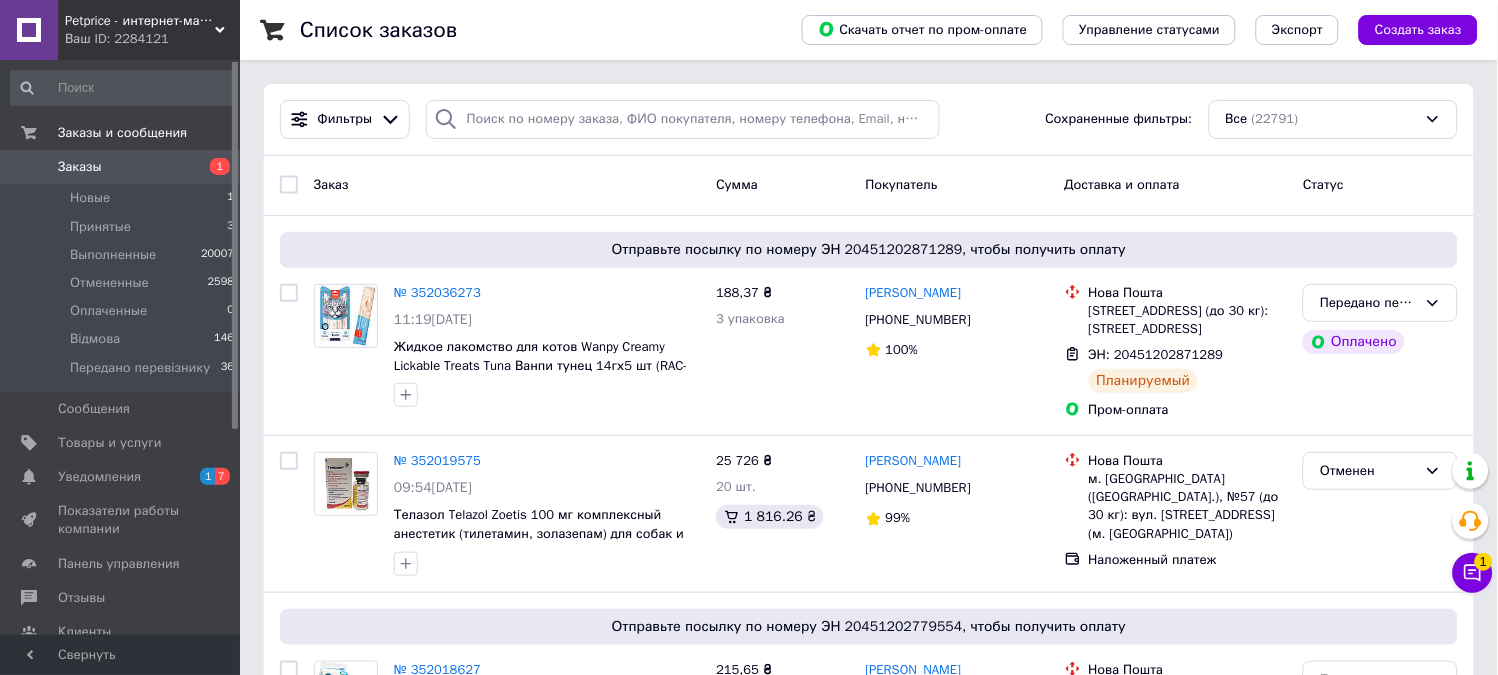 click on "Заказы 1" at bounding box center (123, 167) 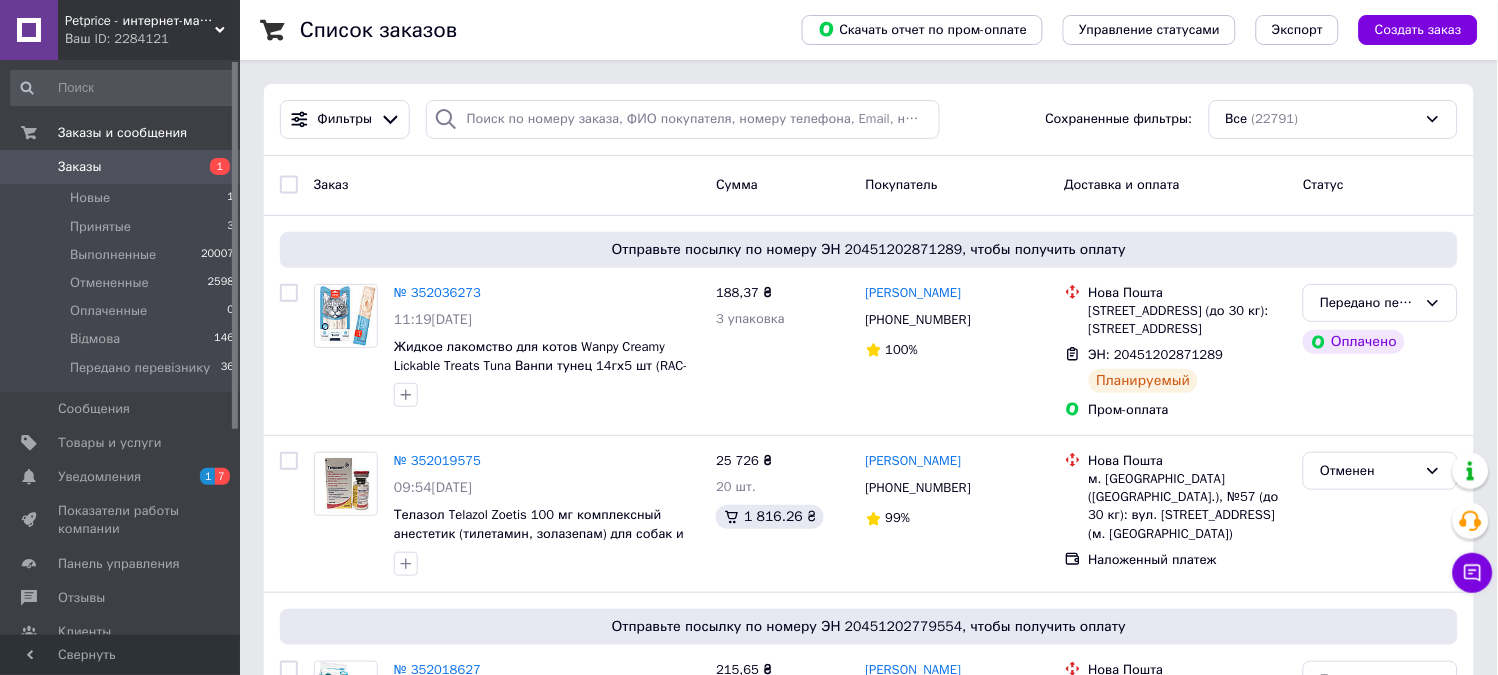 click on "Заказы 1" at bounding box center (123, 167) 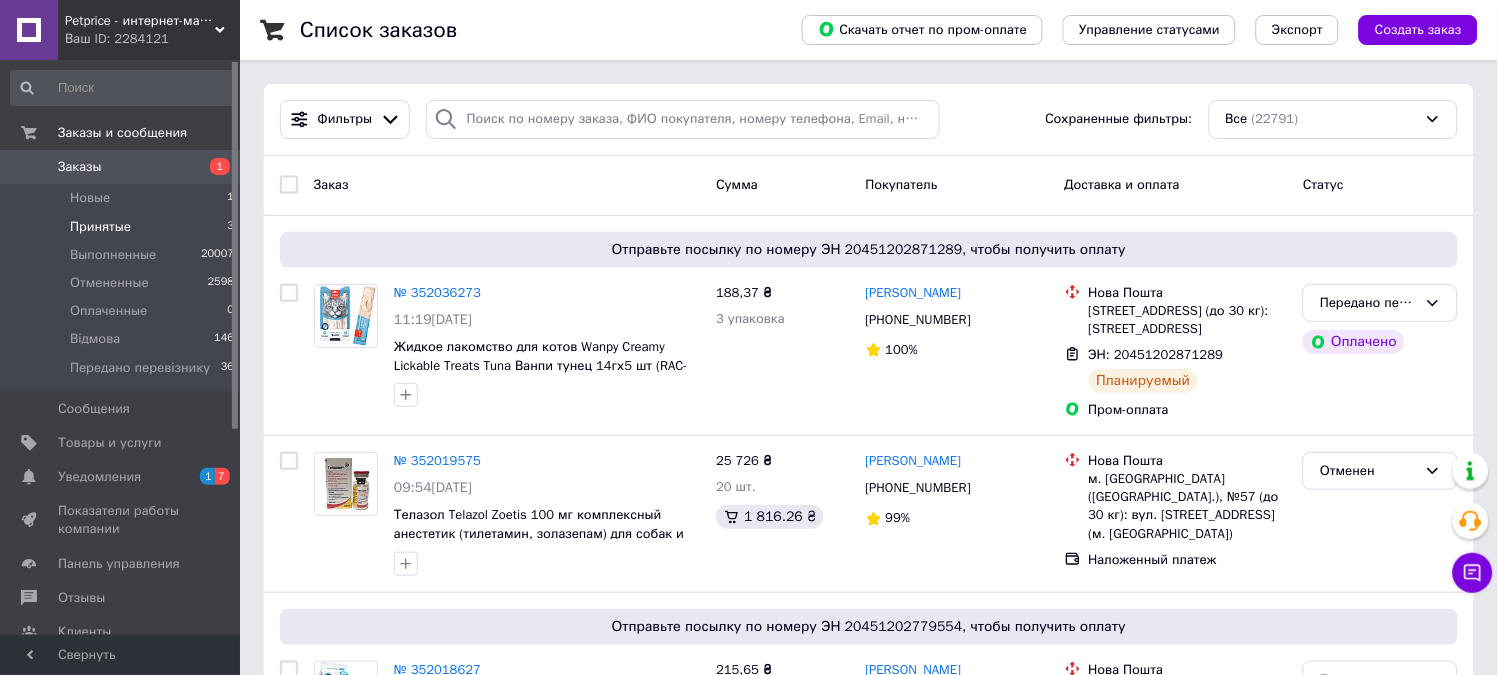 click on "Принятые" at bounding box center [100, 227] 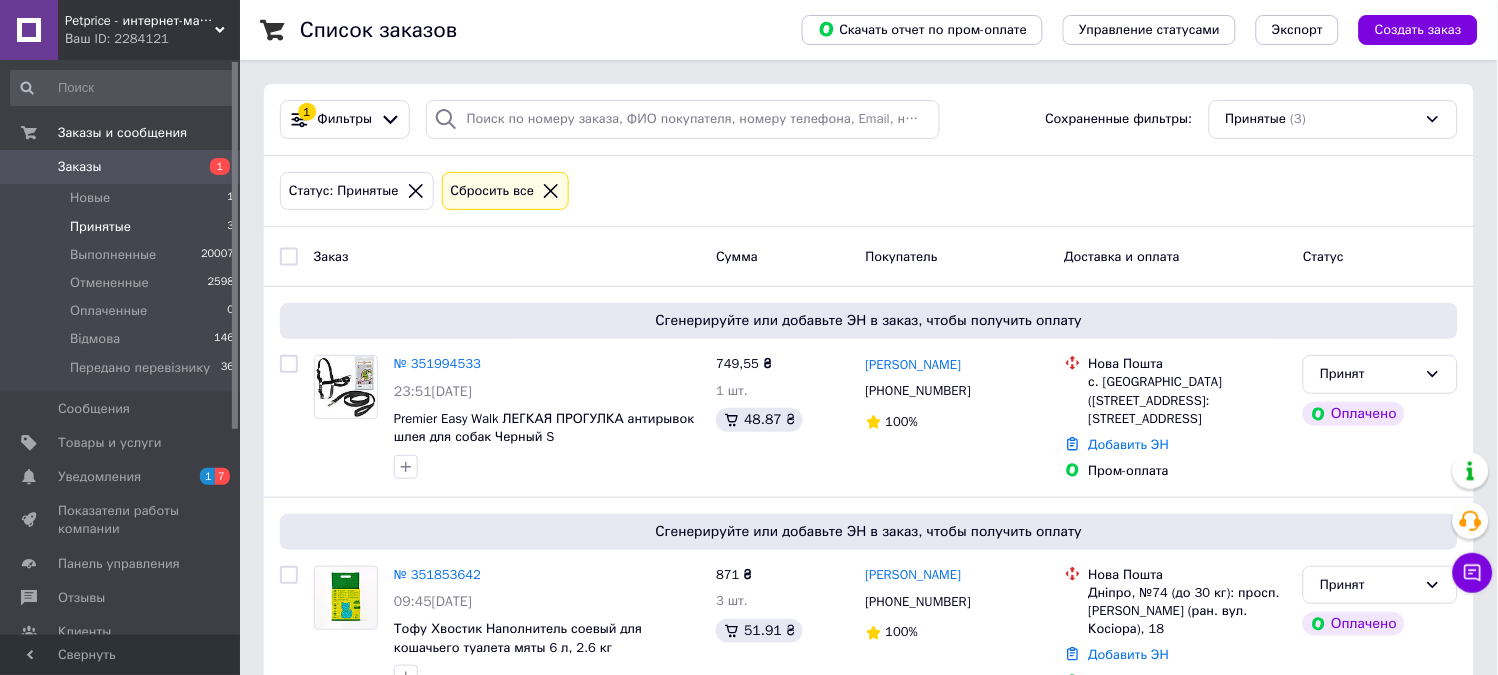 click on "Заказы 1" at bounding box center (123, 167) 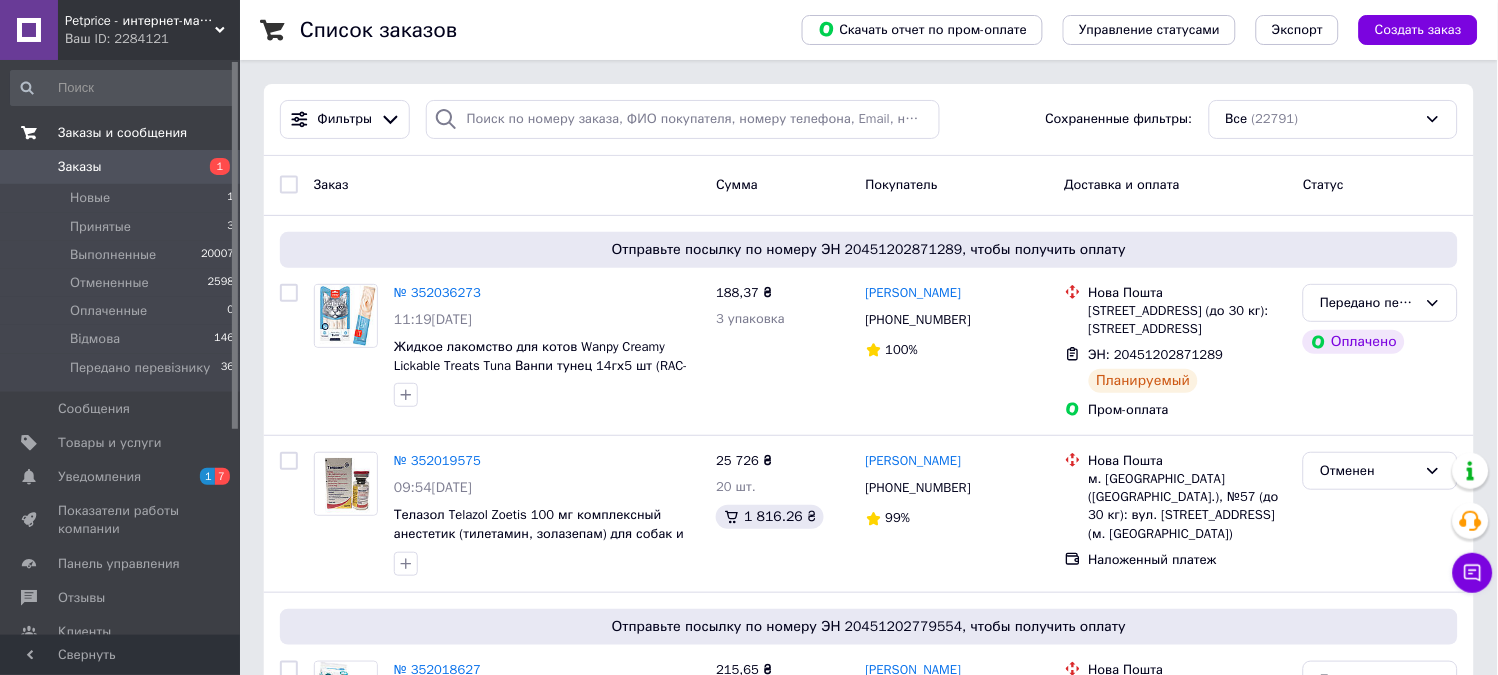 click on "Заказы и сообщения" at bounding box center (122, 133) 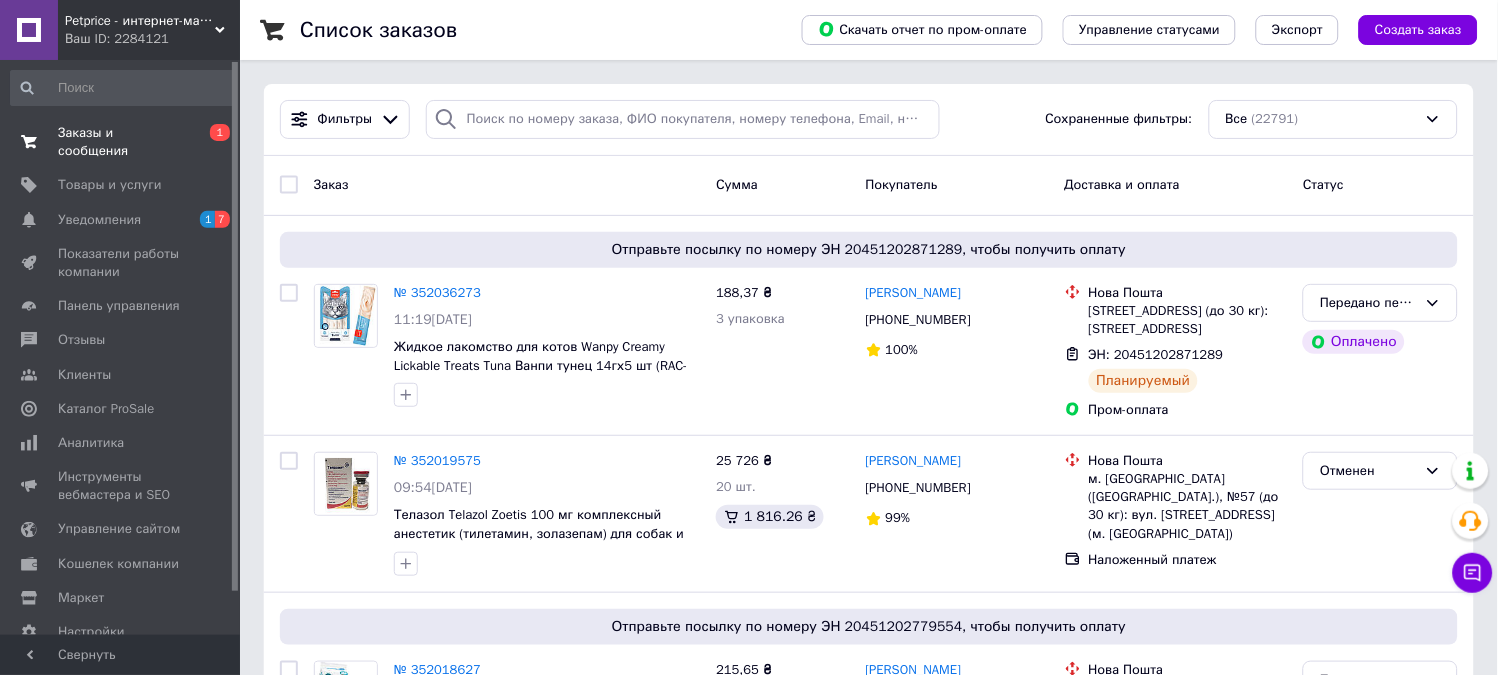 click on "Заказы и сообщения" at bounding box center [121, 142] 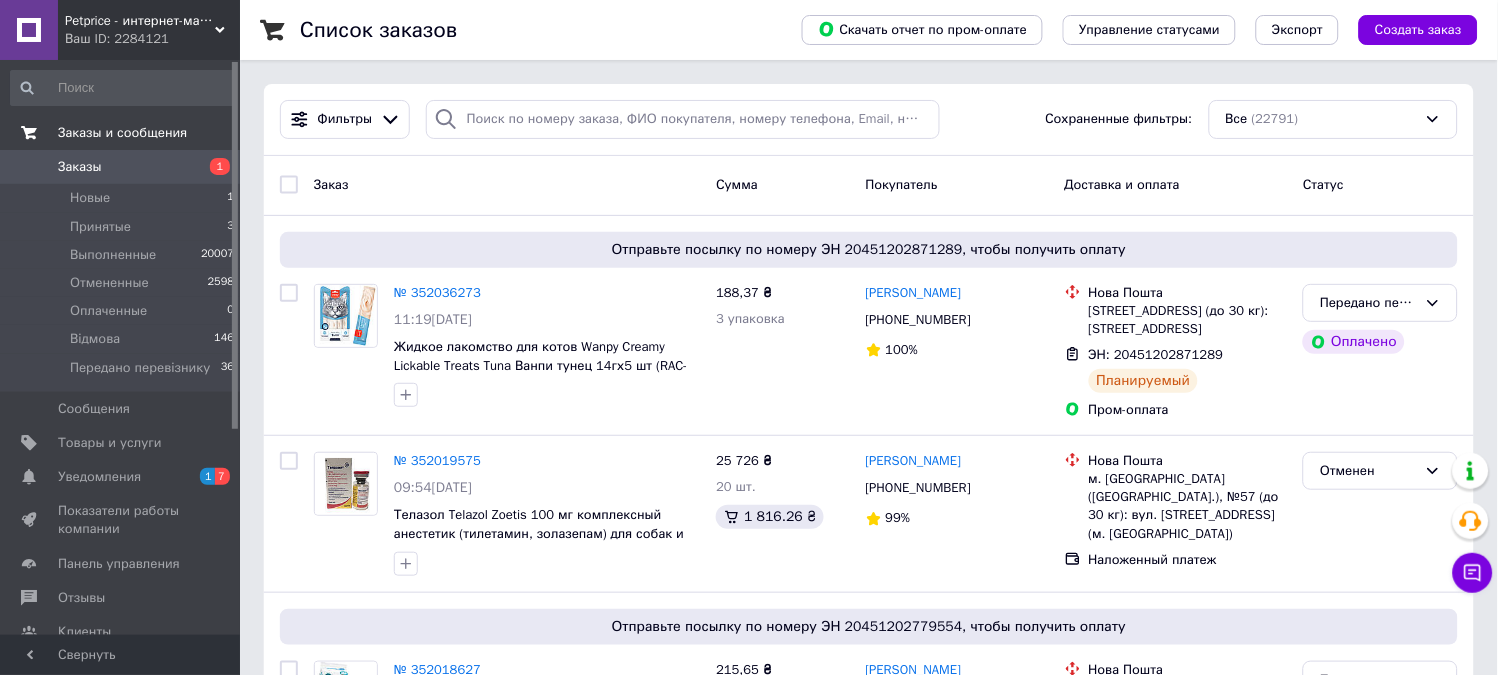 click on "Заказы и сообщения" at bounding box center [122, 133] 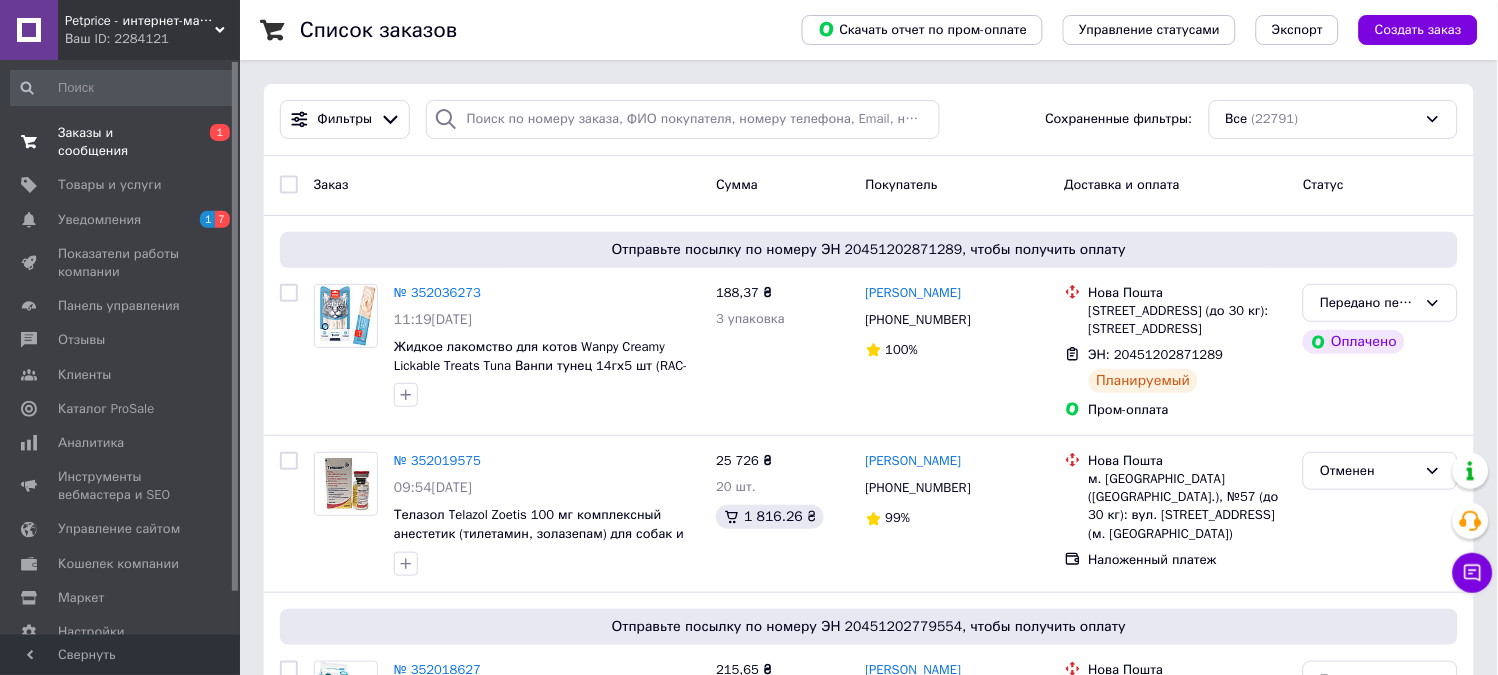 click on "Заказы и сообщения" at bounding box center (121, 142) 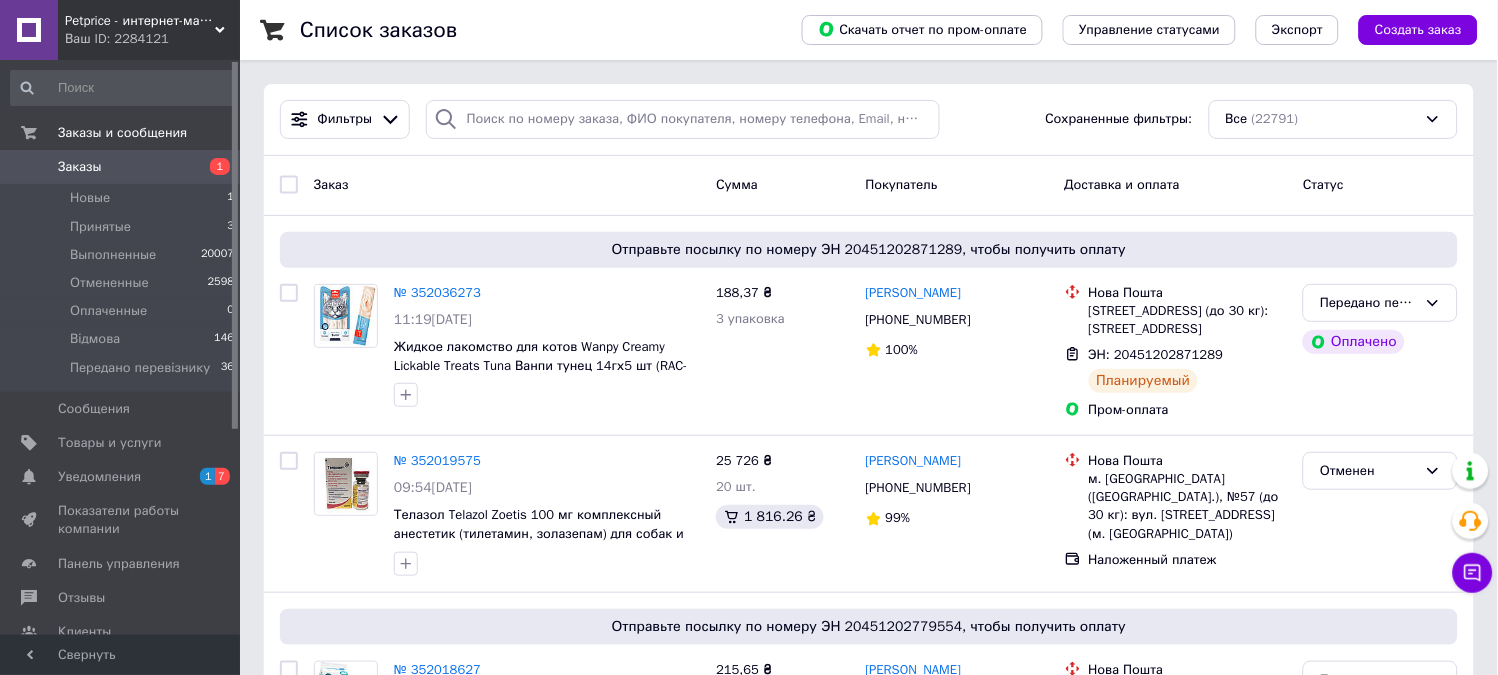 click on "Заказы" at bounding box center [121, 167] 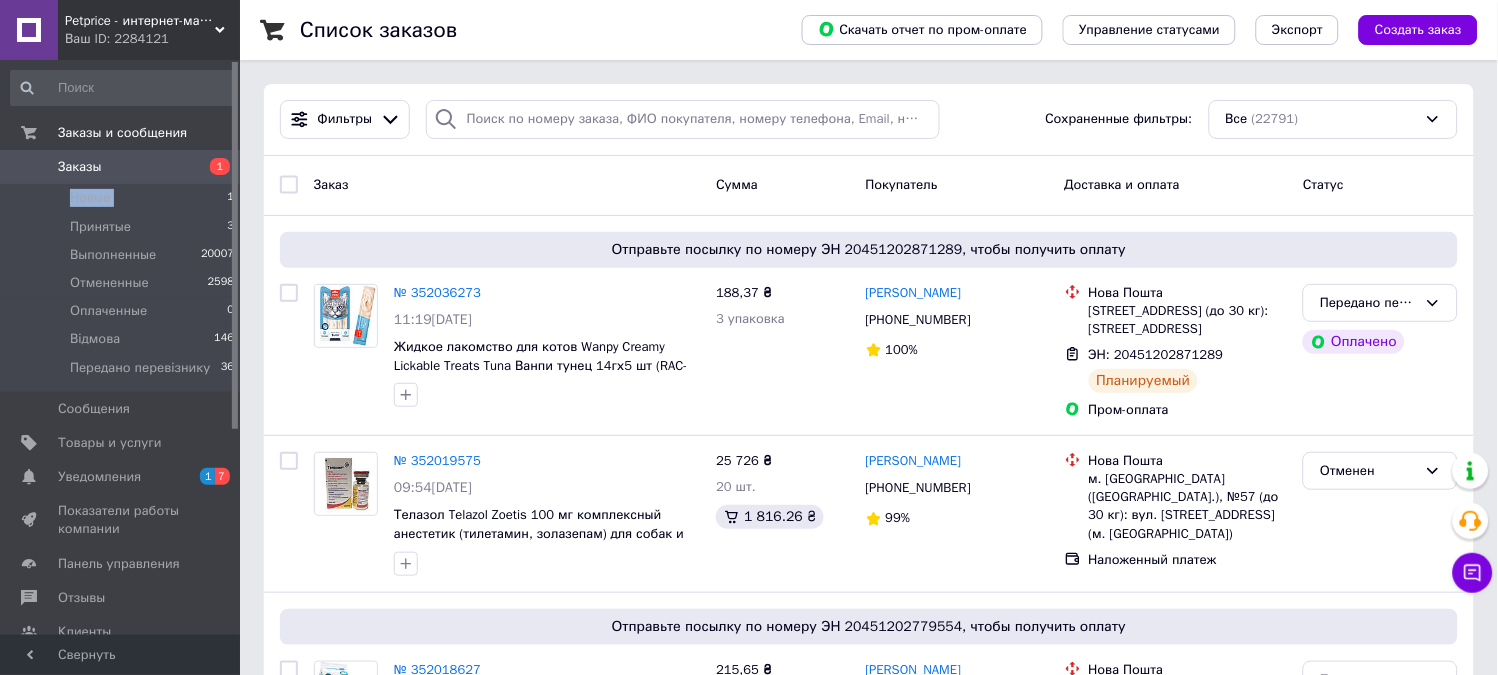 click on "Заказы" at bounding box center (121, 167) 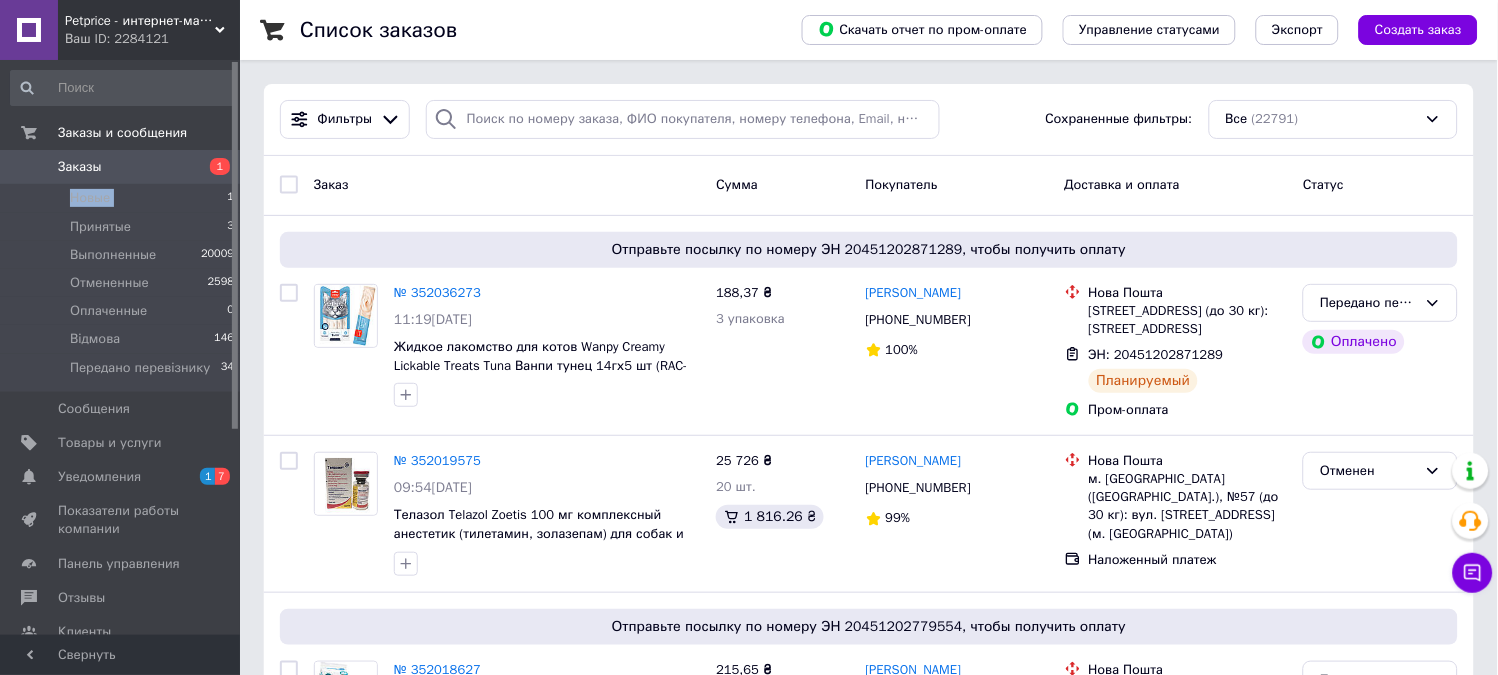 click on "Заказы" at bounding box center [121, 167] 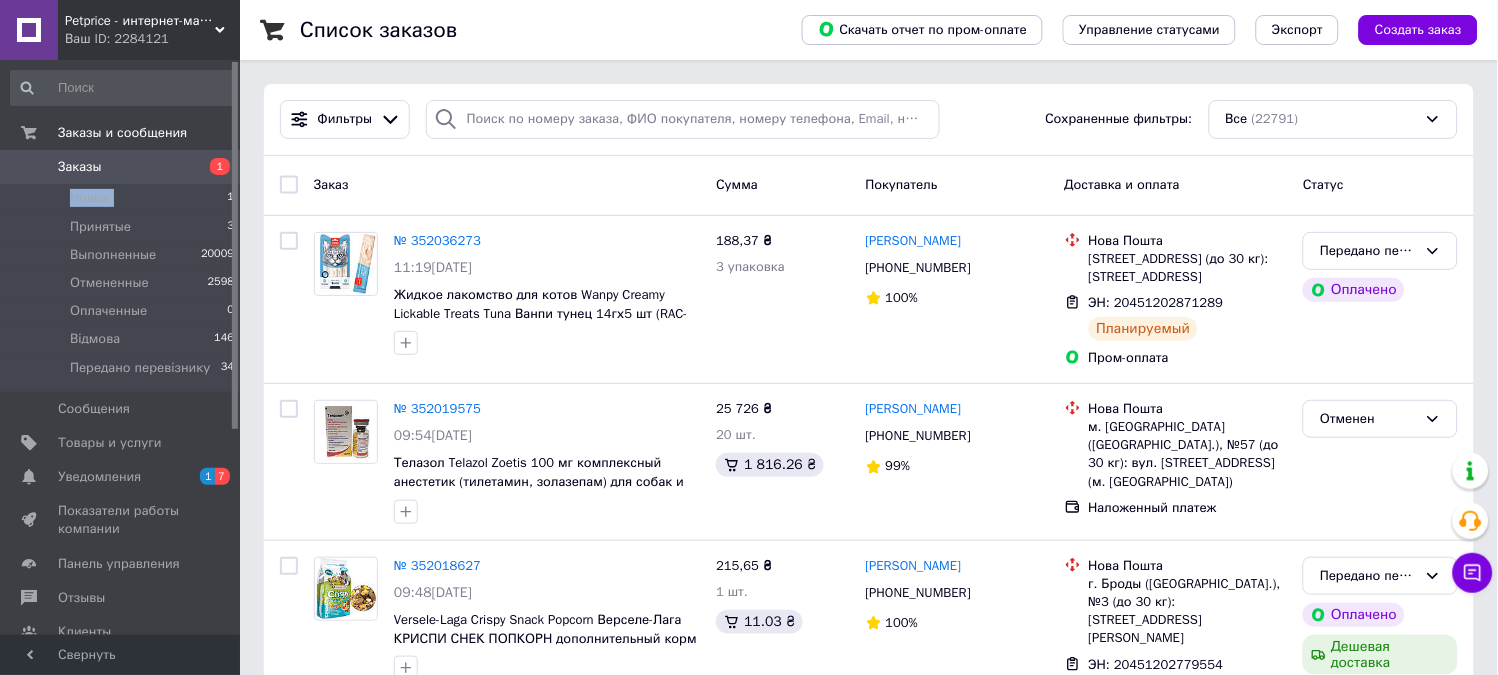 click on "Заказы" at bounding box center (121, 167) 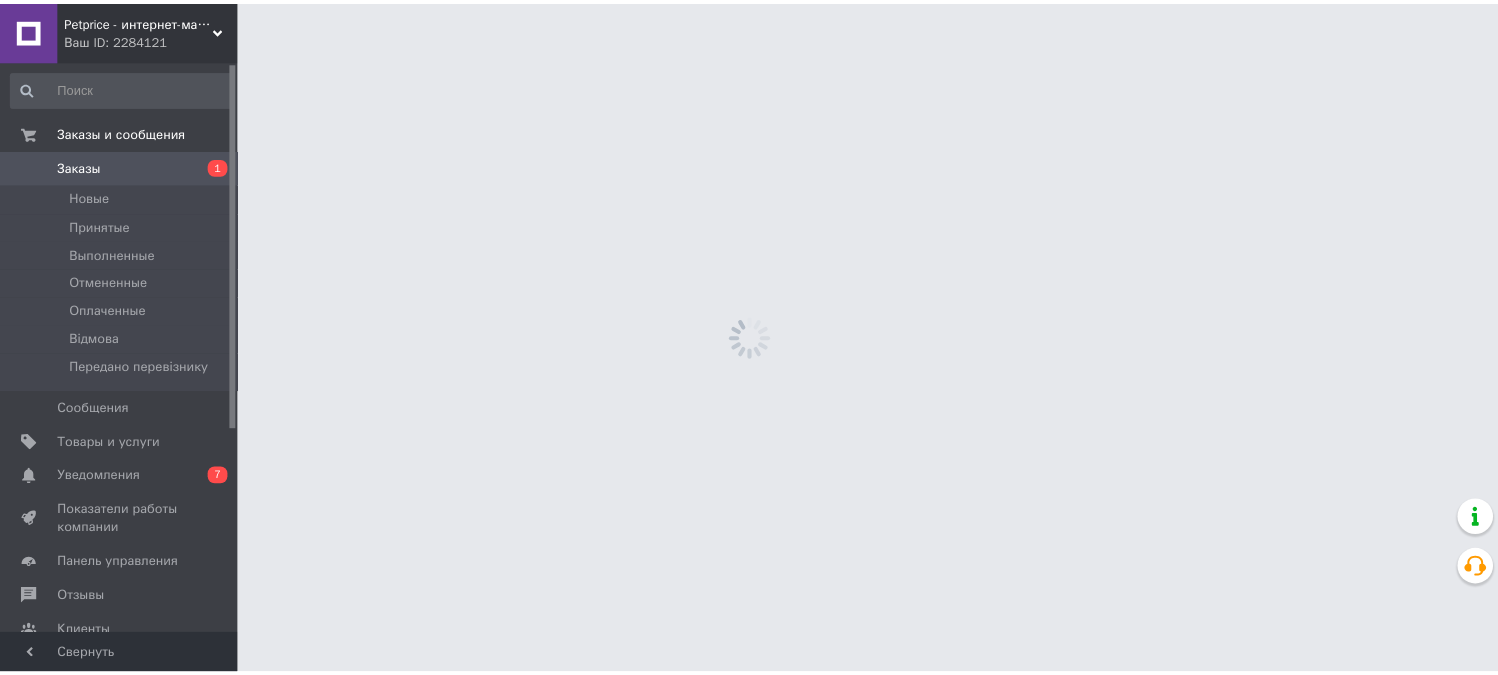 scroll, scrollTop: 0, scrollLeft: 0, axis: both 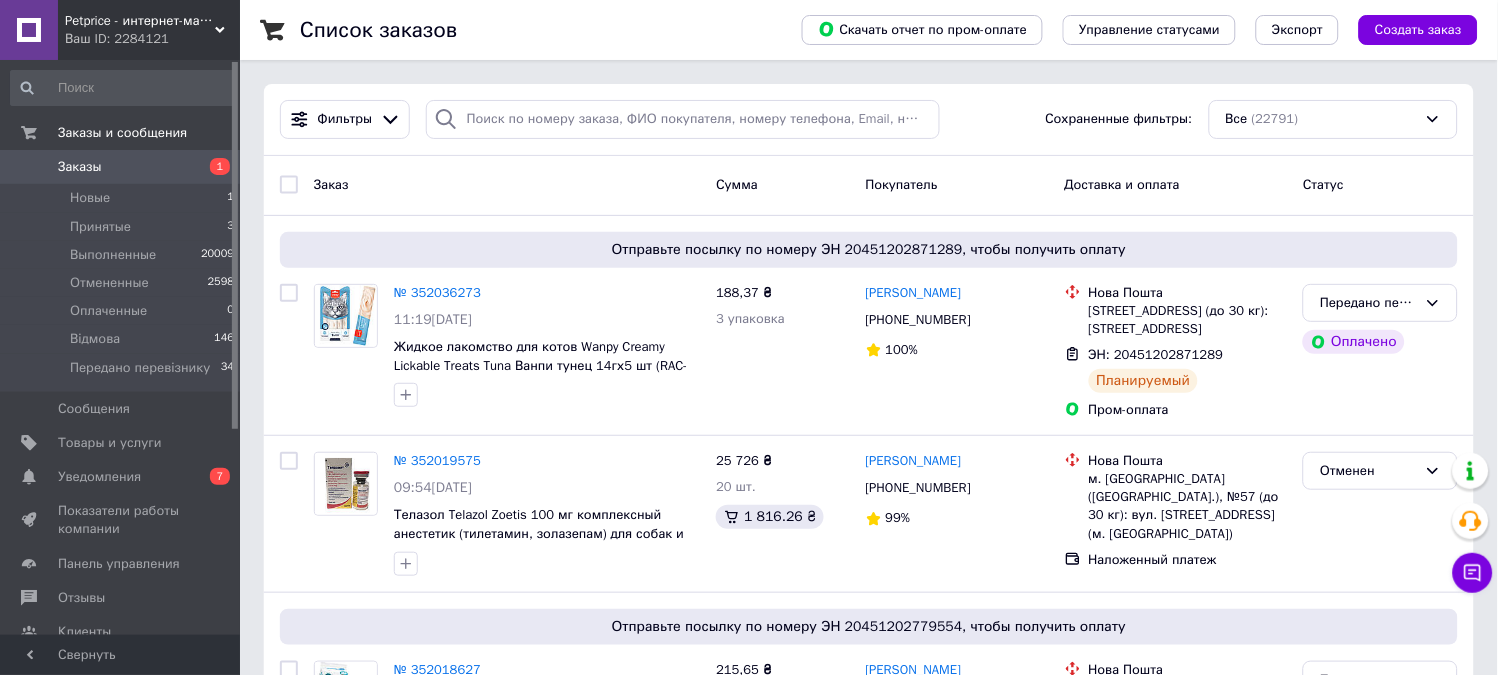 click on "Заказы" at bounding box center [121, 167] 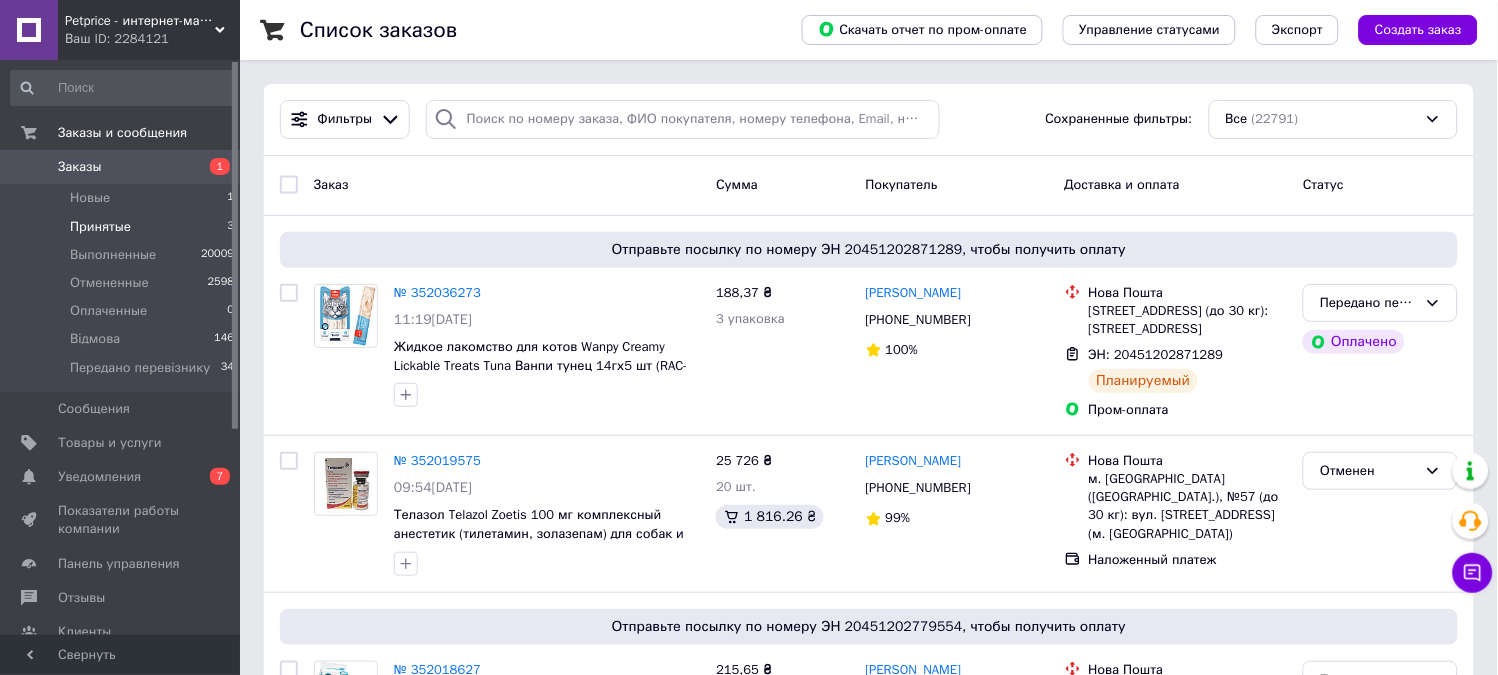 click on "Принятые" at bounding box center [100, 227] 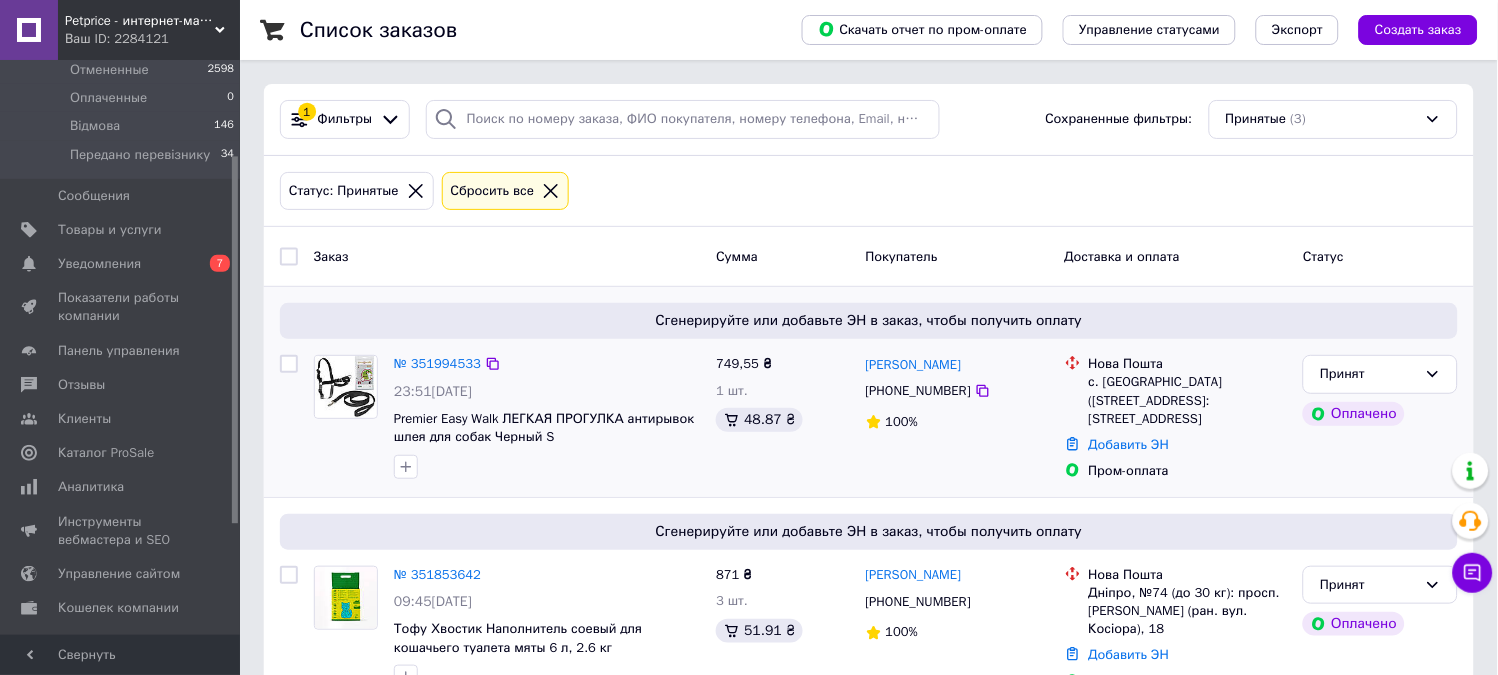 scroll, scrollTop: 222, scrollLeft: 0, axis: vertical 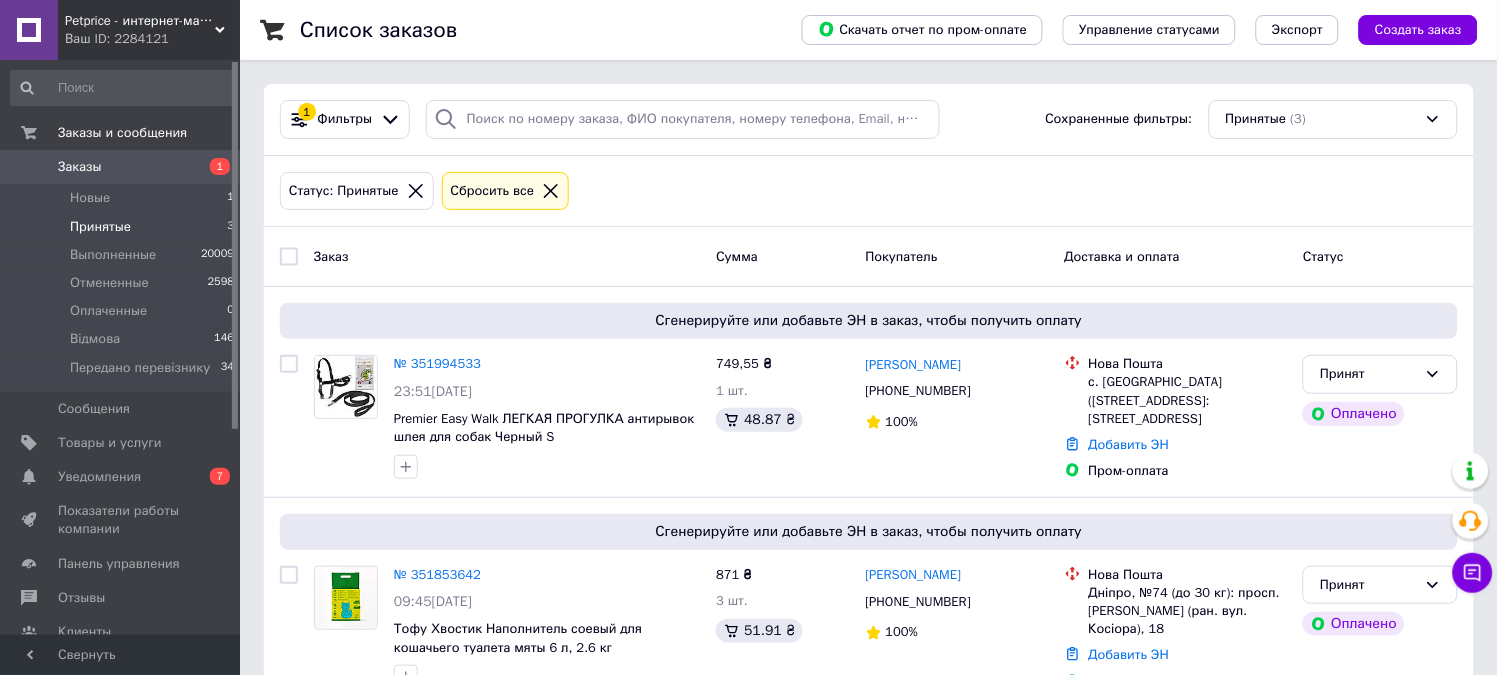 click on "Заказы" at bounding box center [121, 167] 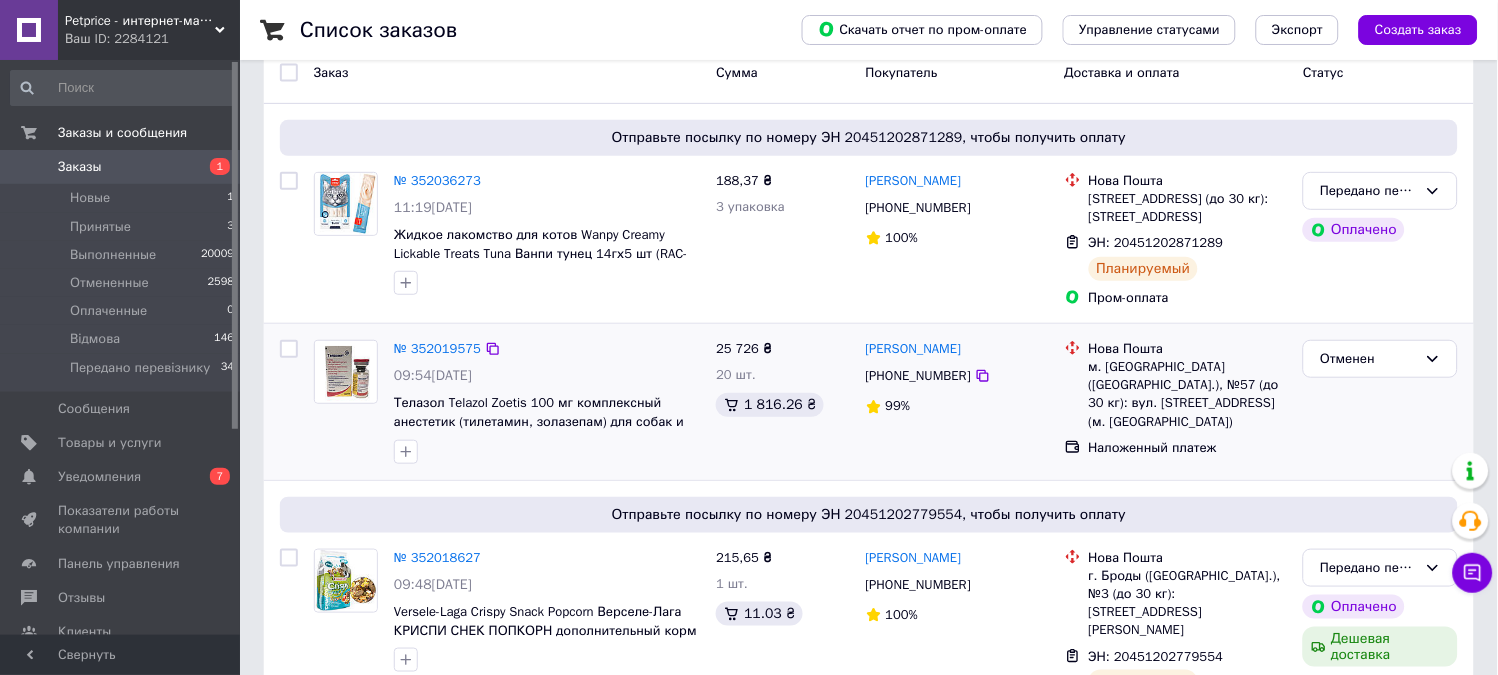 scroll, scrollTop: 111, scrollLeft: 0, axis: vertical 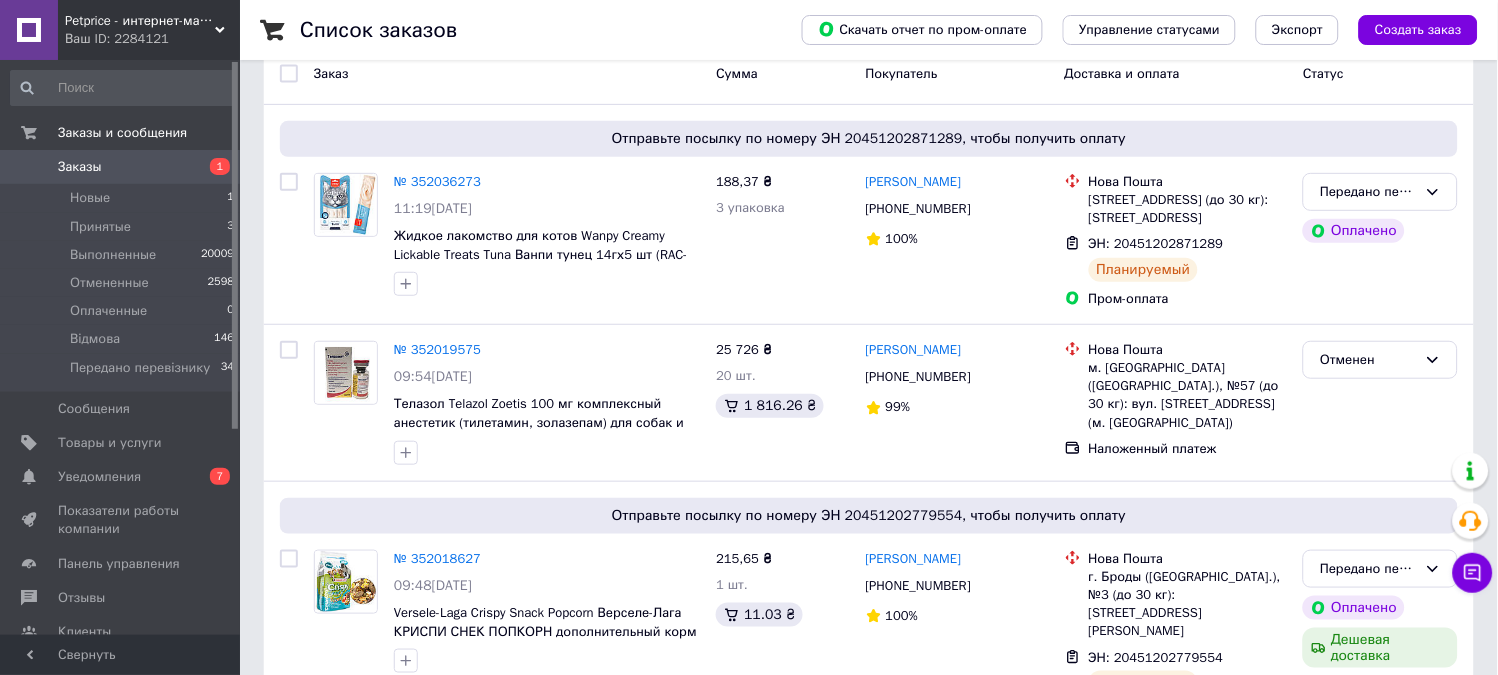 click on "Заказы" at bounding box center [121, 167] 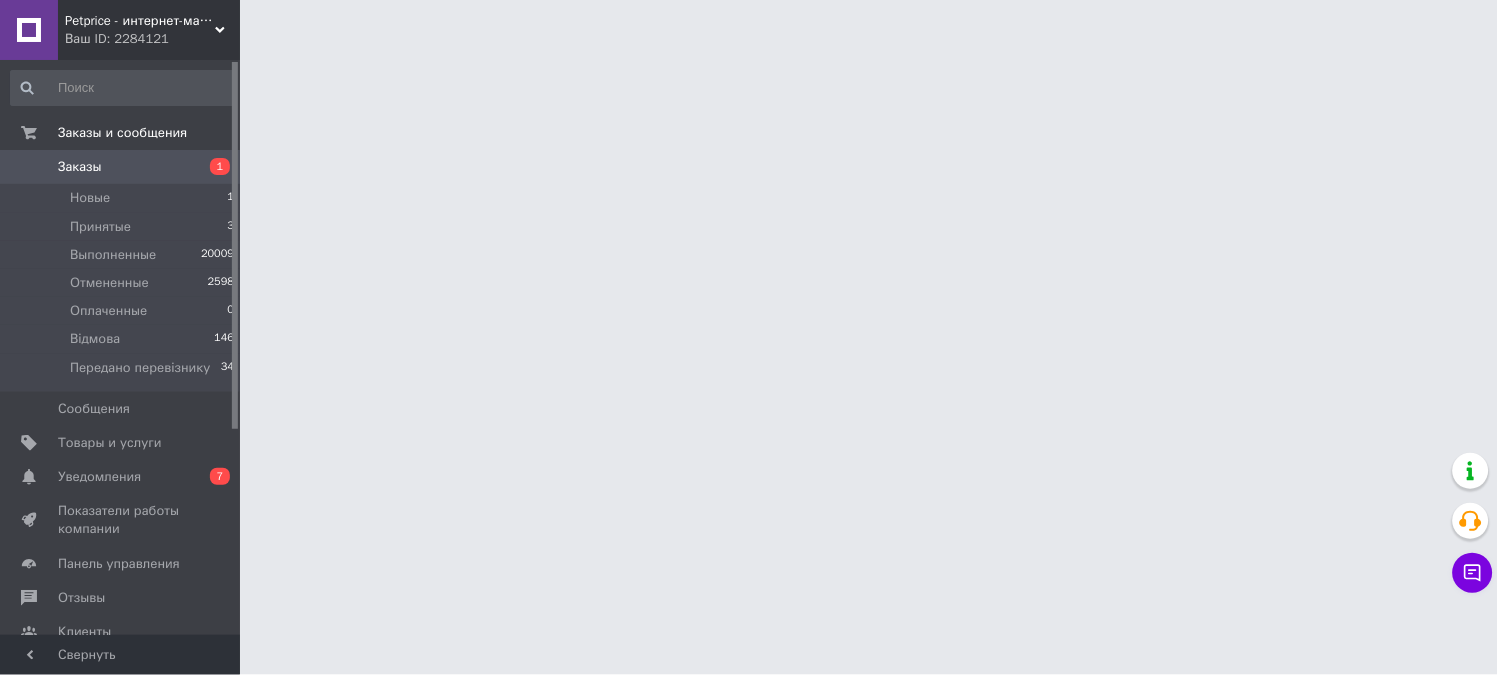 scroll, scrollTop: 0, scrollLeft: 0, axis: both 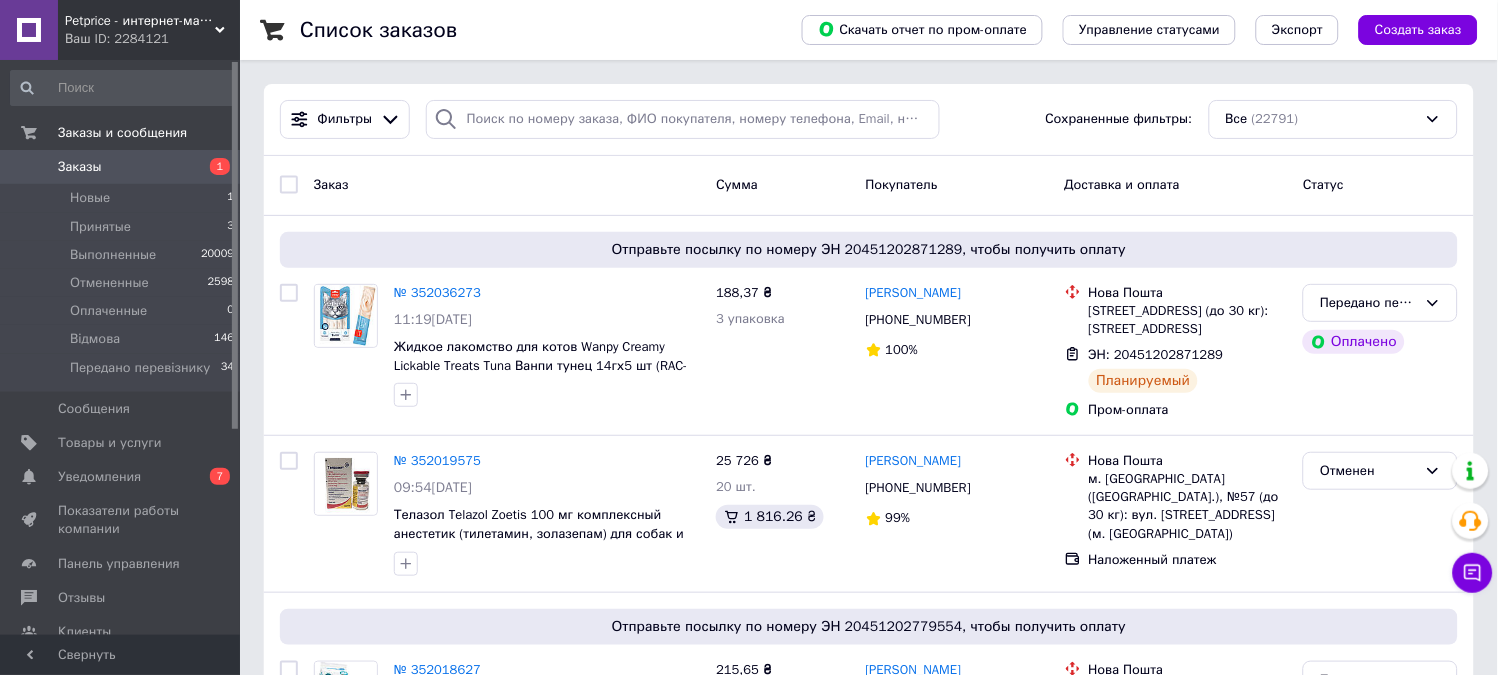 click on "1" at bounding box center [212, 167] 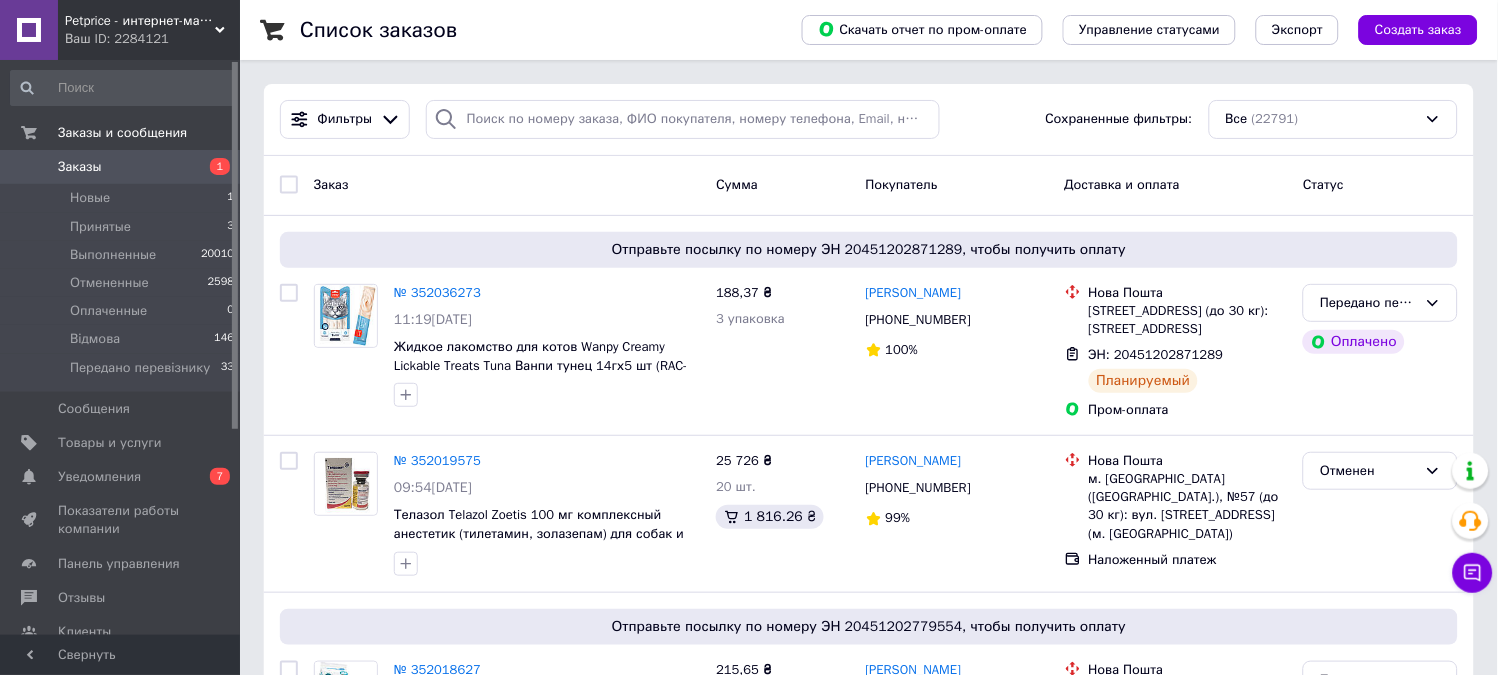 click on "Заказы" at bounding box center [80, 167] 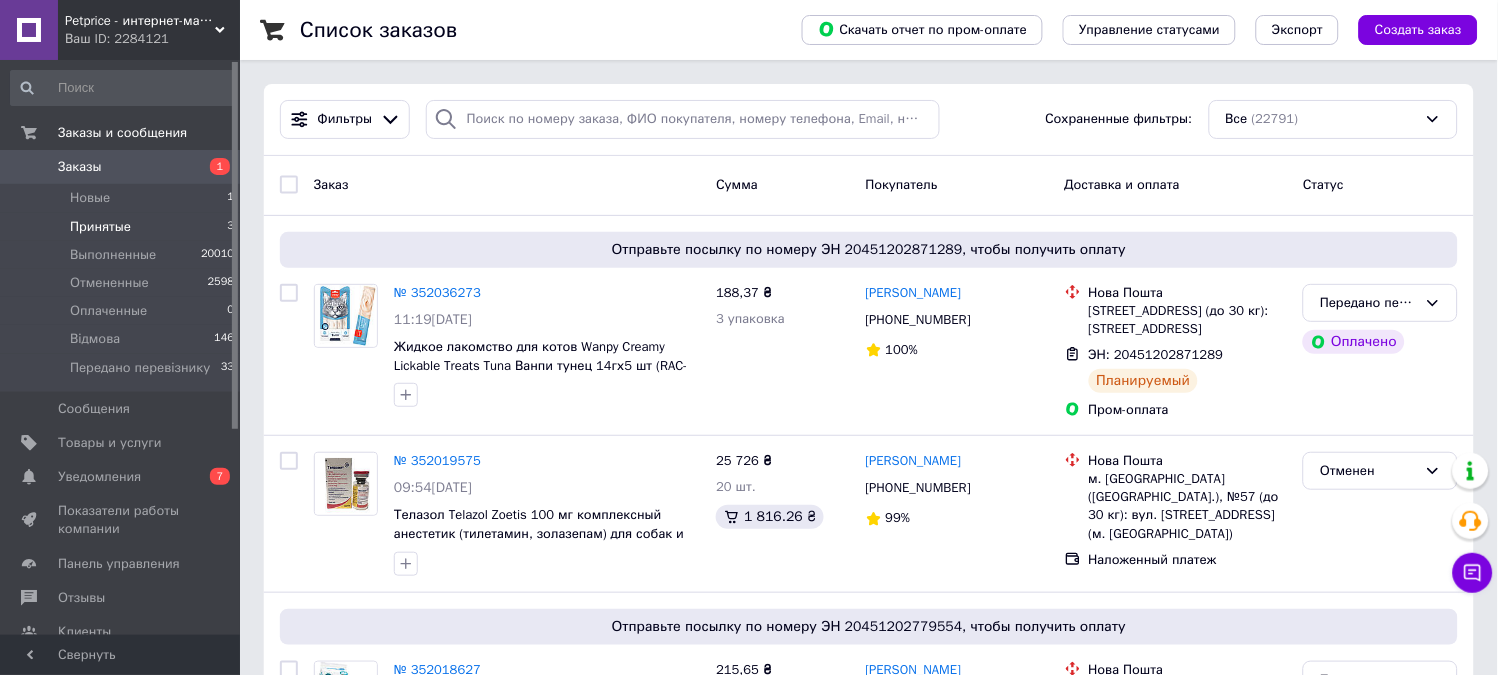 click on "Принятые" at bounding box center [100, 227] 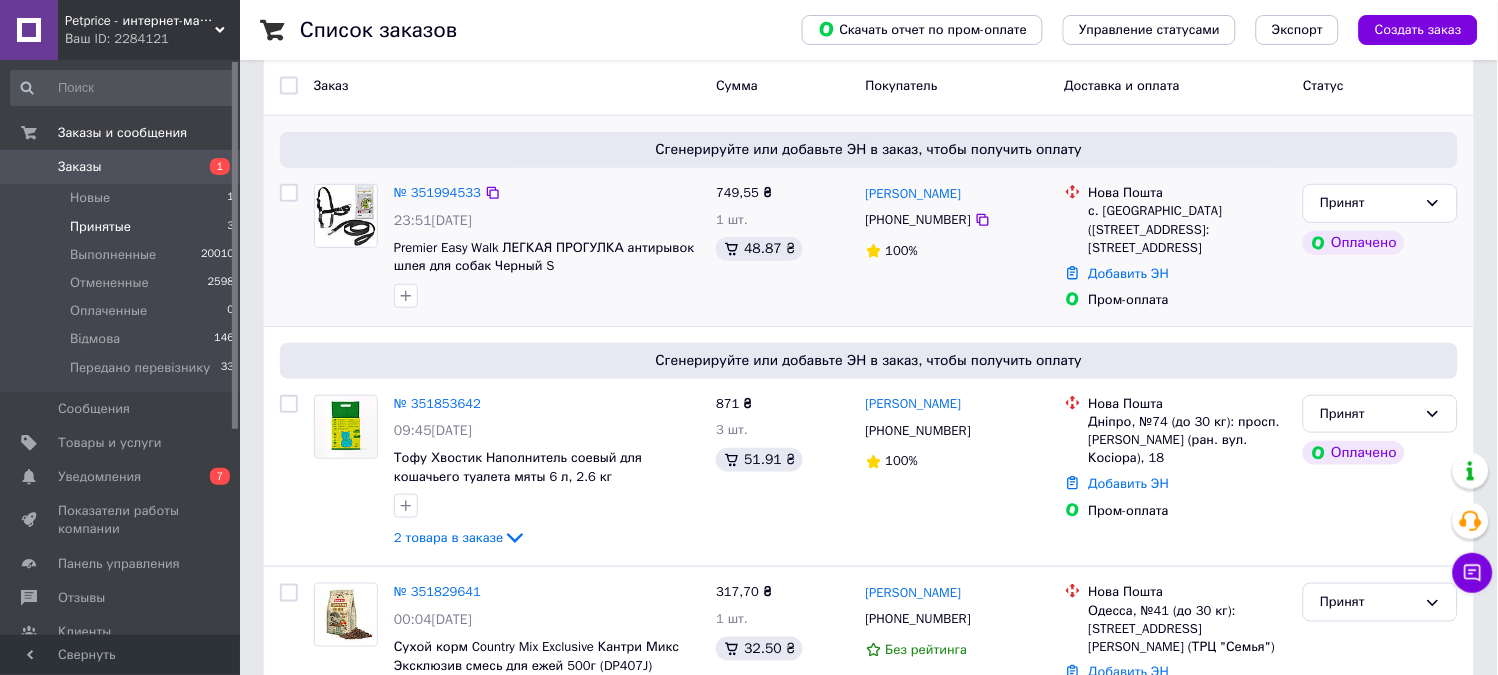 scroll, scrollTop: 132, scrollLeft: 0, axis: vertical 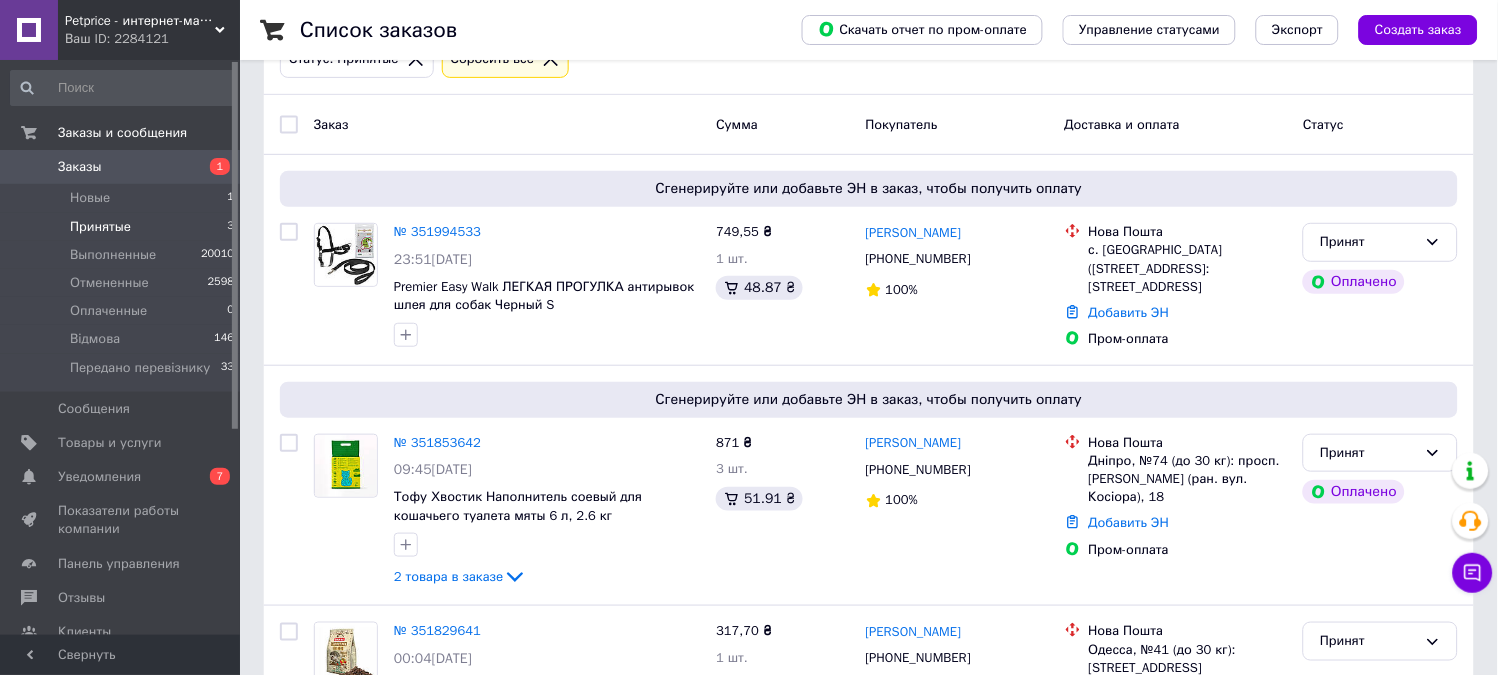 click on "Заказы 1" at bounding box center [123, 167] 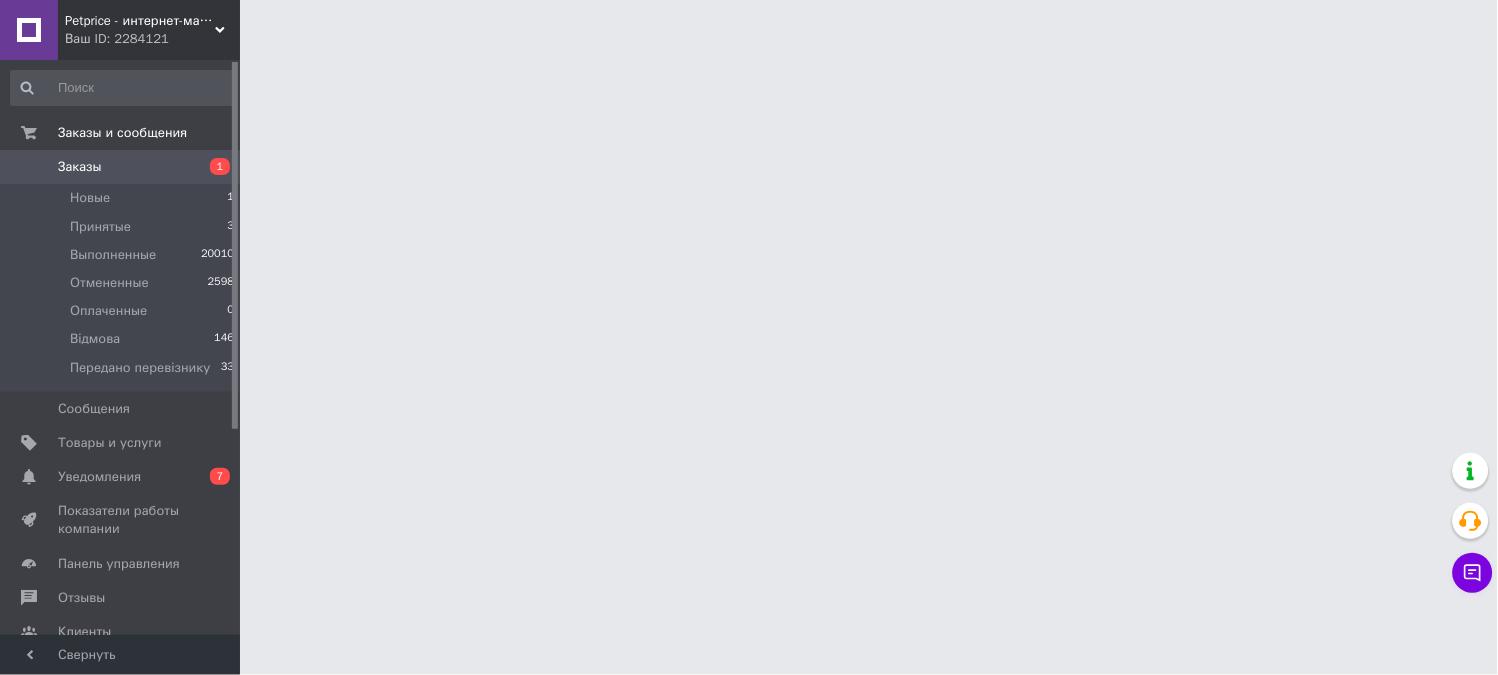 scroll, scrollTop: 0, scrollLeft: 0, axis: both 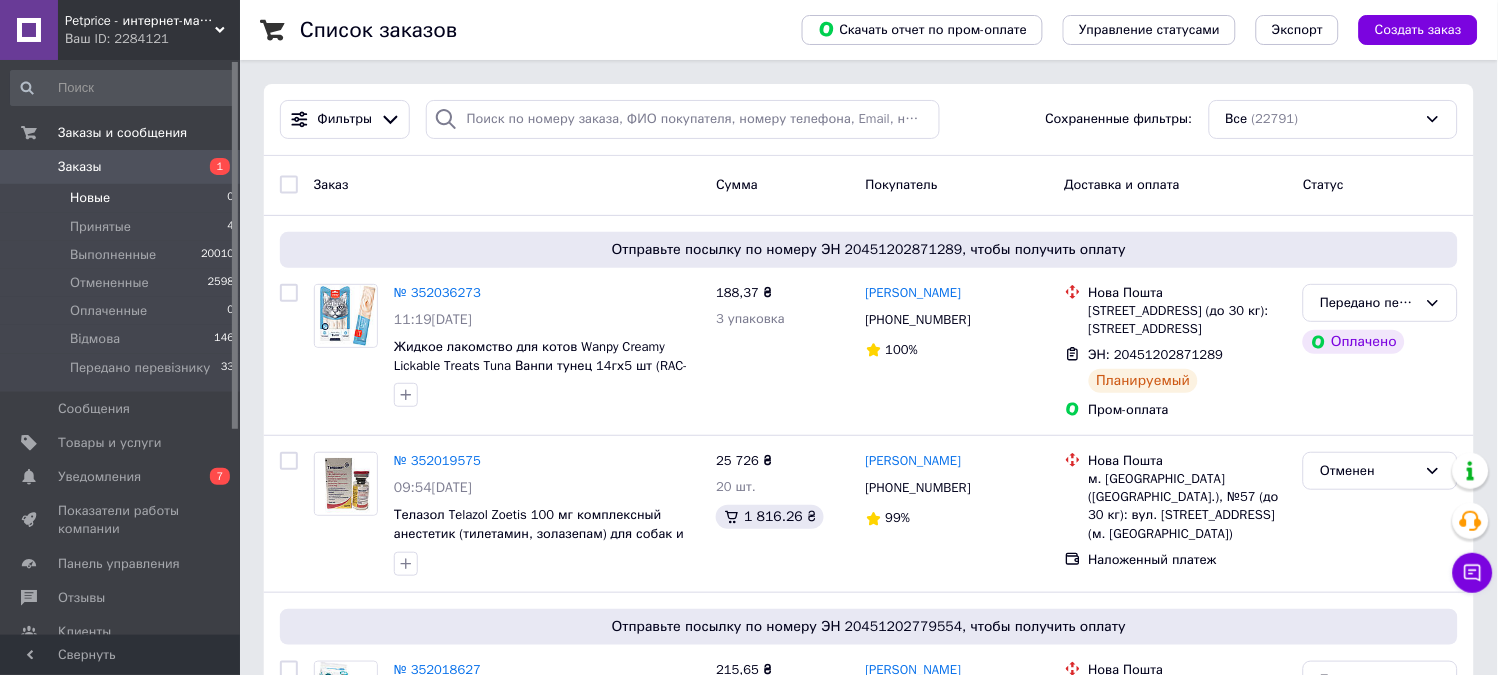 click on "Новые" at bounding box center [90, 198] 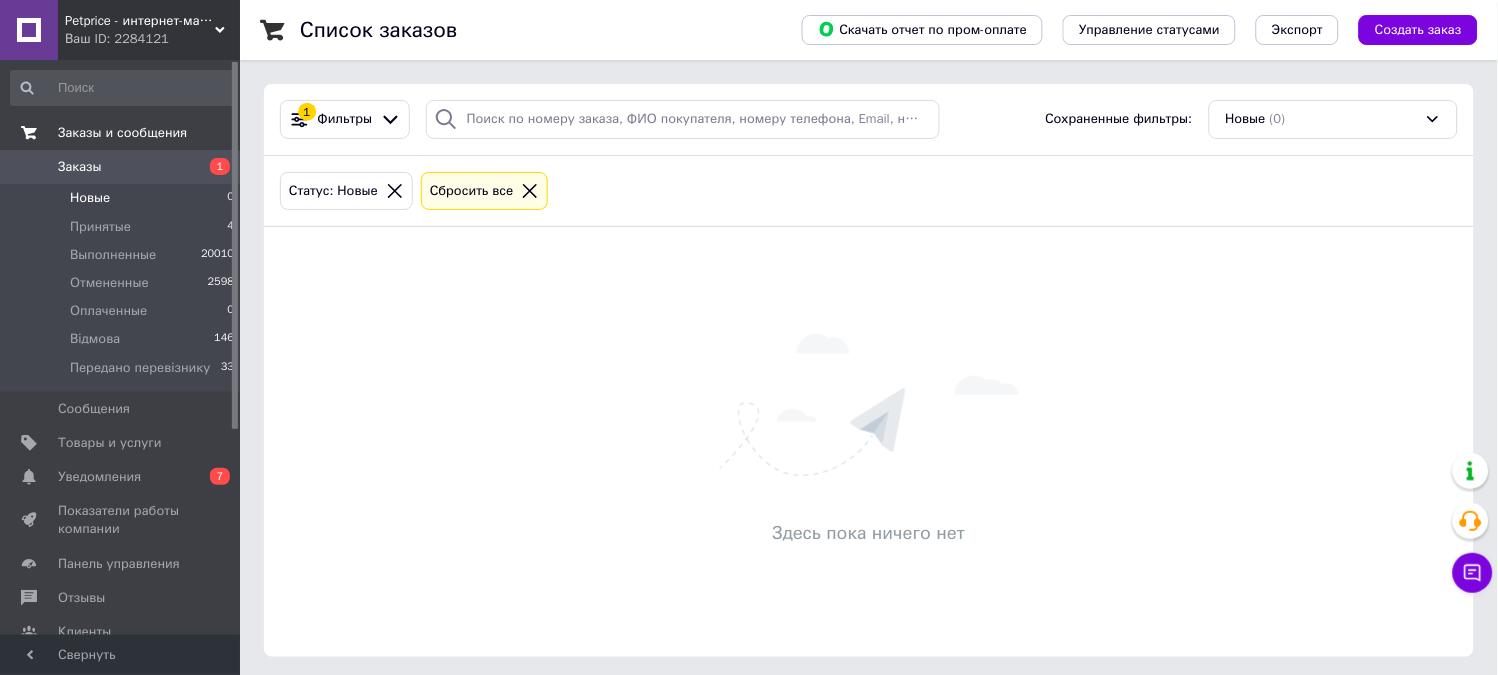 click on "Заказы и сообщения" at bounding box center [123, 133] 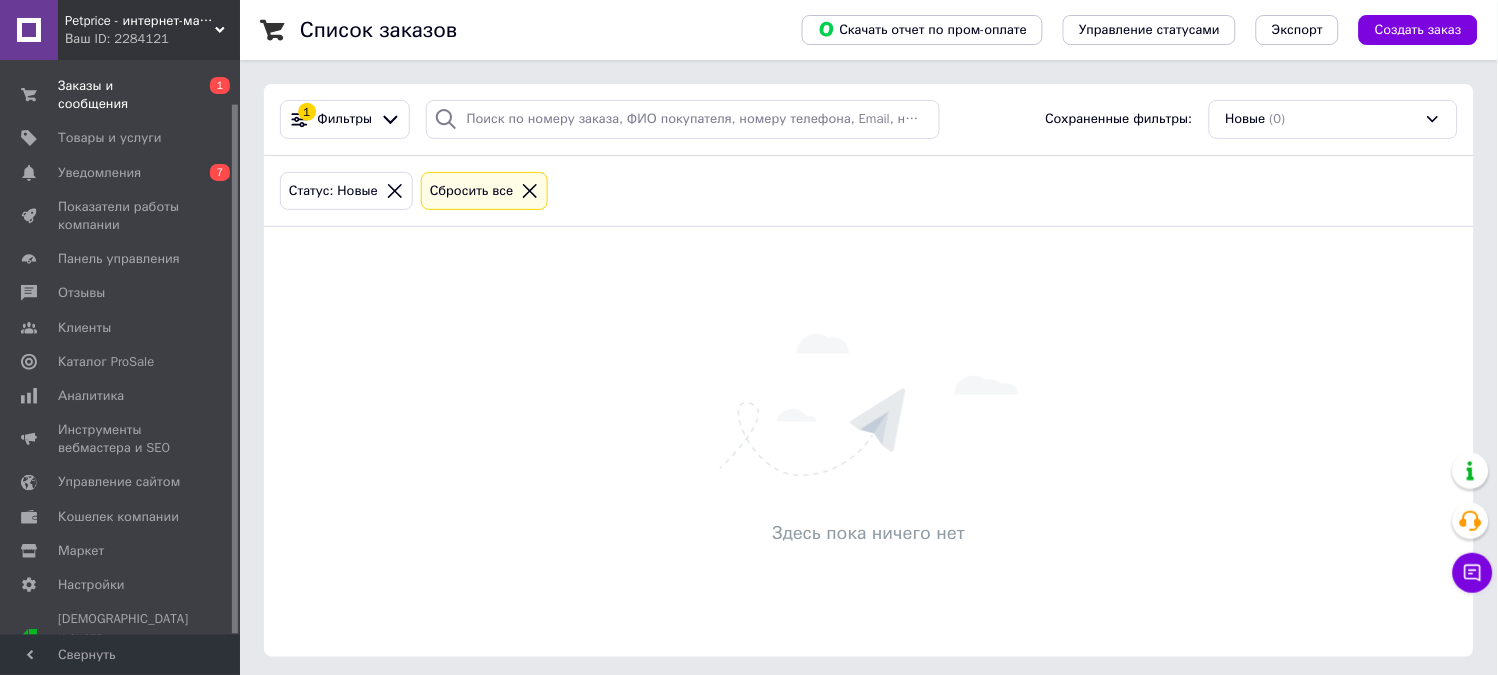 scroll, scrollTop: 0, scrollLeft: 0, axis: both 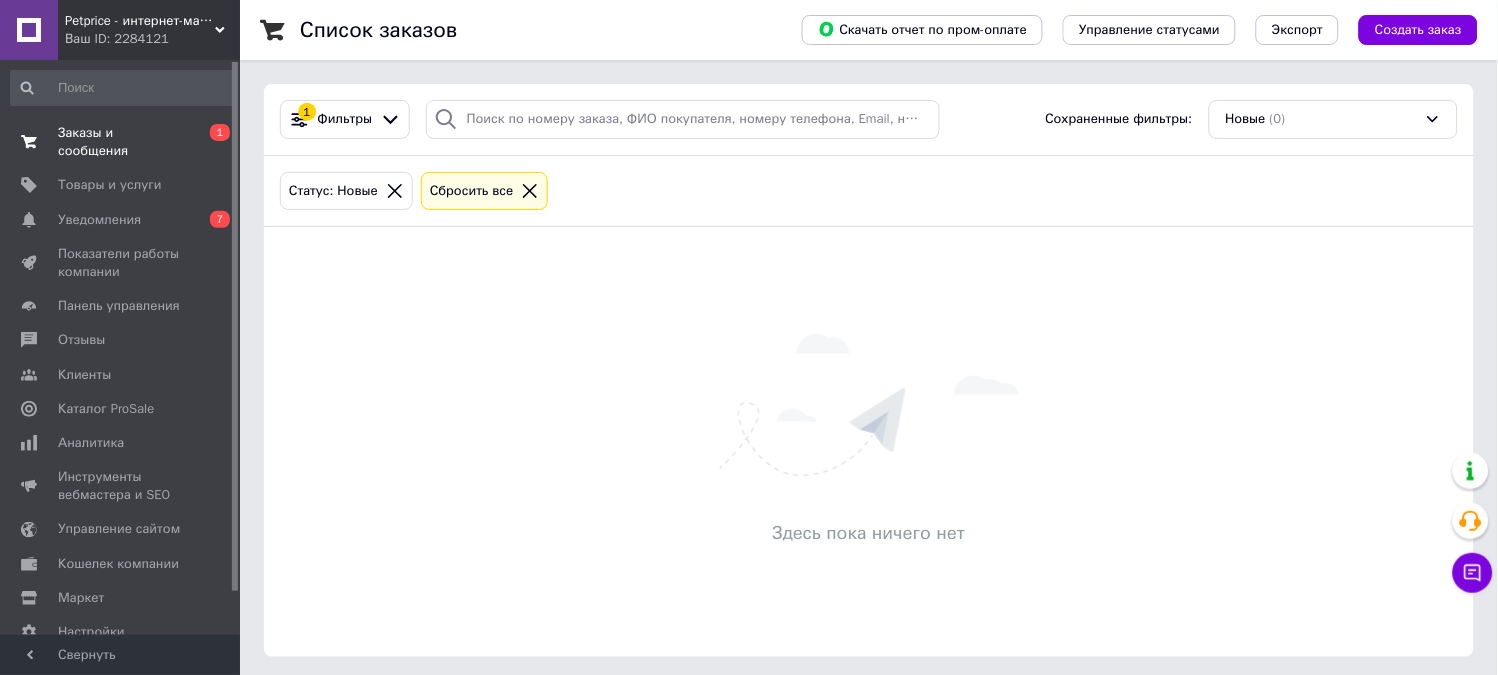 click on "Заказы и сообщения" at bounding box center (121, 142) 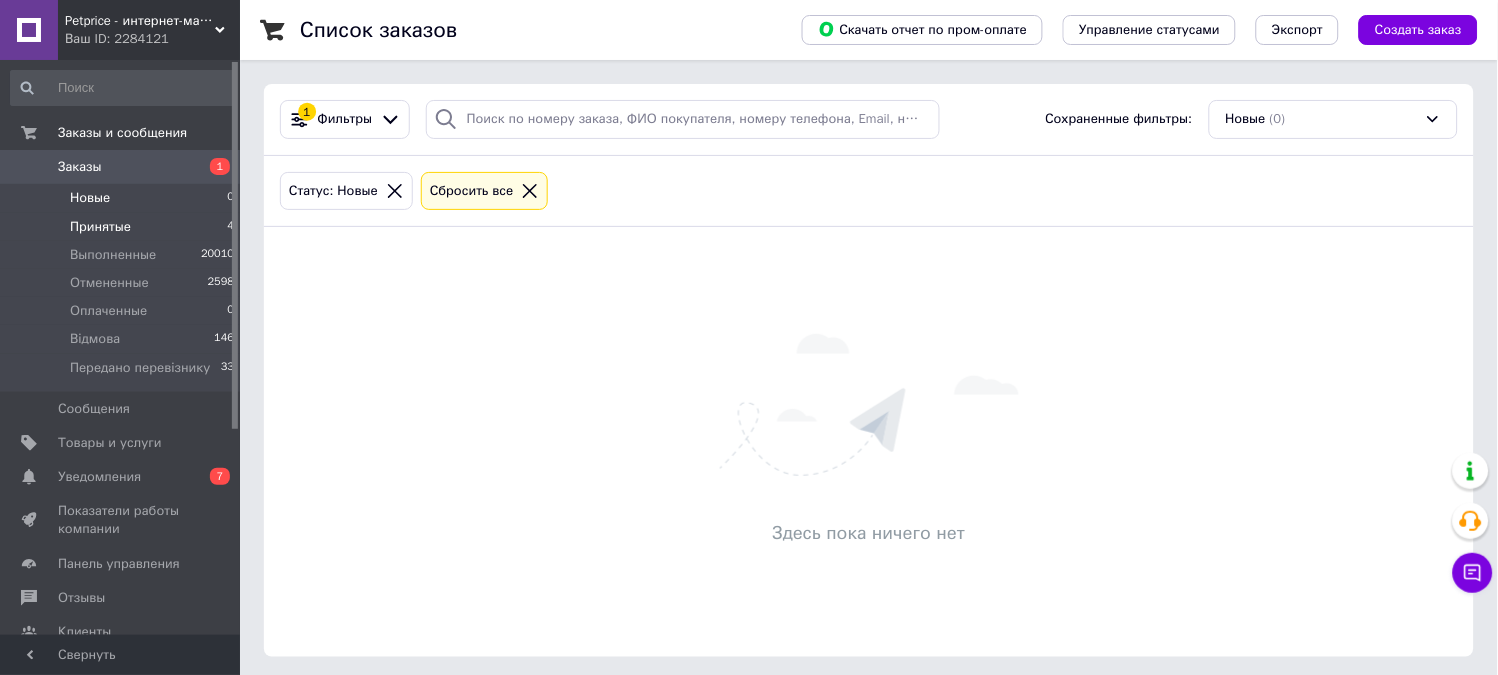 click on "Принятые 4" at bounding box center [123, 227] 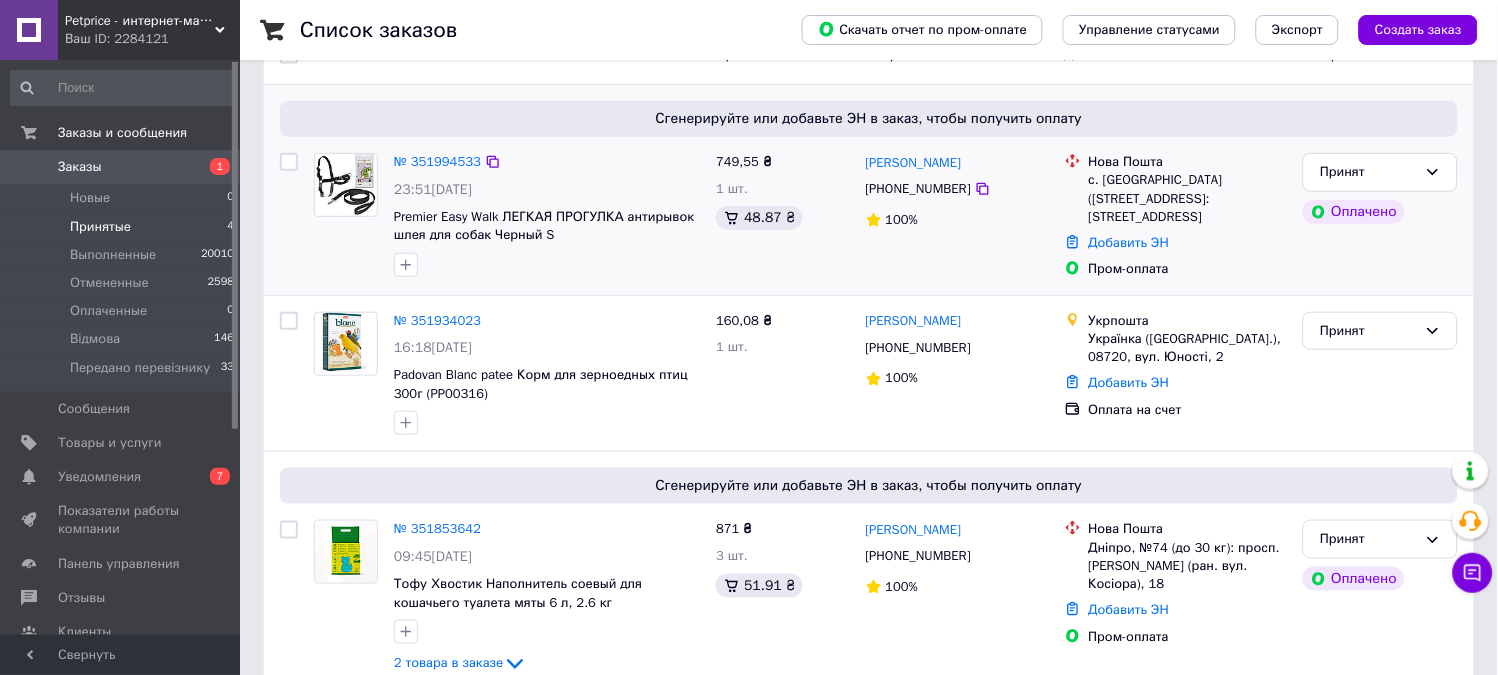scroll, scrollTop: 222, scrollLeft: 0, axis: vertical 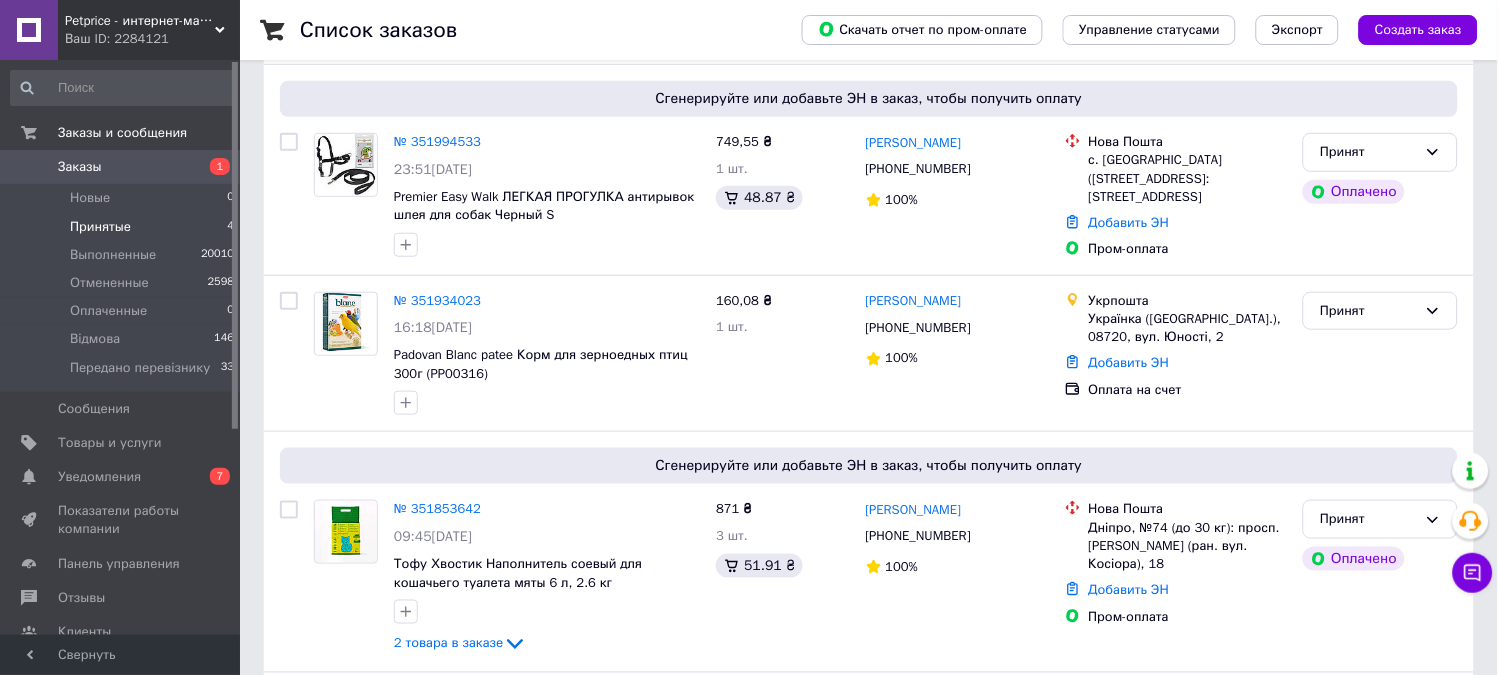 click on "Заказы" at bounding box center [121, 167] 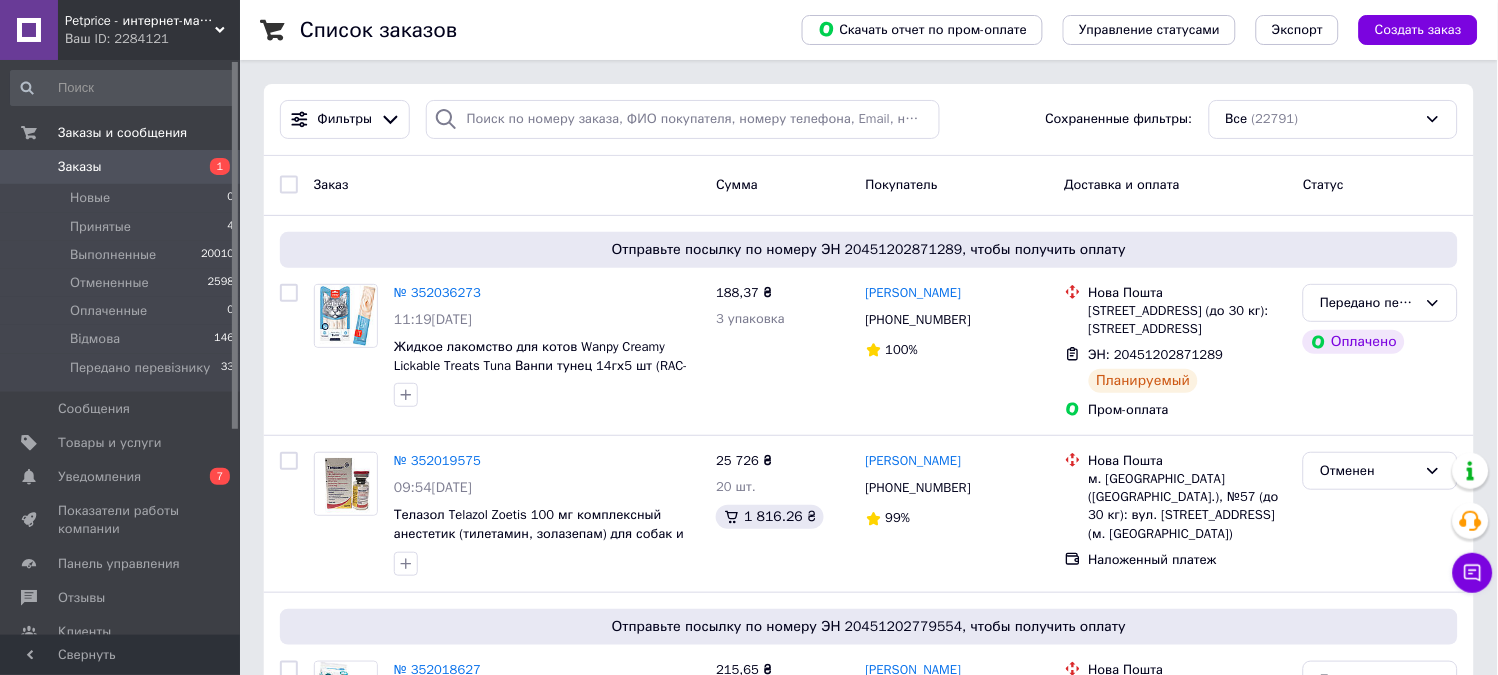 click on "Заказы" at bounding box center [121, 167] 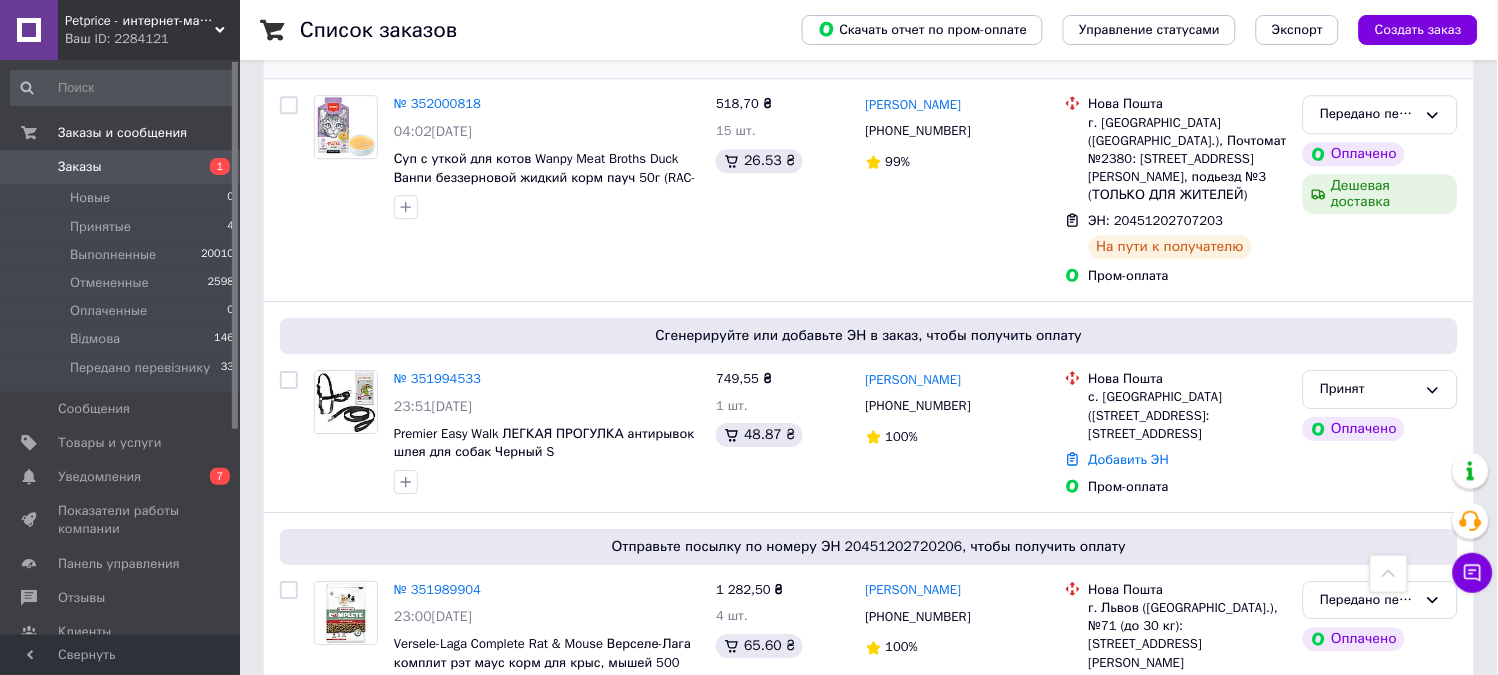 scroll, scrollTop: 1222, scrollLeft: 0, axis: vertical 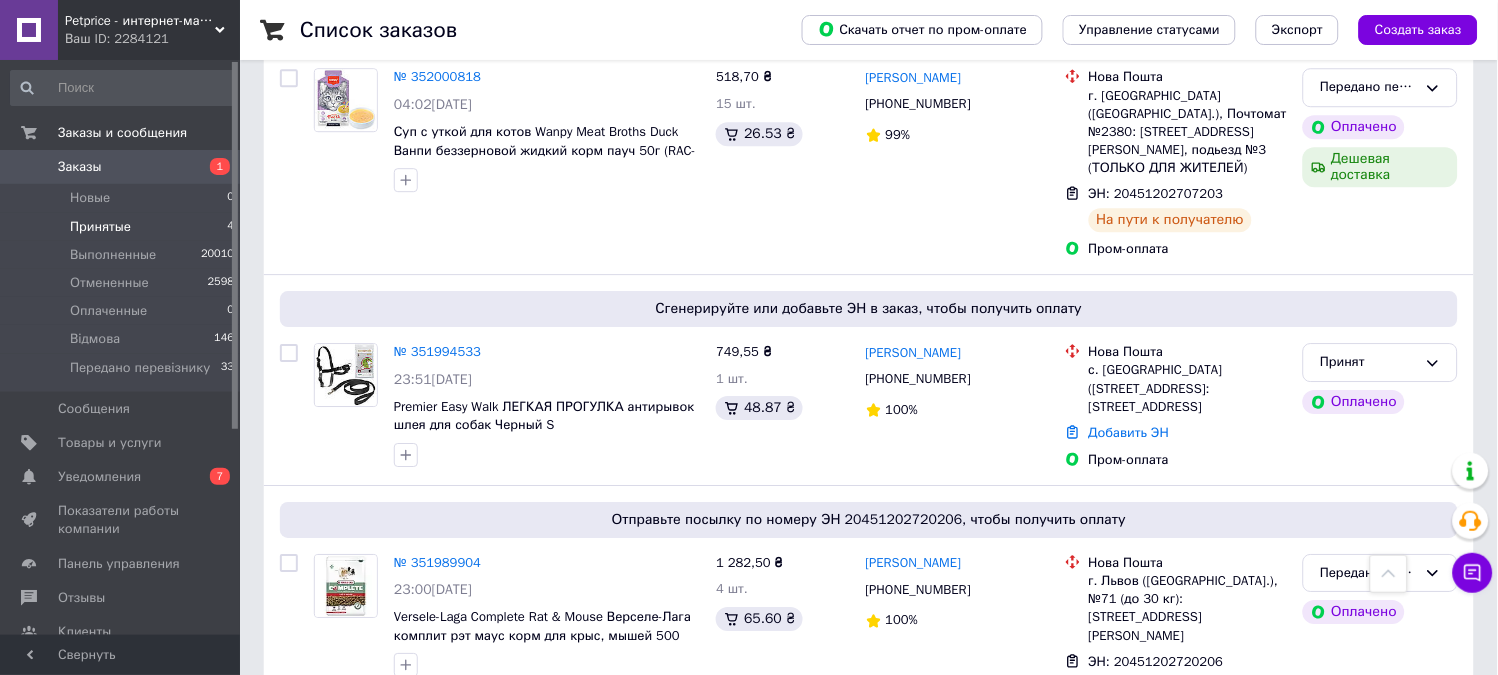 click on "Принятые" at bounding box center [100, 227] 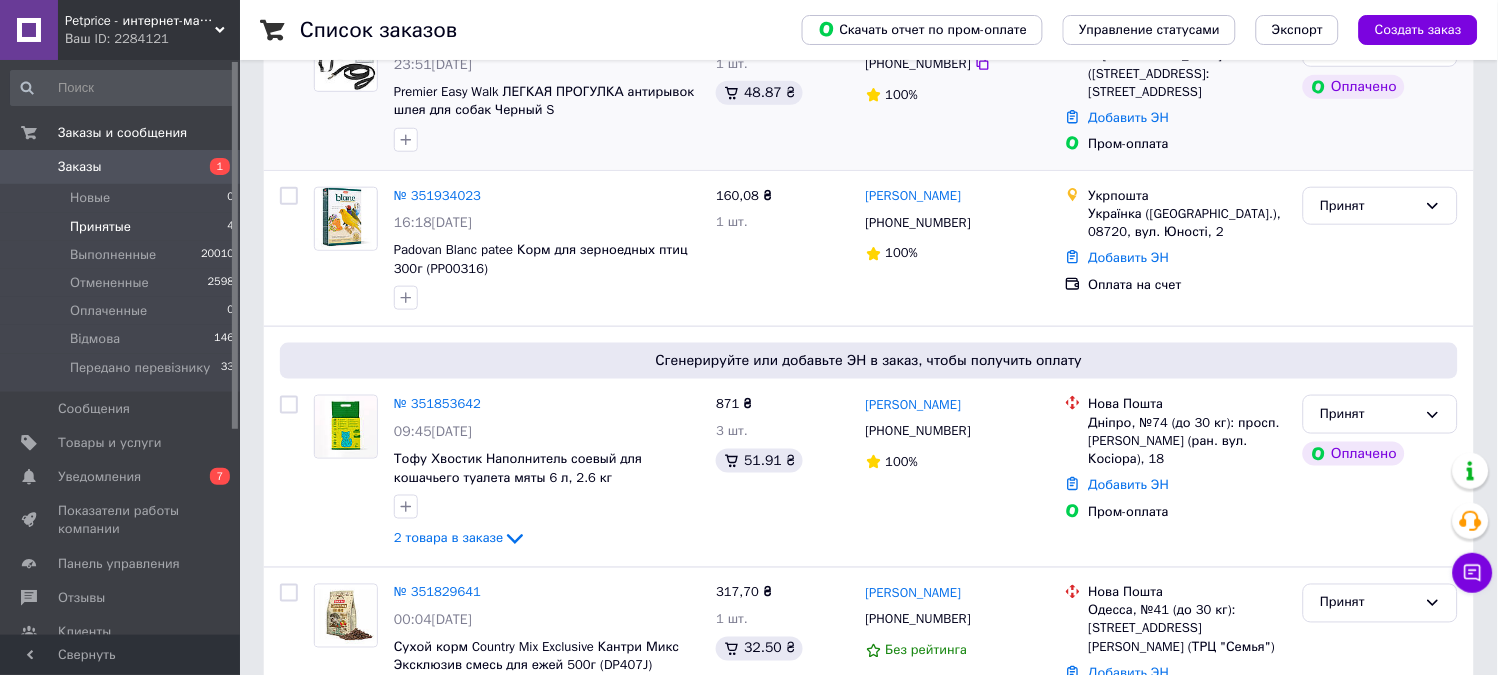 scroll, scrollTop: 333, scrollLeft: 0, axis: vertical 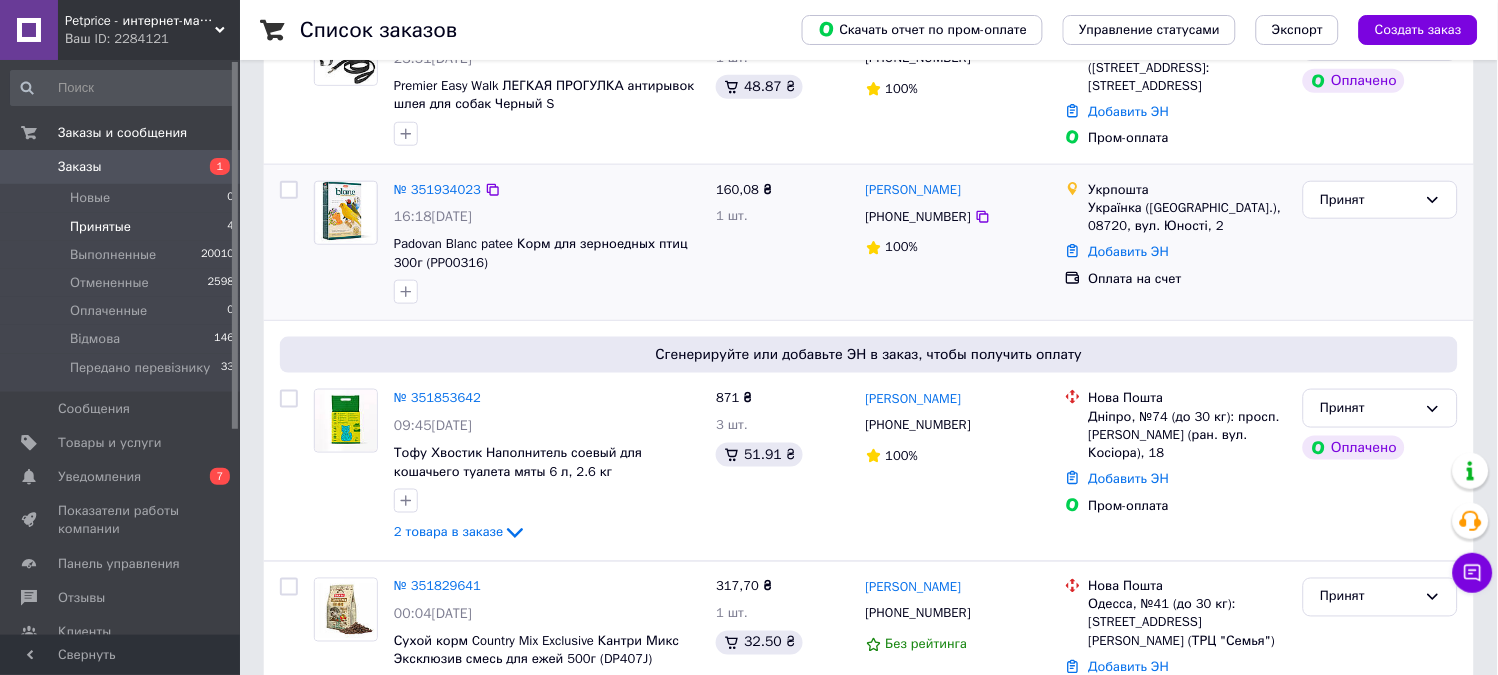 click at bounding box center (346, 213) 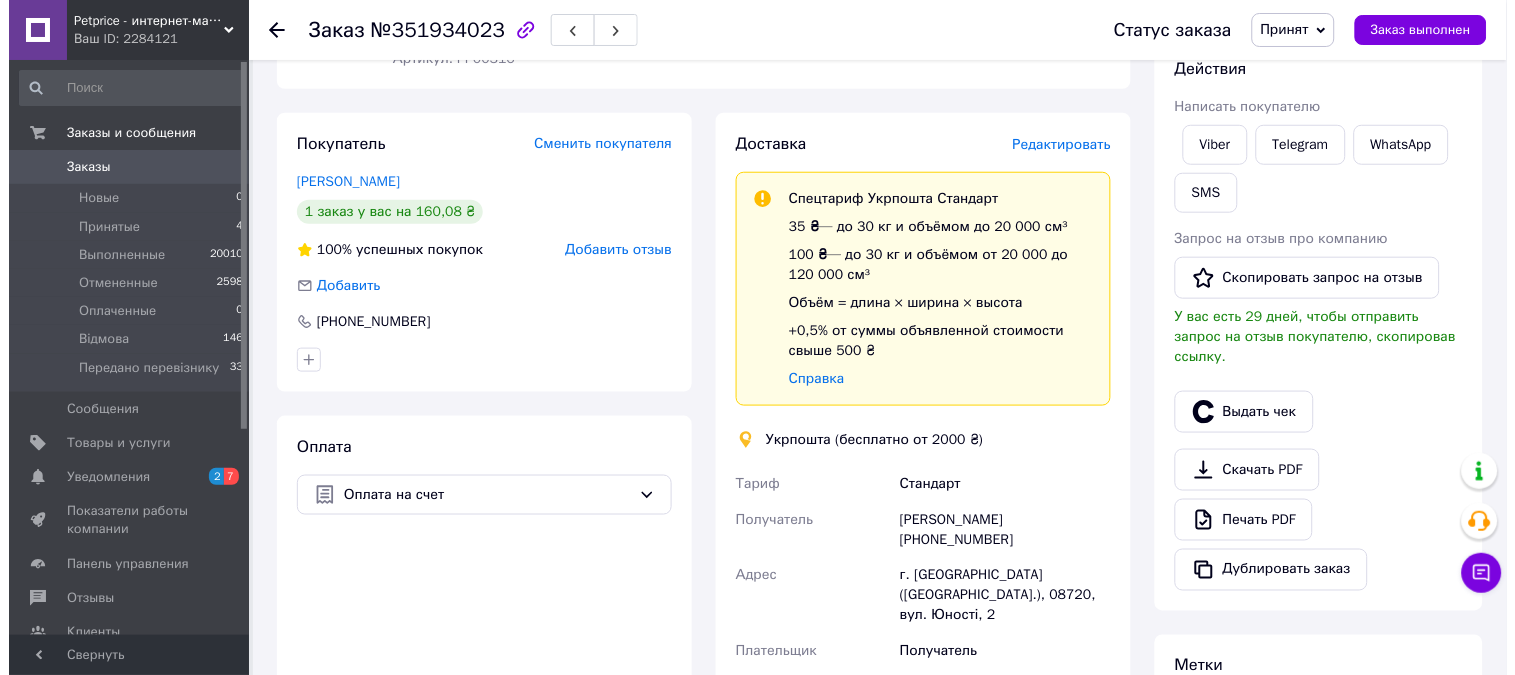 scroll, scrollTop: 333, scrollLeft: 0, axis: vertical 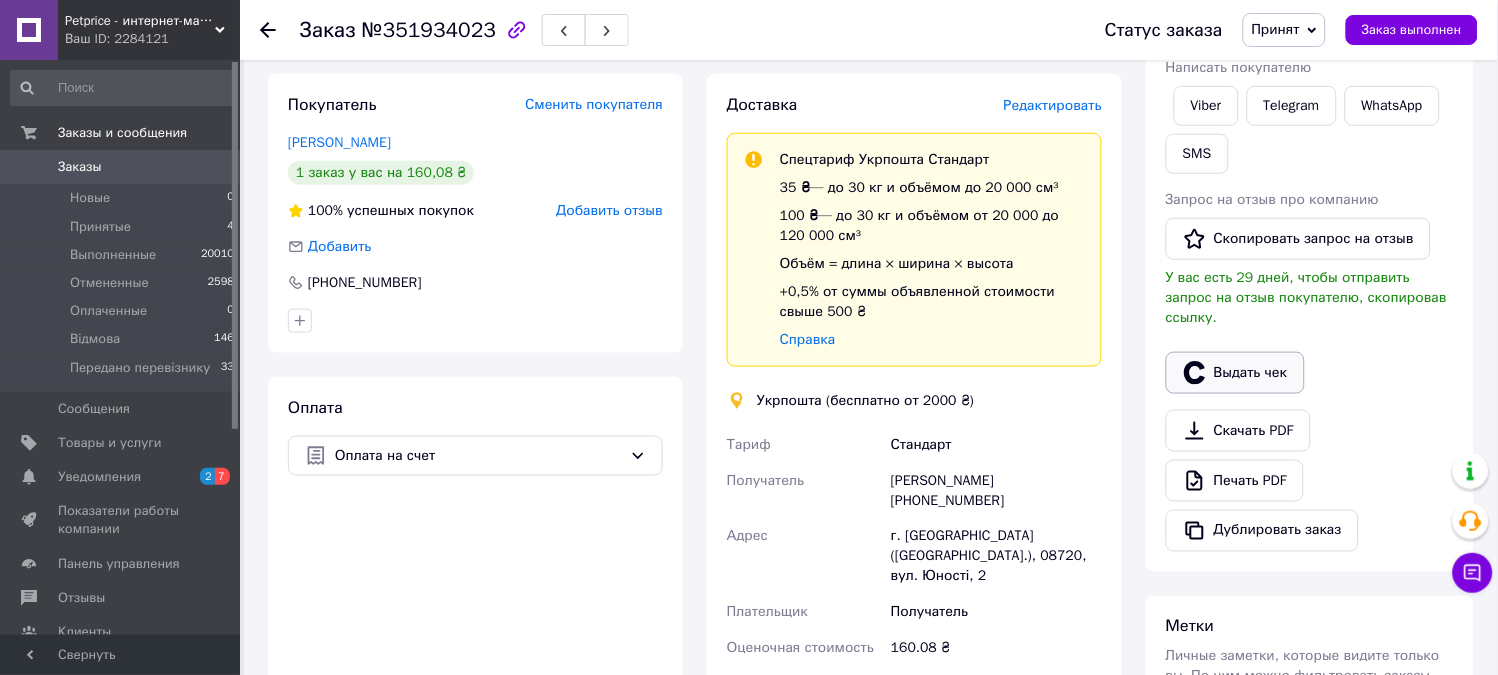 click on "Выдать чек" at bounding box center (1235, 373) 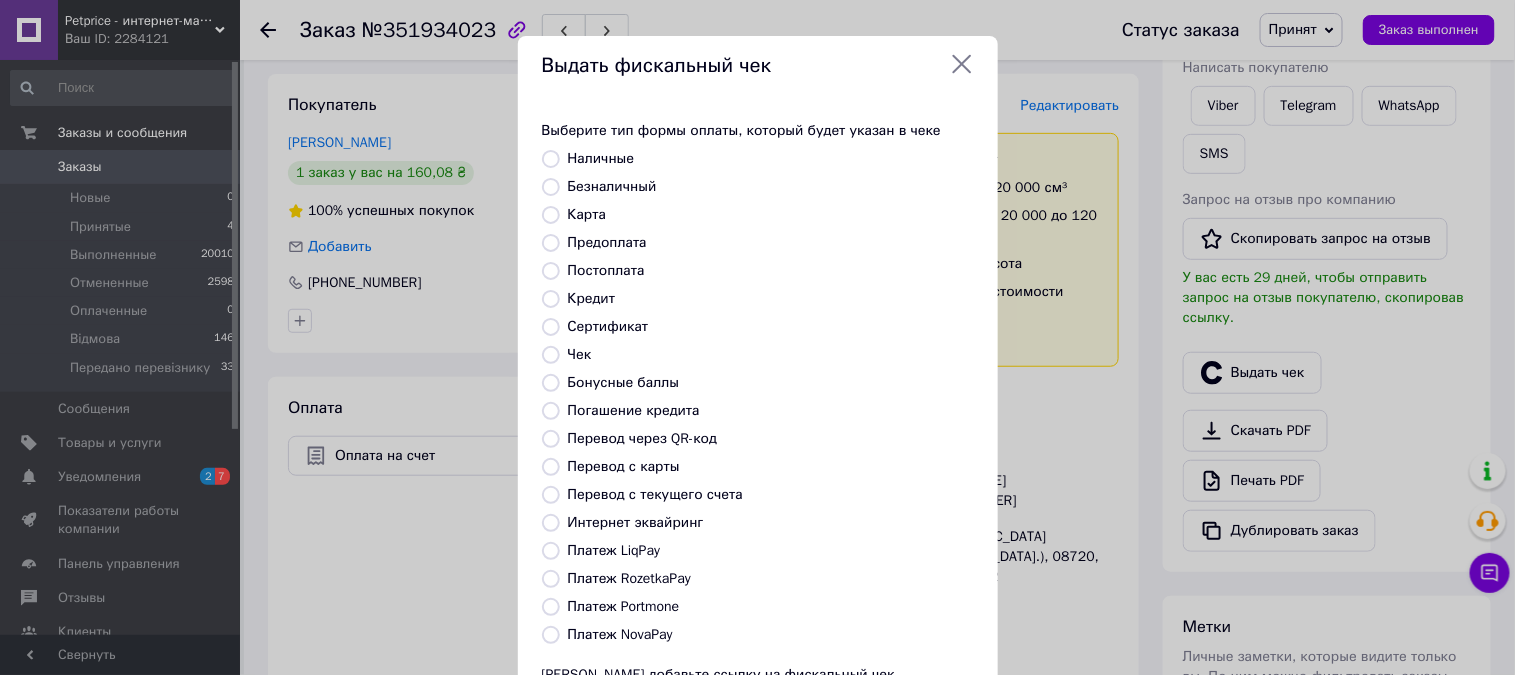 click on "Безналичный" at bounding box center (551, 187) 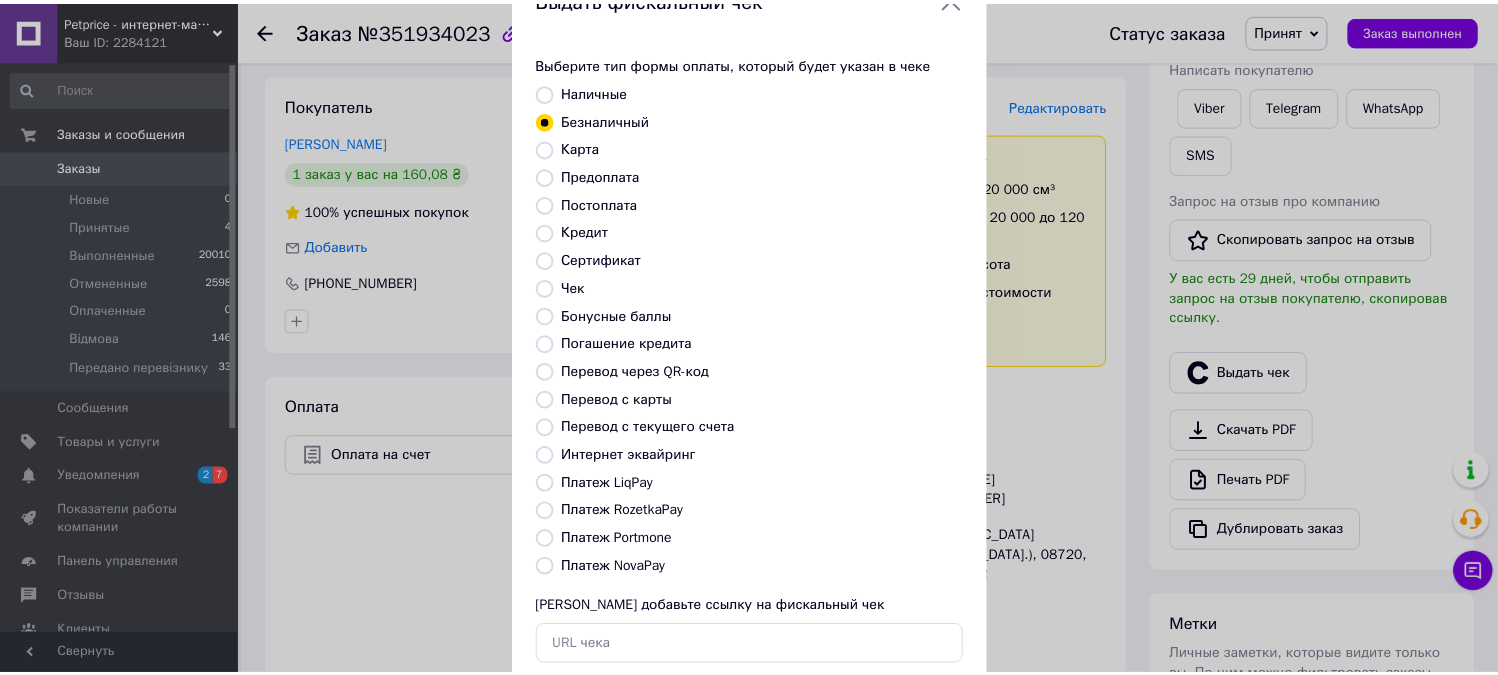 scroll, scrollTop: 184, scrollLeft: 0, axis: vertical 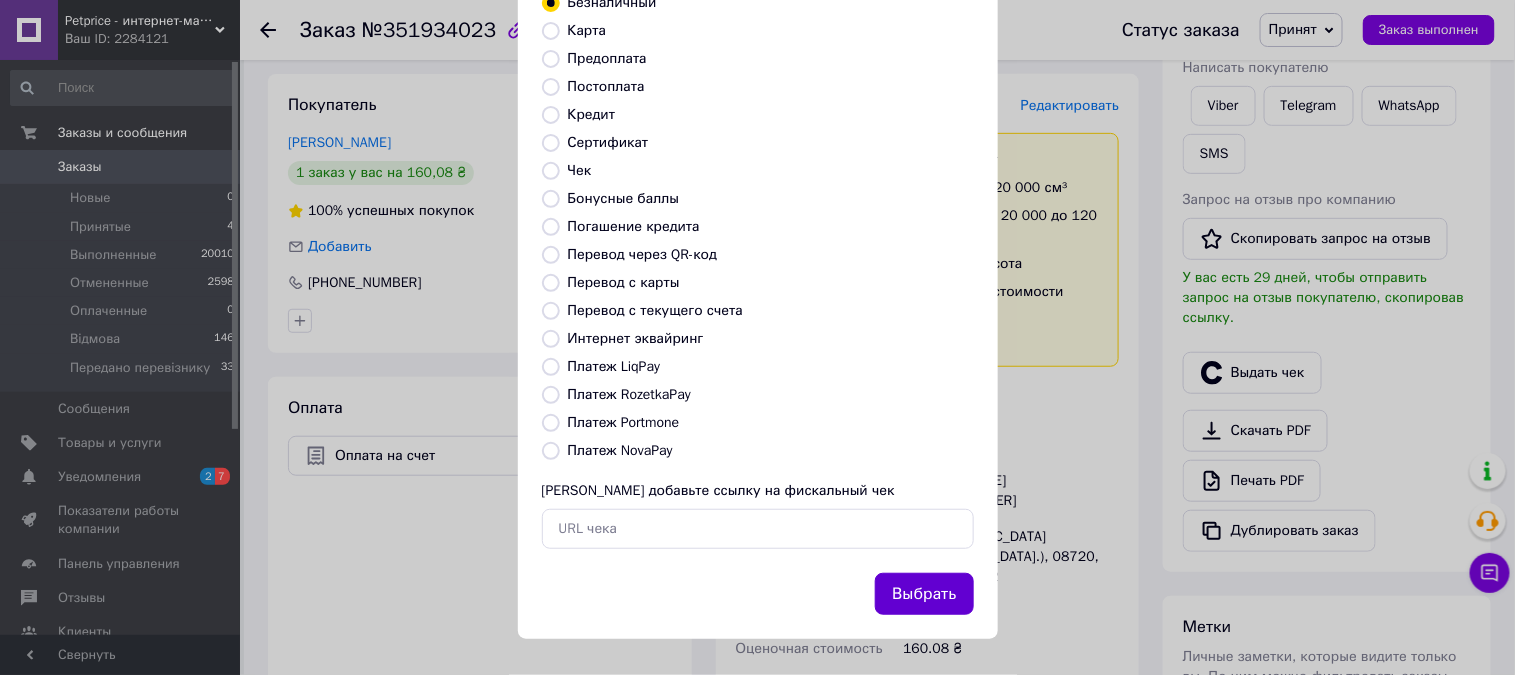 click on "Выбрать" at bounding box center (924, 594) 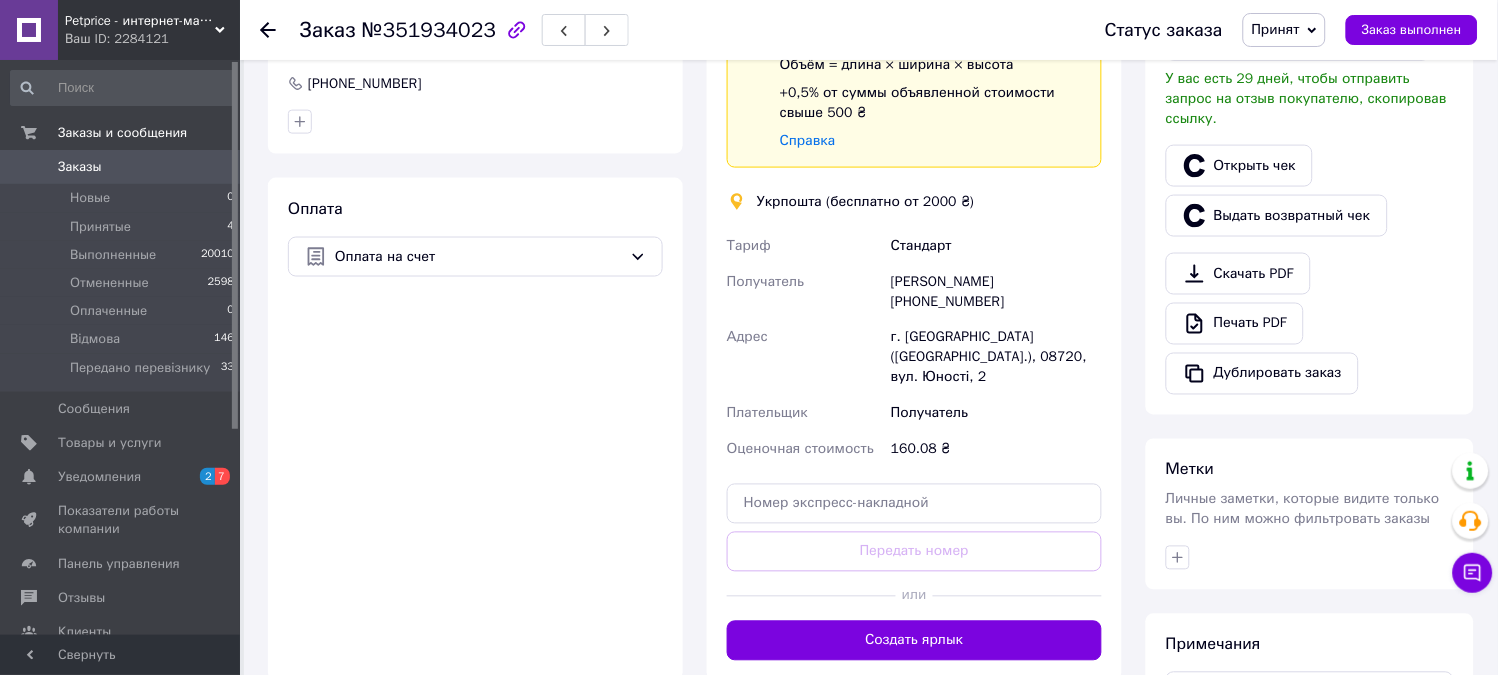 scroll, scrollTop: 333, scrollLeft: 0, axis: vertical 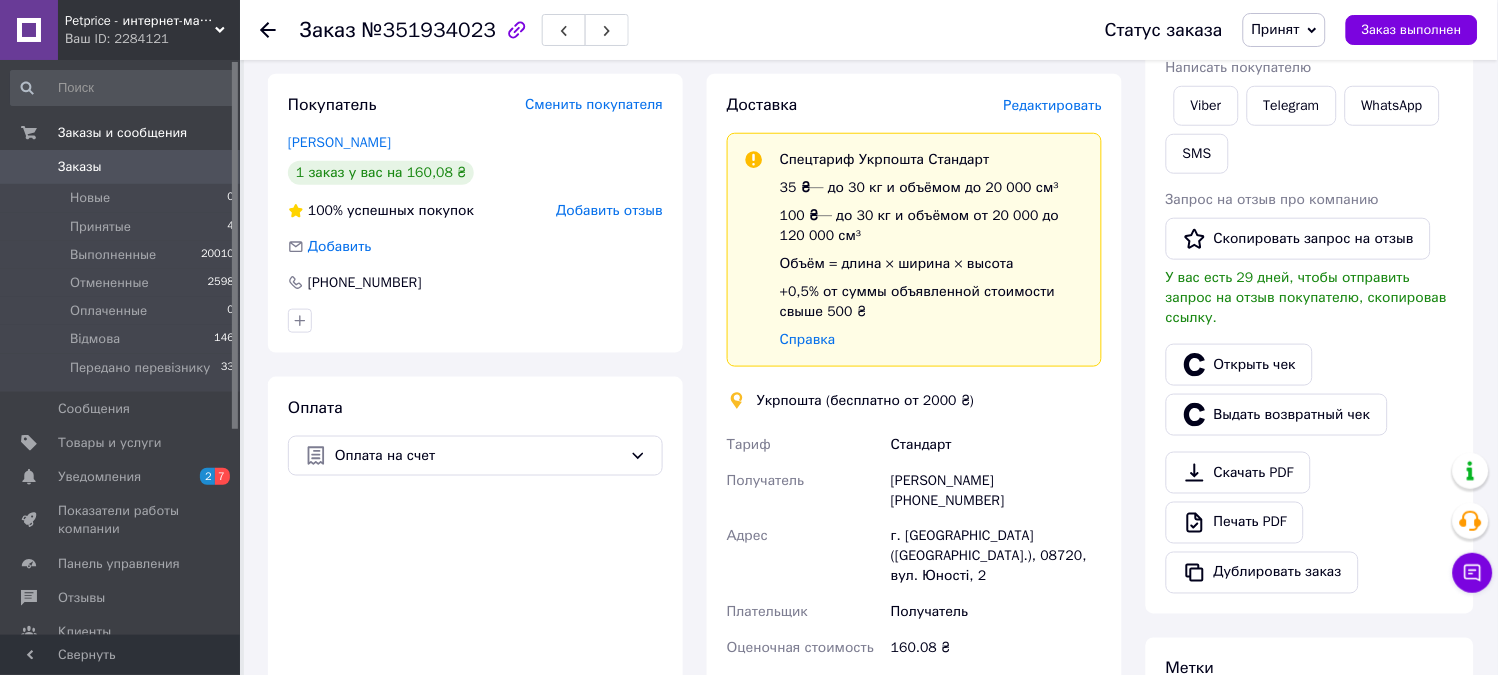 click on "Заказы" at bounding box center [121, 167] 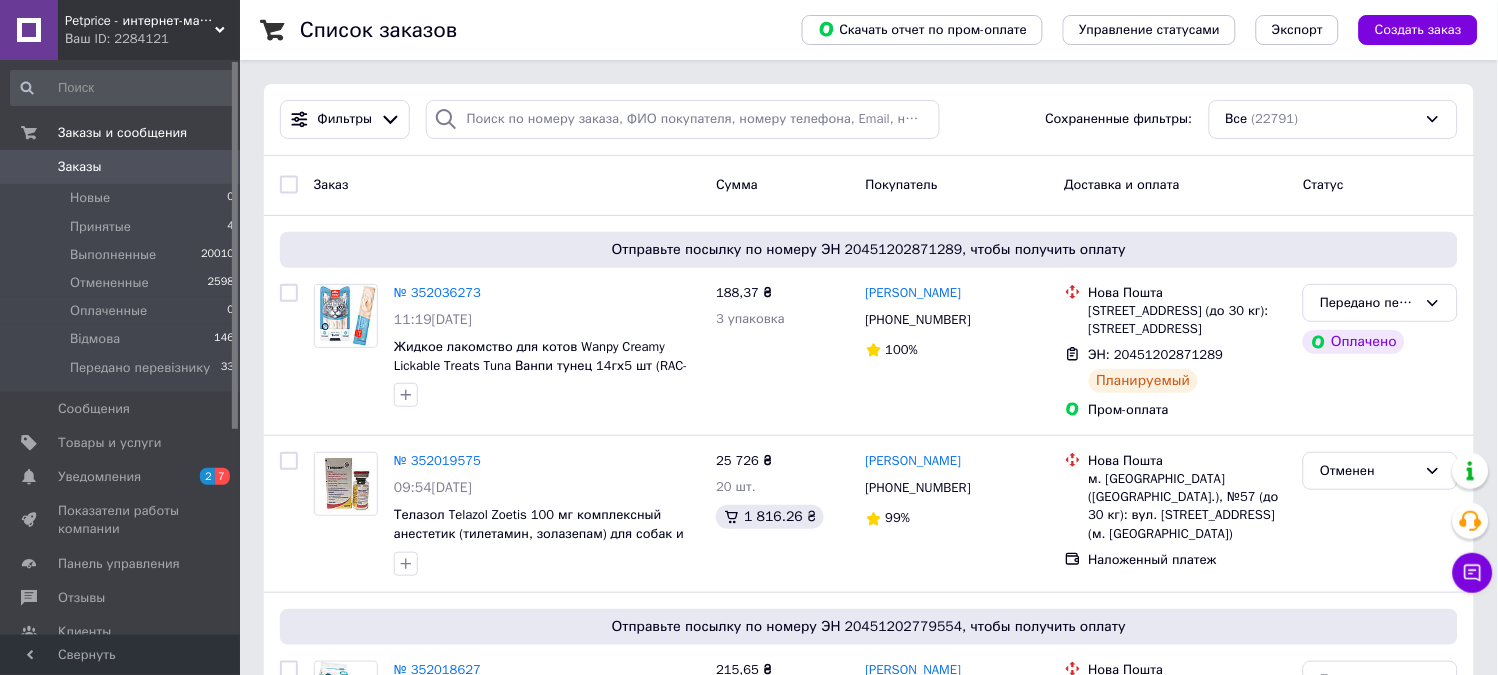 click on "Заказы" at bounding box center (121, 167) 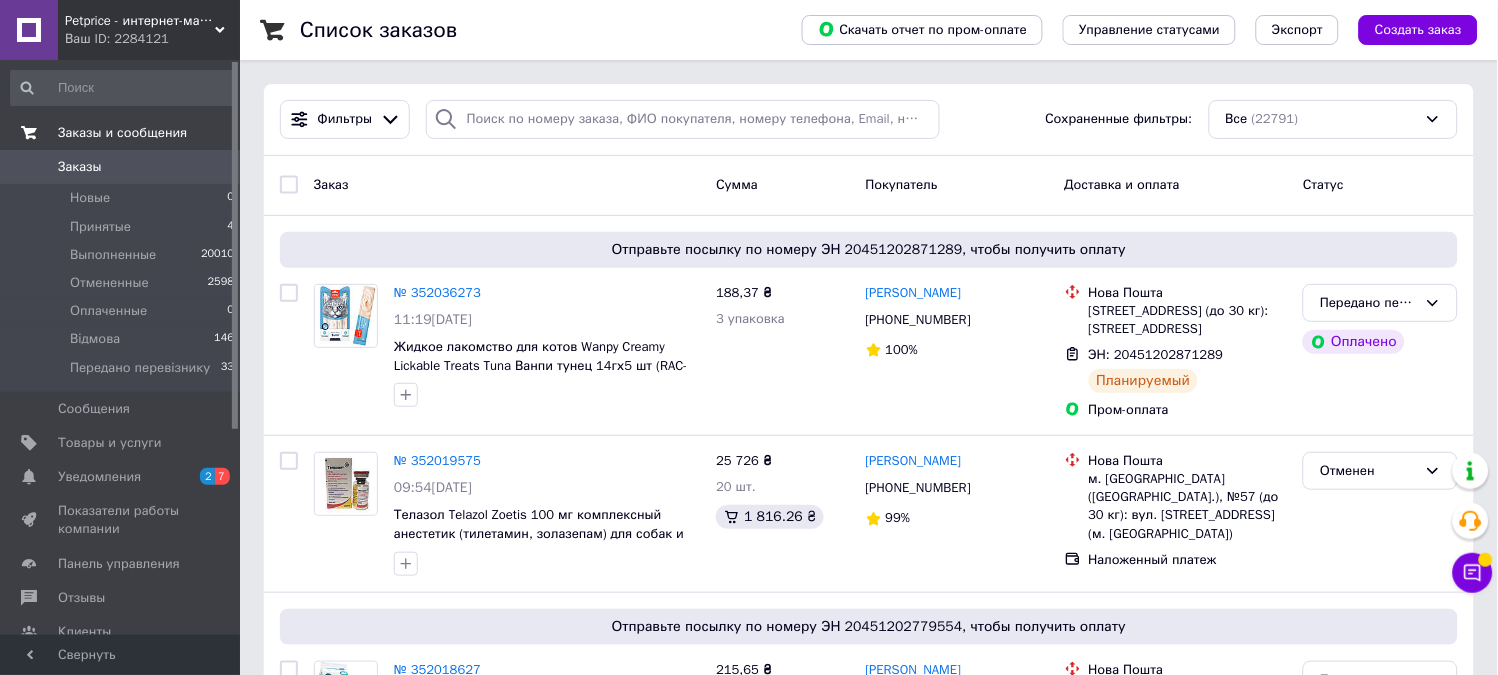 click on "Заказы и сообщения" at bounding box center (122, 133) 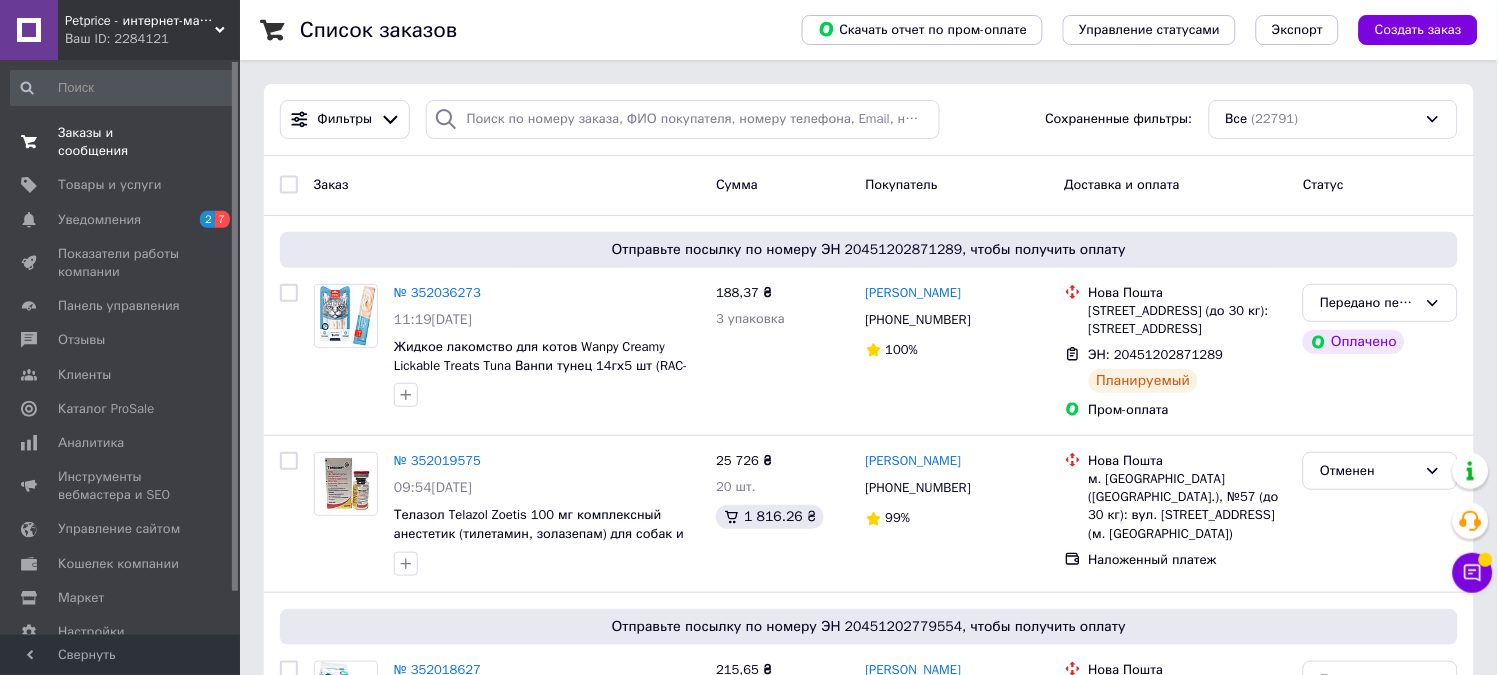 click on "Заказы и сообщения" at bounding box center (121, 142) 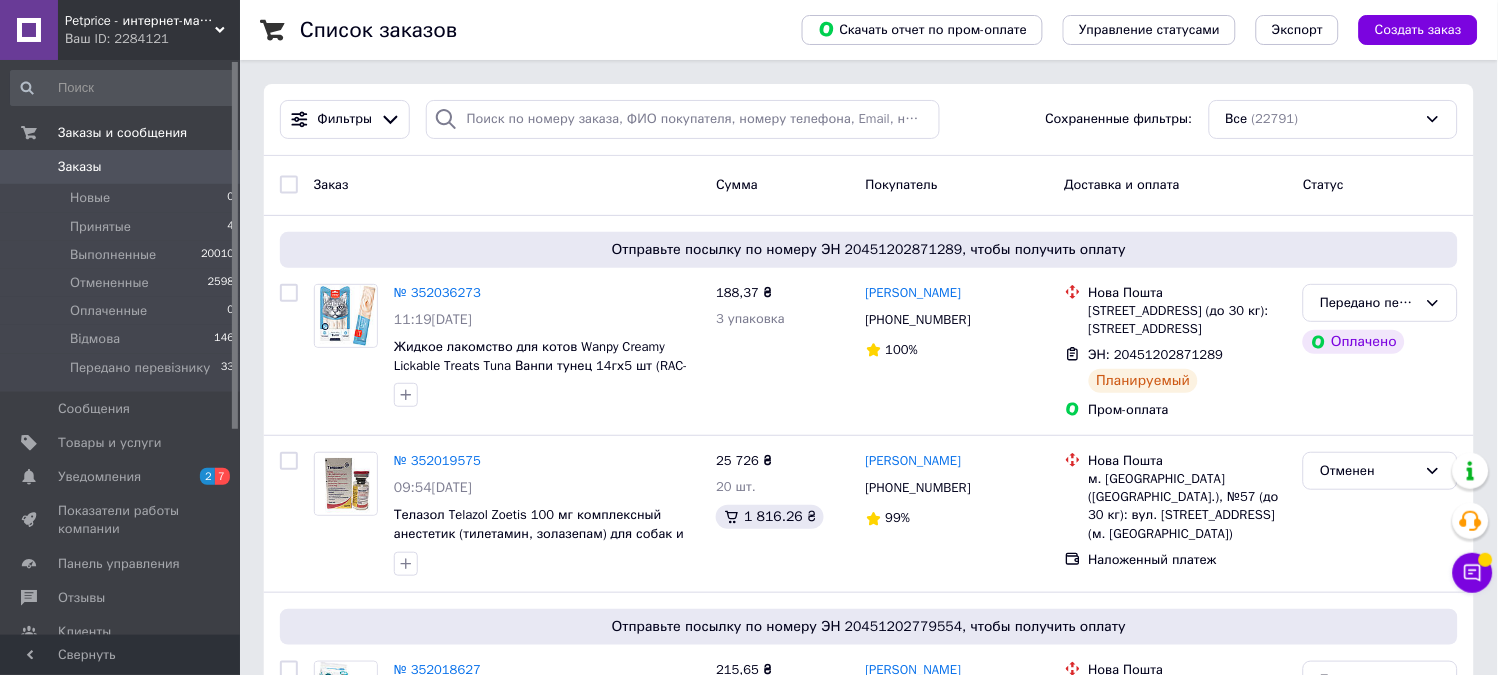 click on "Заказы" at bounding box center (121, 167) 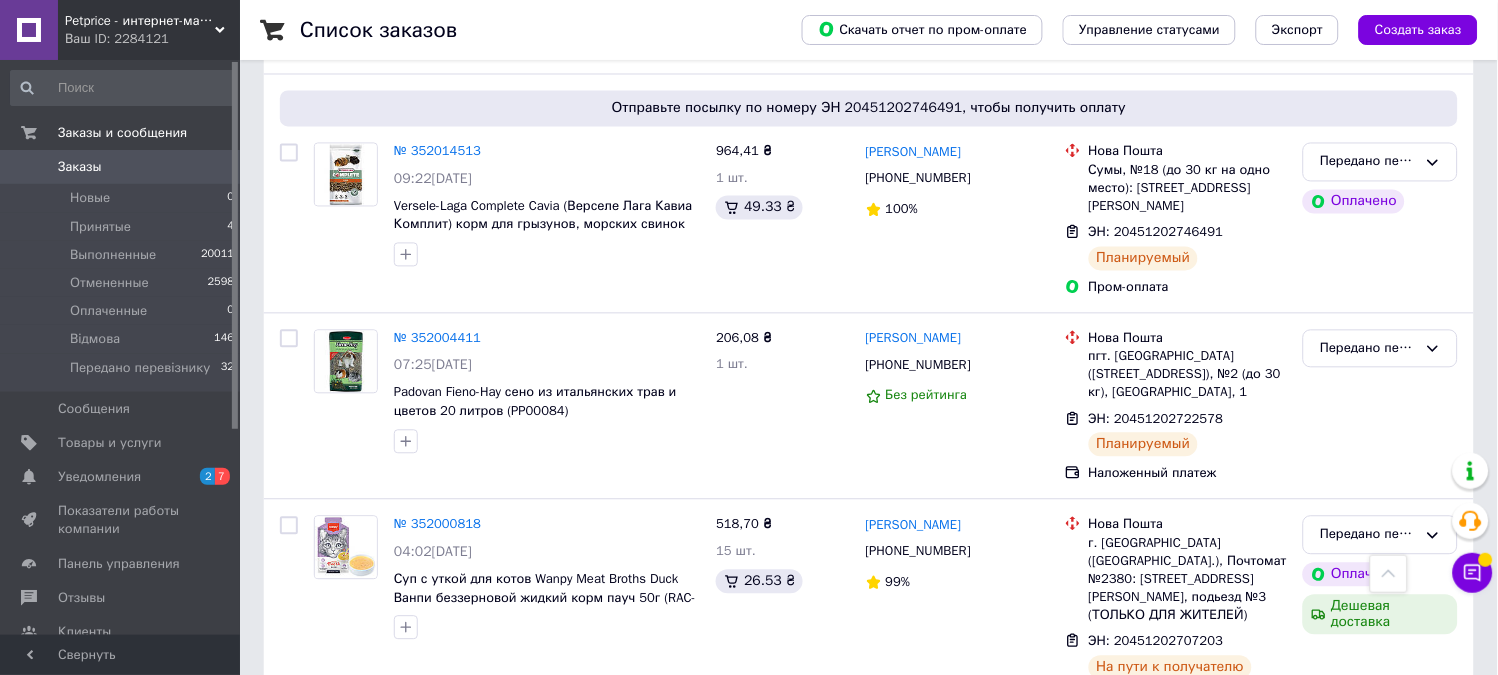 scroll, scrollTop: 777, scrollLeft: 0, axis: vertical 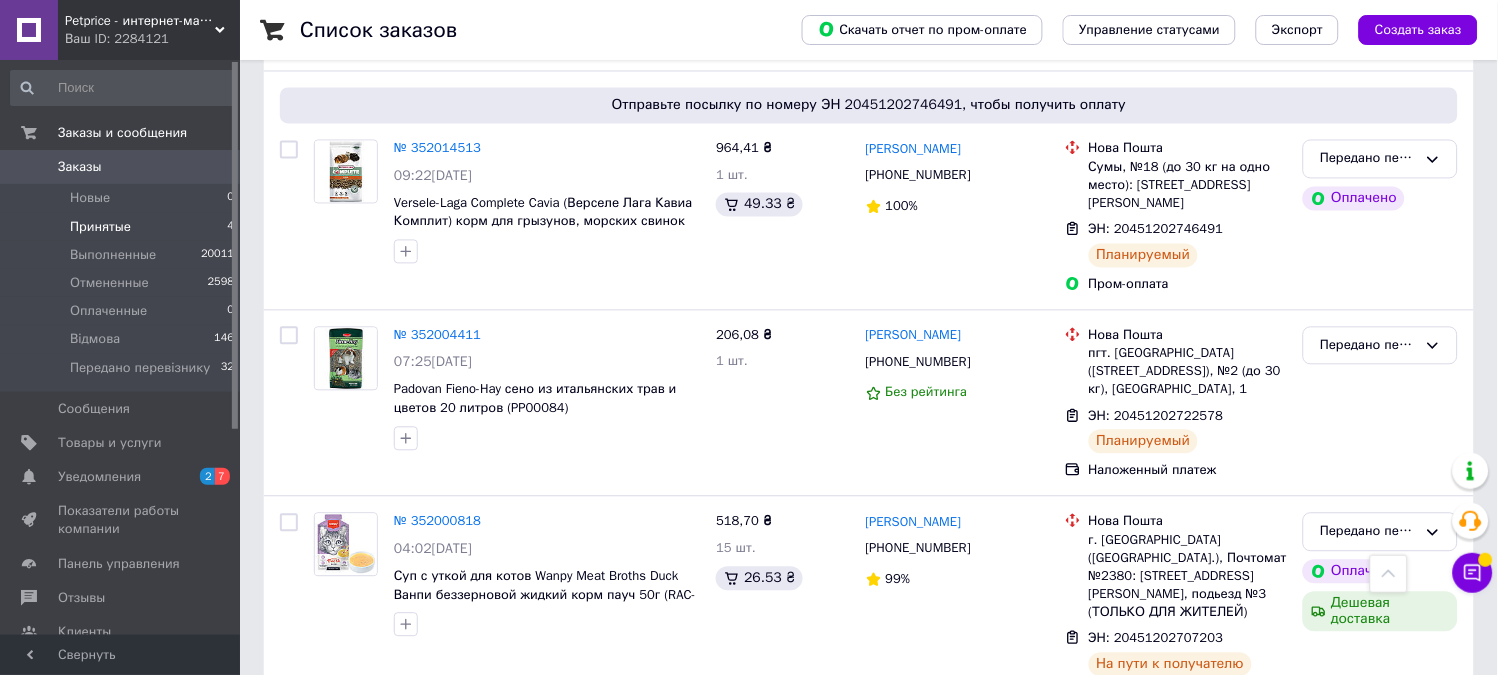click on "Принятые" at bounding box center [100, 227] 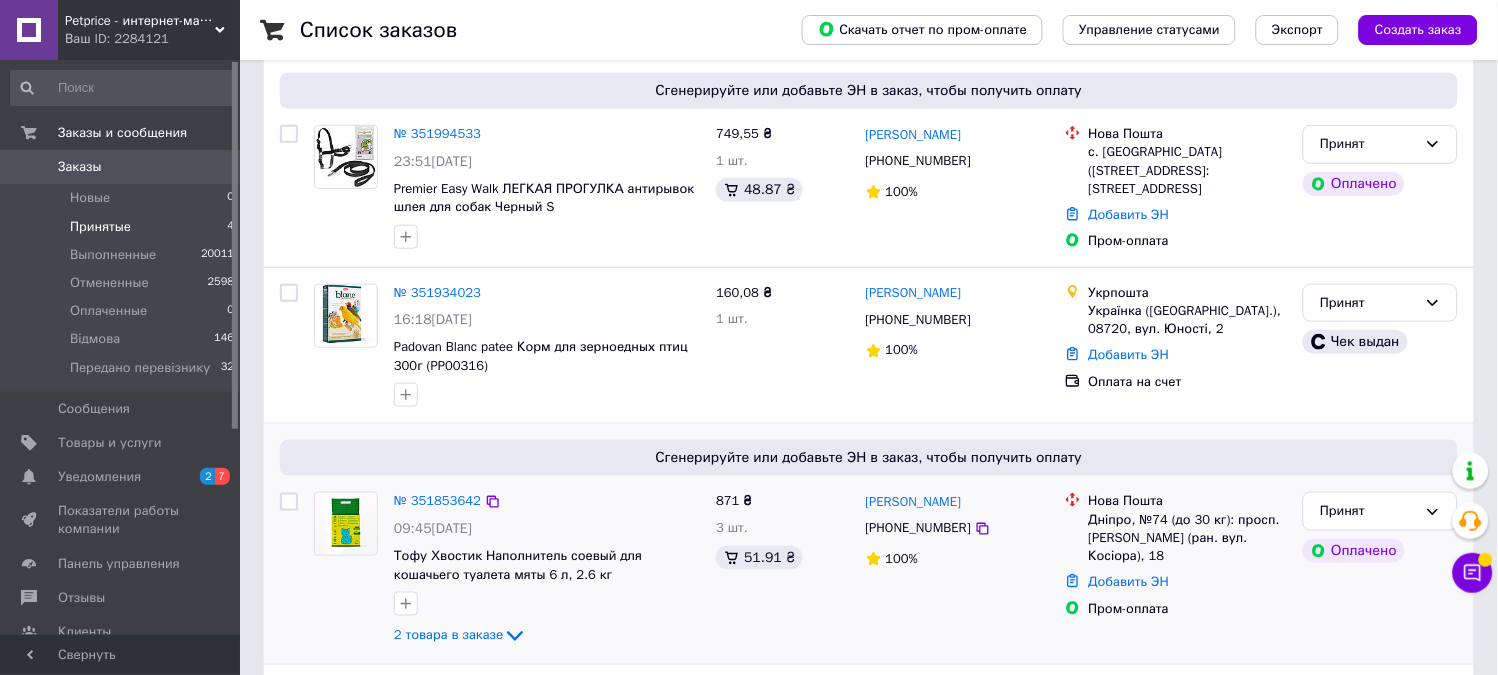 scroll, scrollTop: 177, scrollLeft: 0, axis: vertical 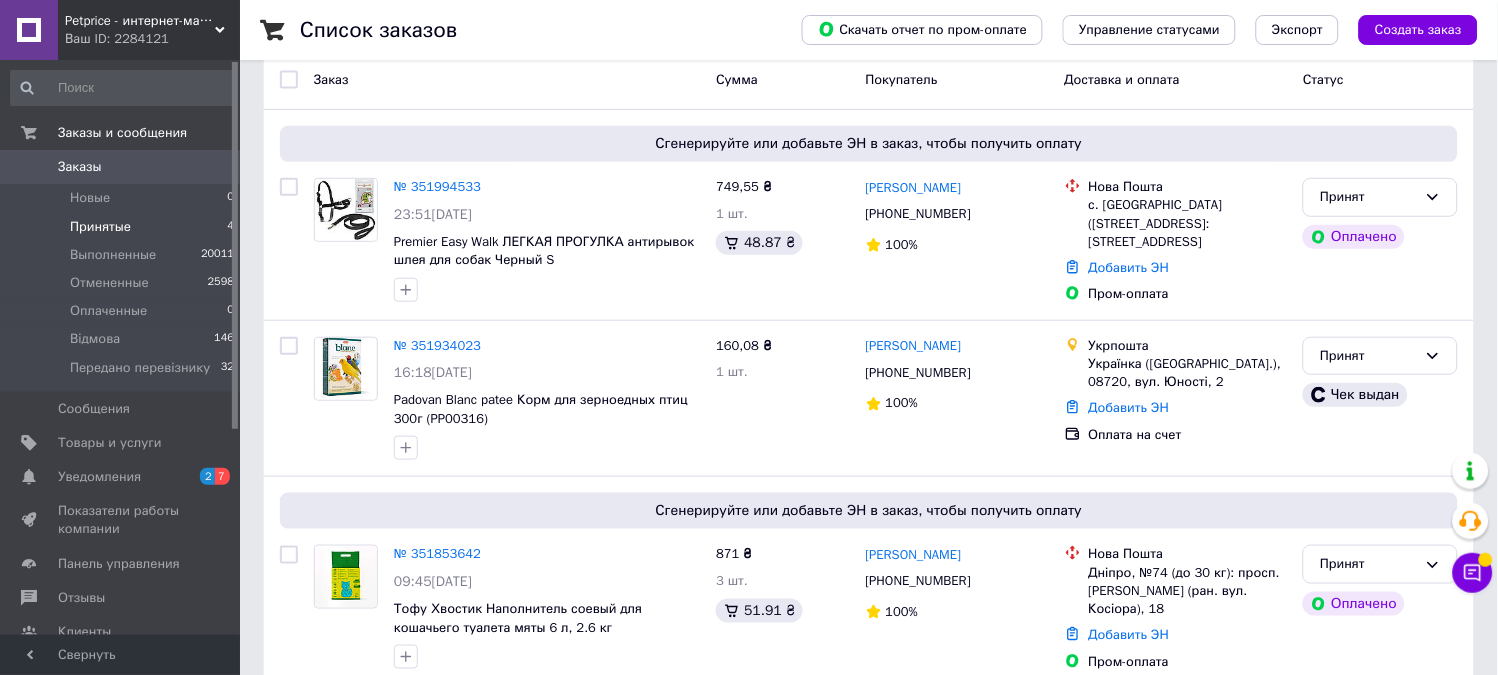 click on "Заказы" at bounding box center (121, 167) 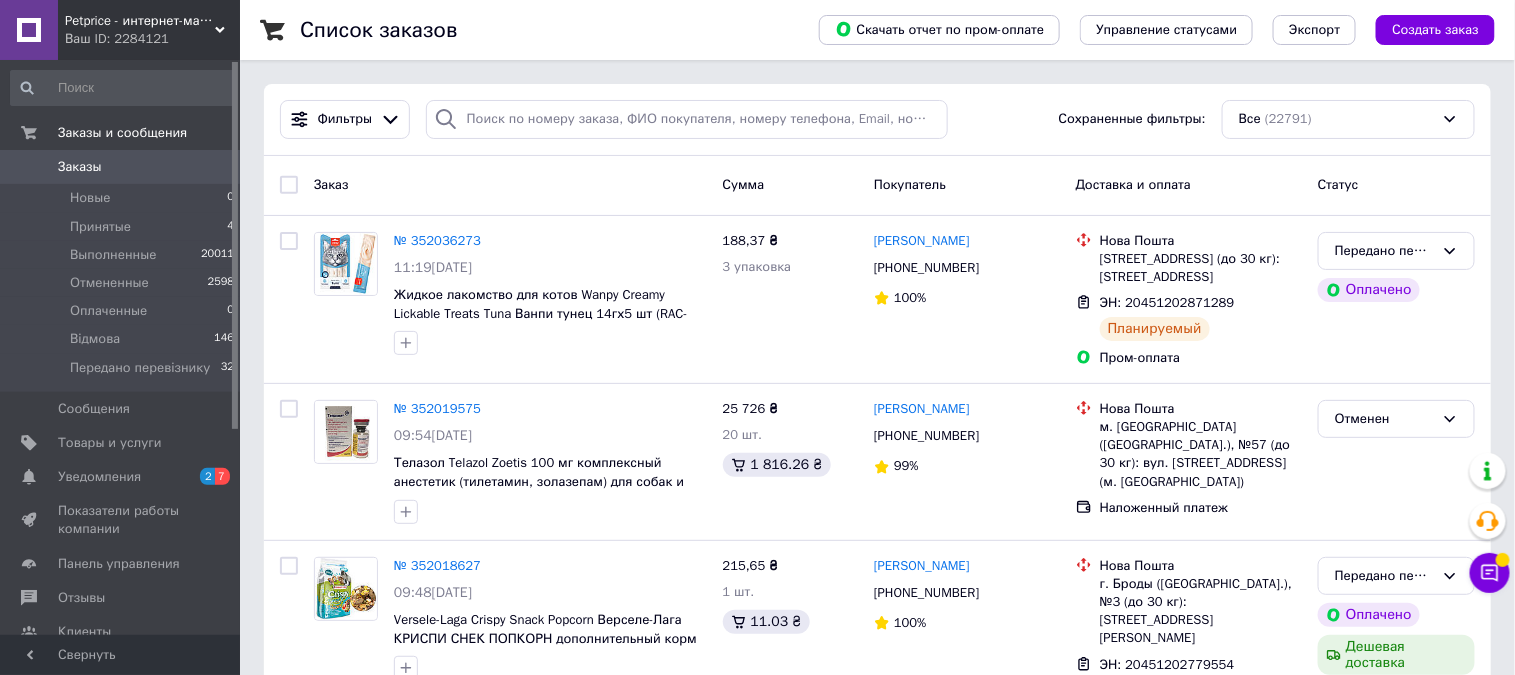 click on "Заказы" at bounding box center [121, 167] 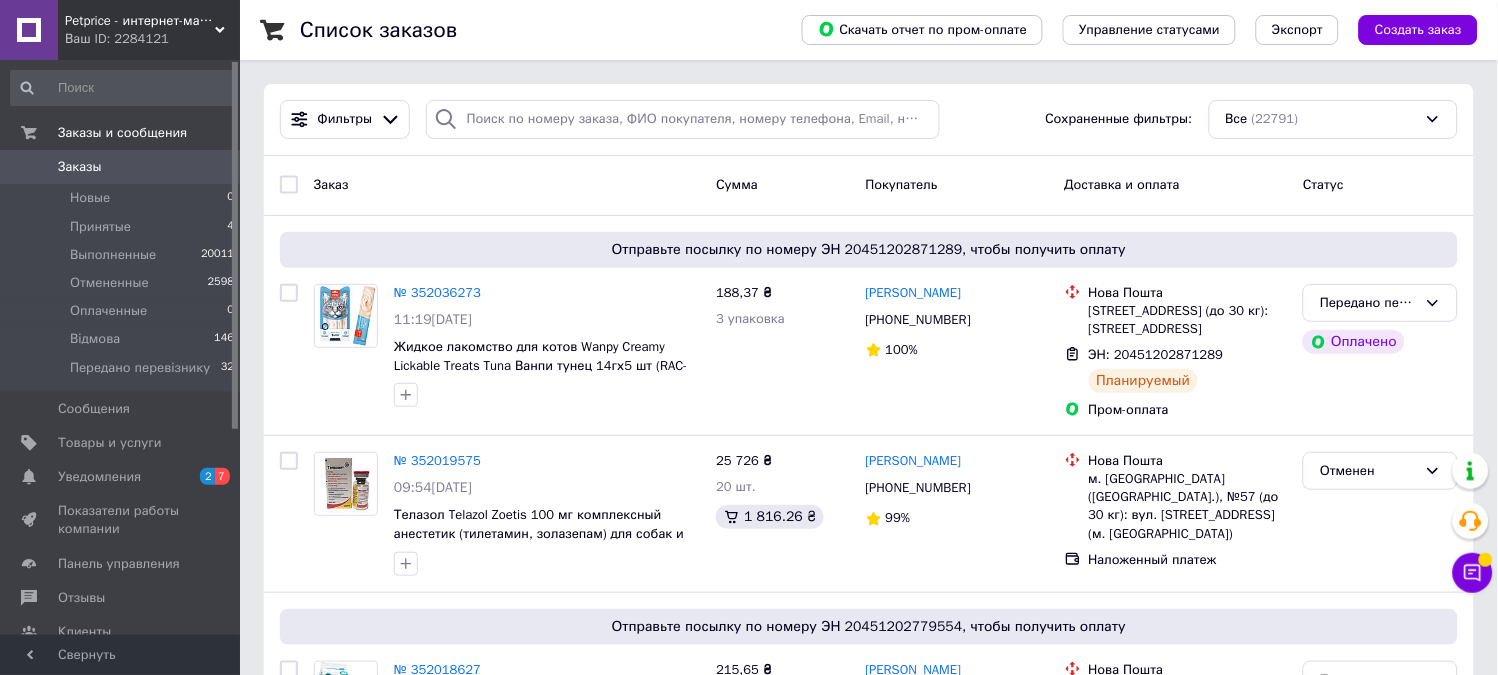 click on "Заказы" at bounding box center [121, 167] 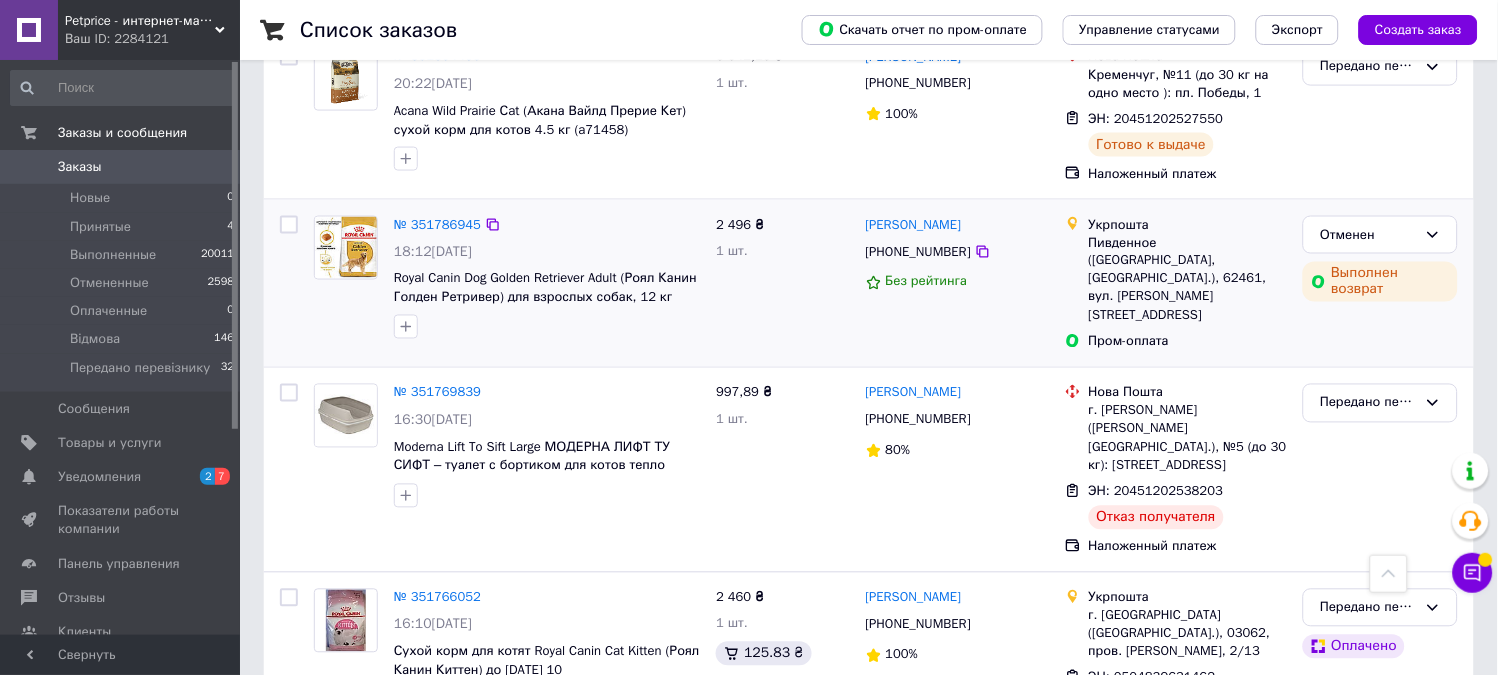 scroll, scrollTop: 5666, scrollLeft: 0, axis: vertical 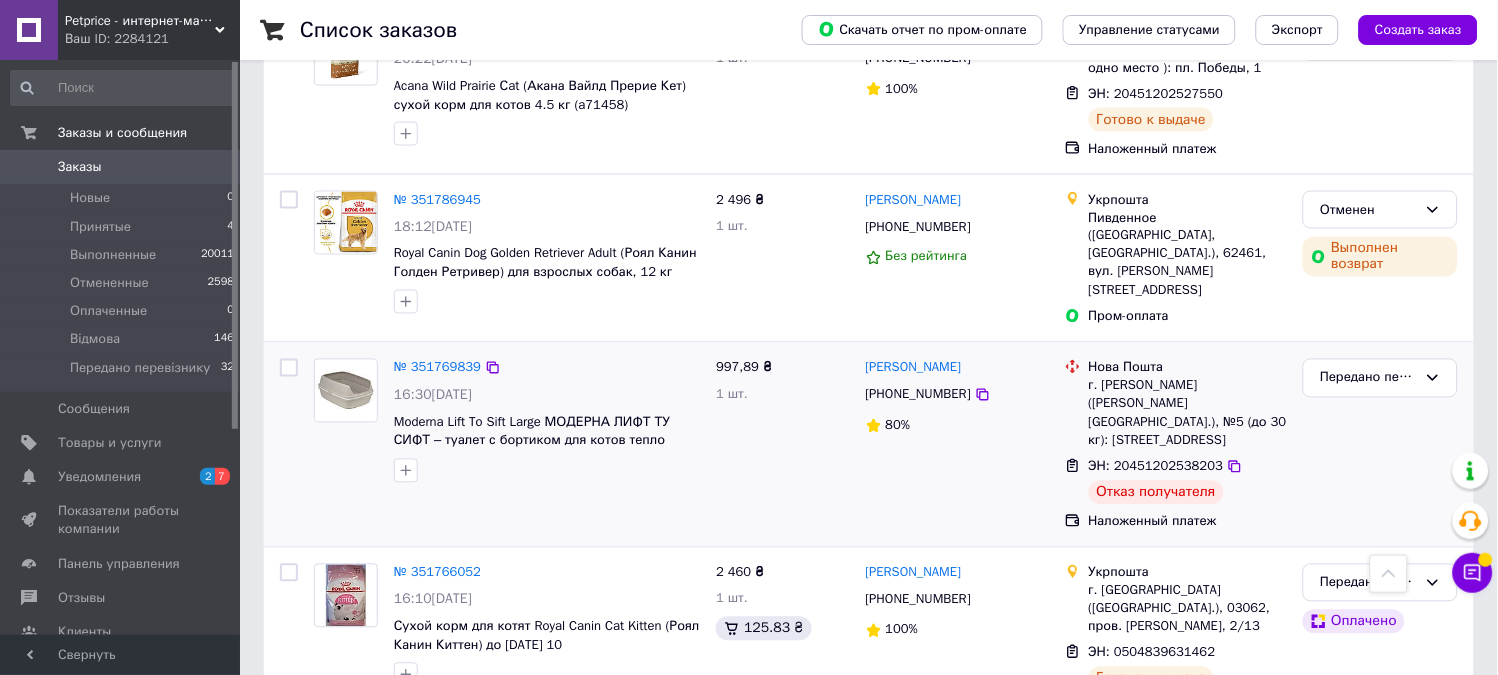 click at bounding box center (346, 391) 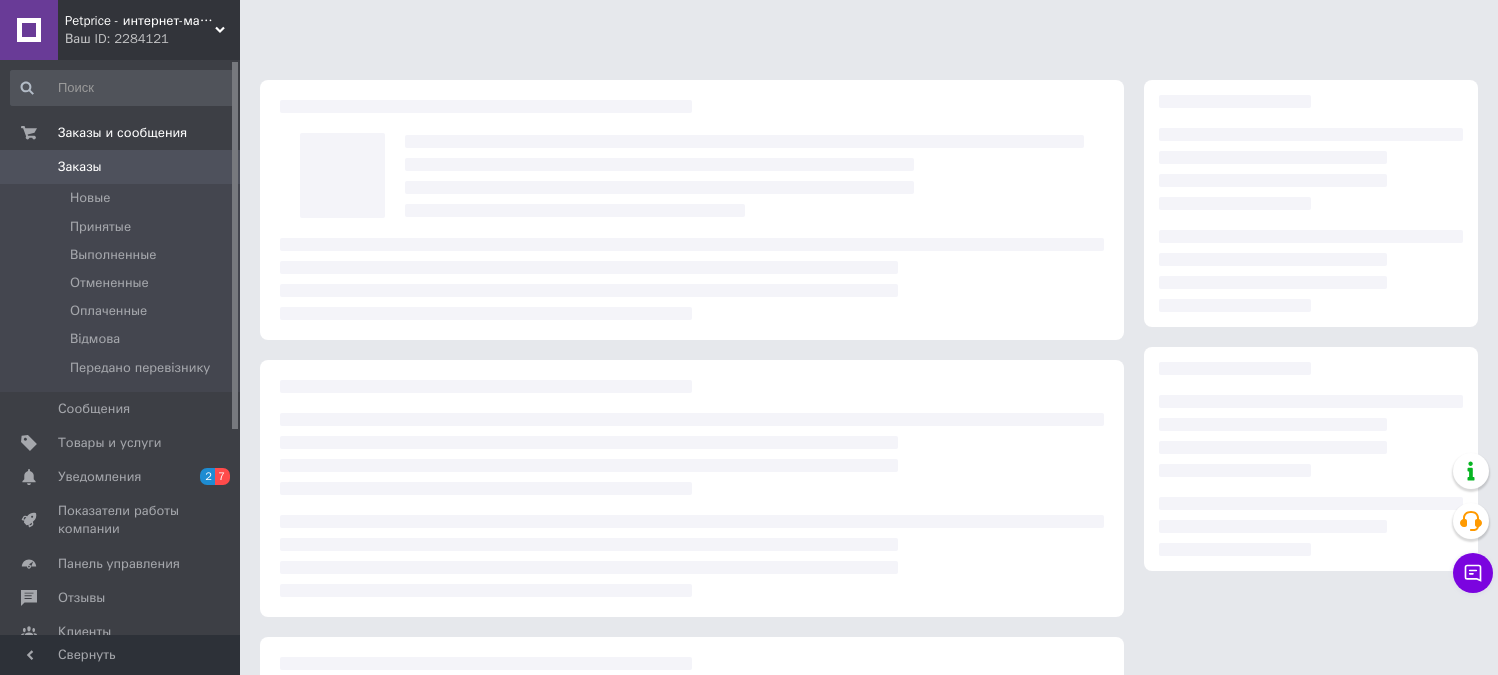 scroll, scrollTop: 0, scrollLeft: 0, axis: both 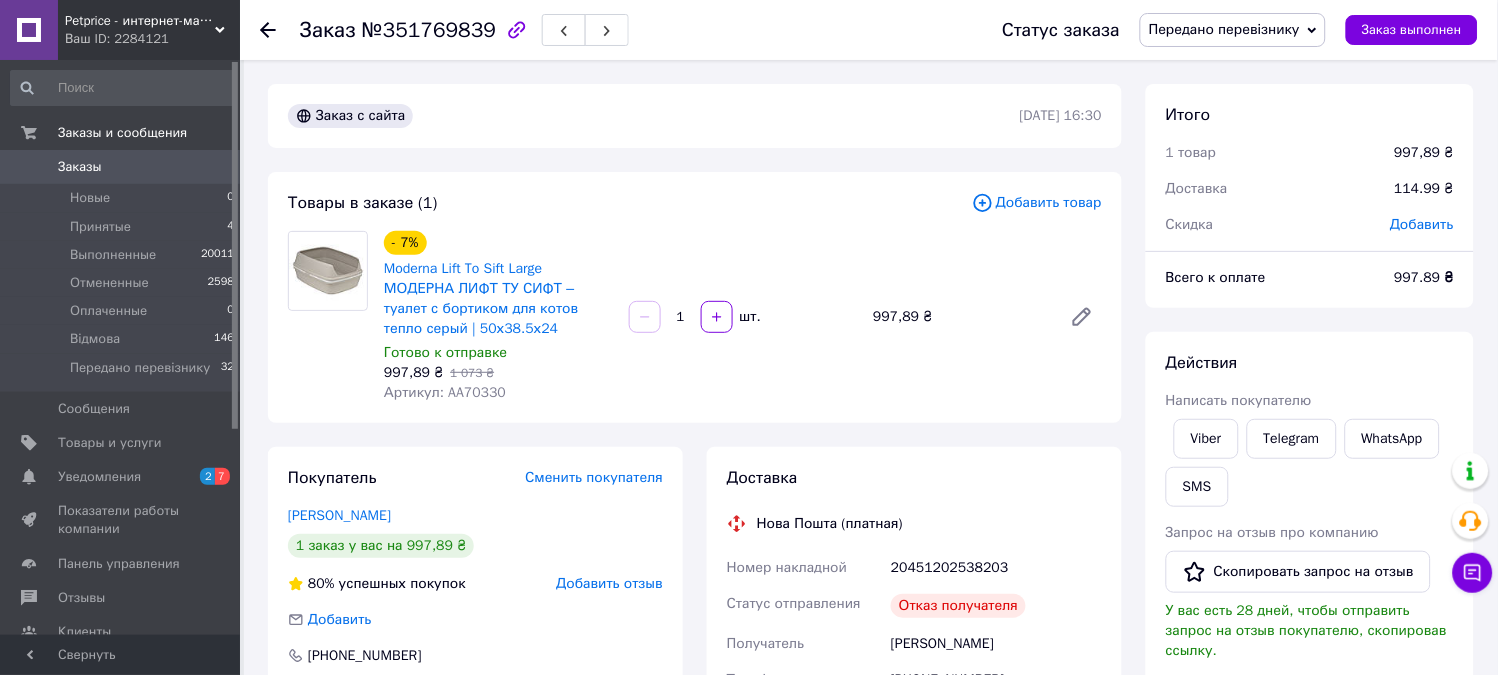click on "Заказы" at bounding box center [121, 167] 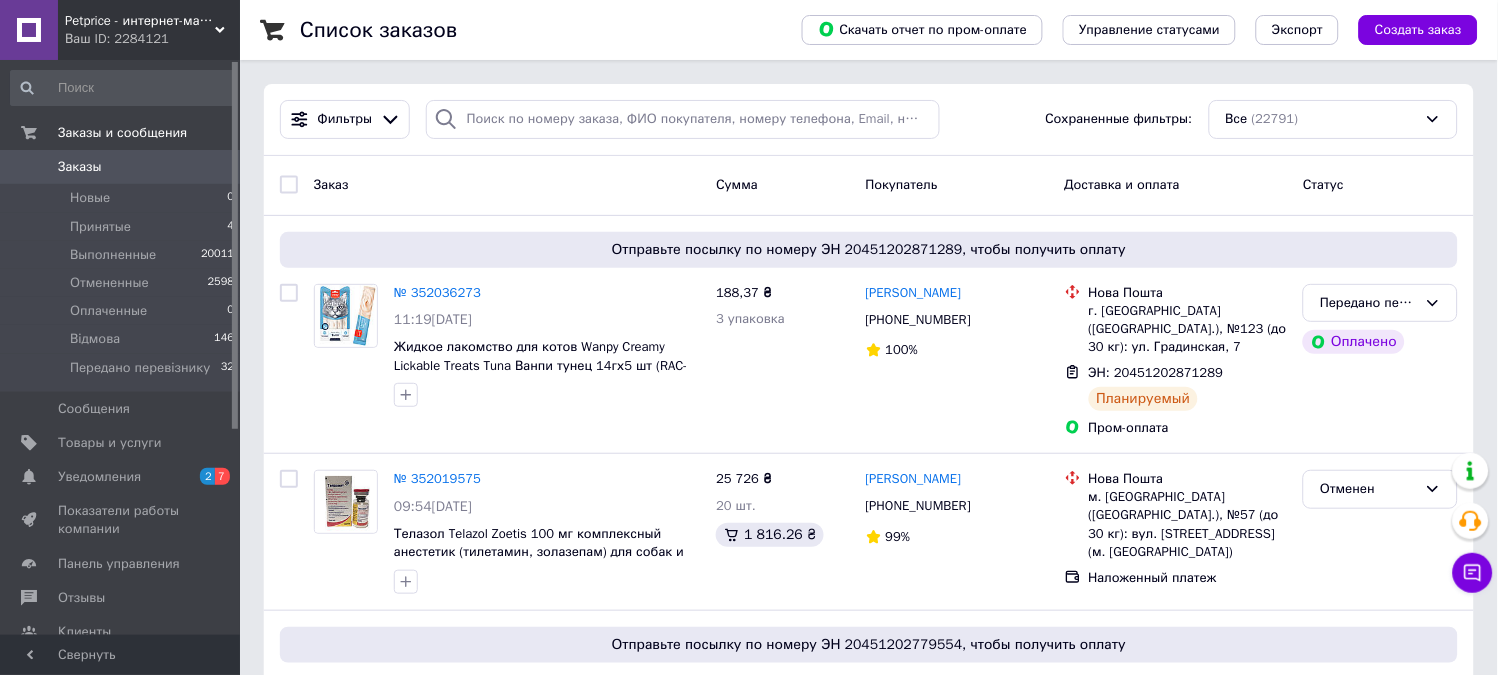 click on "Заказы" at bounding box center [121, 167] 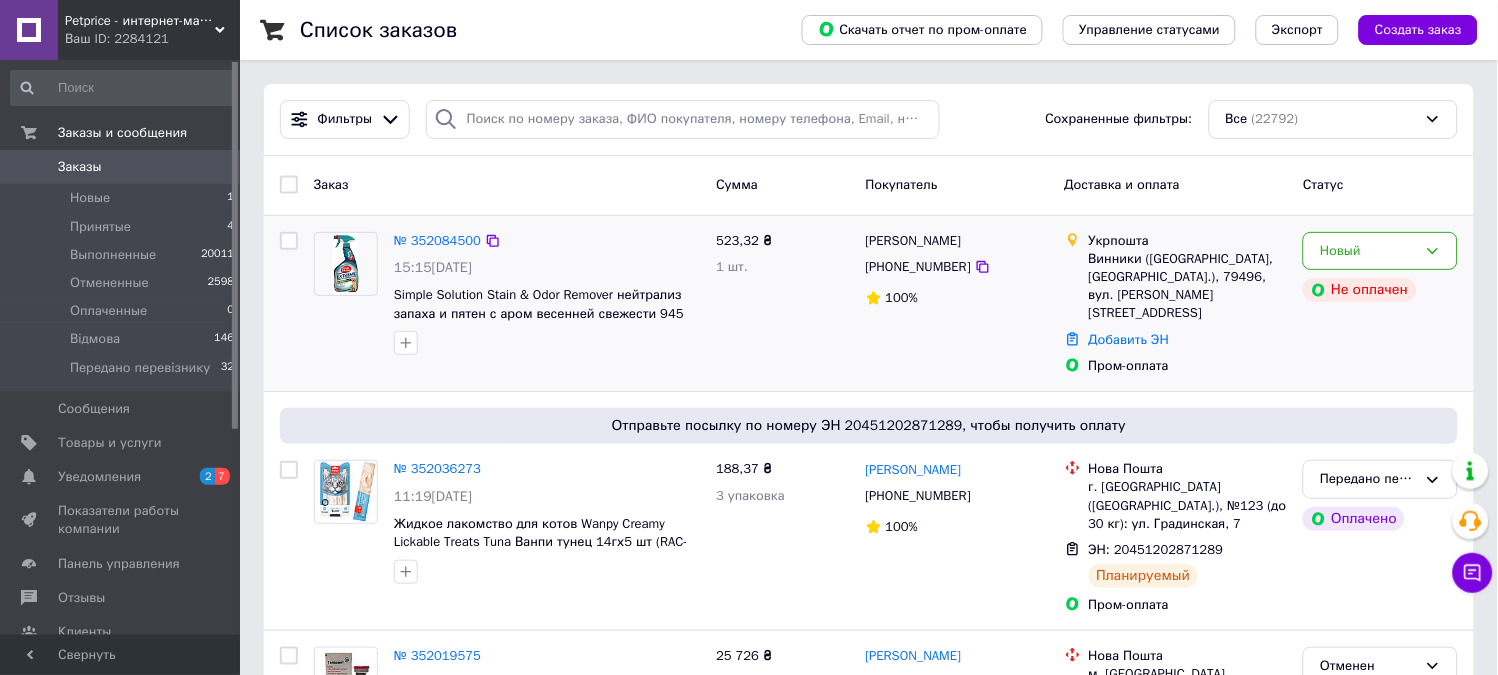 click at bounding box center (346, 264) 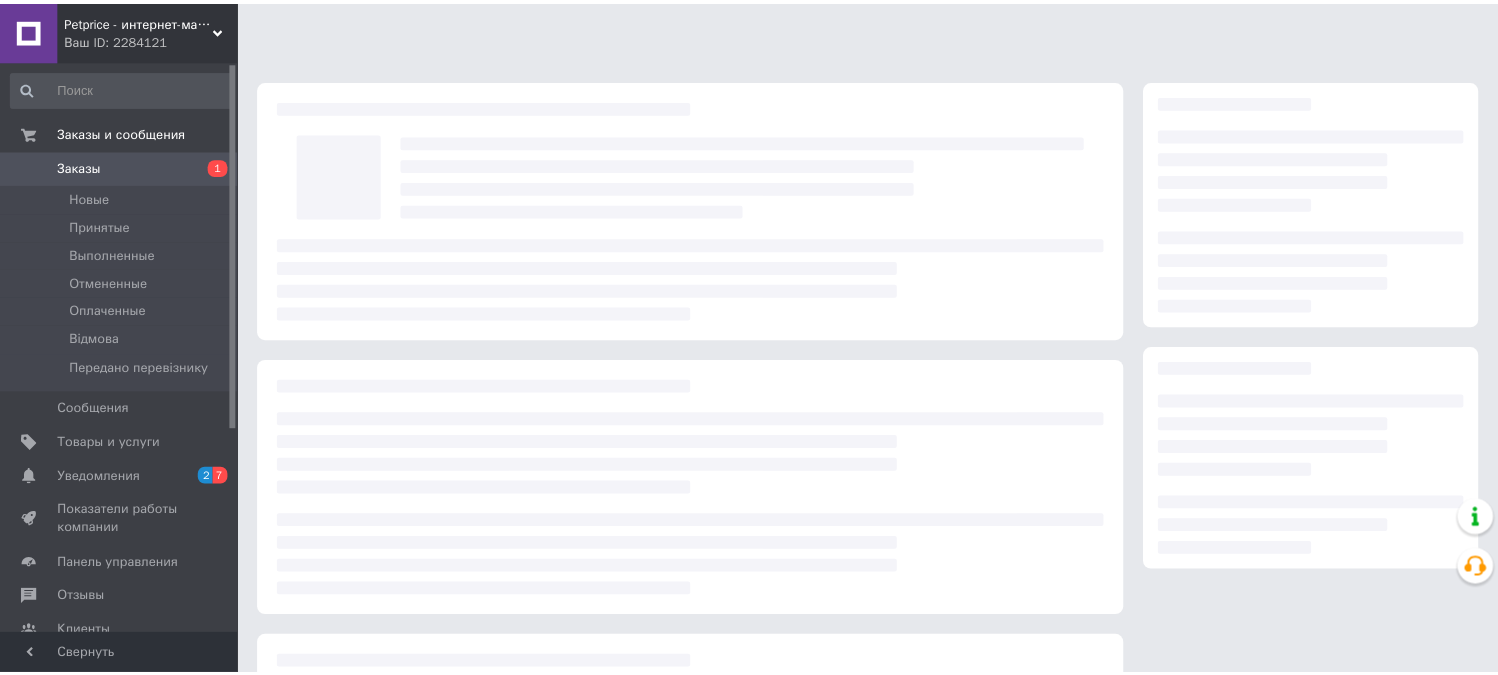 scroll, scrollTop: 0, scrollLeft: 0, axis: both 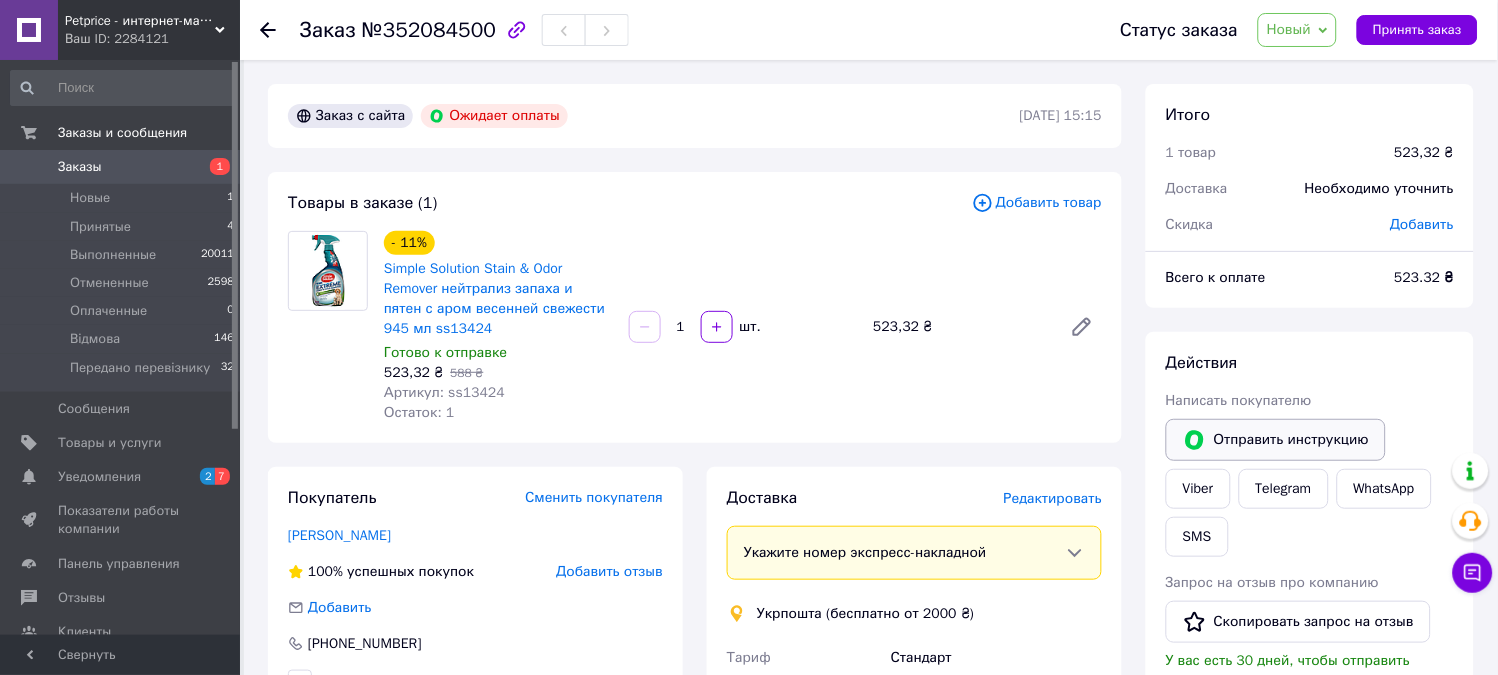 click on "Отправить инструкцию" at bounding box center (1276, 440) 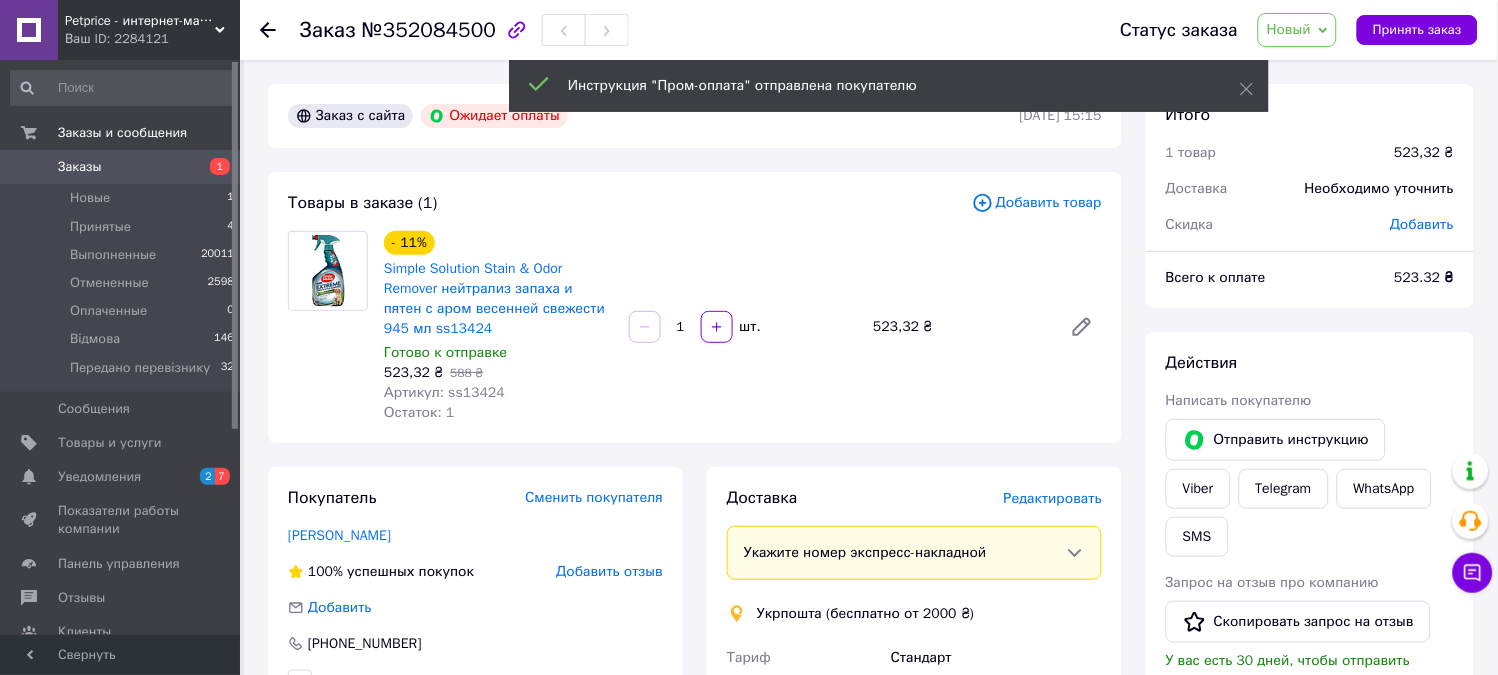 click at bounding box center (327, 271) 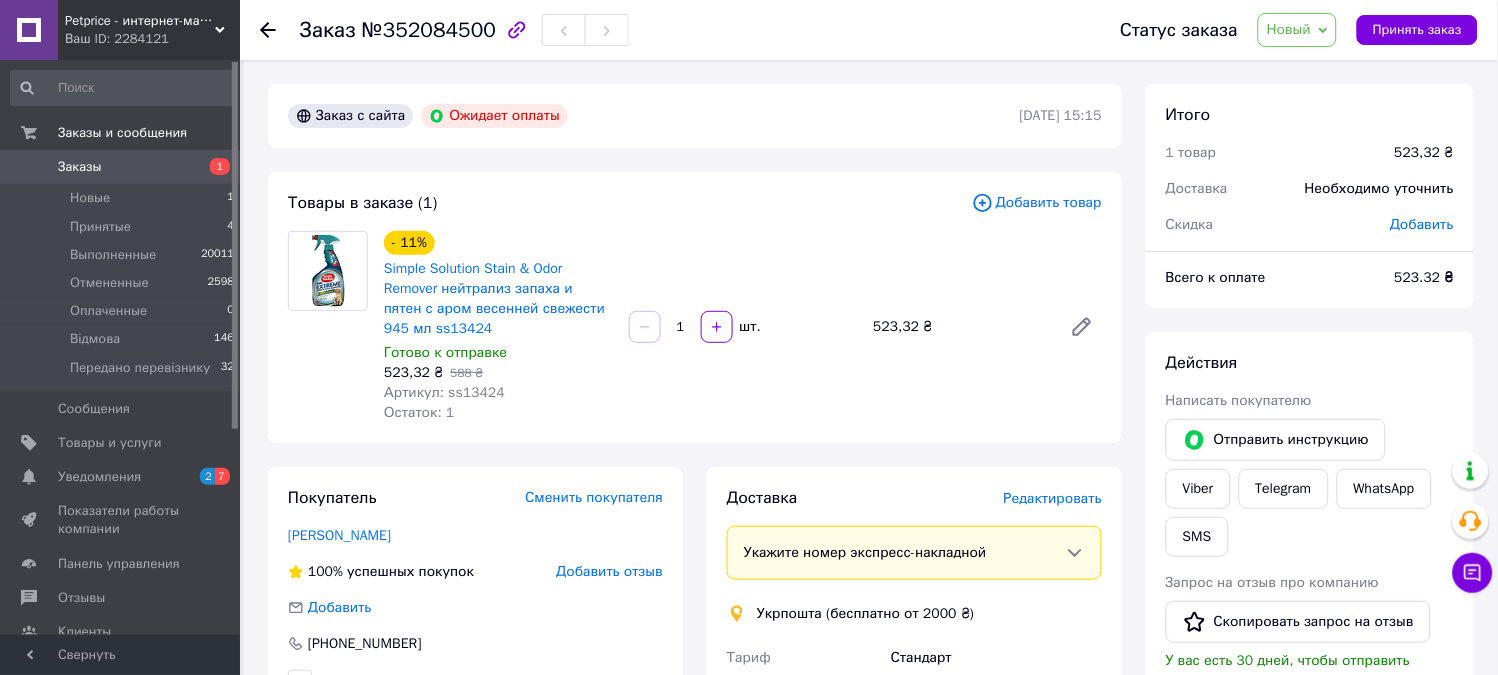 click at bounding box center [327, 271] 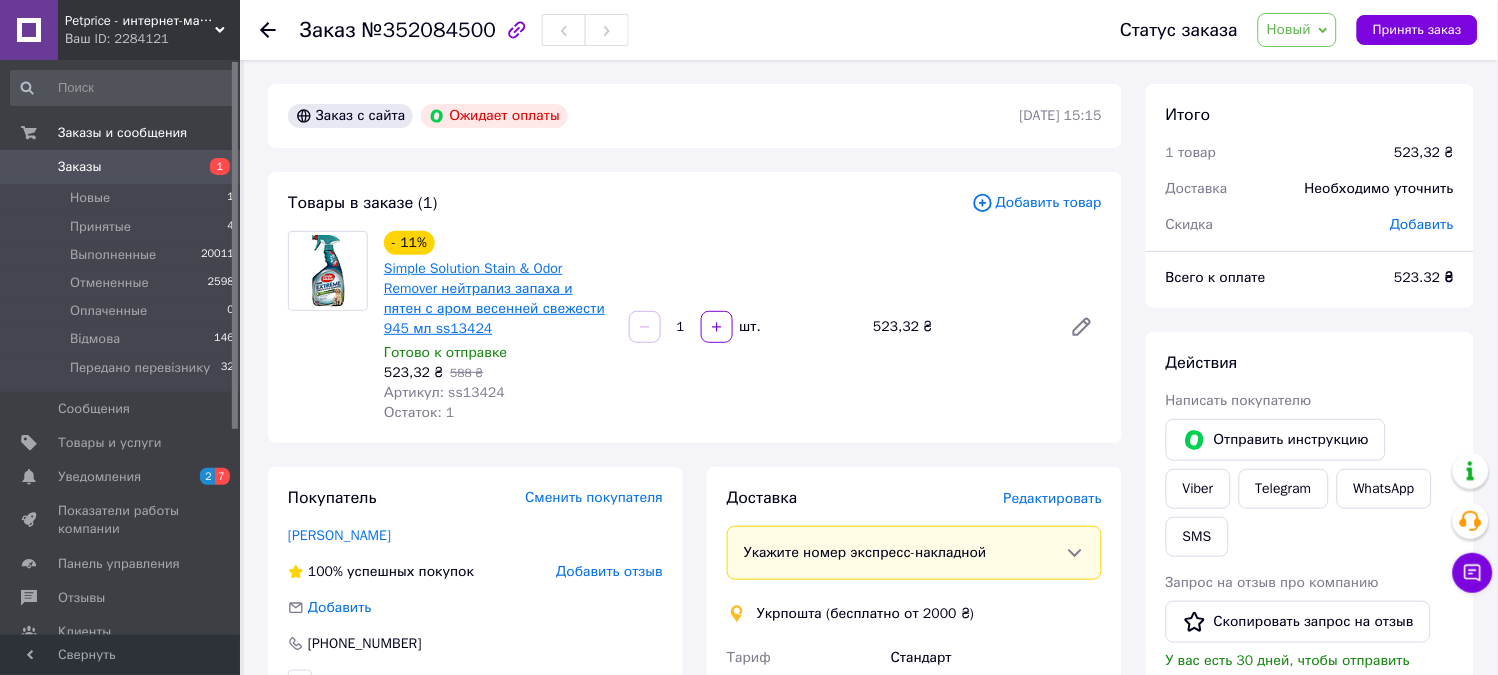 click on "Simple Solution Stain & Odor Remover  нейтрализ запаха и пятен с аром весенней свежести 945 мл ss13424" at bounding box center (494, 298) 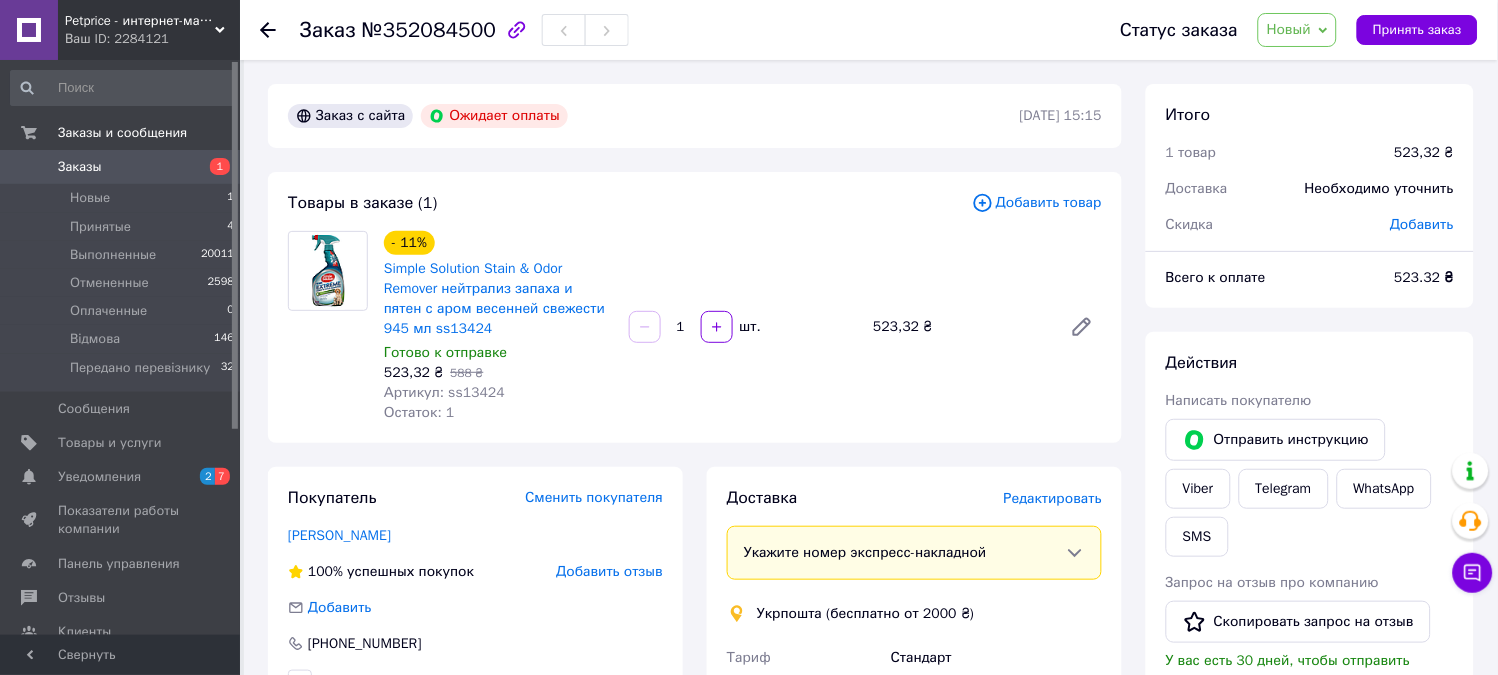 click on "Заказы" at bounding box center (121, 167) 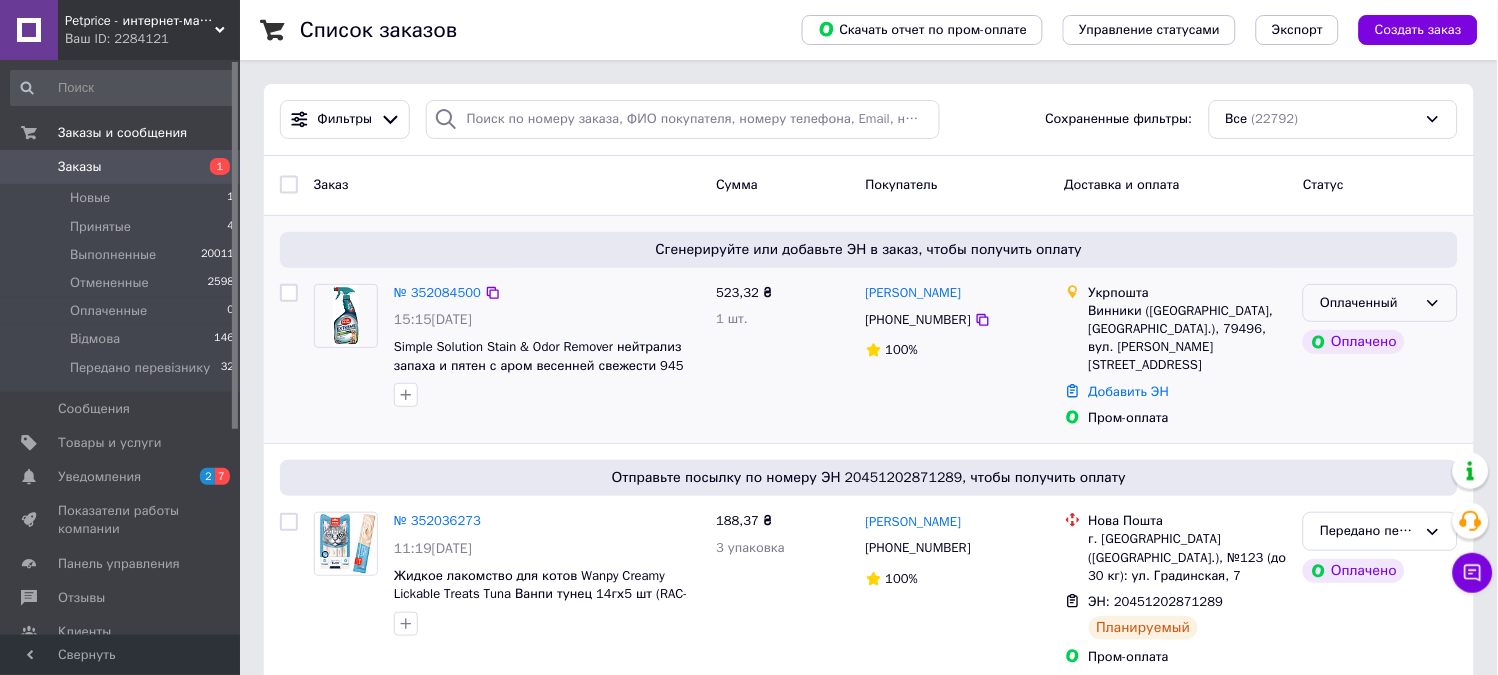 click on "Оплаченный" at bounding box center [1368, 303] 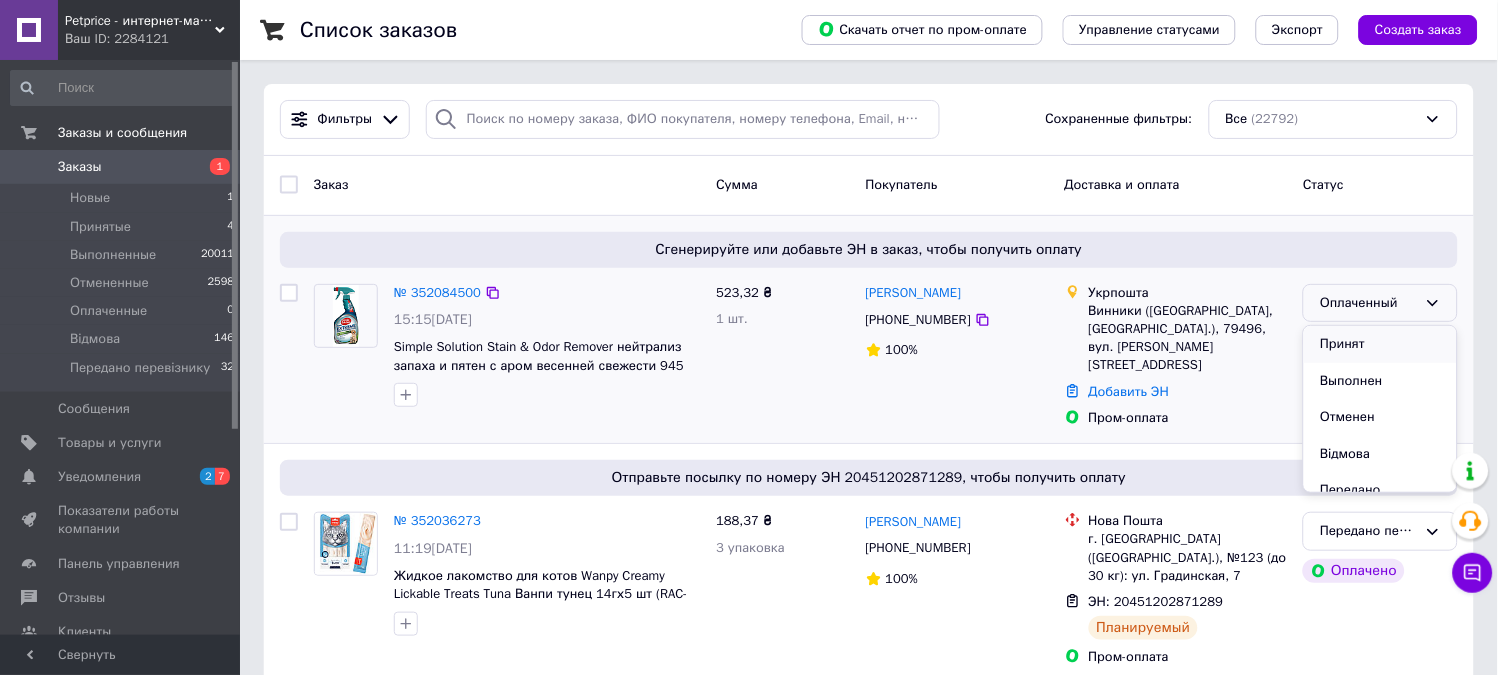 click on "Принят" at bounding box center [1380, 344] 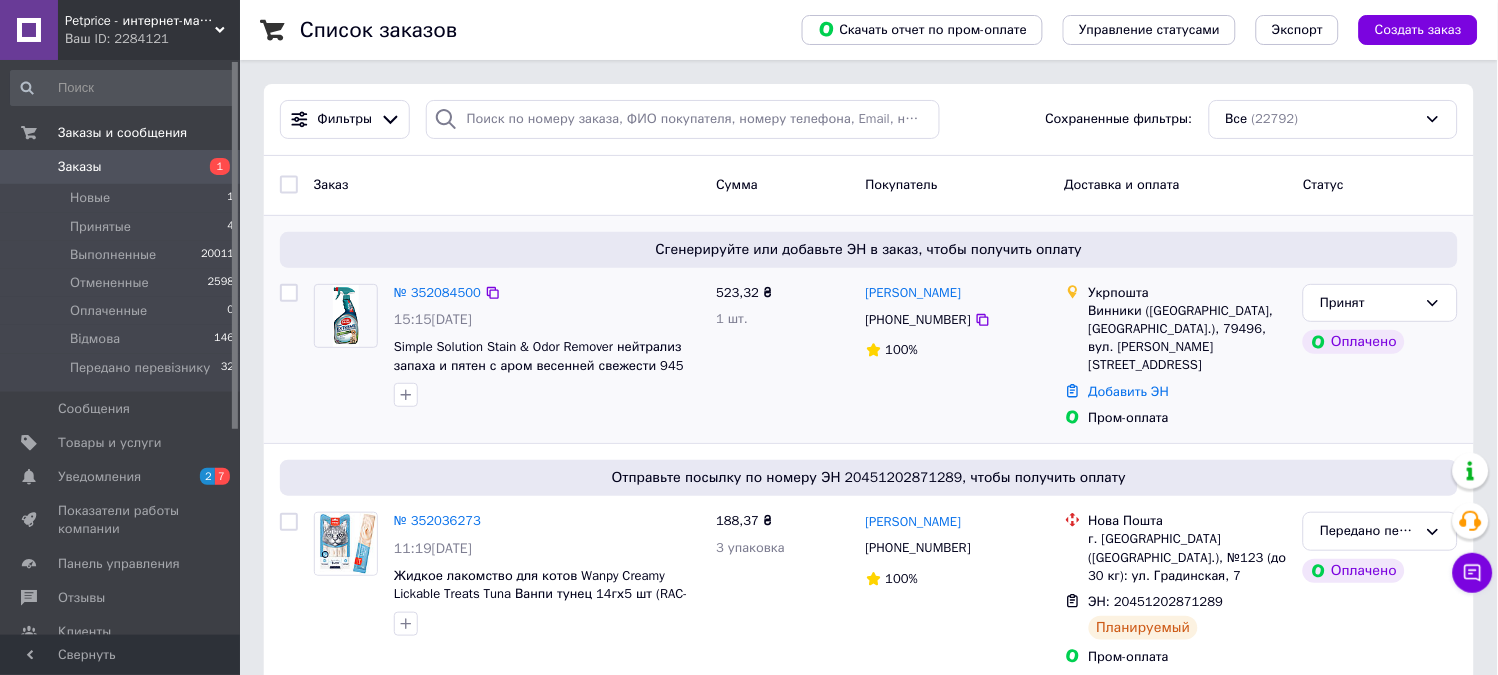 click at bounding box center (346, 316) 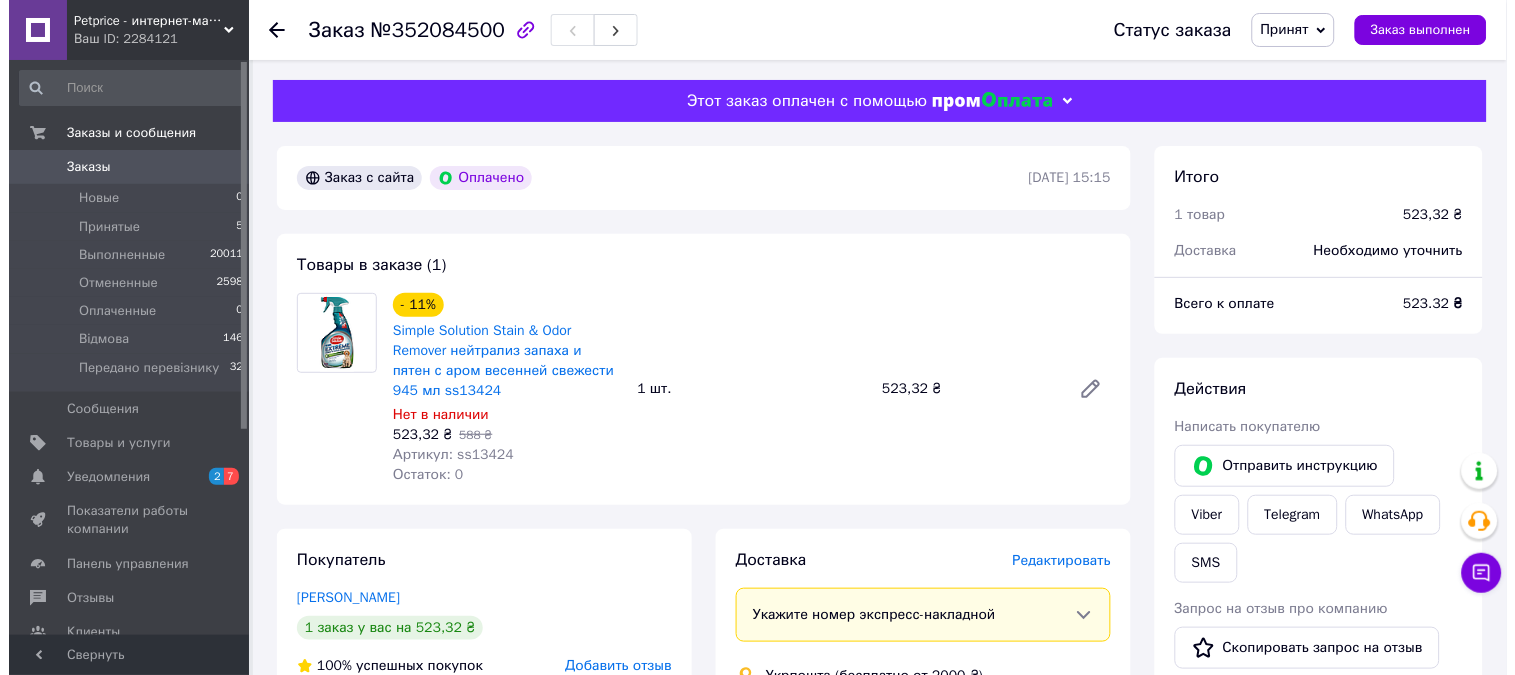 scroll, scrollTop: 111, scrollLeft: 0, axis: vertical 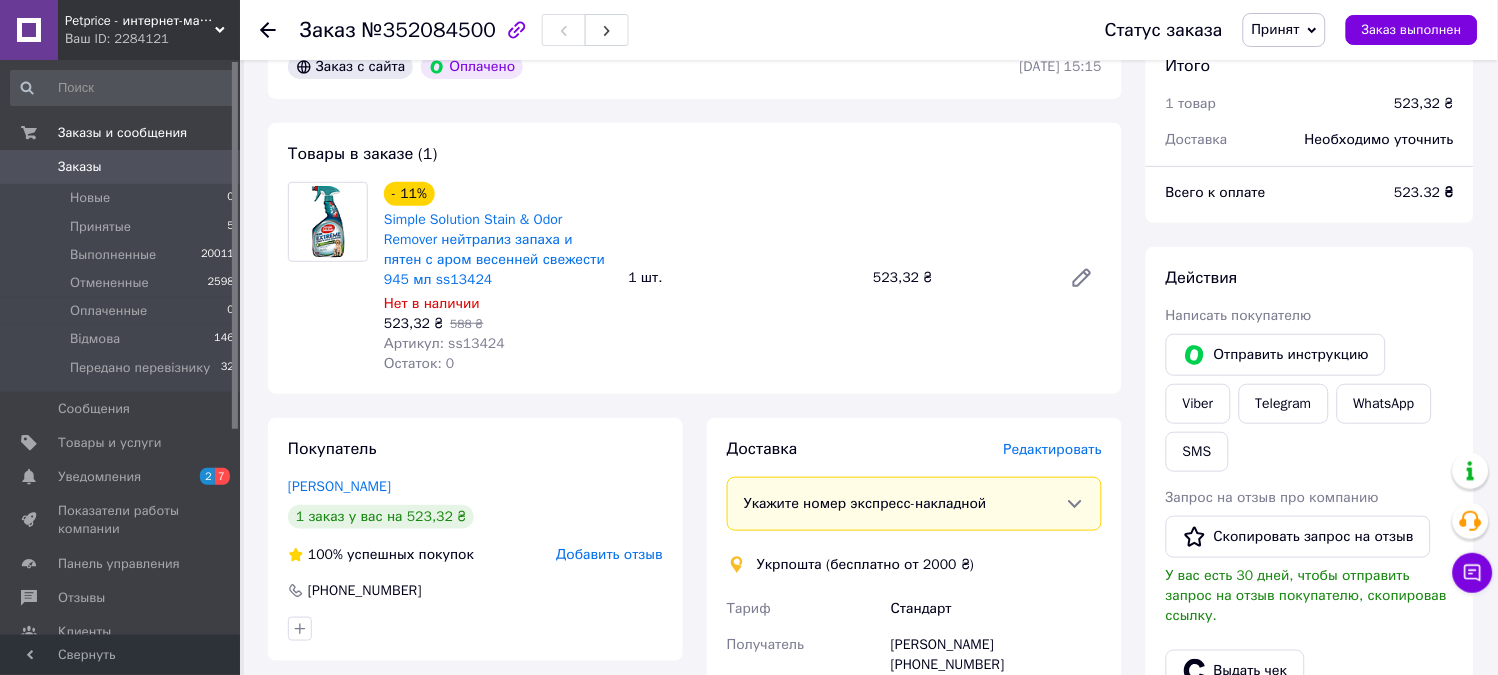 click on "Редактировать" at bounding box center [1053, 449] 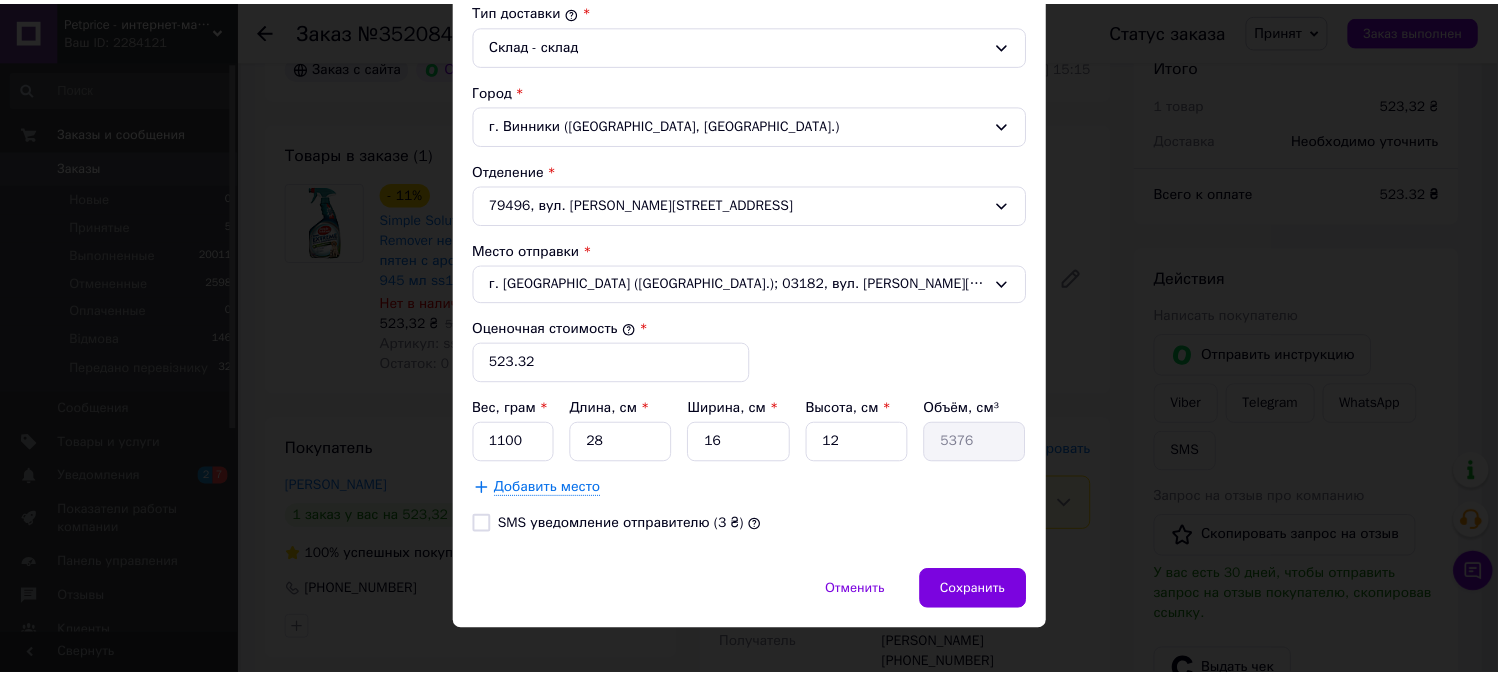 scroll, scrollTop: 577, scrollLeft: 0, axis: vertical 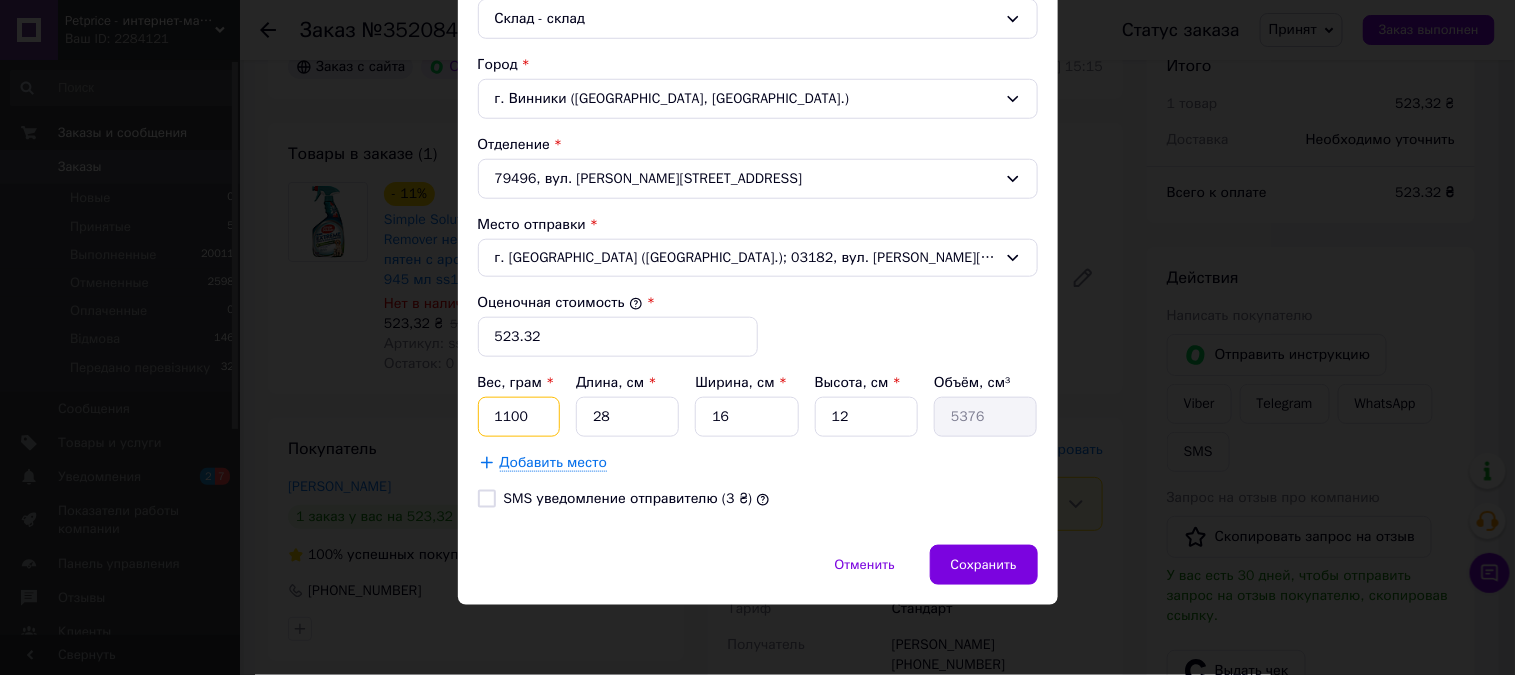 click on "1100" at bounding box center [519, 417] 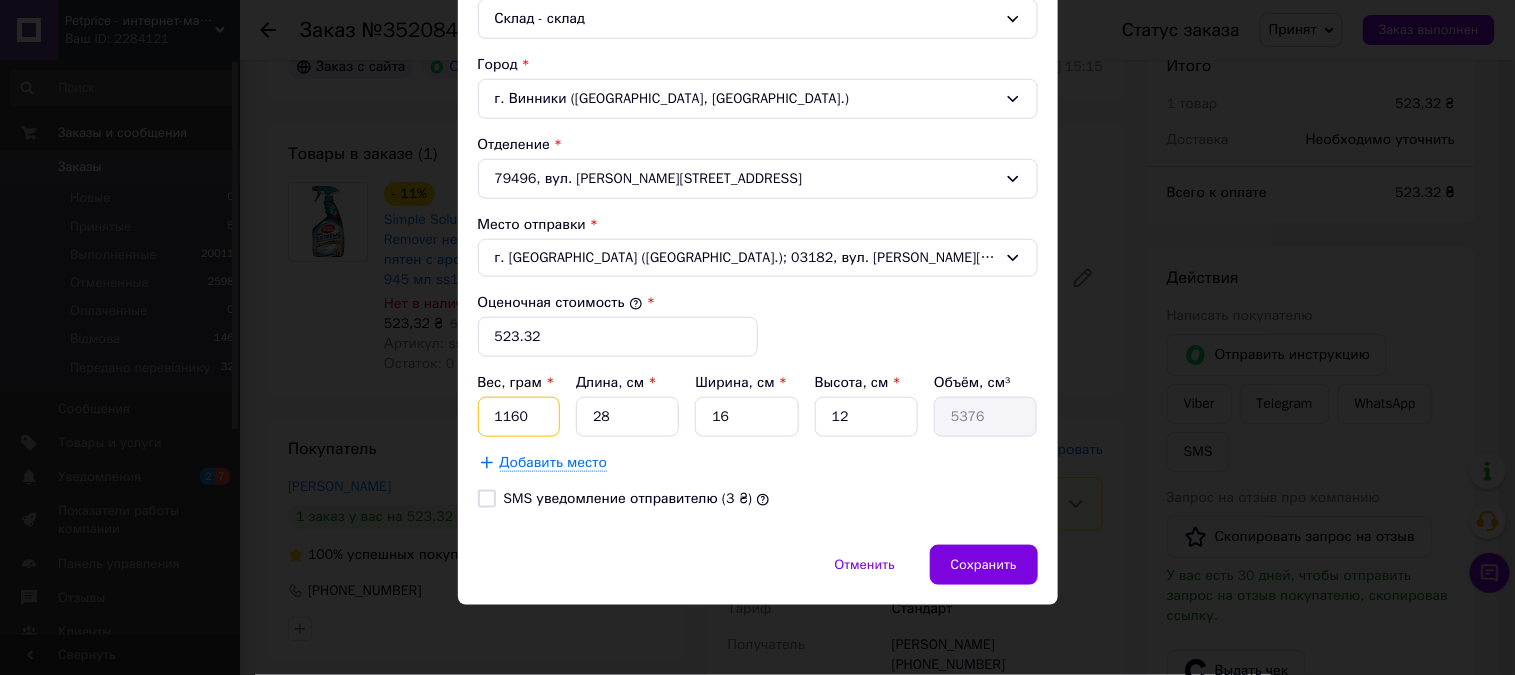 type on "1160" 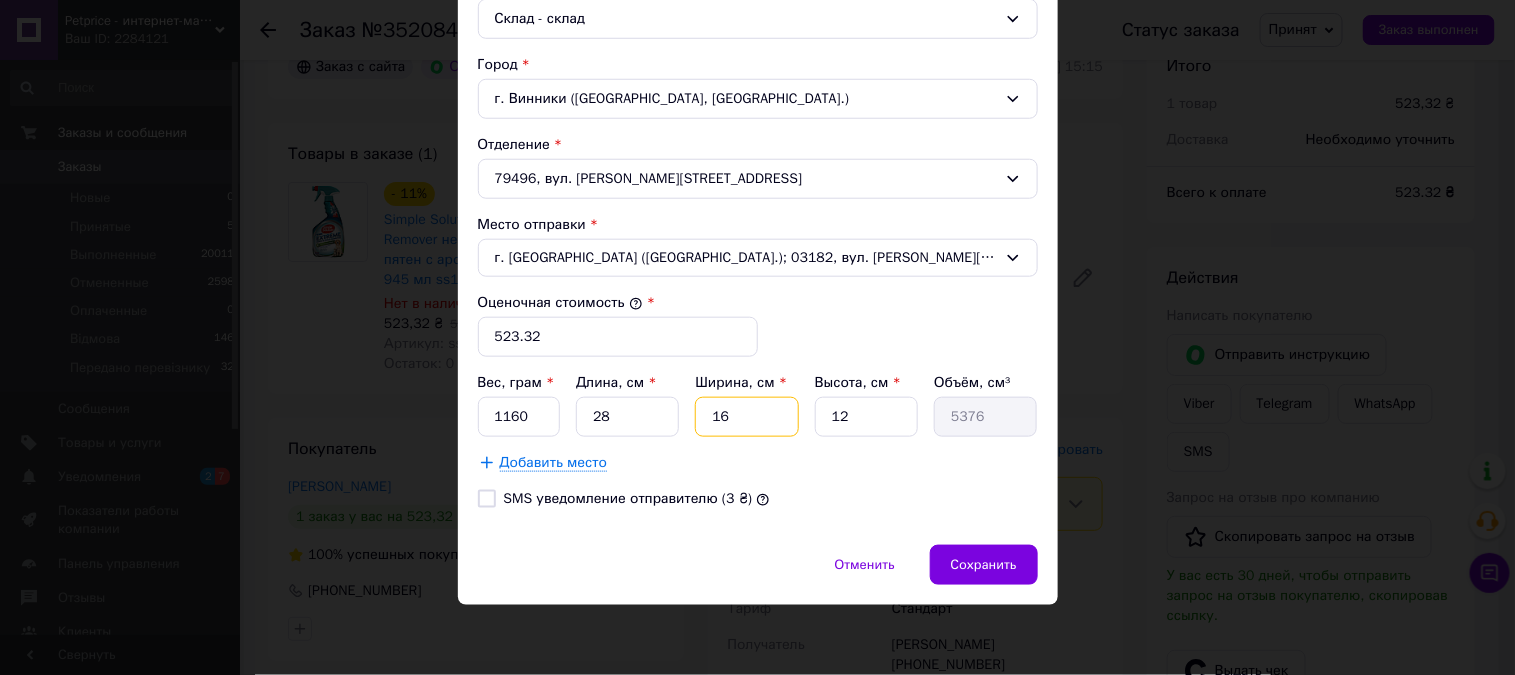 click on "16" at bounding box center (746, 417) 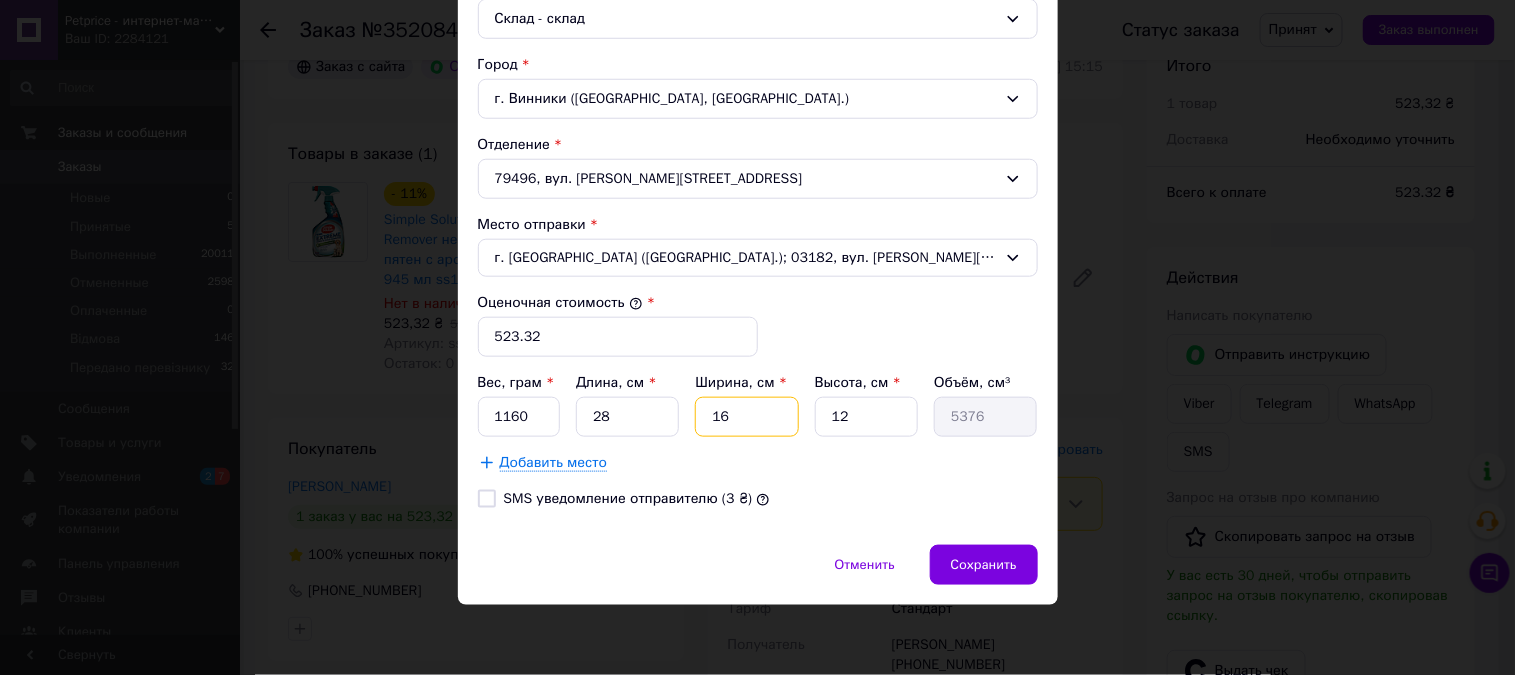 type on "1" 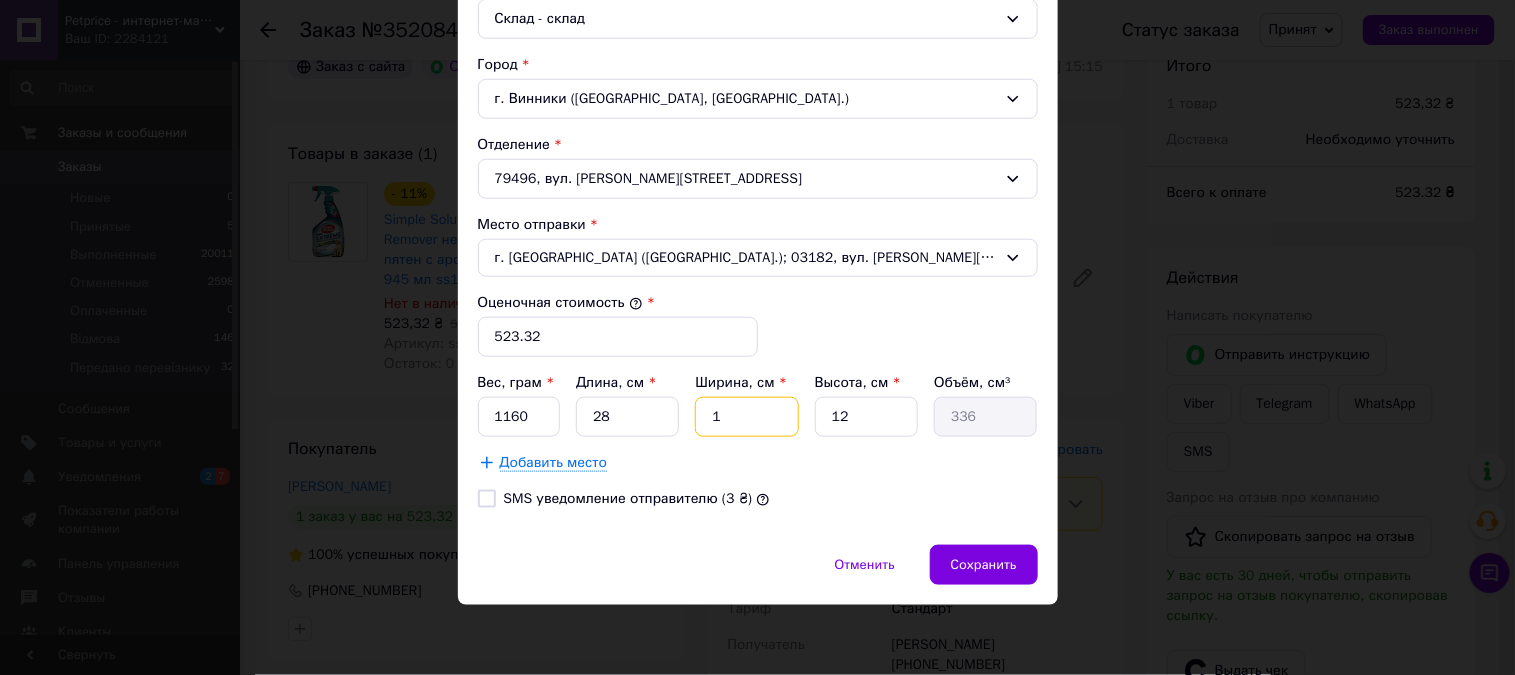 type on "13" 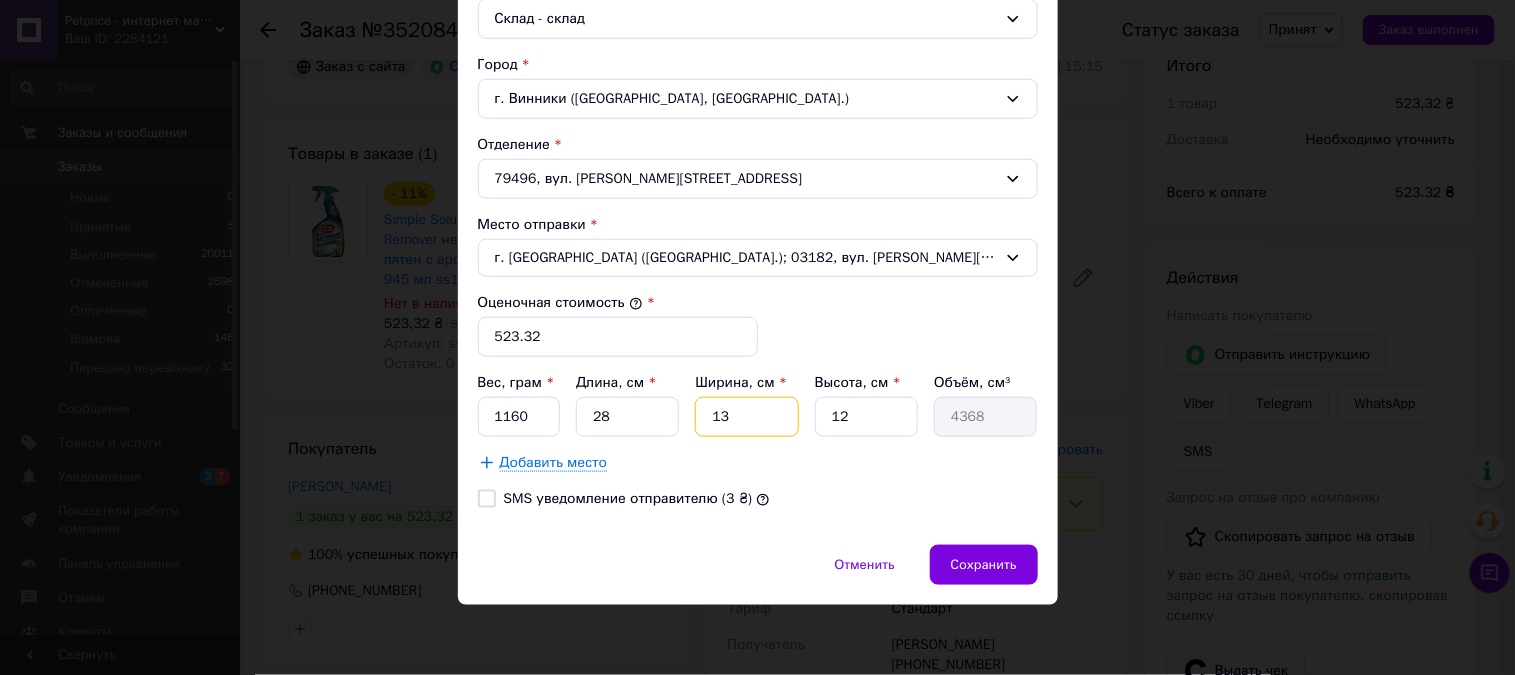type on "13" 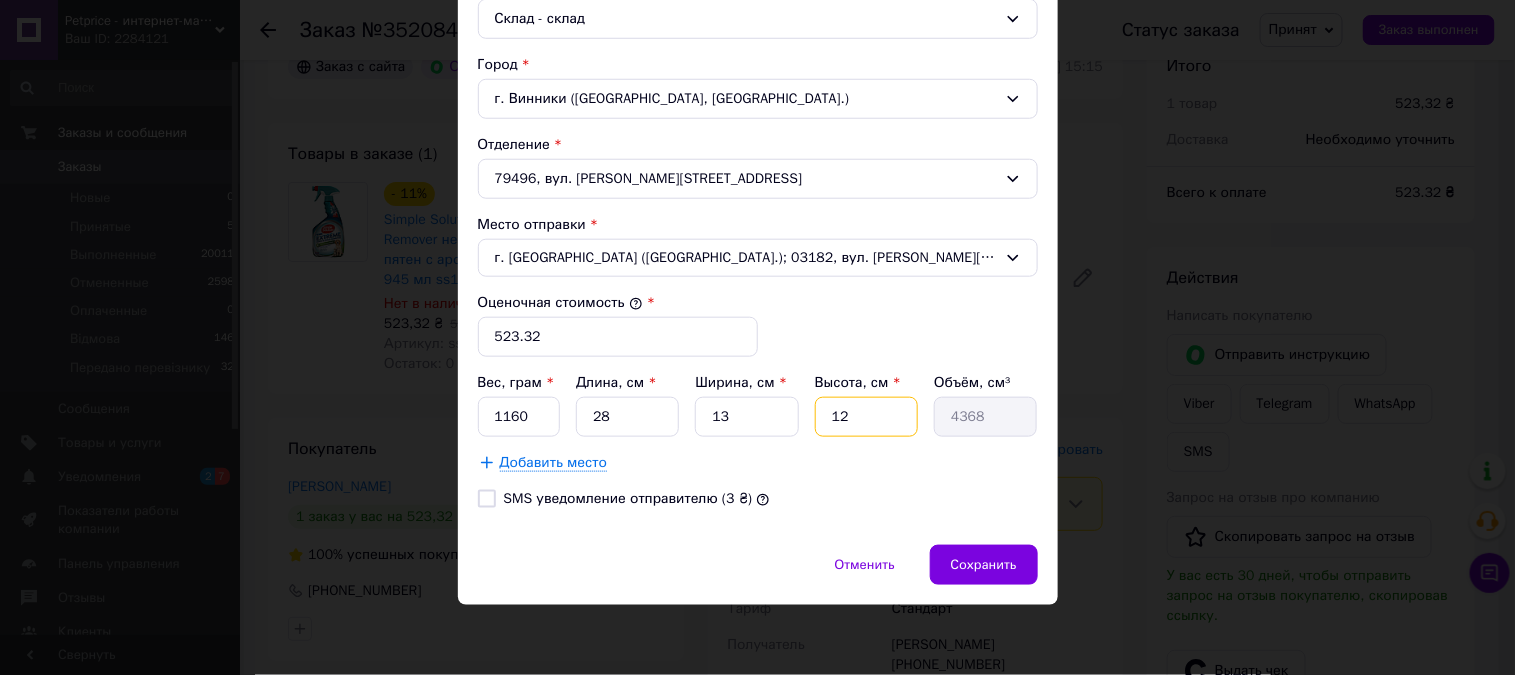 click on "12" at bounding box center (866, 417) 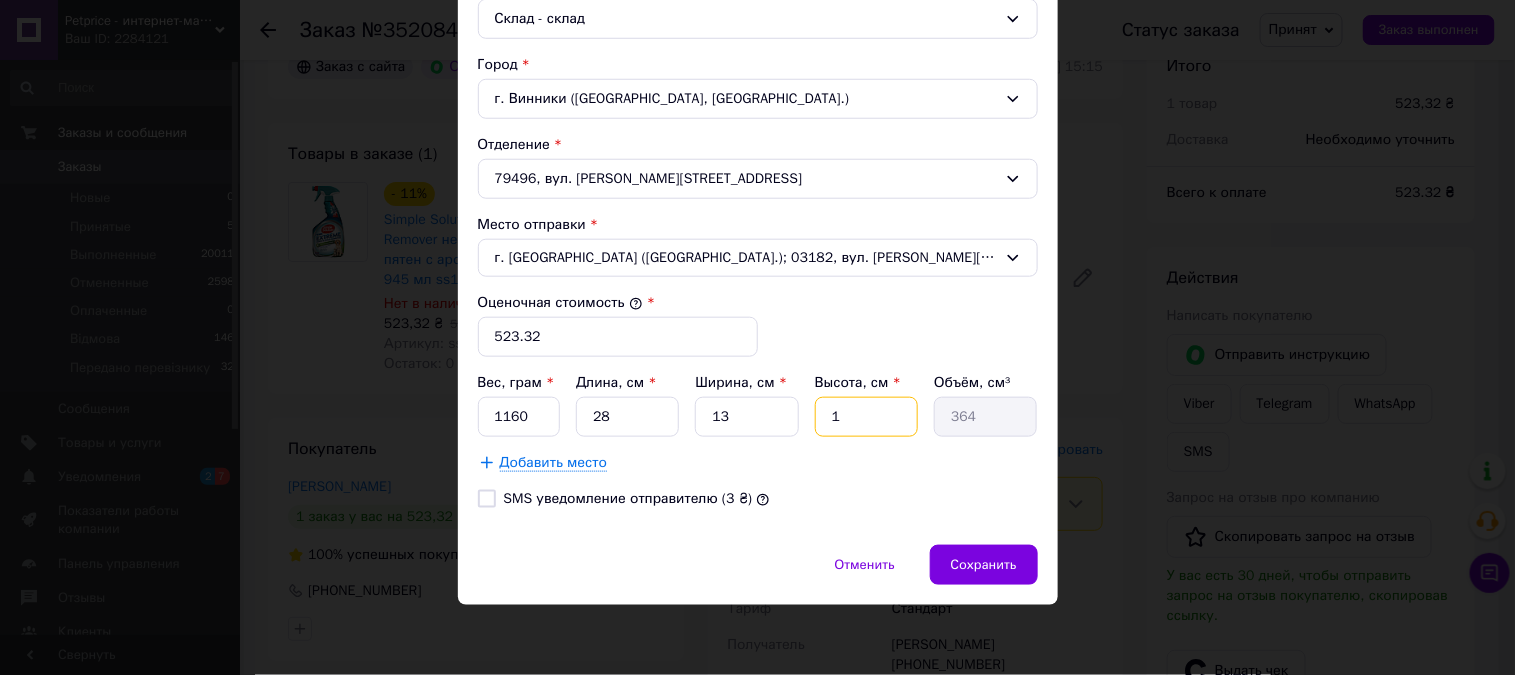 type 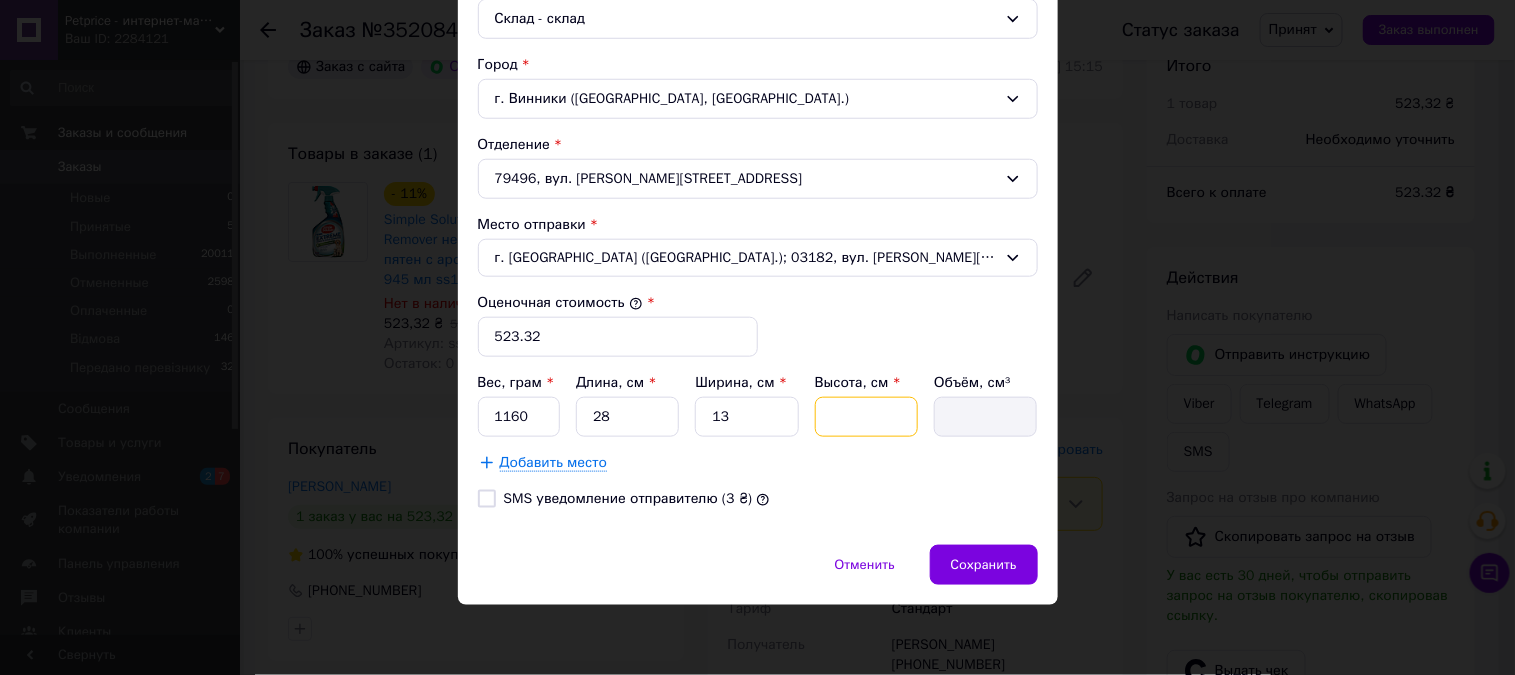 type on "9" 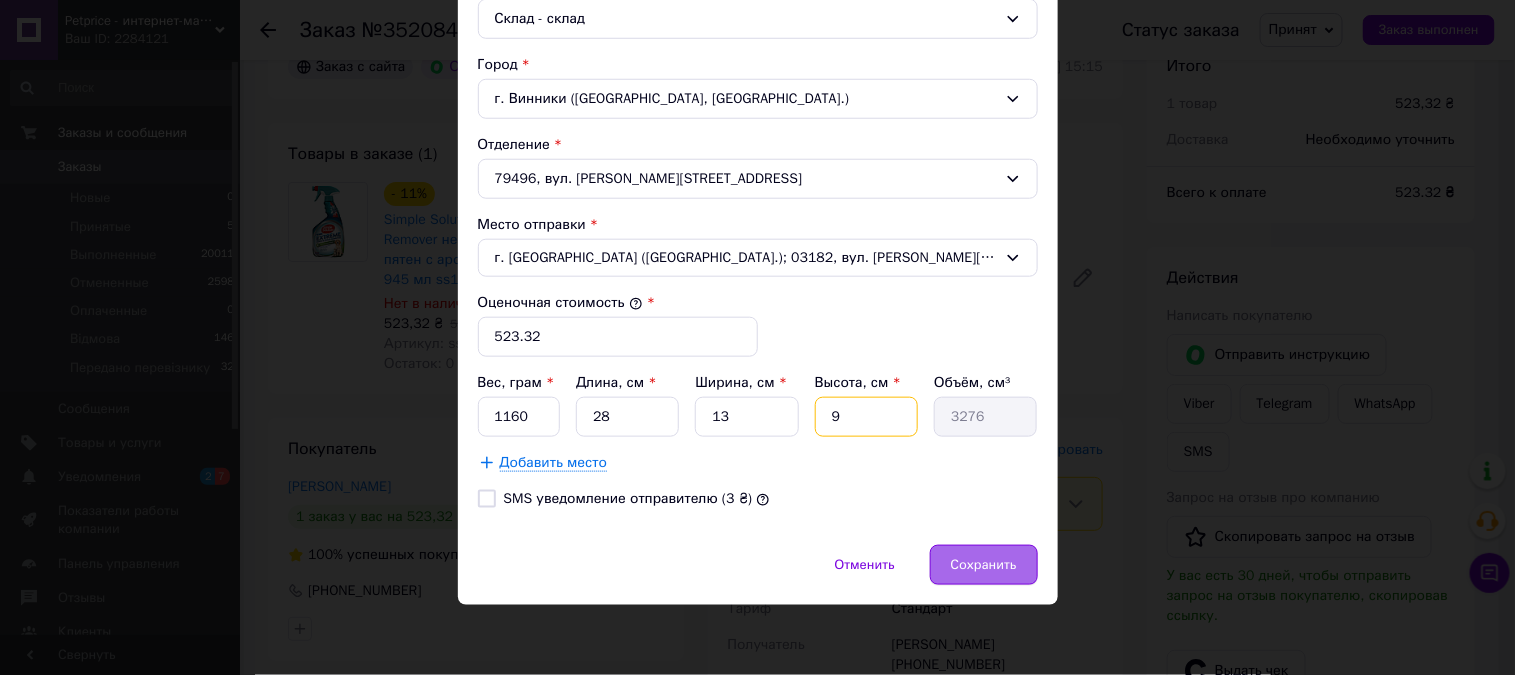 type on "9" 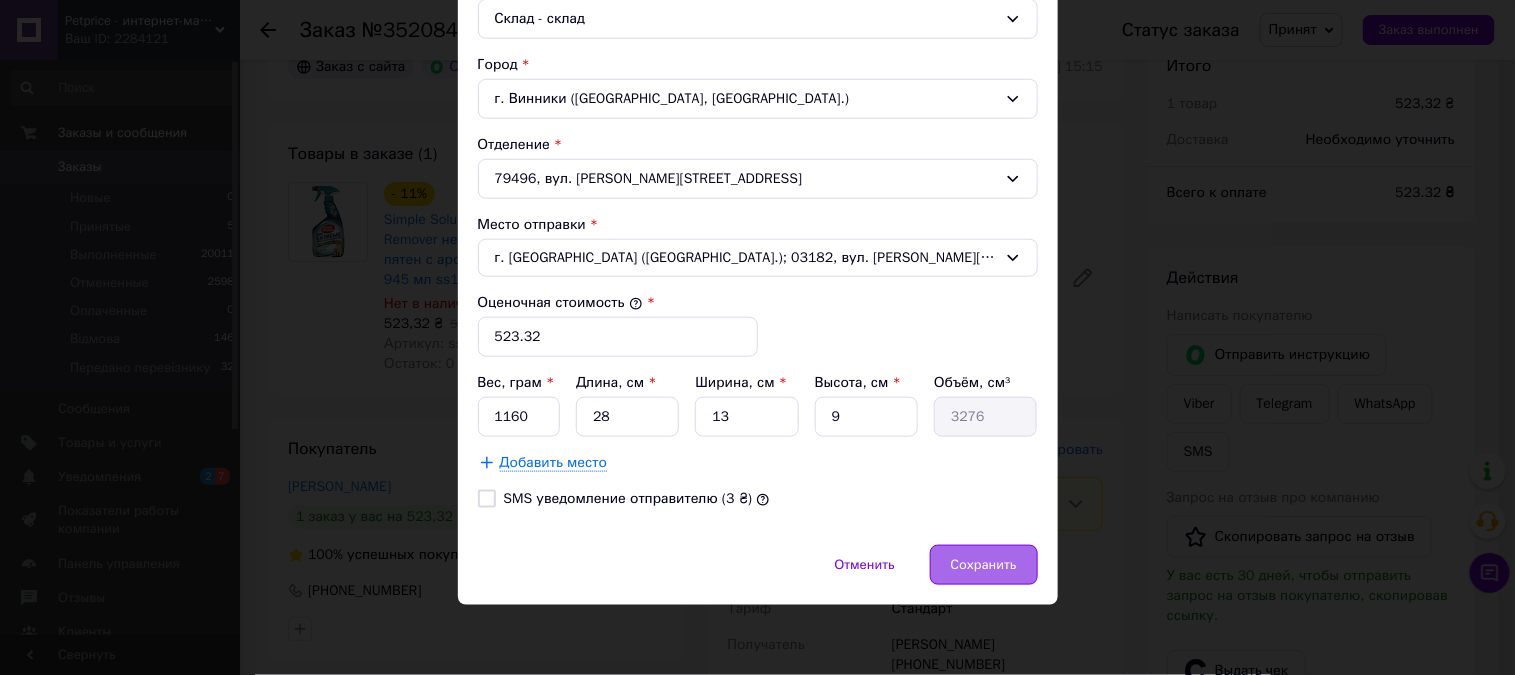 click on "Сохранить" at bounding box center [984, 565] 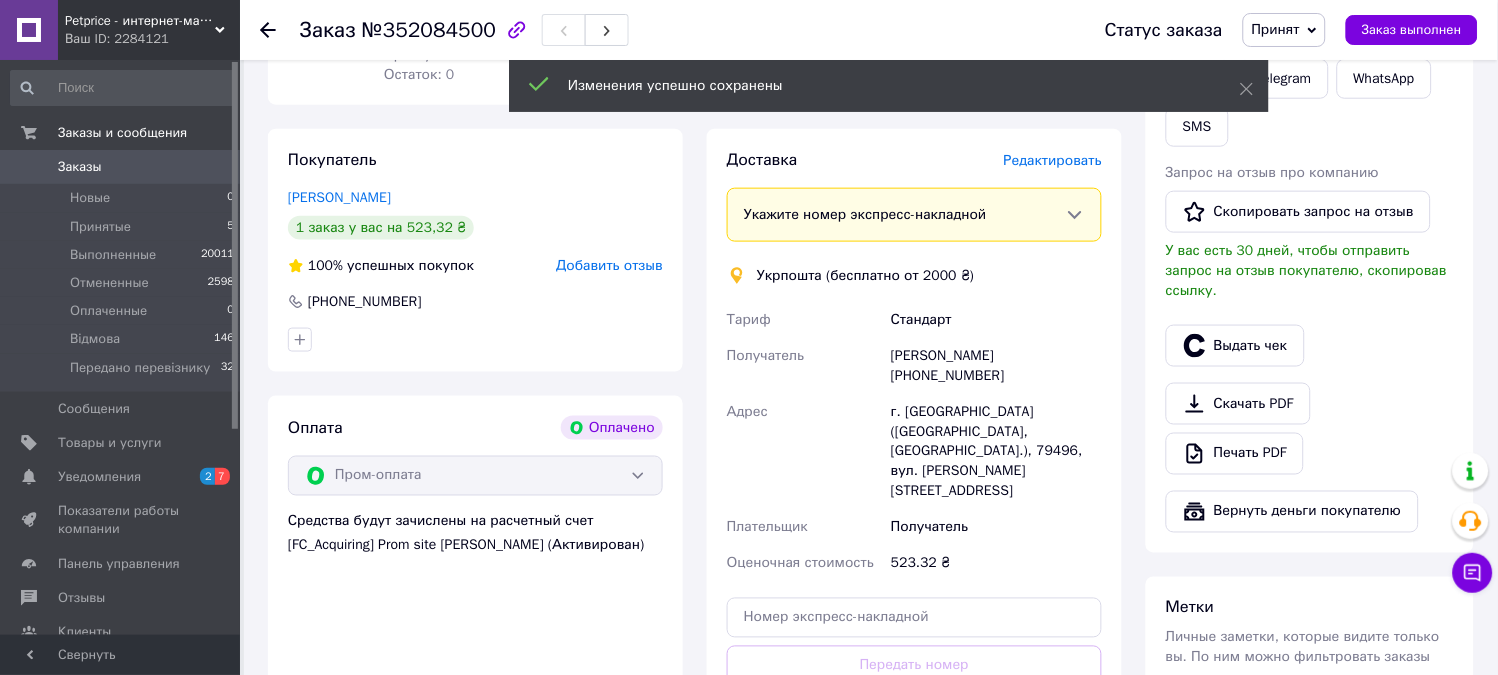scroll, scrollTop: 444, scrollLeft: 0, axis: vertical 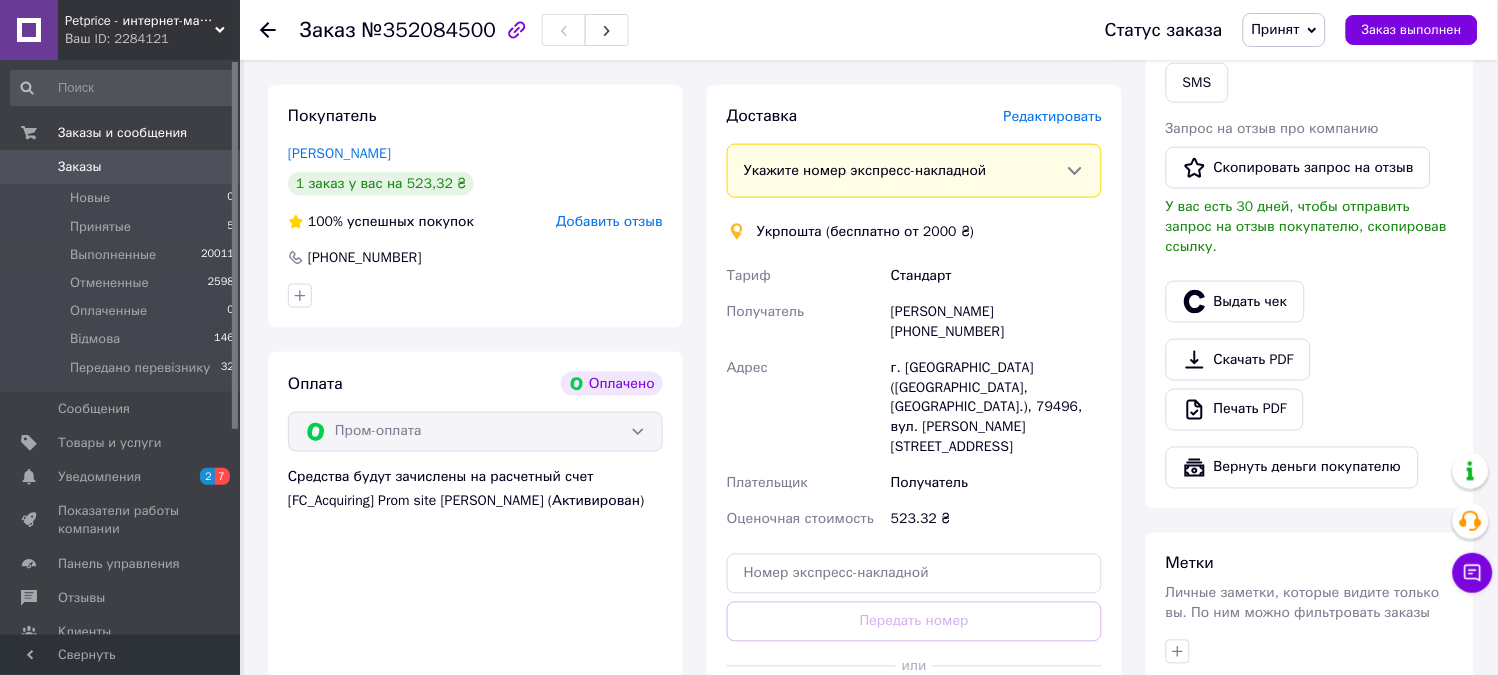 click on "Создать ярлык" at bounding box center (914, 711) 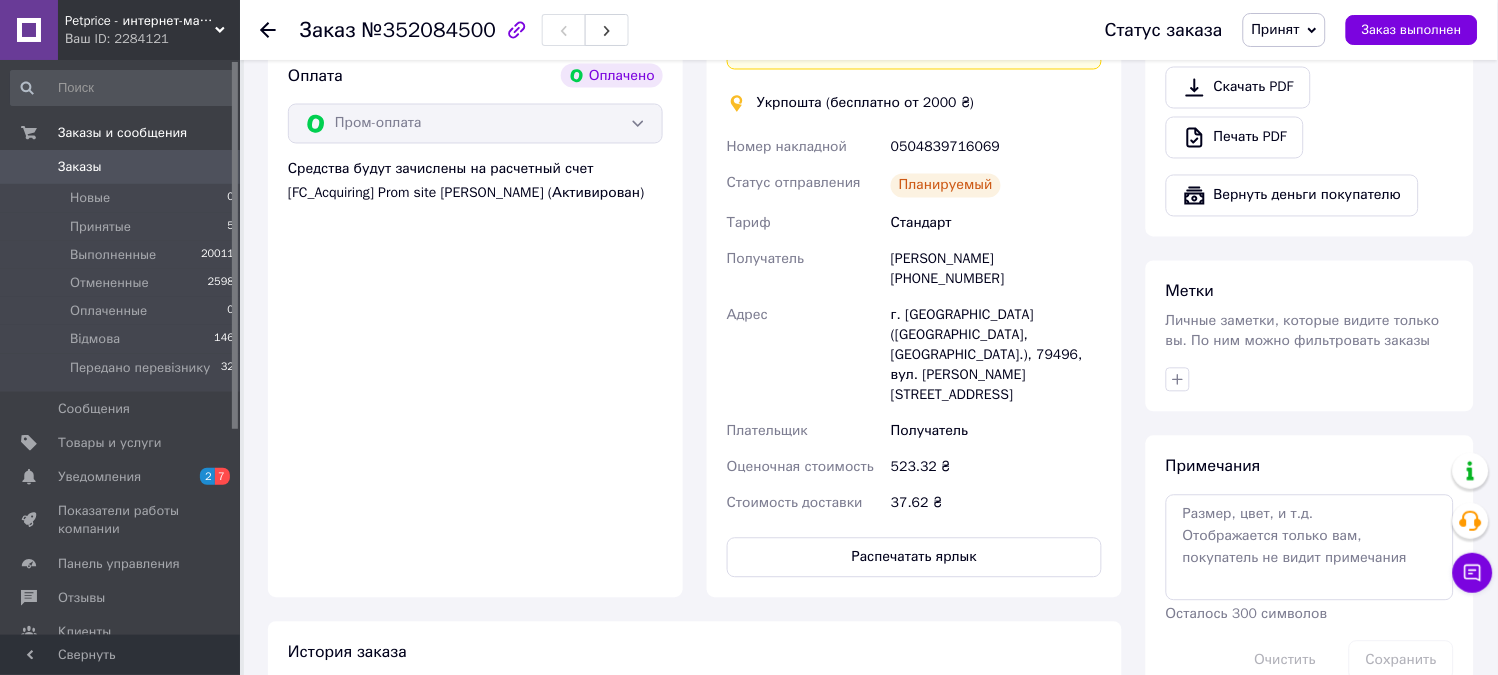 scroll, scrollTop: 777, scrollLeft: 0, axis: vertical 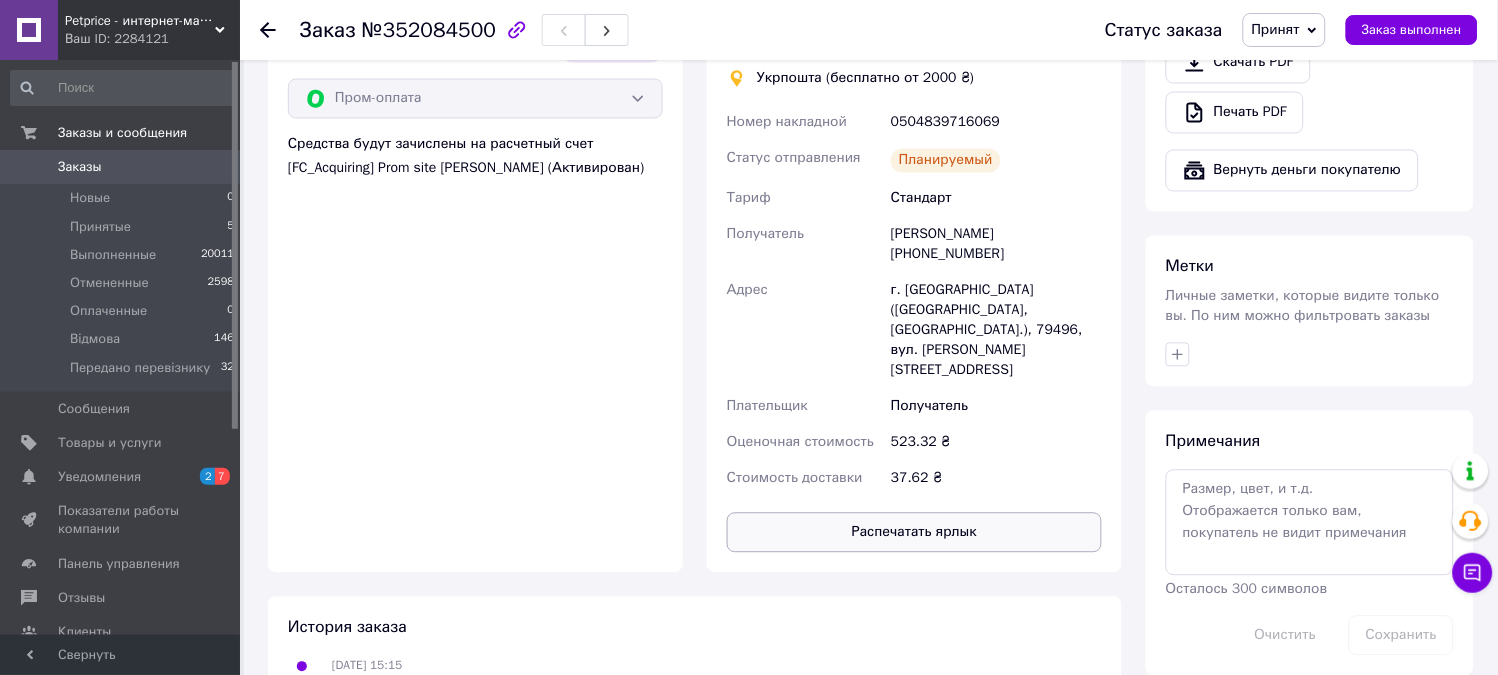 click on "Распечатать ярлык" at bounding box center (914, 533) 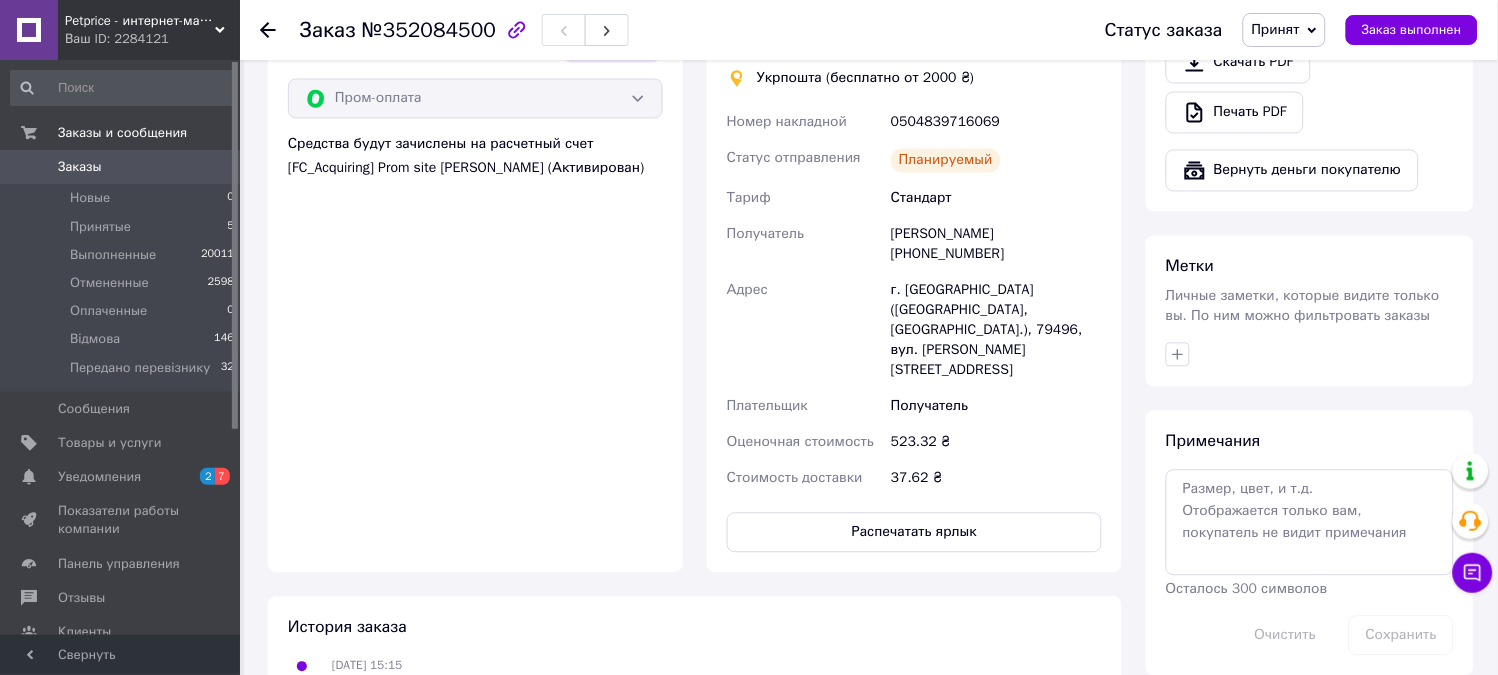 click on "Принят" at bounding box center [1276, 29] 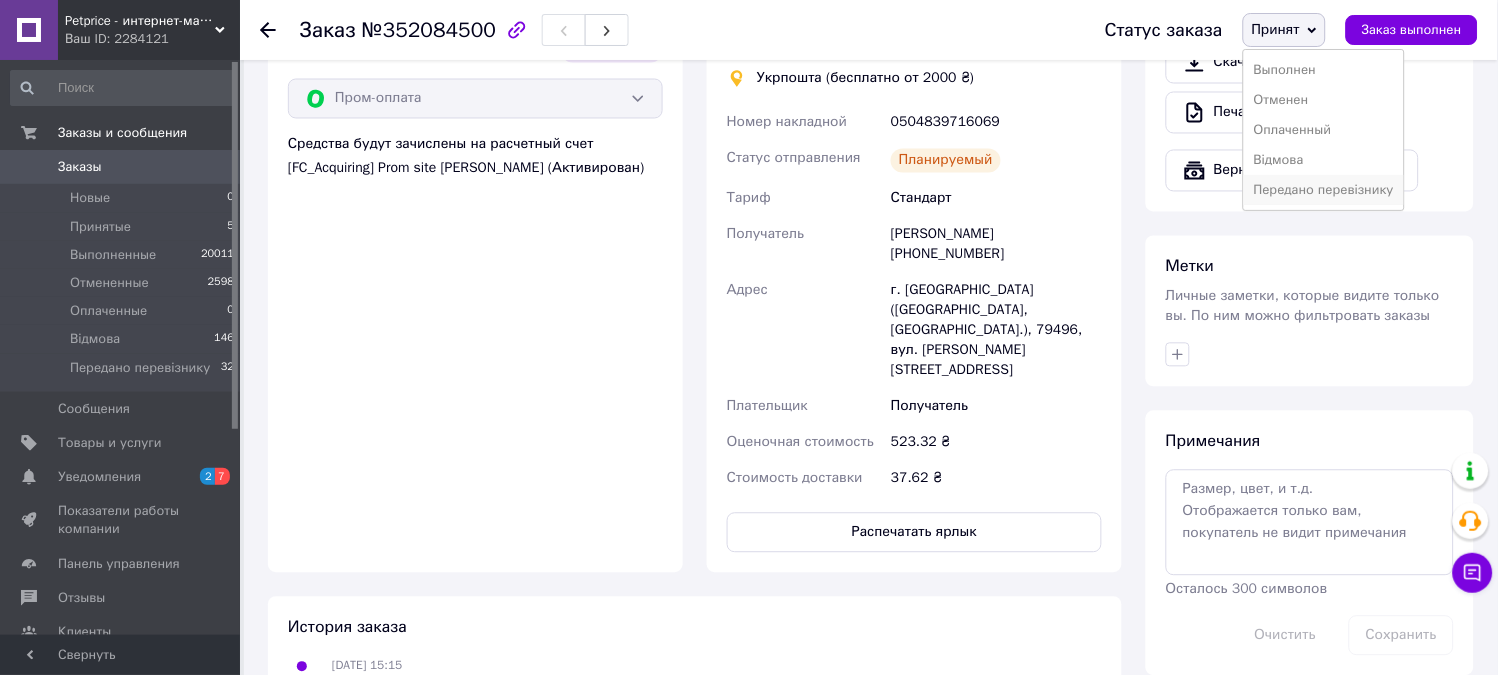 click on "Передано перевізнику" at bounding box center (1324, 190) 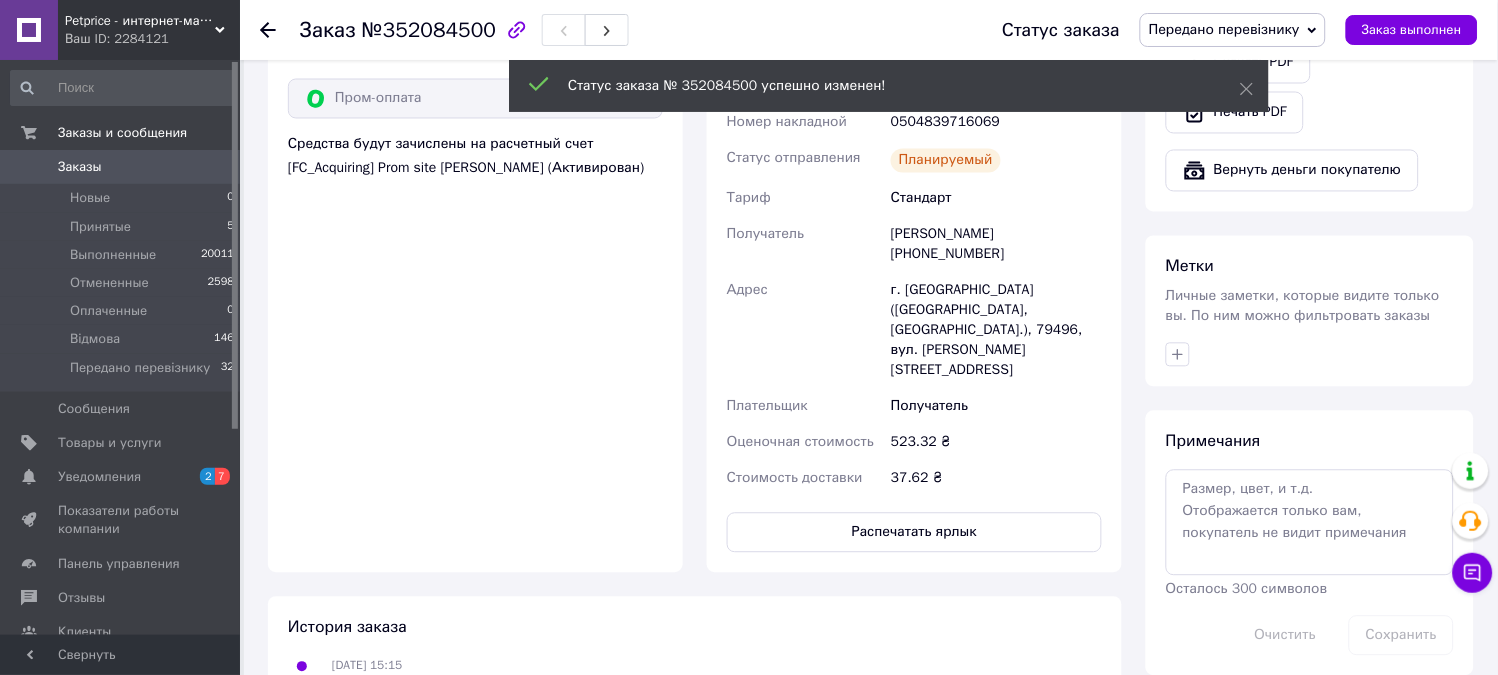 click on "Заказы 0" at bounding box center (123, 167) 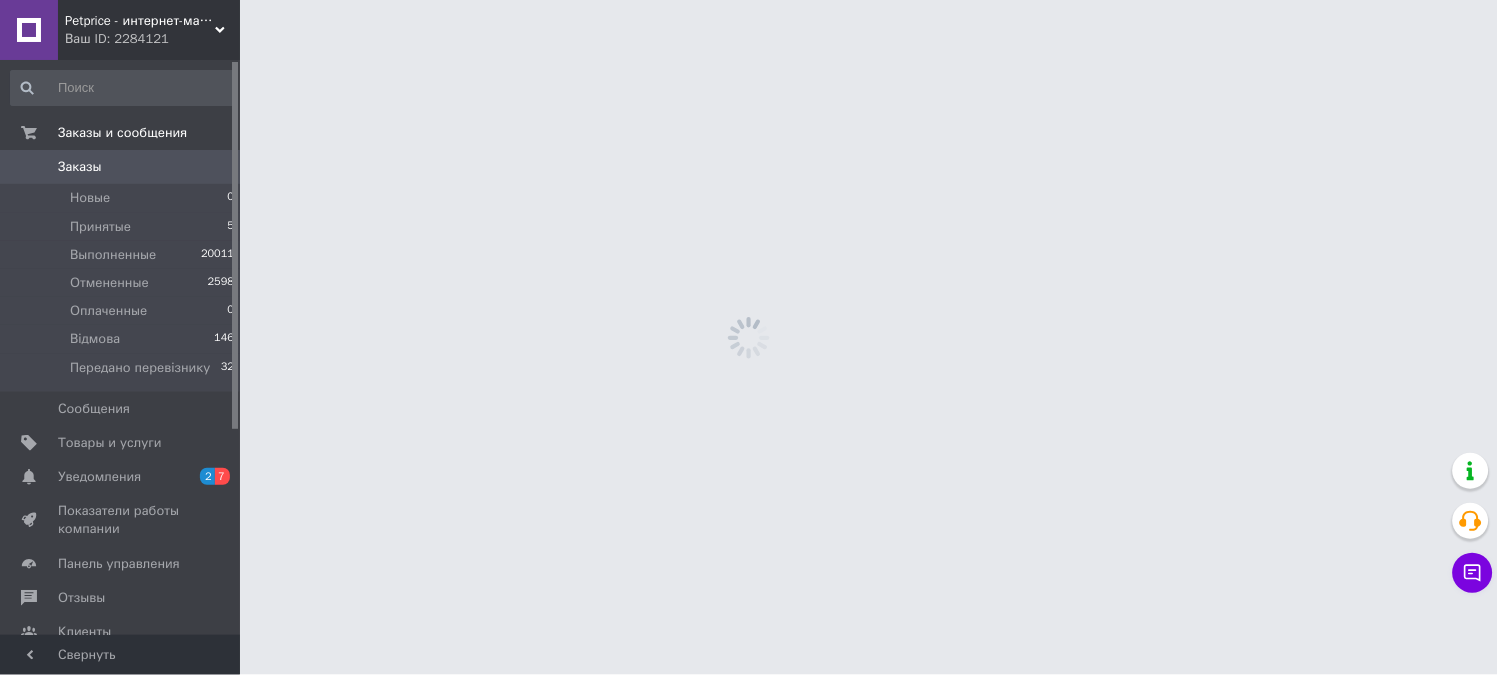 scroll, scrollTop: 0, scrollLeft: 0, axis: both 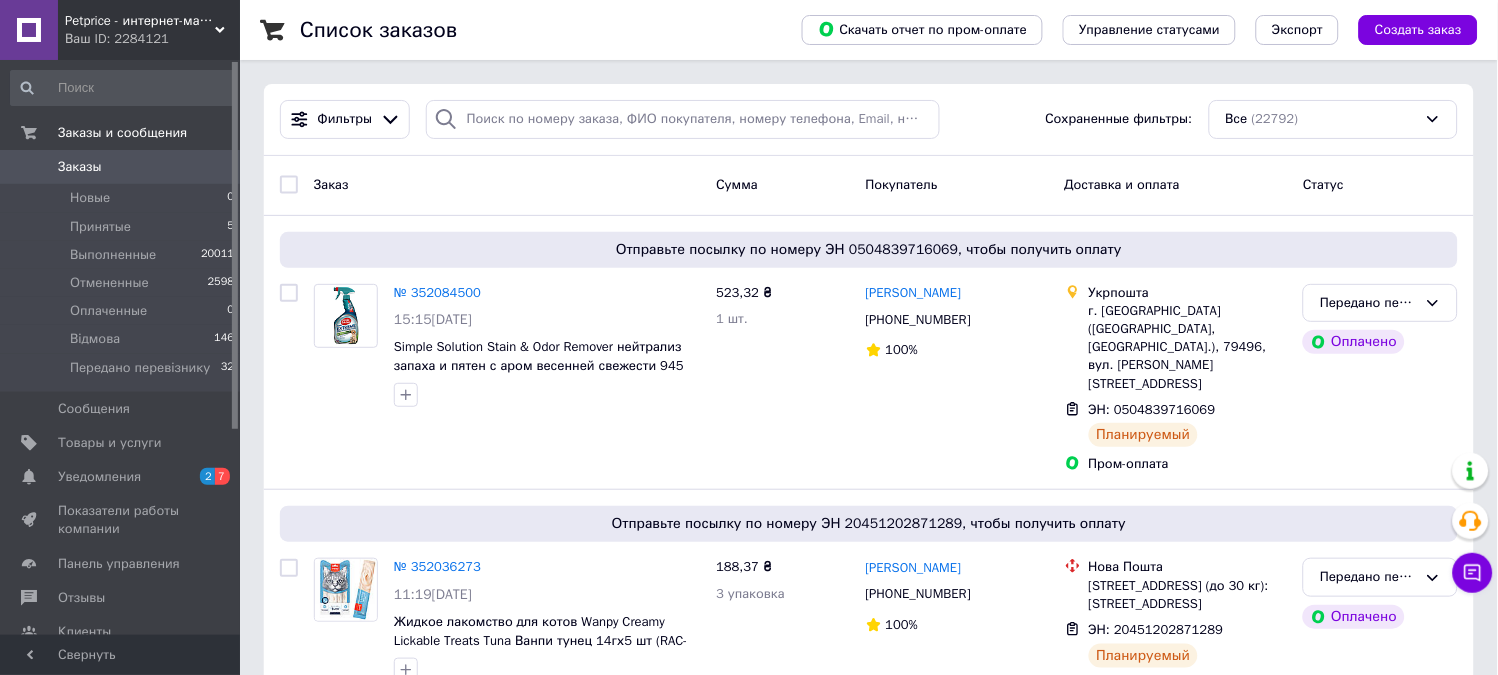 click on "Заказы" at bounding box center (121, 167) 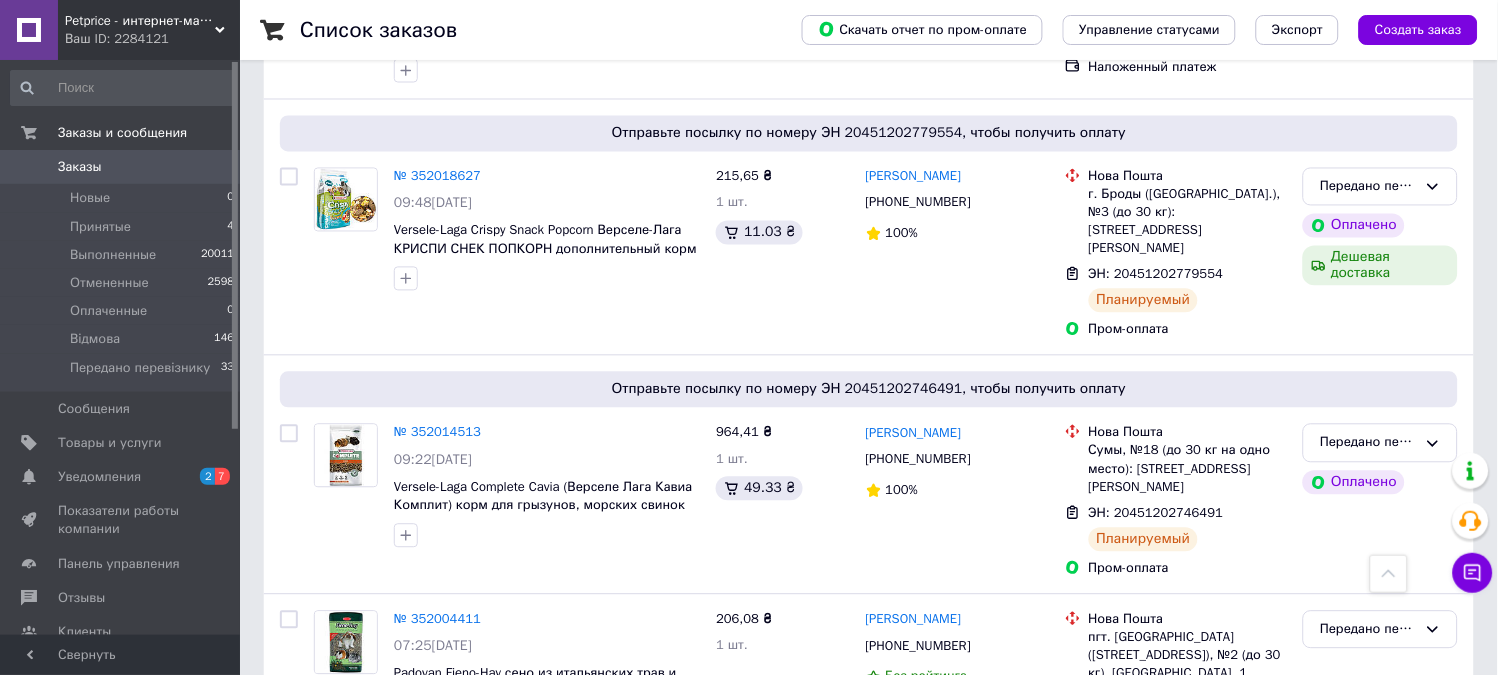 scroll, scrollTop: 777, scrollLeft: 0, axis: vertical 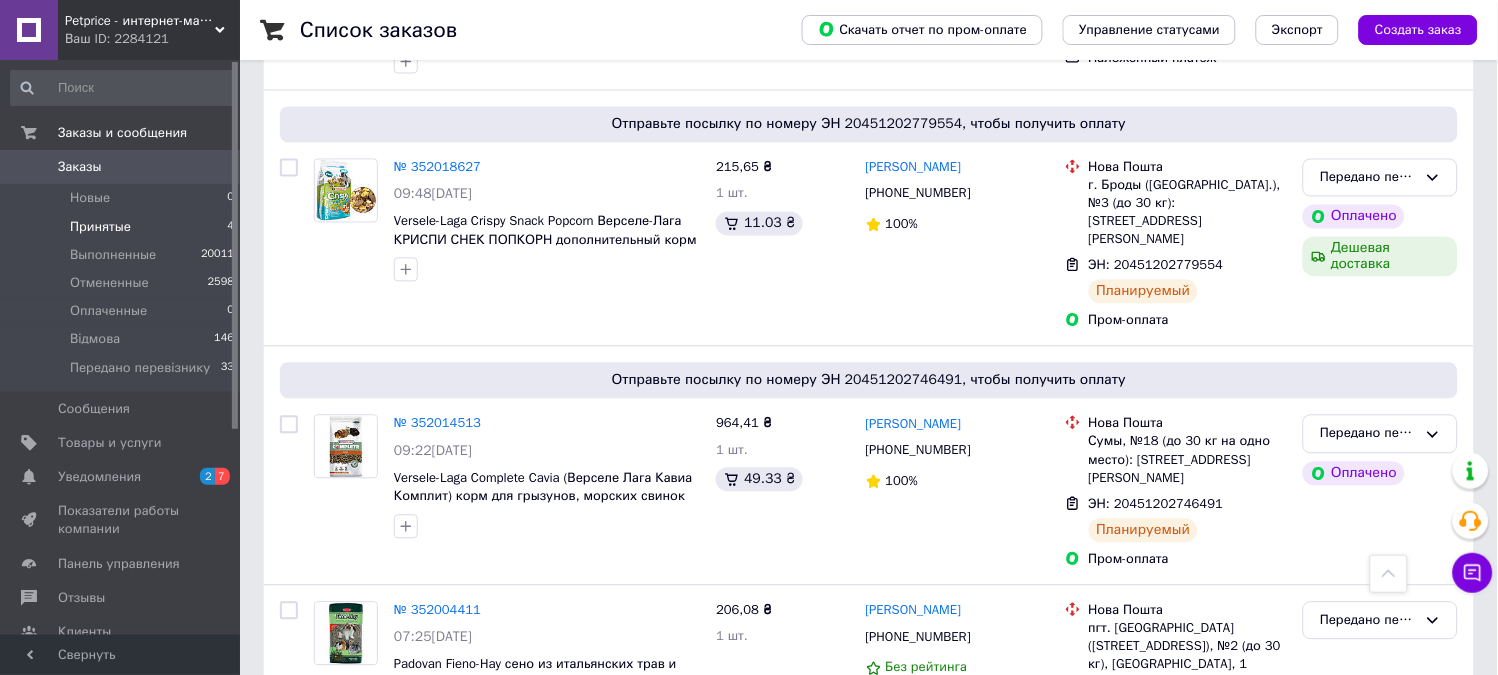 click on "Принятые" at bounding box center (100, 227) 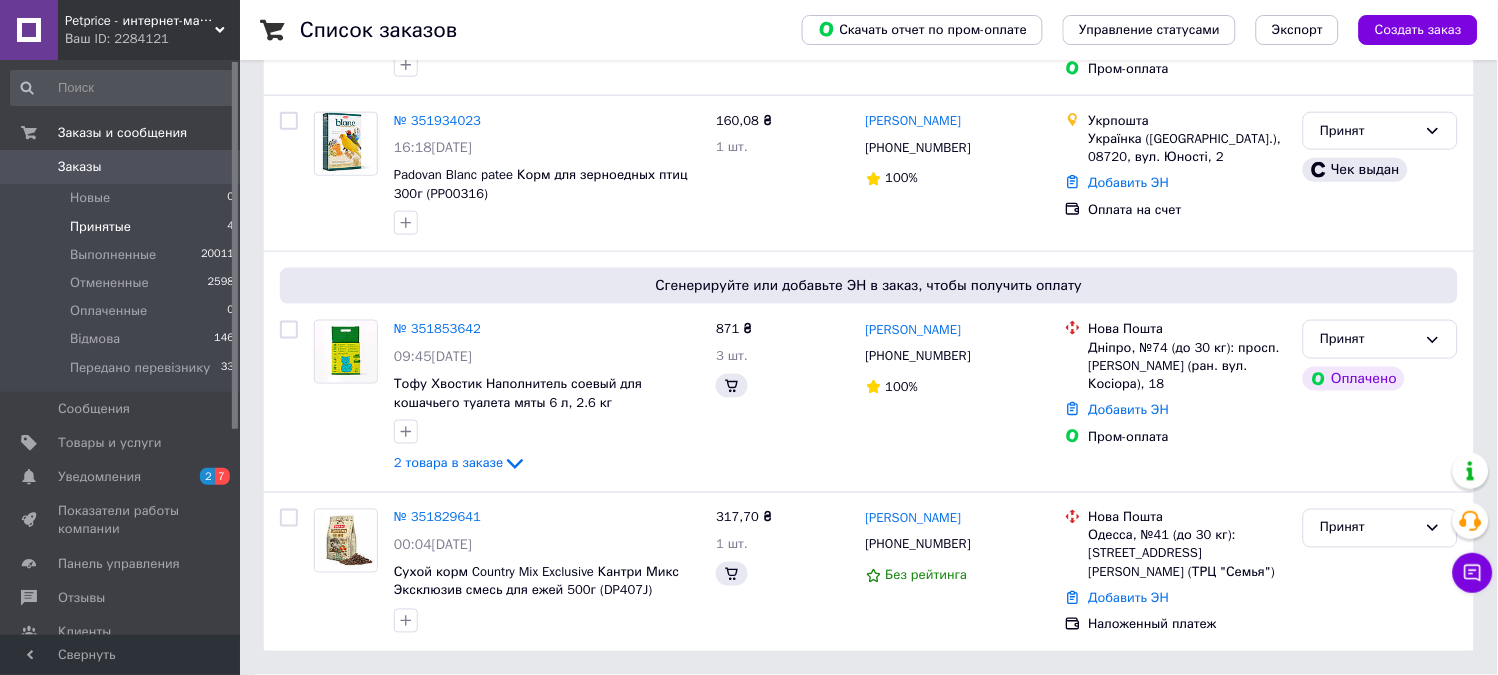 scroll, scrollTop: 0, scrollLeft: 0, axis: both 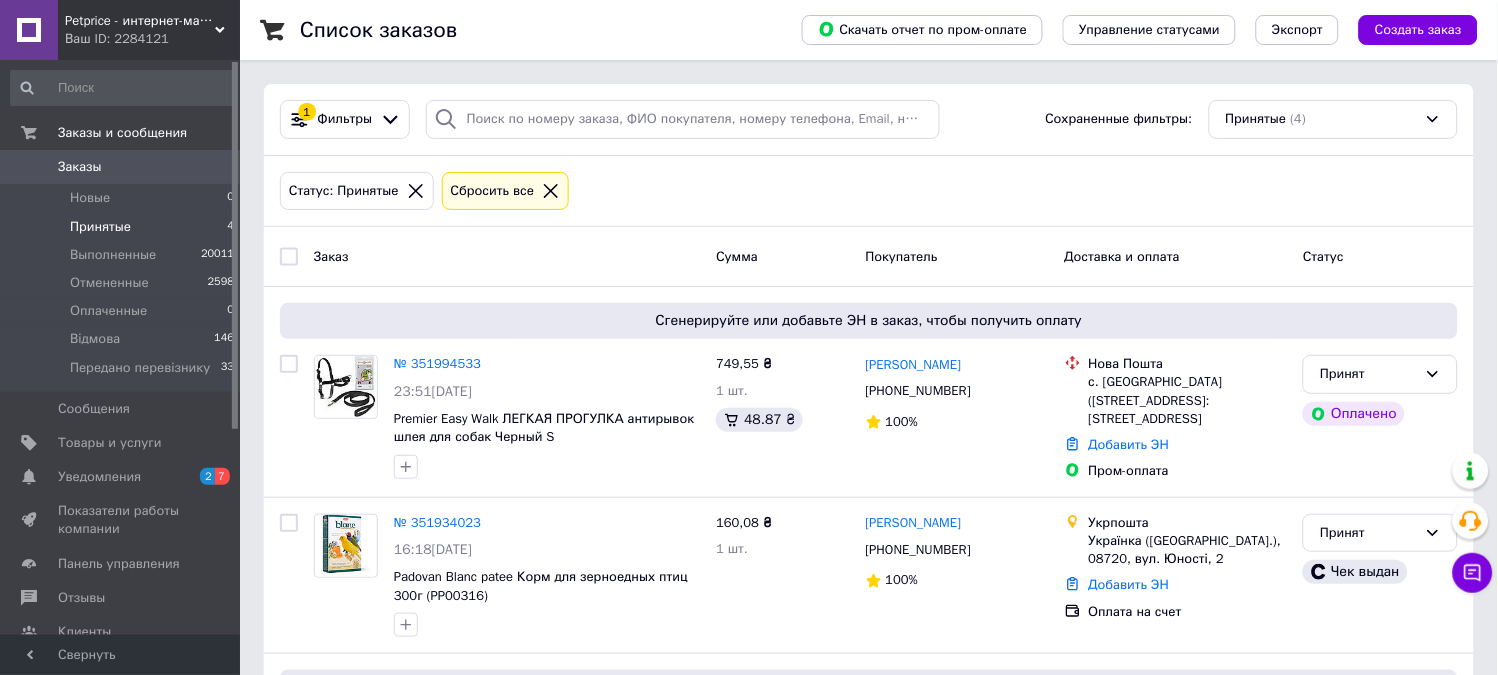 click on "Заказы" at bounding box center [121, 167] 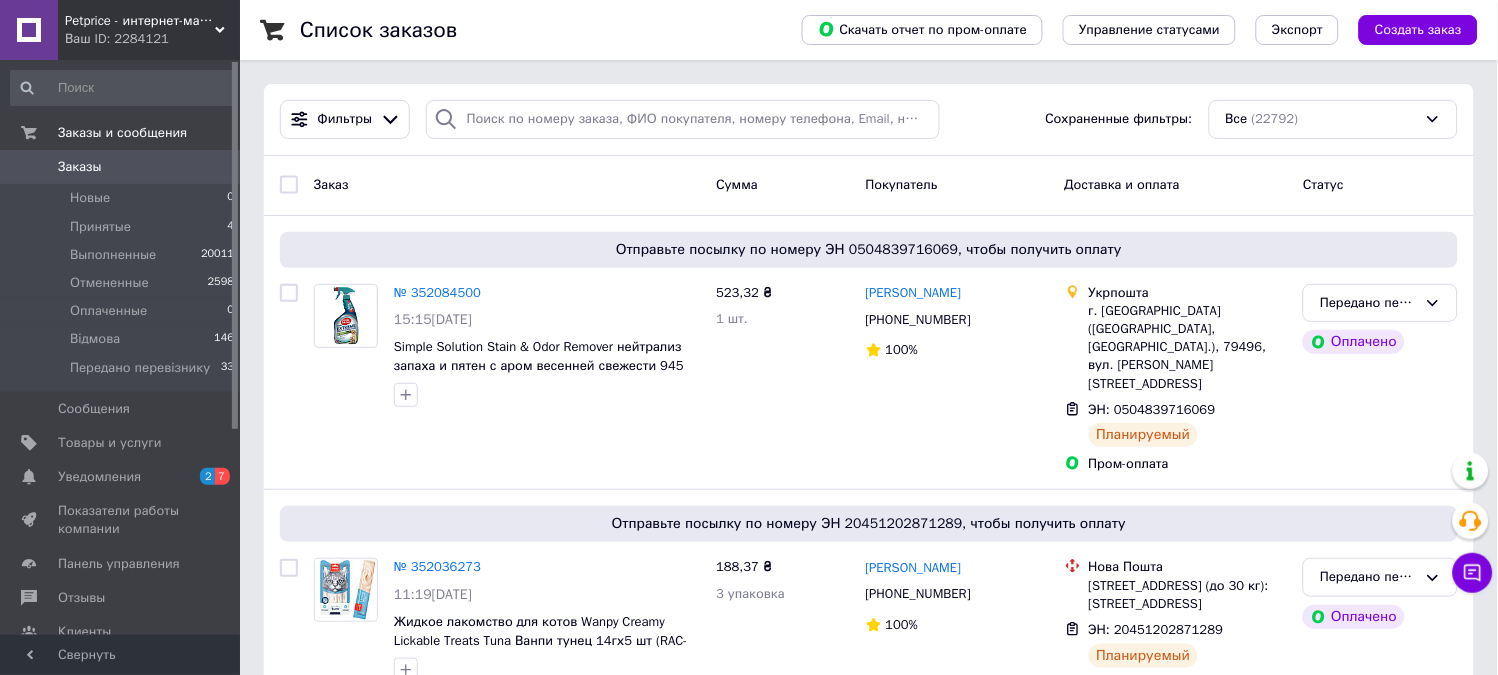click on "Заказы" at bounding box center [121, 167] 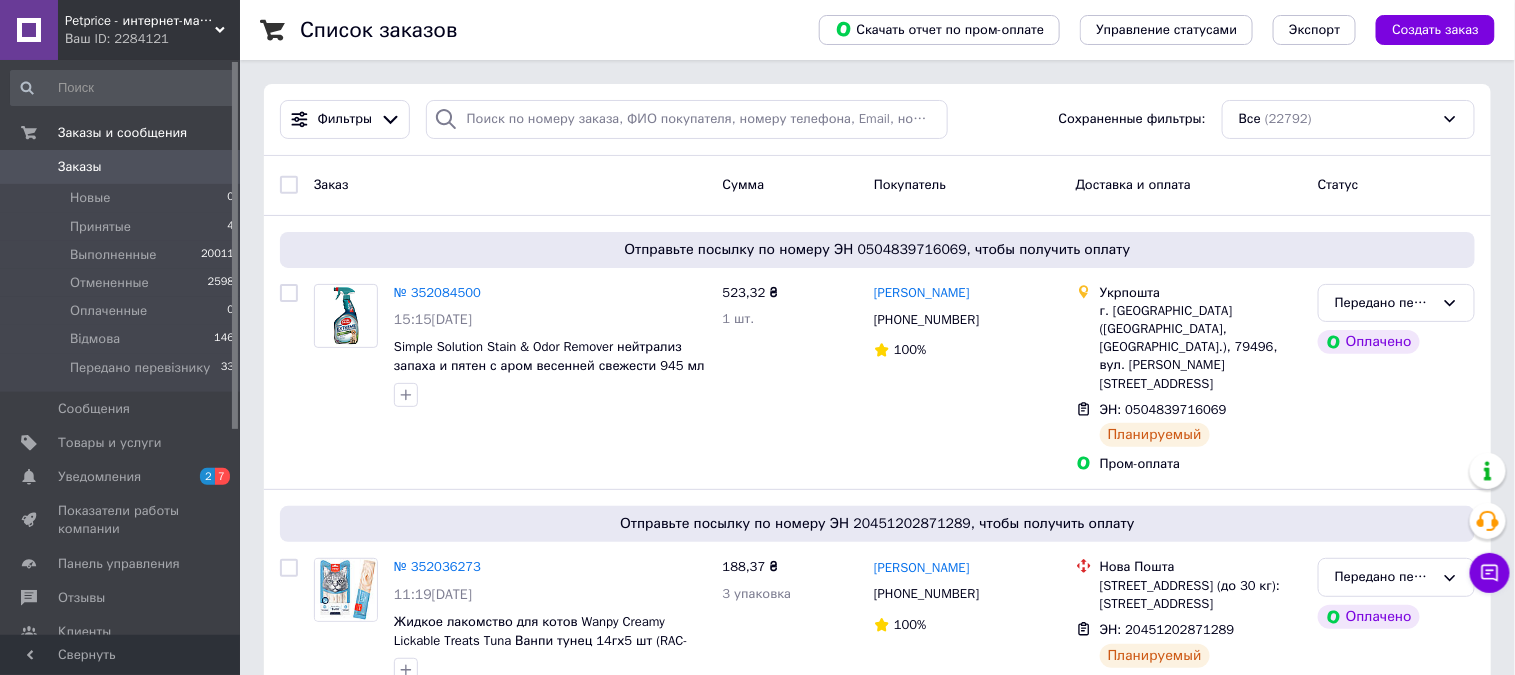 click on "Заказы" at bounding box center [121, 167] 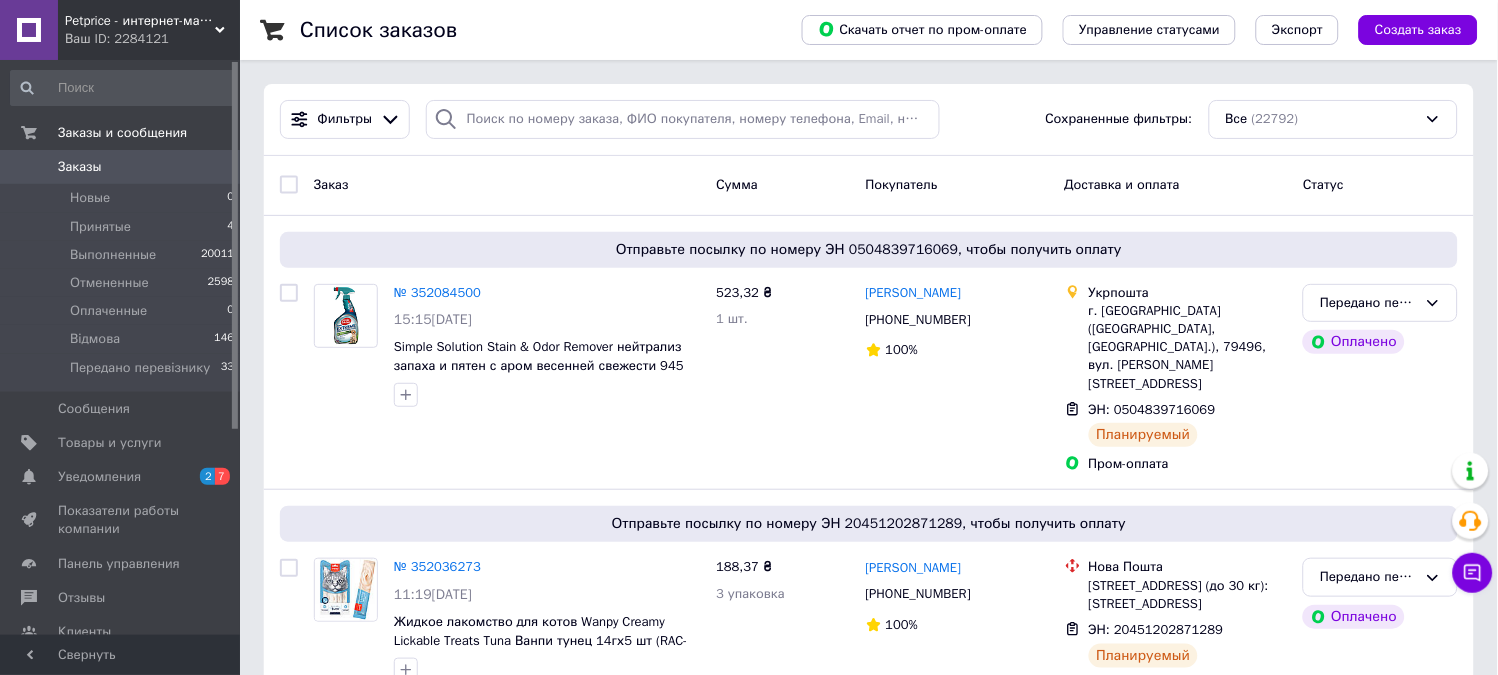 click on "Заказы" at bounding box center [121, 167] 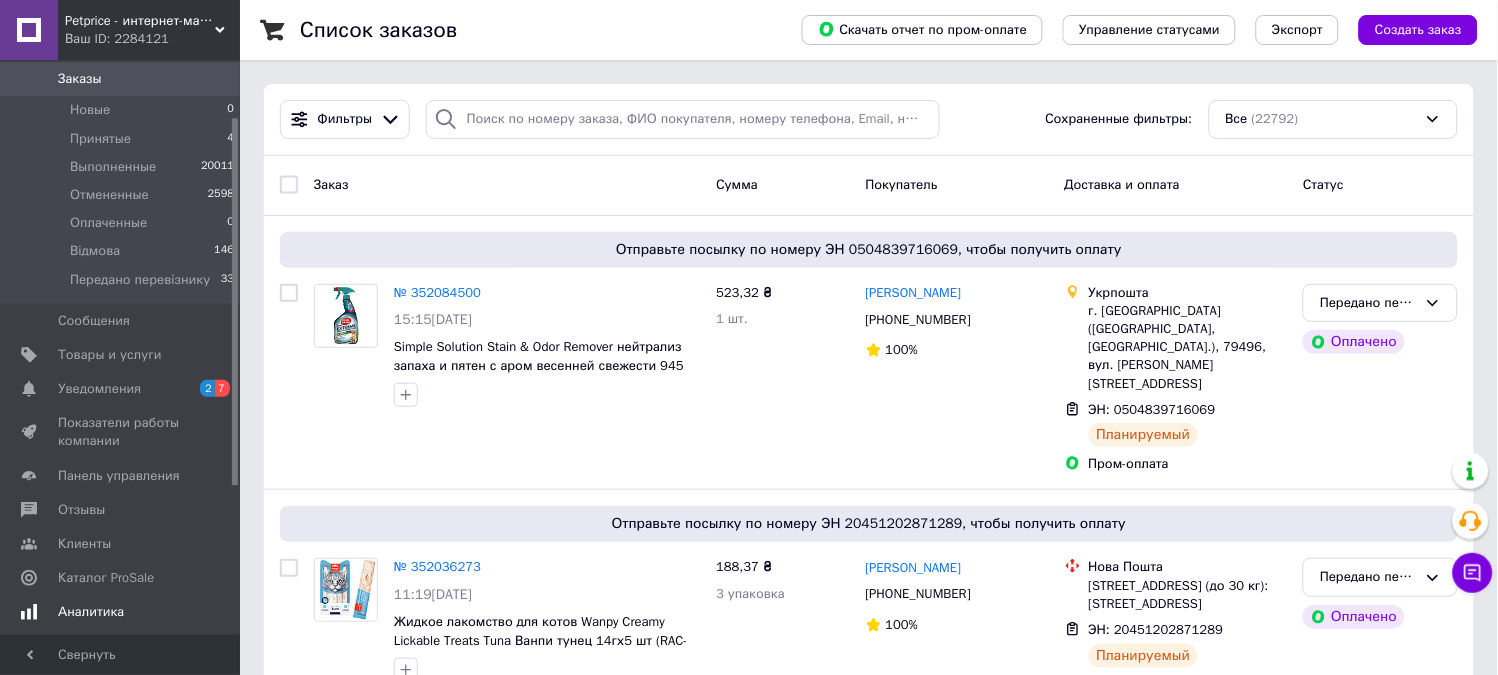 scroll, scrollTop: 111, scrollLeft: 0, axis: vertical 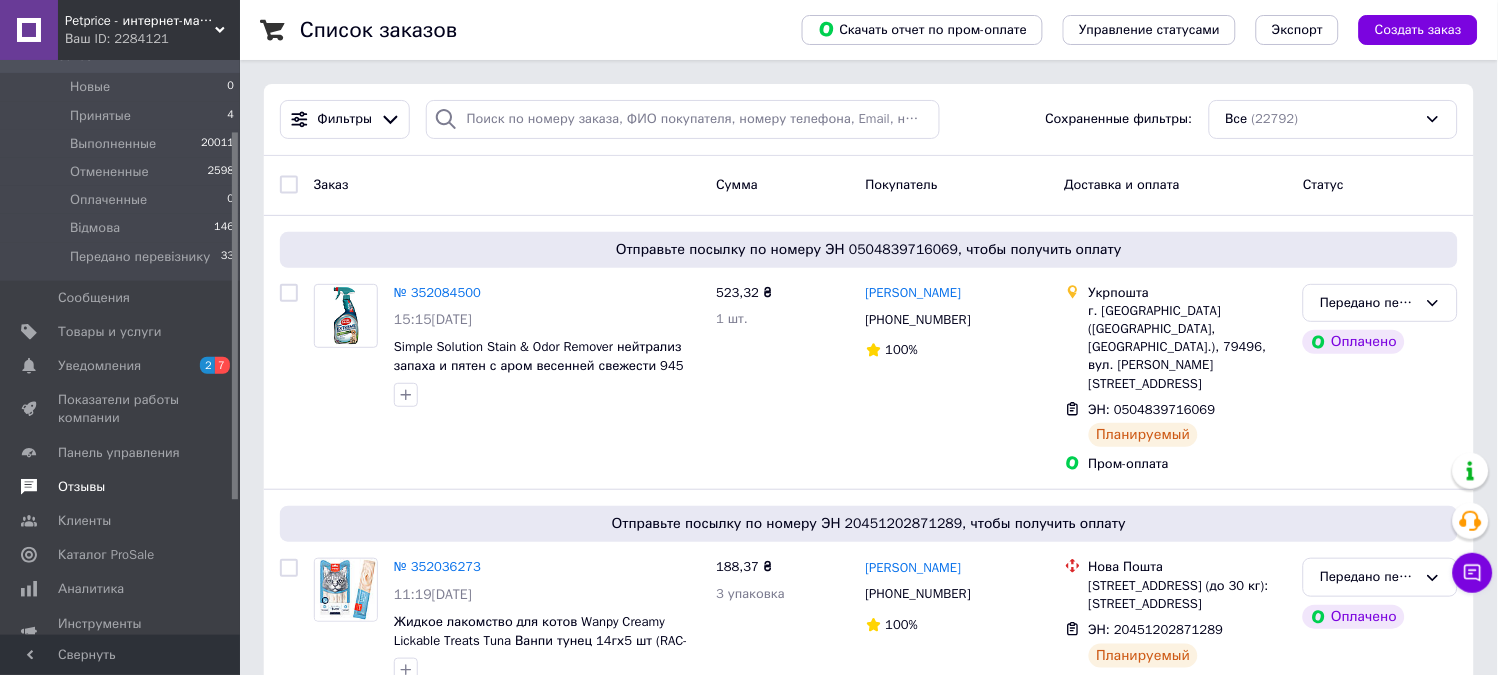 click on "Отзывы" at bounding box center (81, 487) 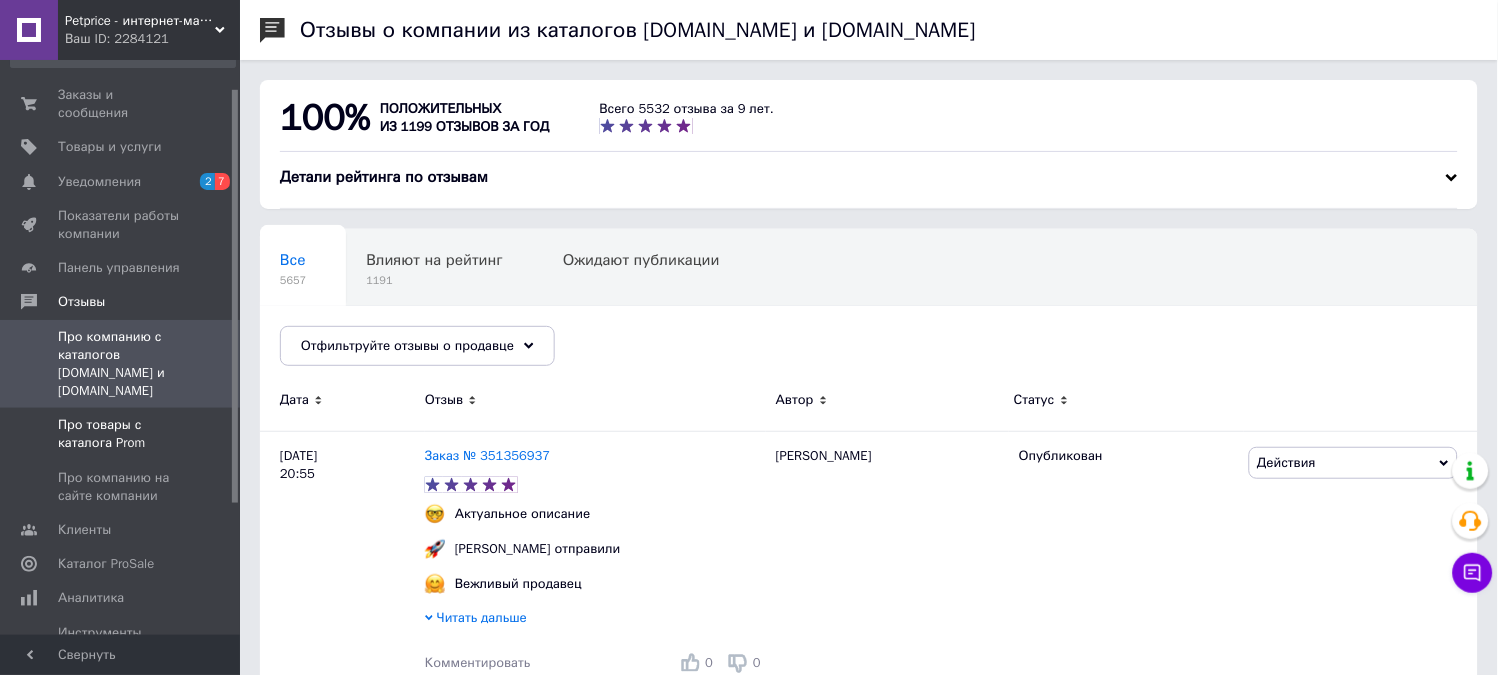 scroll, scrollTop: 0, scrollLeft: 0, axis: both 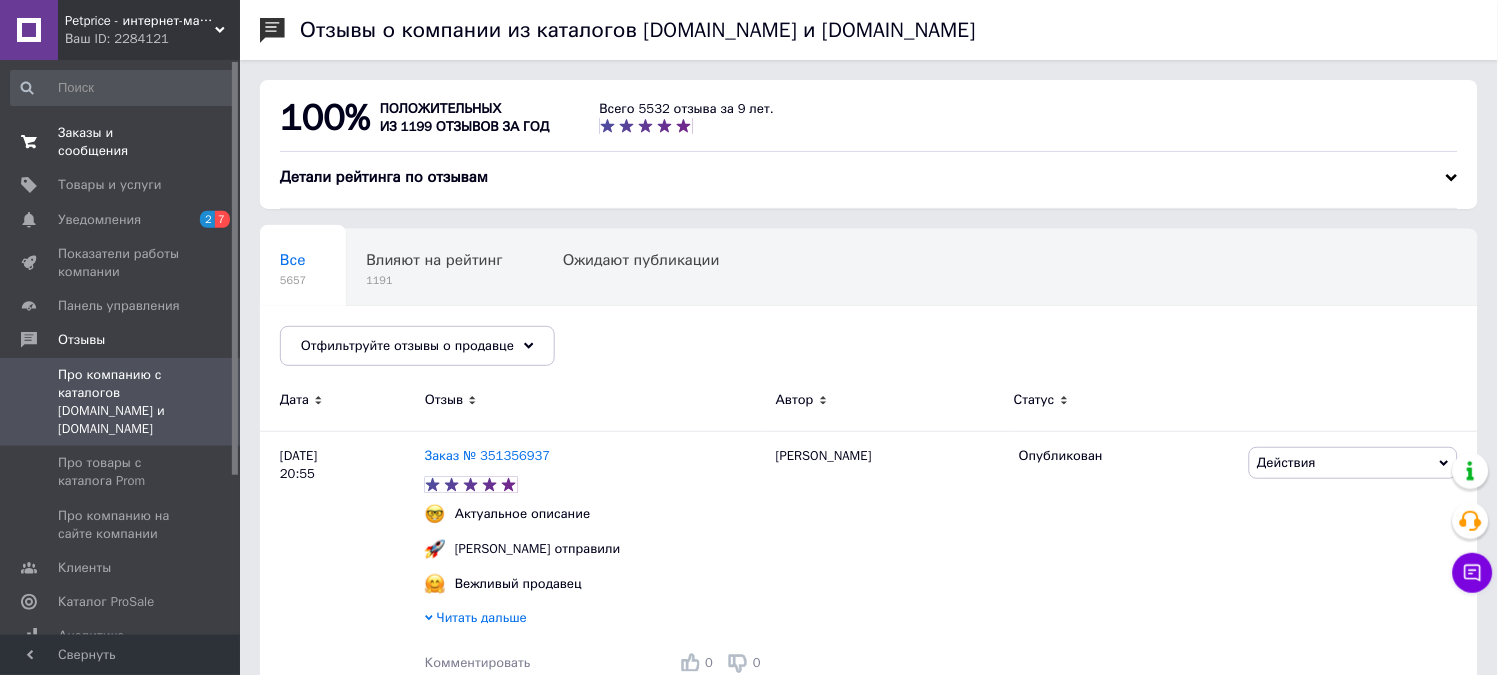 click on "Заказы и сообщения" at bounding box center [121, 142] 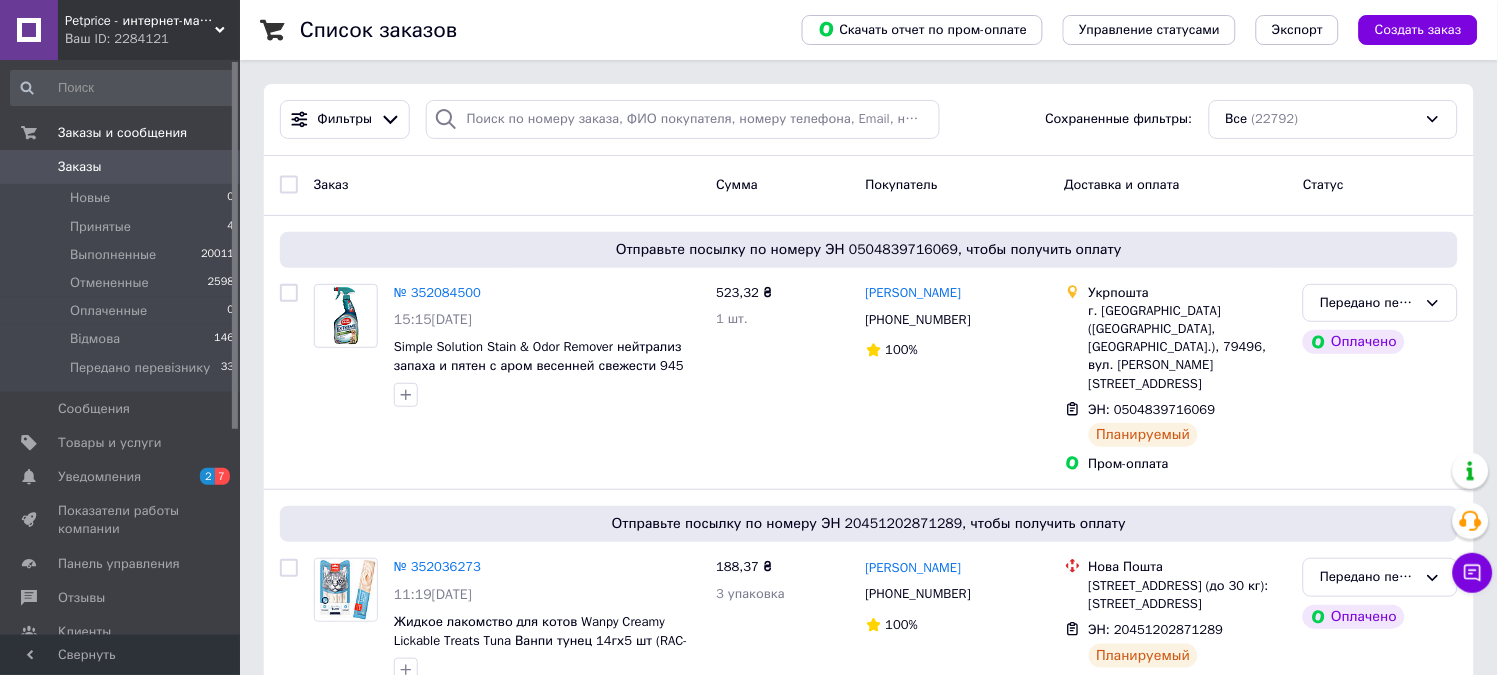 click on "Заказы" at bounding box center (121, 167) 